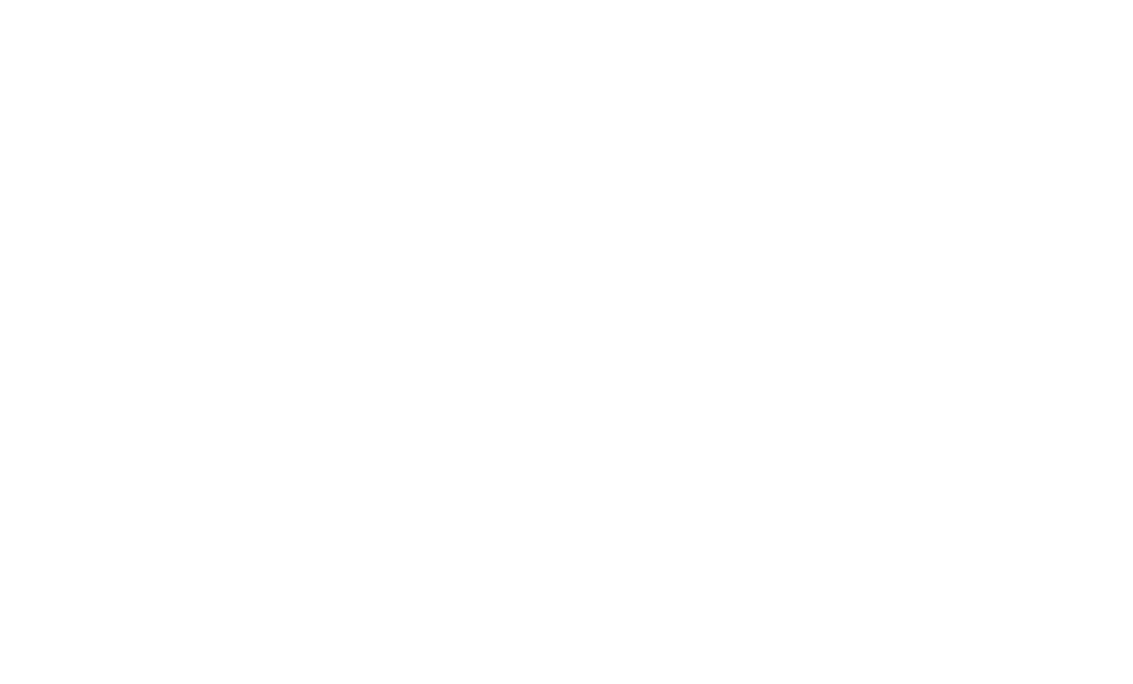 scroll, scrollTop: 0, scrollLeft: 0, axis: both 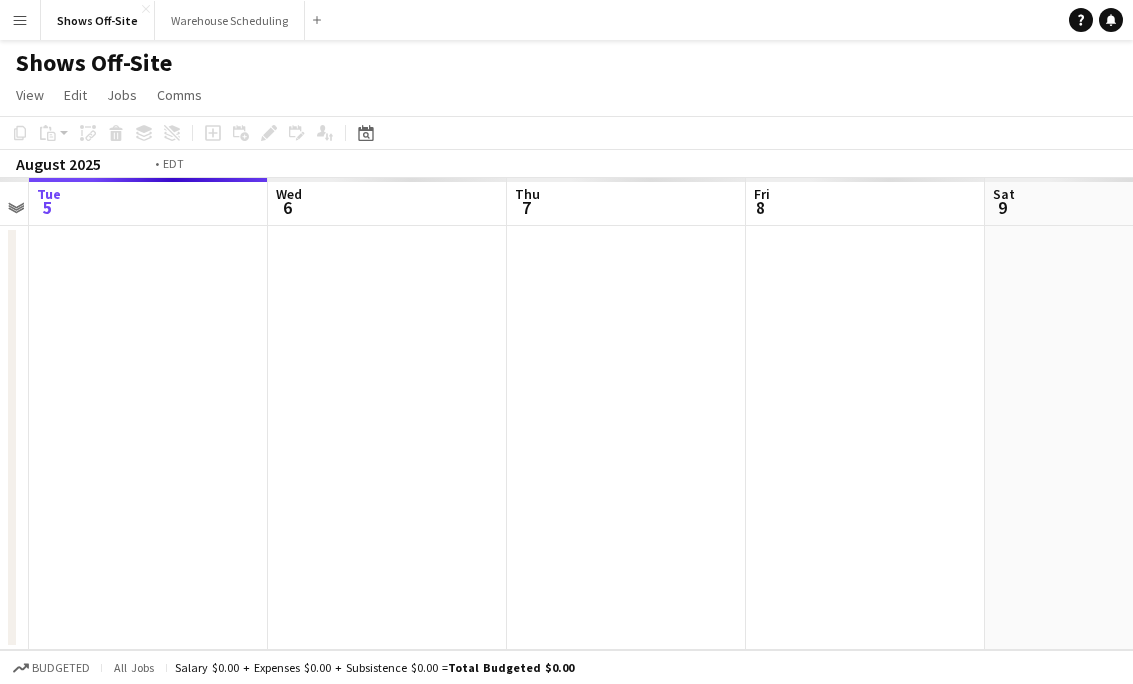 click on "Menu" at bounding box center [20, 20] 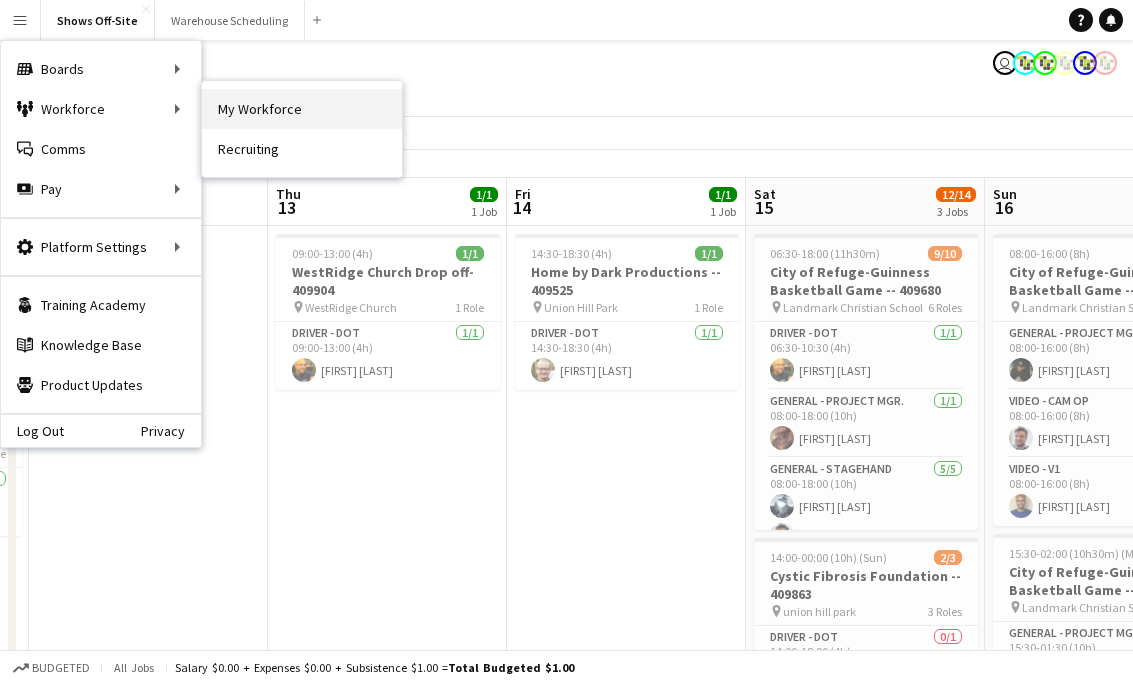 click on "My Workforce" at bounding box center (302, 109) 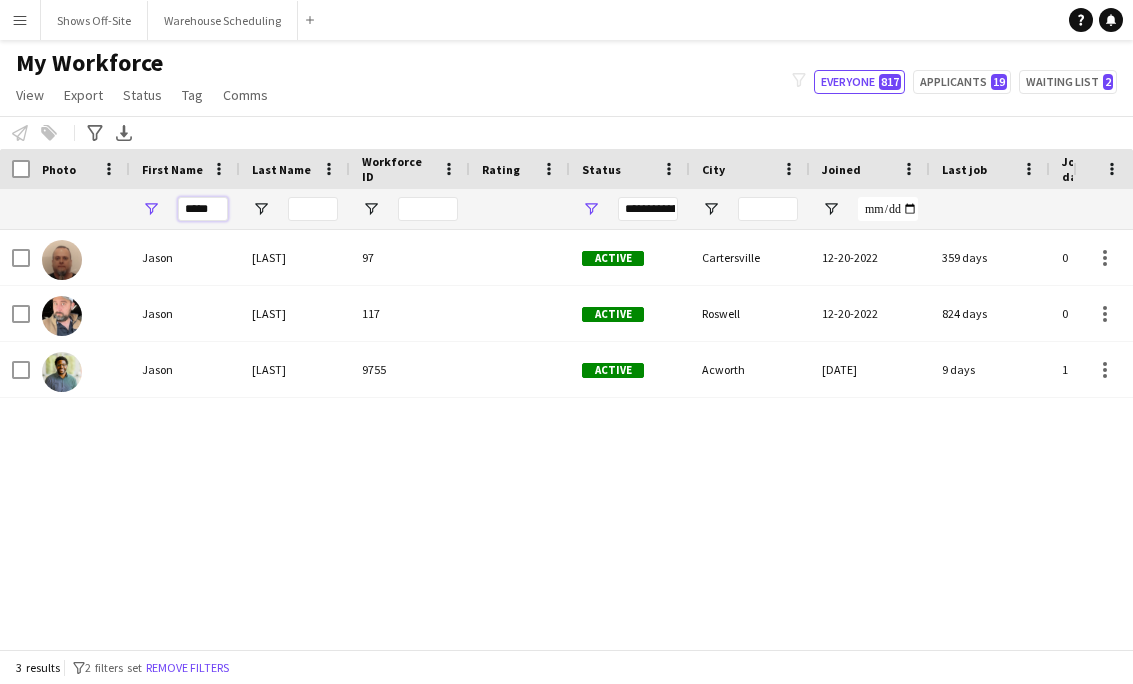 drag, startPoint x: 210, startPoint y: 212, endPoint x: 175, endPoint y: 212, distance: 35 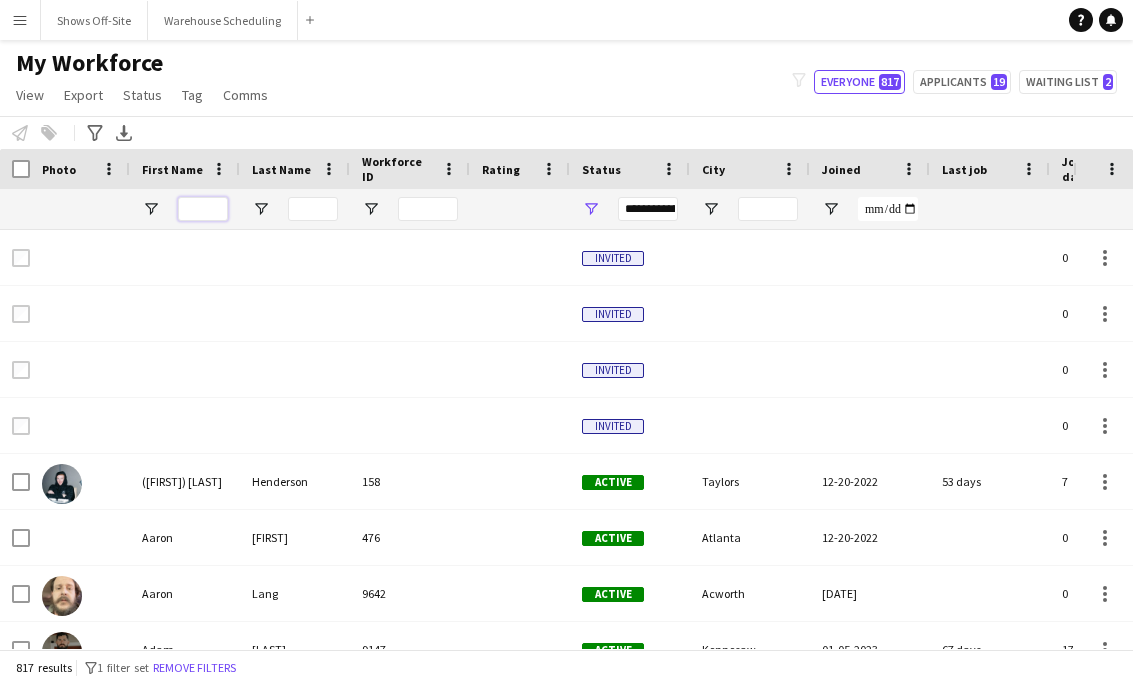 type 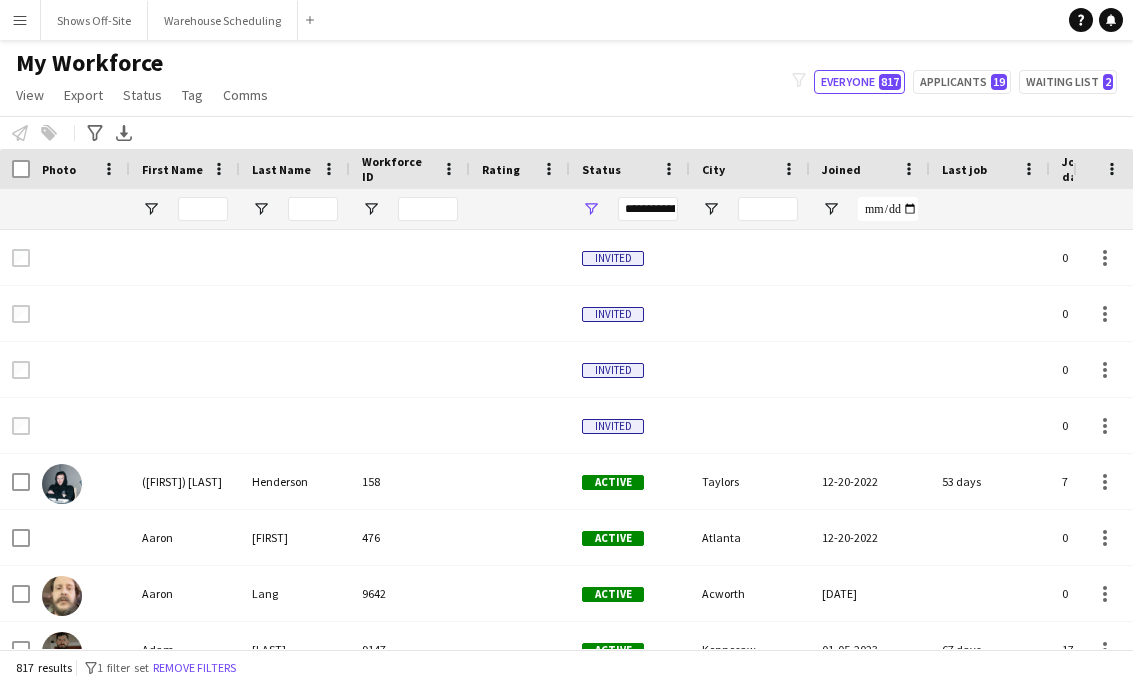click on "Notify workforce
Add to tag
Select at least one crew to tag him or her.
Advanced filters
Advanced filters   Availability   Start Time   End Time   Skills   Role types   Worked with these clients...   Address
Address
Distance from address (mi)   Clear   View results
Export XLSX" 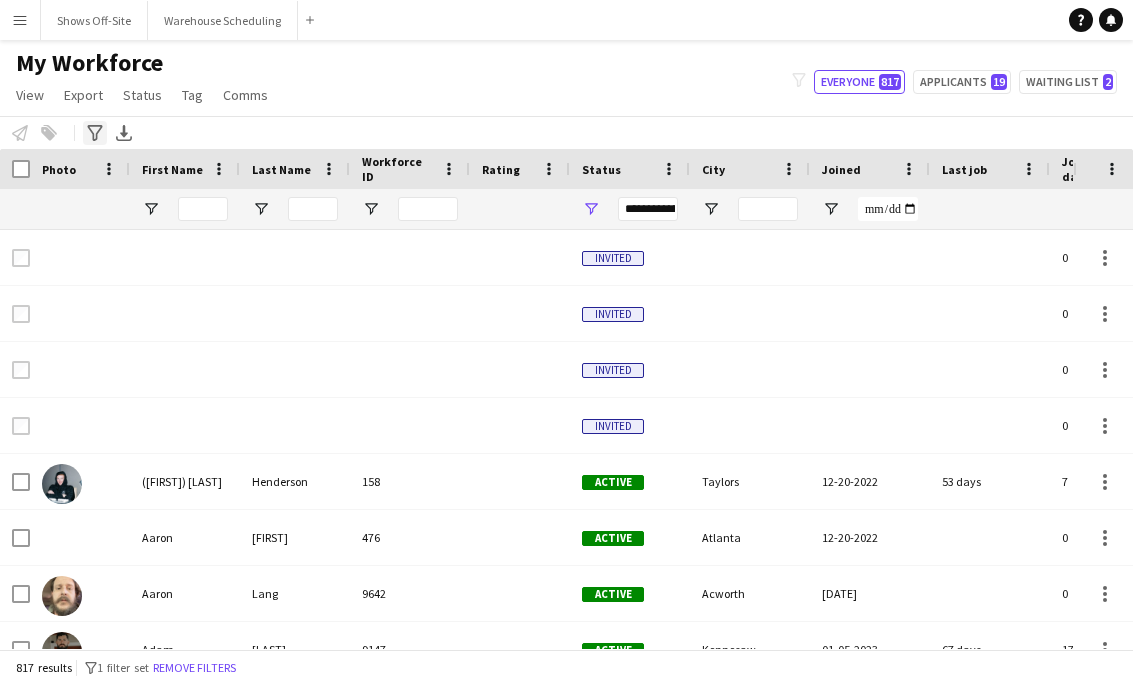 click on "Advanced filters" 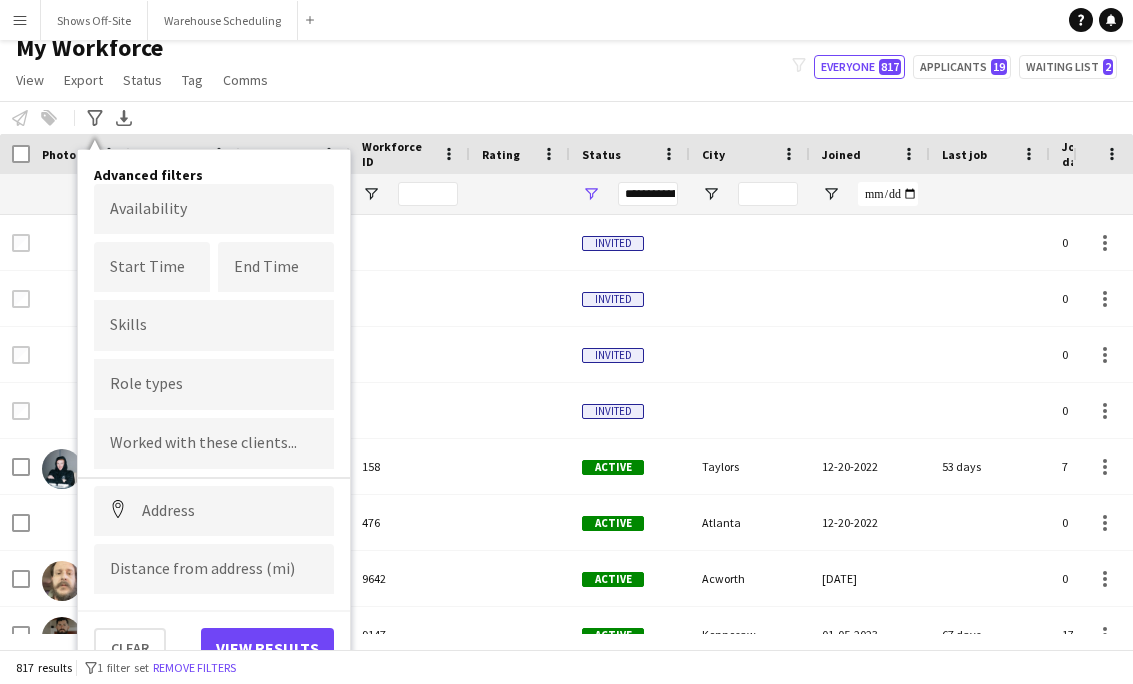 scroll, scrollTop: 0, scrollLeft: 0, axis: both 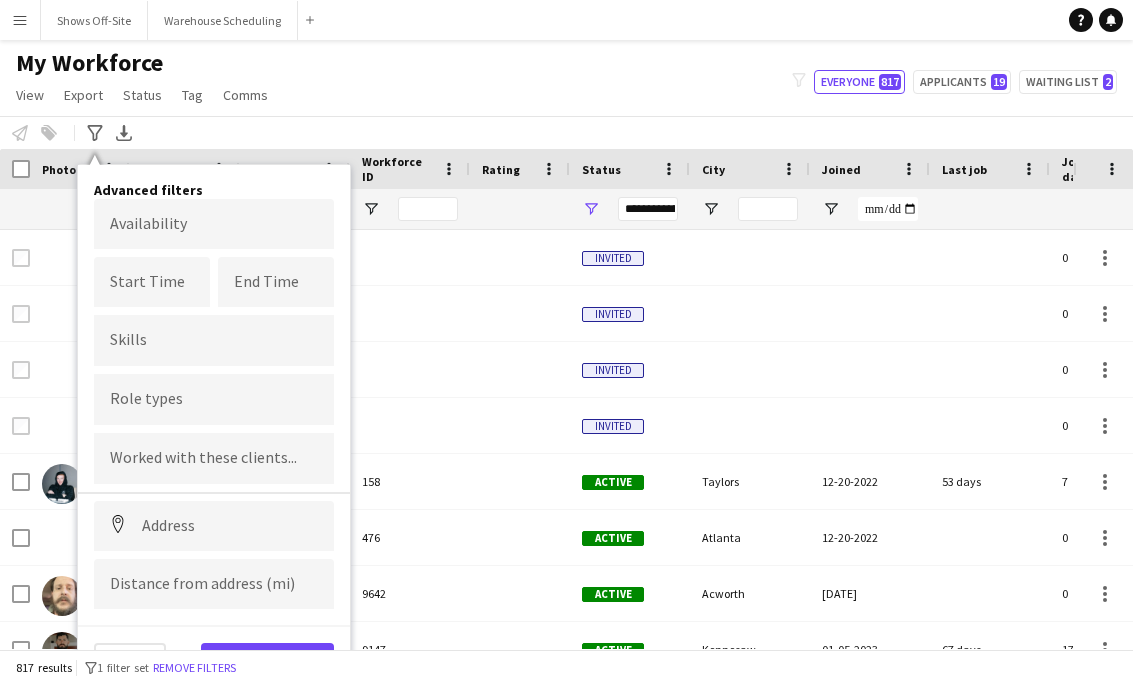click on "Notify workforce
Add to tag
Select at least one crew to tag him or her.
Advanced filters
Advanced filters   Availability   Start Time   End Time   Skills   Role types   Worked with these clients...   Address
Address
Distance from address (mi)   Clear   View results
Export XLSX" 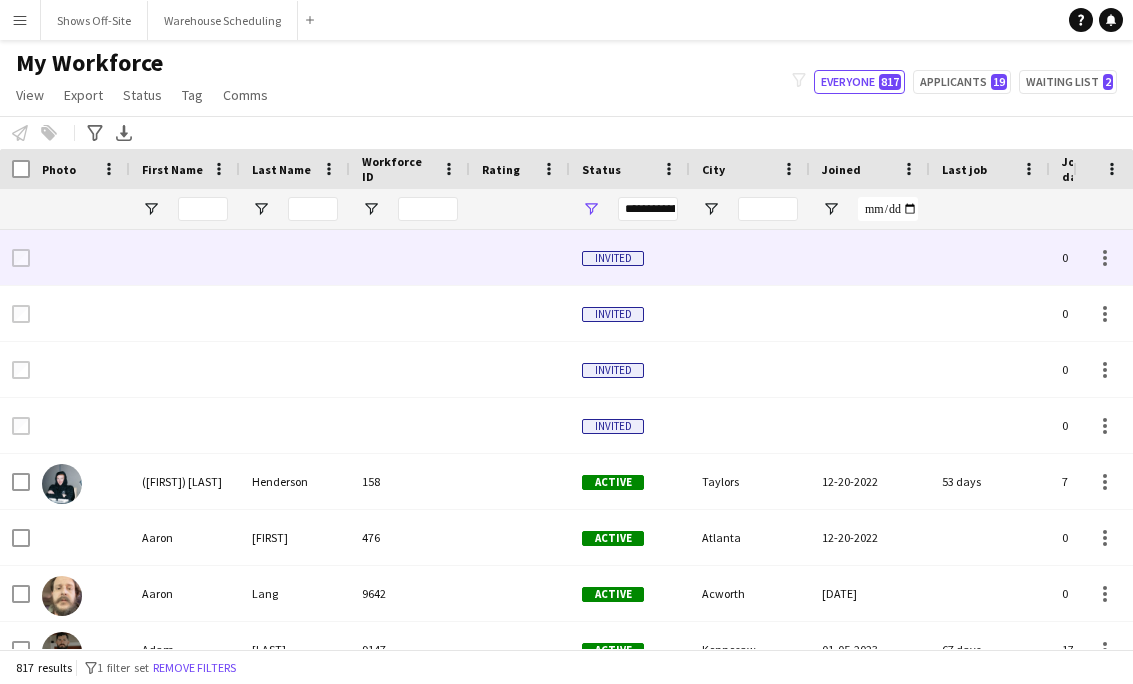 scroll, scrollTop: 0, scrollLeft: 235, axis: horizontal 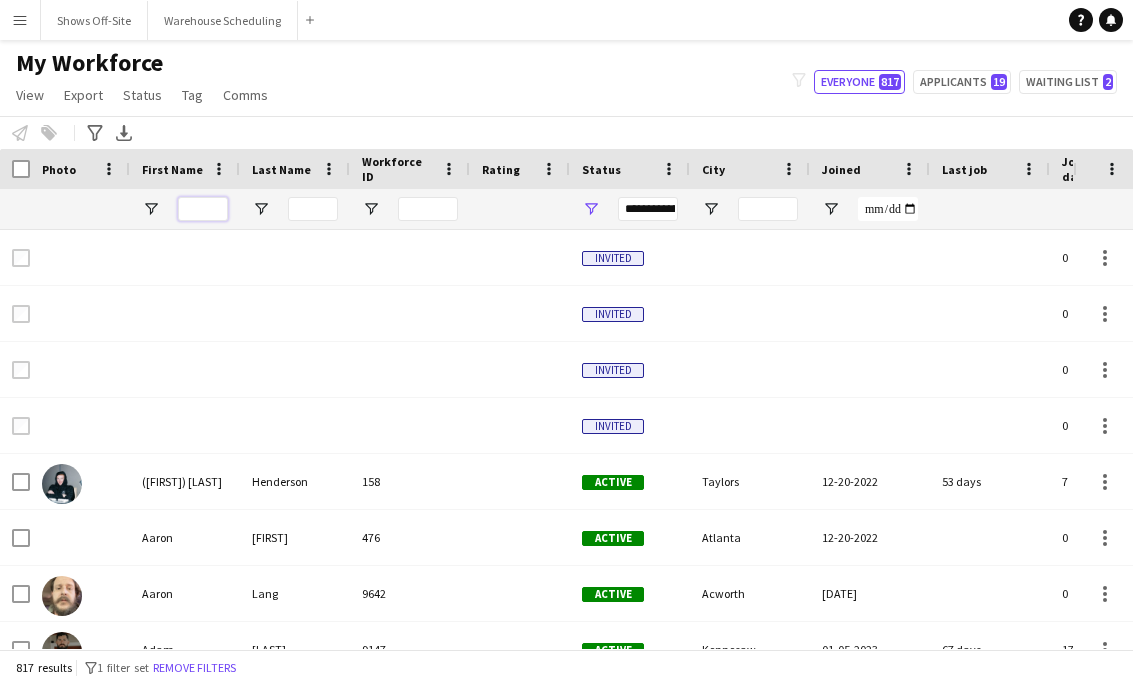 click at bounding box center (203, 209) 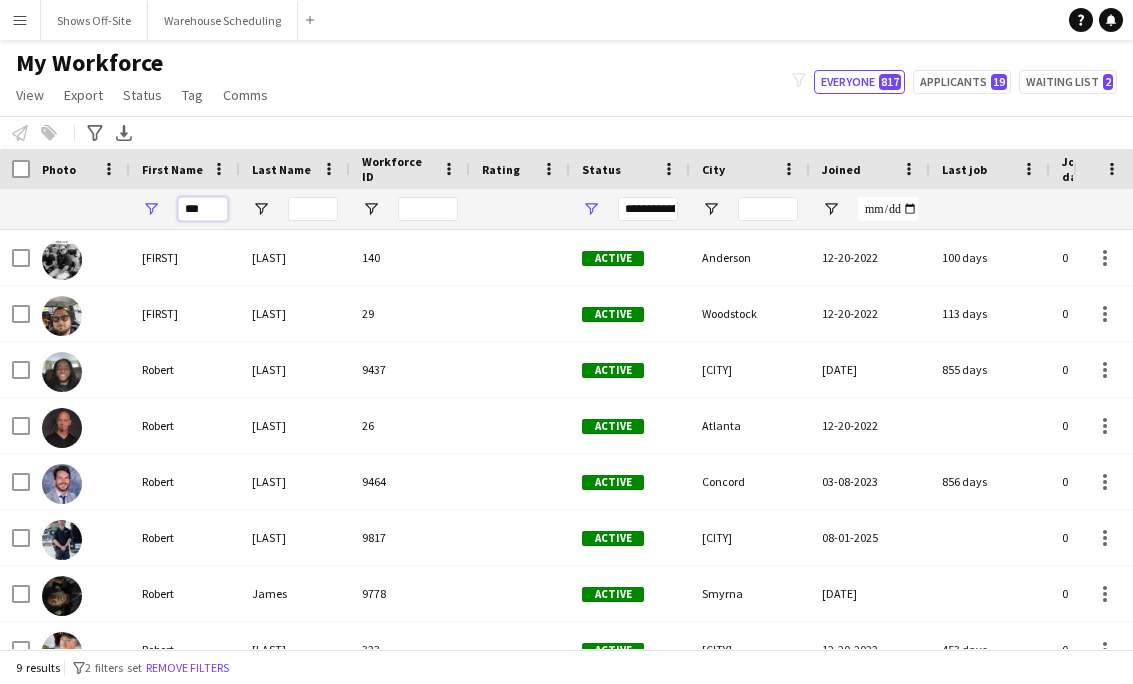 type on "***" 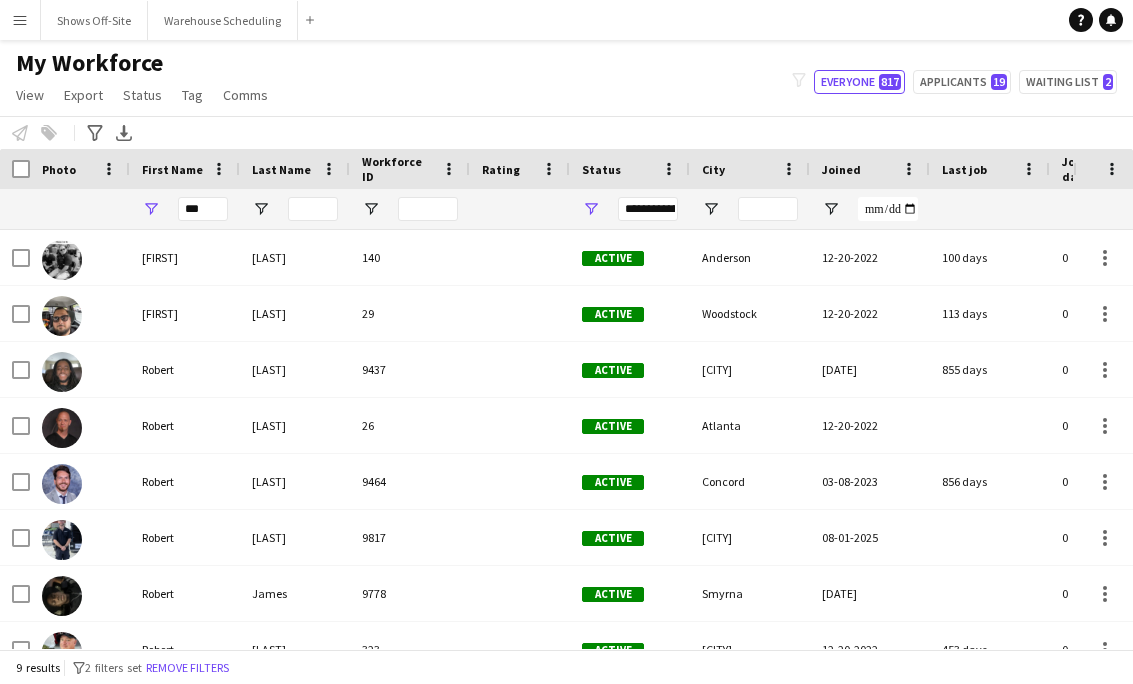 click at bounding box center [313, 209] 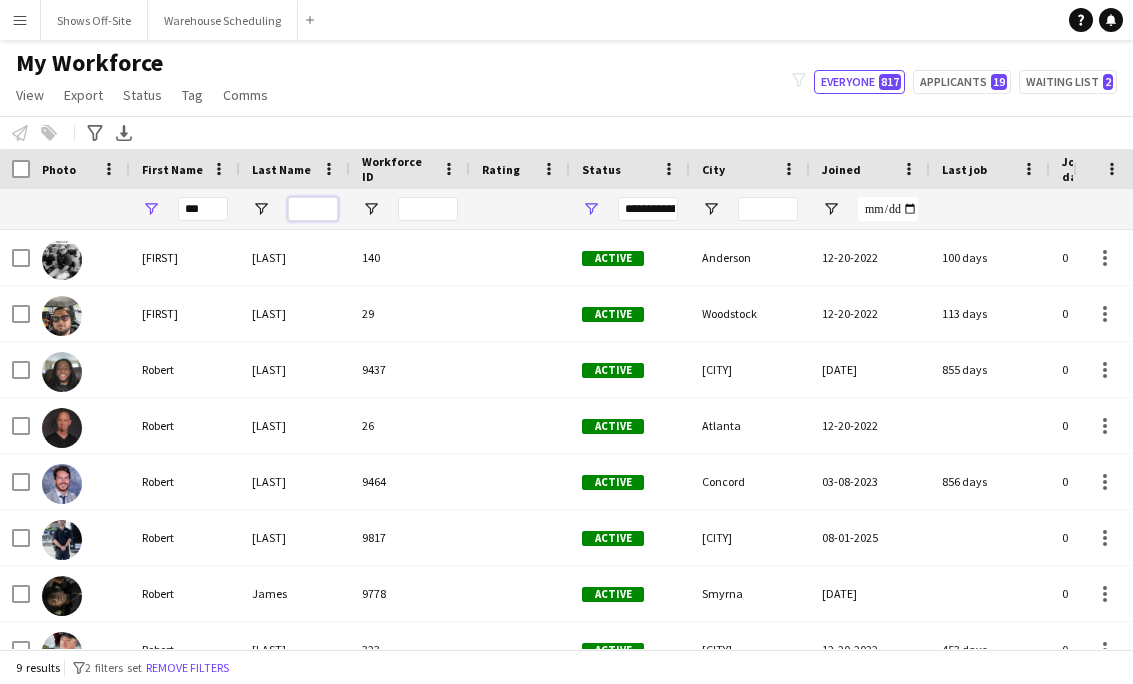 click at bounding box center [313, 209] 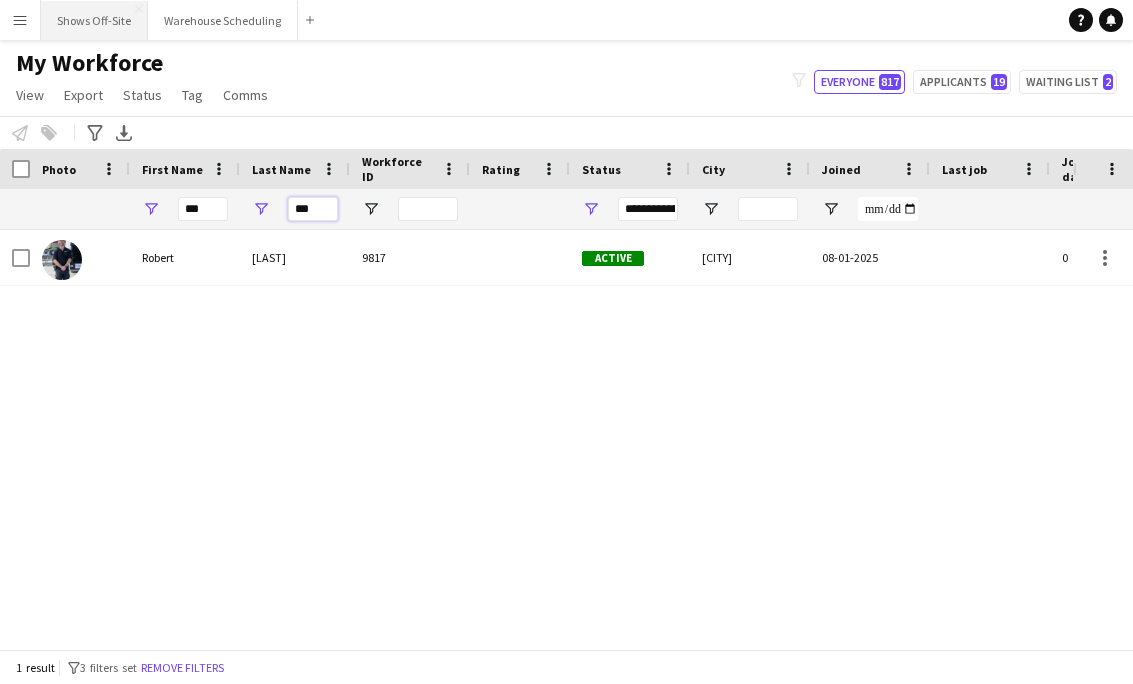 type on "***" 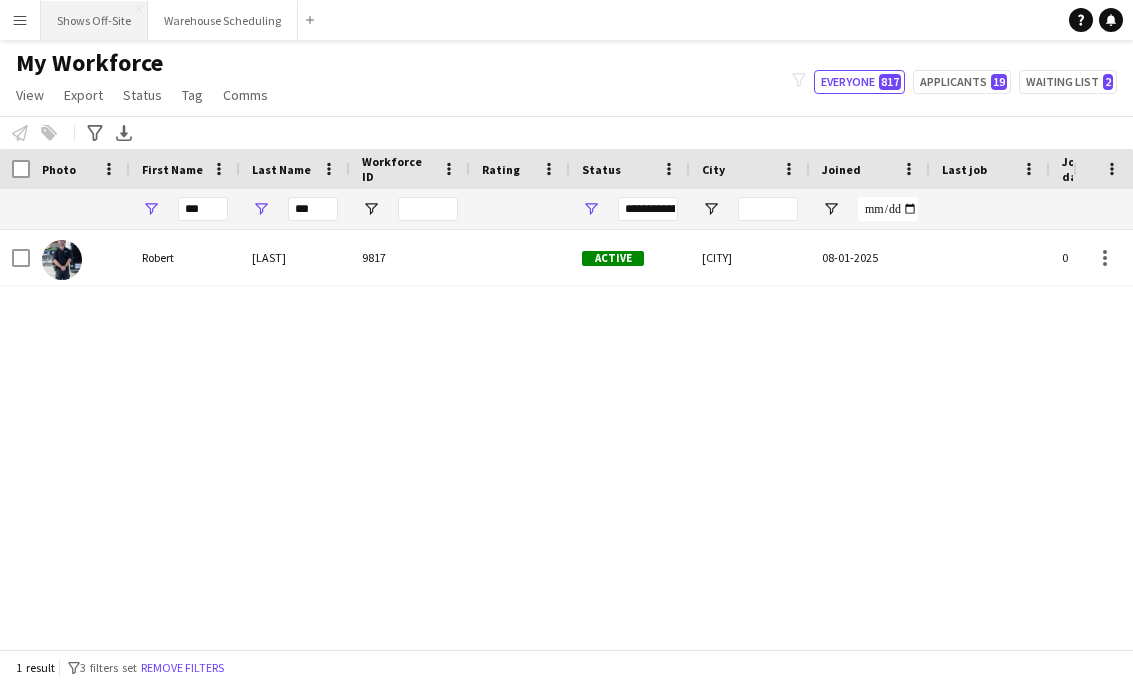 click on "Shows Off-Site
Close" at bounding box center (94, 20) 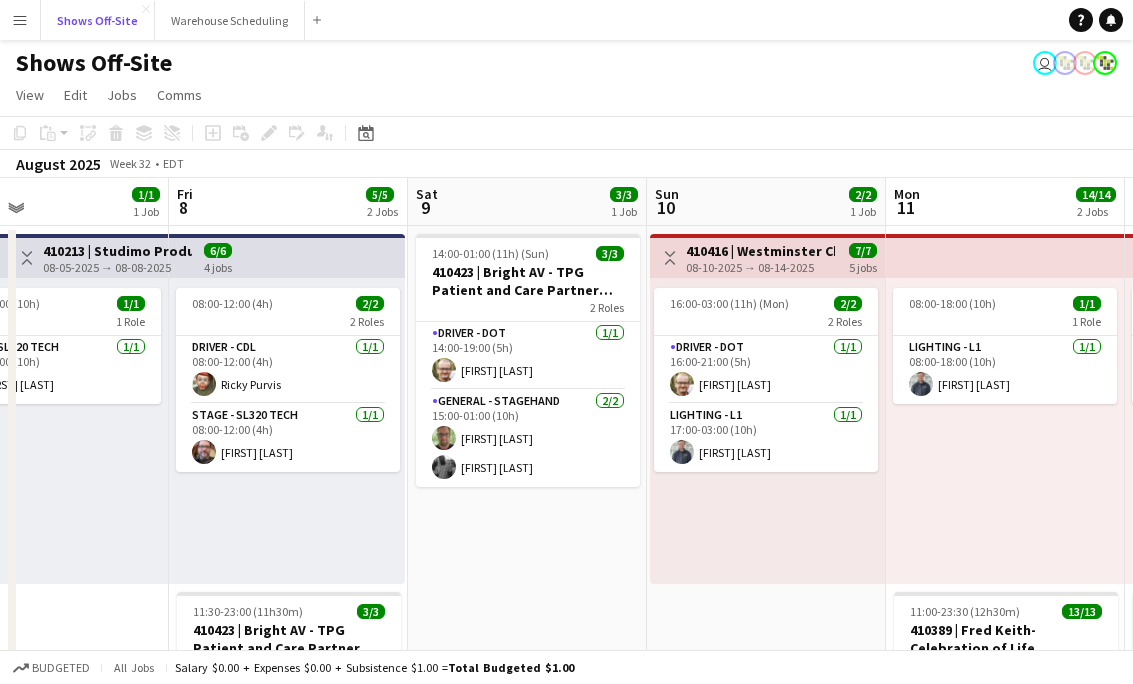 scroll, scrollTop: 0, scrollLeft: 624, axis: horizontal 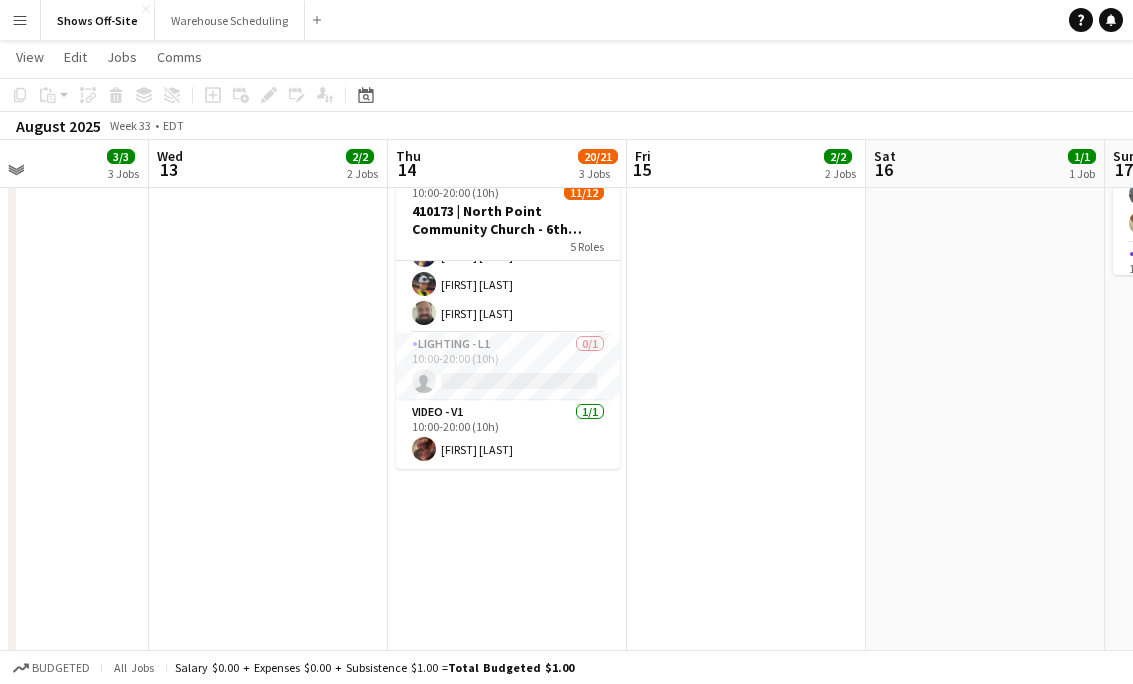 click on "Lighting - L1   0/1   10:00-20:00 (10h)
single-neutral-actions" at bounding box center (508, 367) 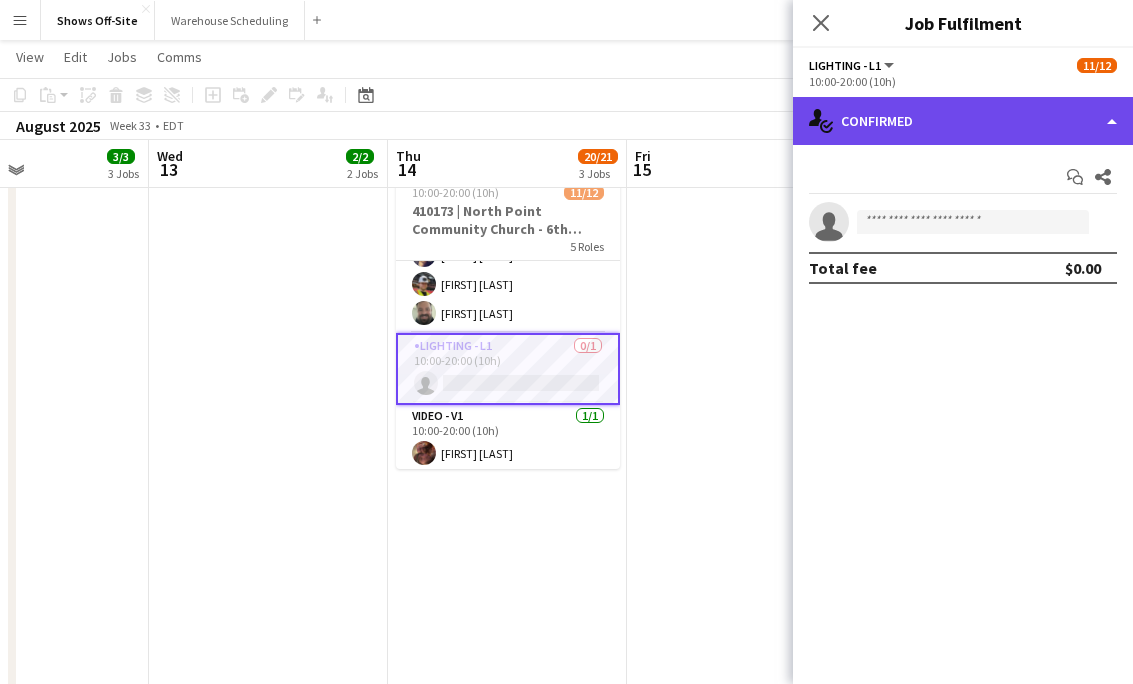 click on "single-neutral-actions-check-2
Confirmed" 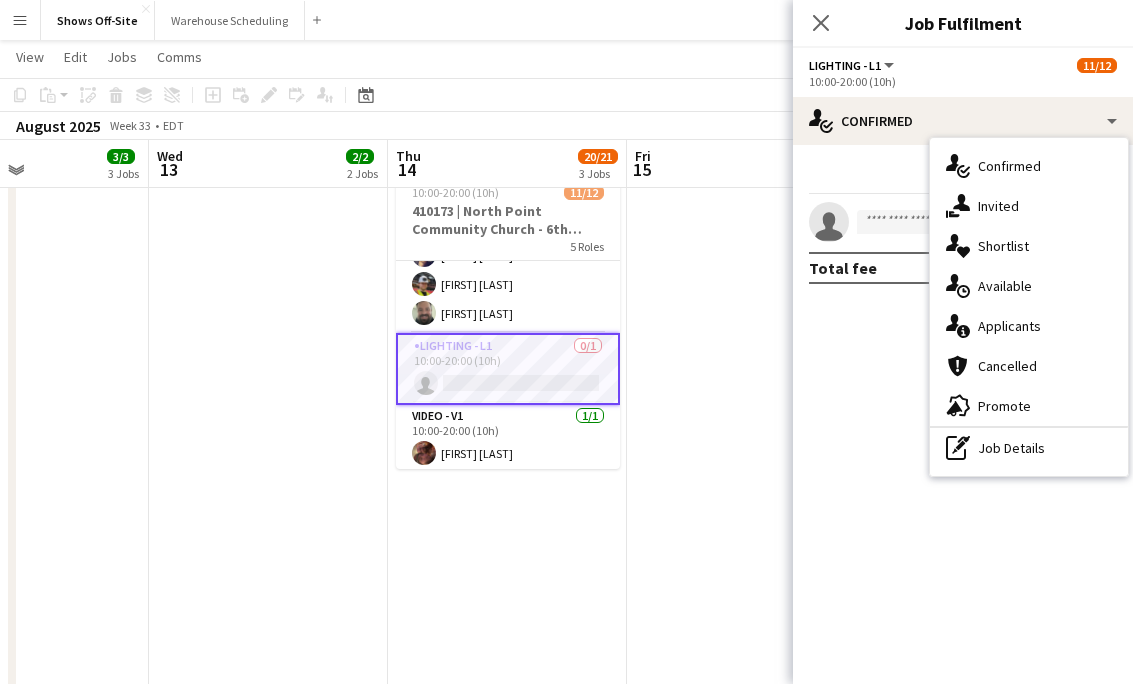 click on "single-neutral-actions-information
Applicants" at bounding box center [1029, 326] 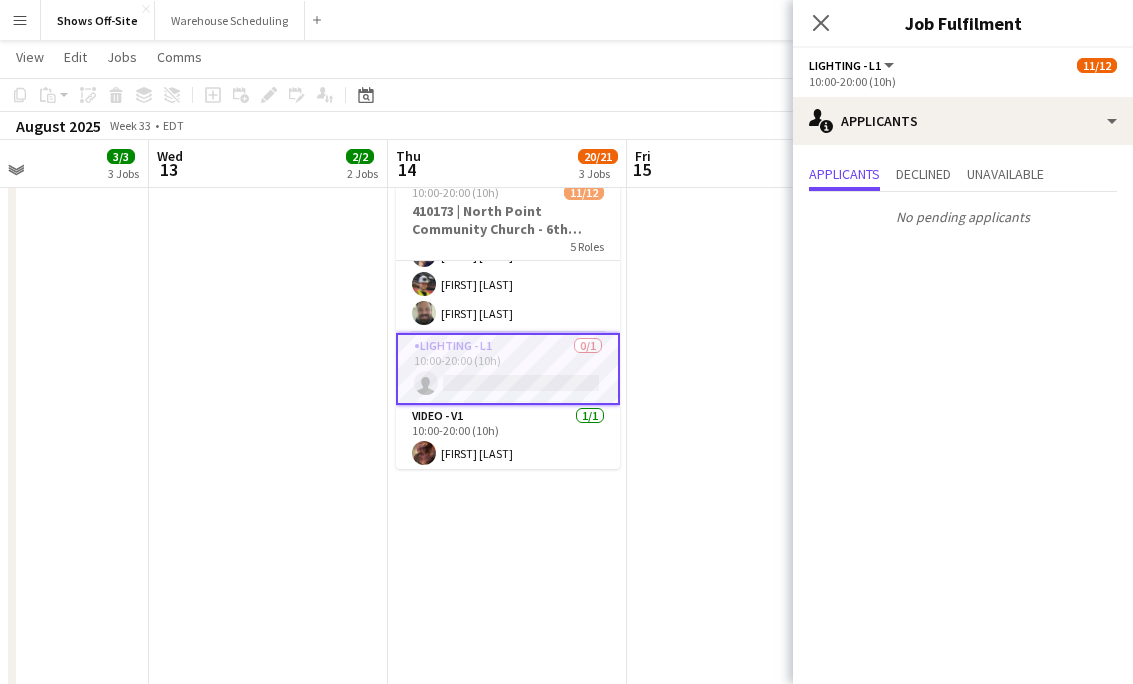 click on "Menu" at bounding box center [20, 20] 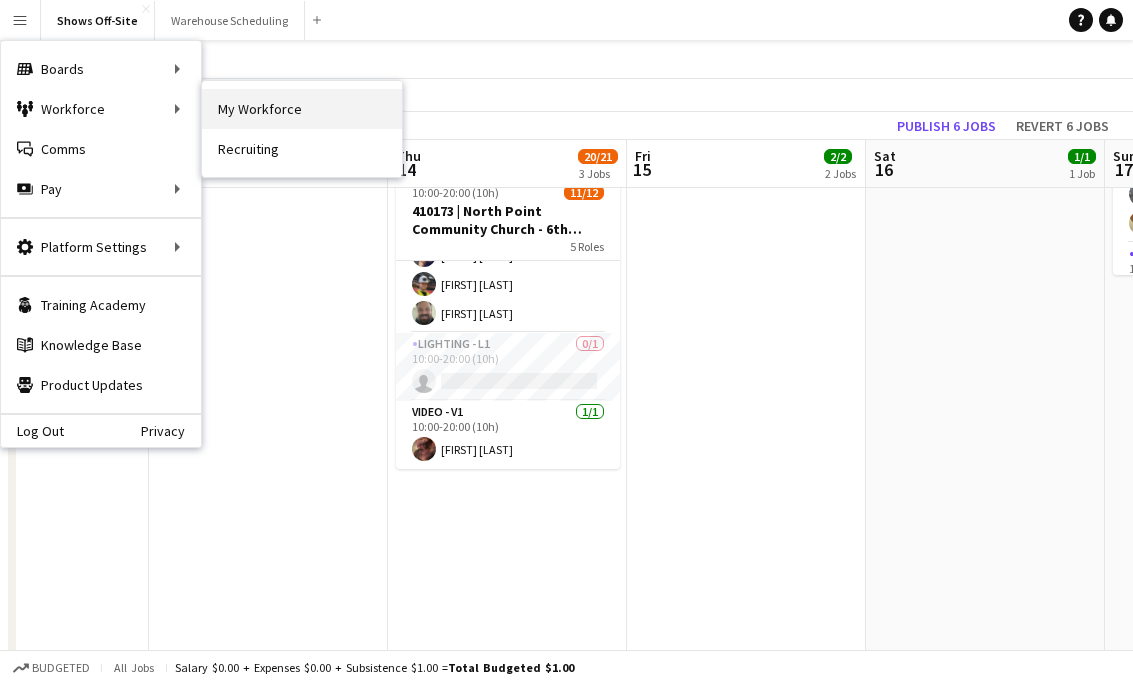 click on "My Workforce" at bounding box center [302, 109] 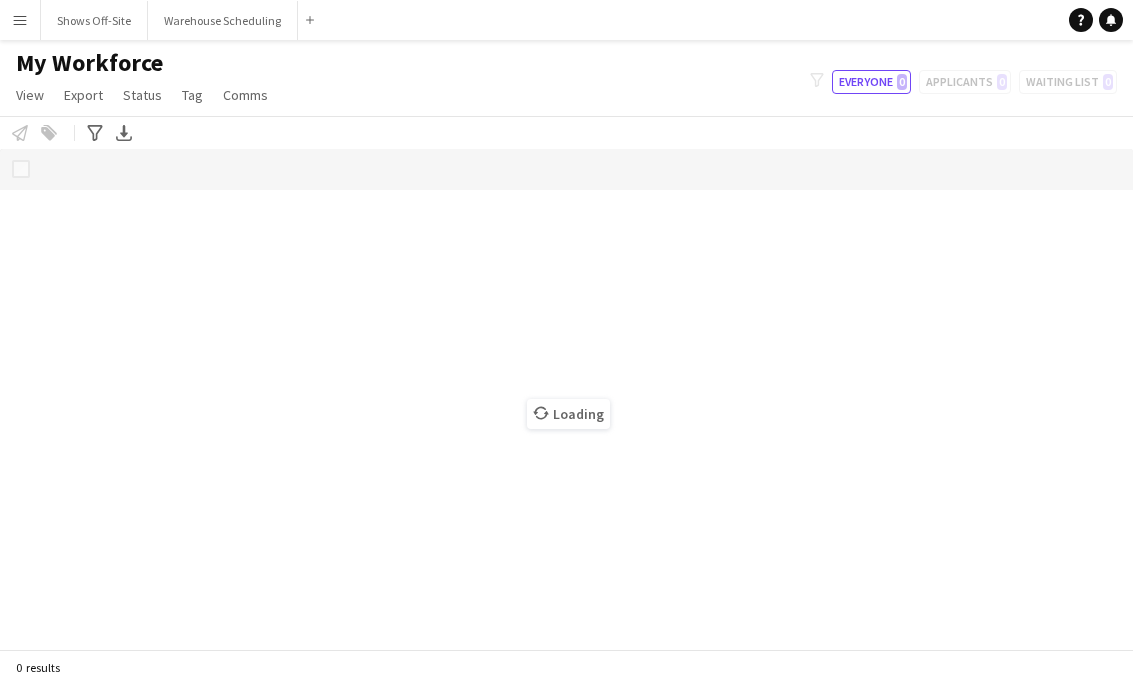 scroll, scrollTop: 0, scrollLeft: 0, axis: both 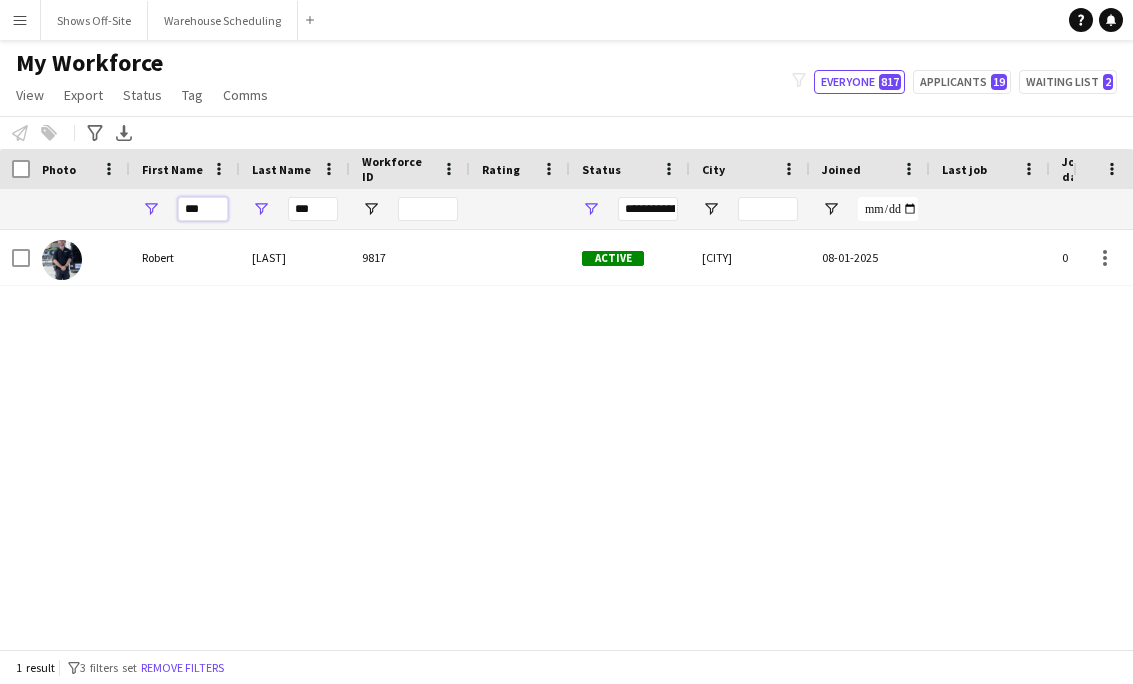 drag, startPoint x: 212, startPoint y: 213, endPoint x: 161, endPoint y: 213, distance: 51 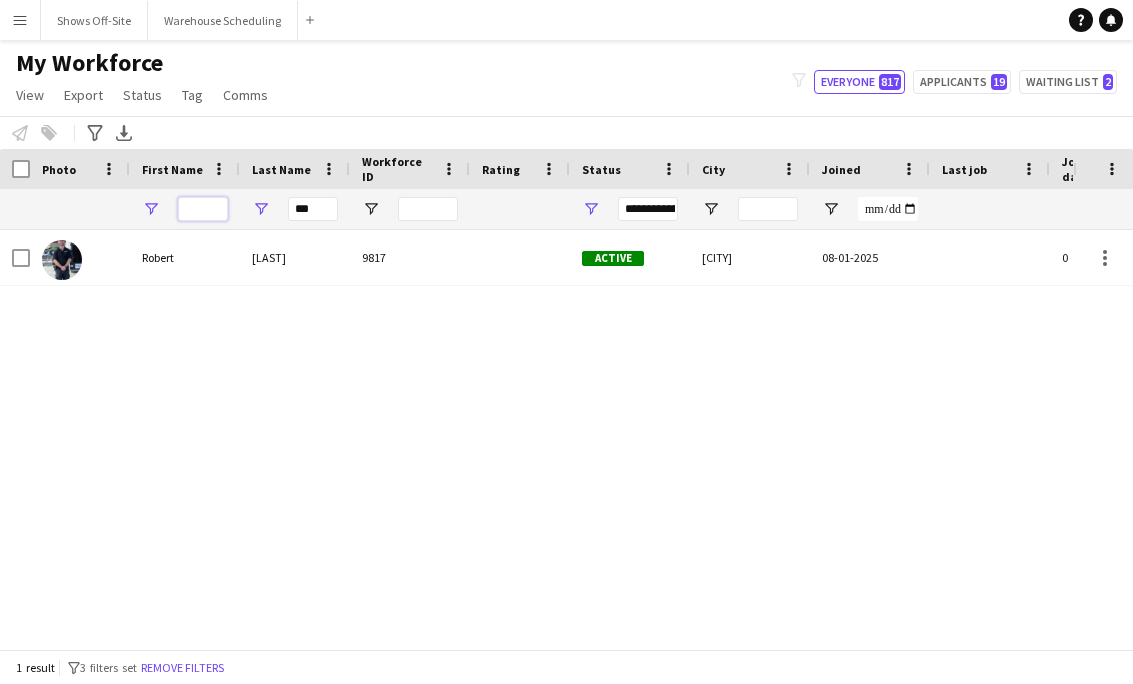 type 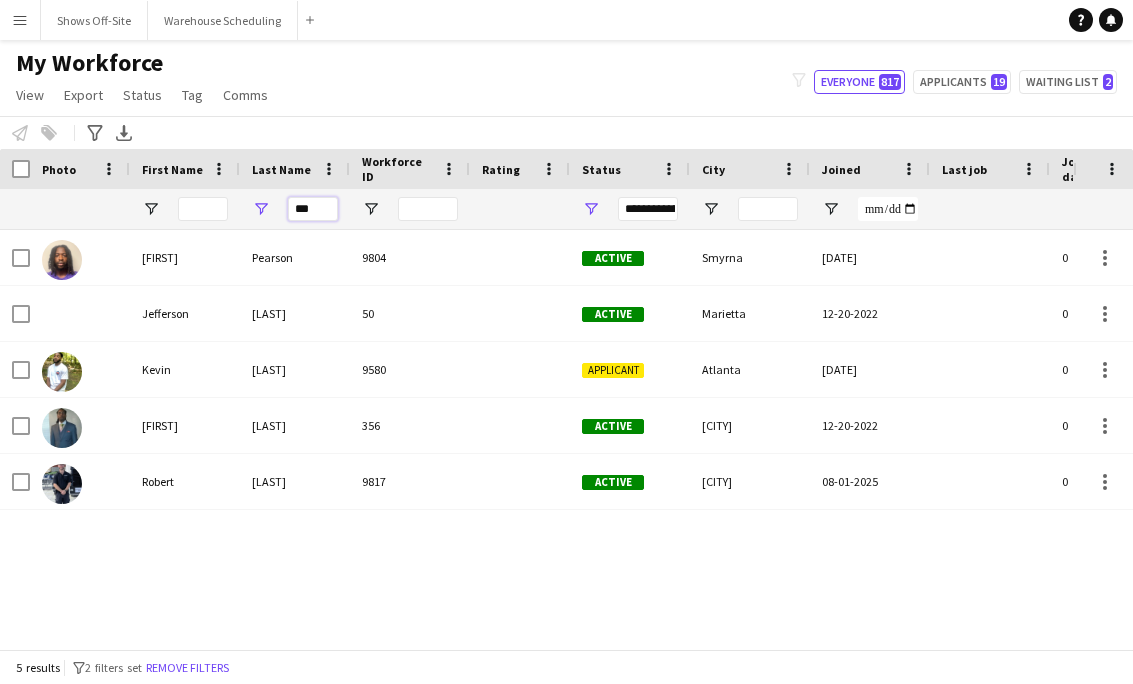 drag, startPoint x: 330, startPoint y: 216, endPoint x: 278, endPoint y: 216, distance: 52 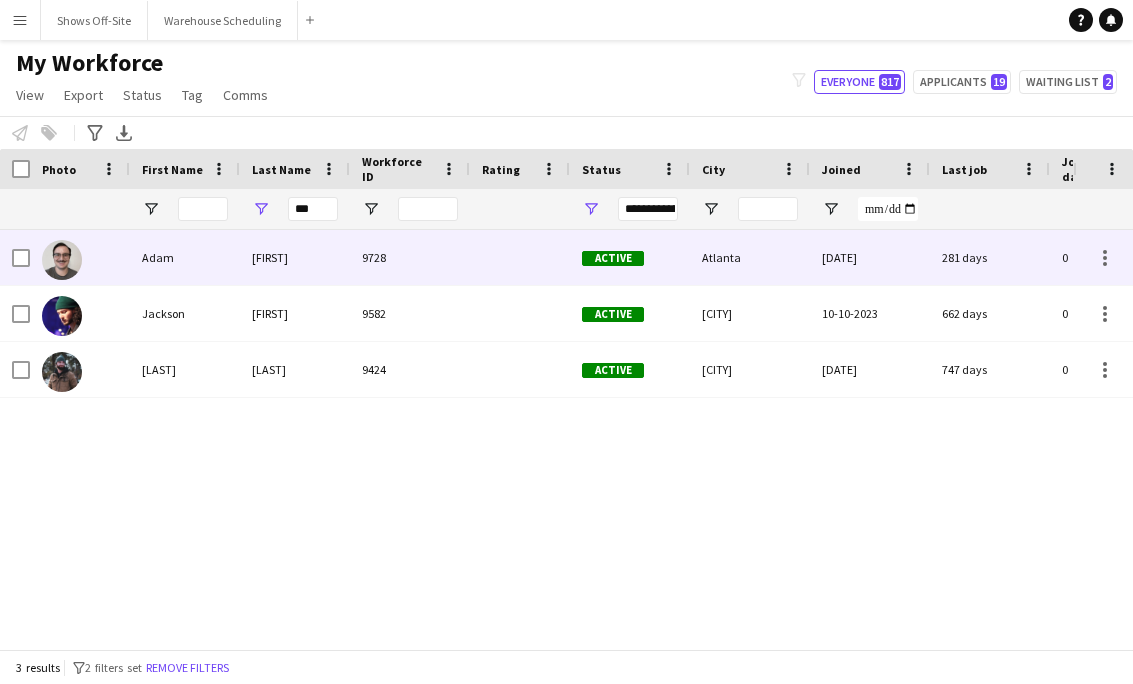 click on "Dieter" at bounding box center [295, 257] 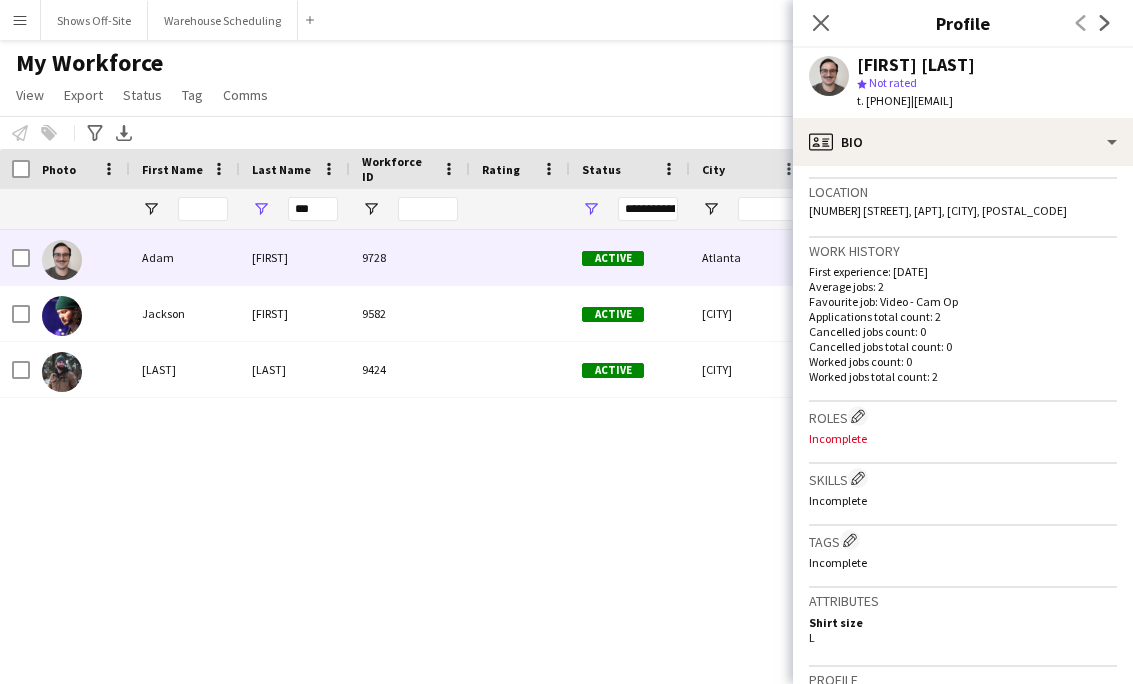 scroll, scrollTop: 426, scrollLeft: 0, axis: vertical 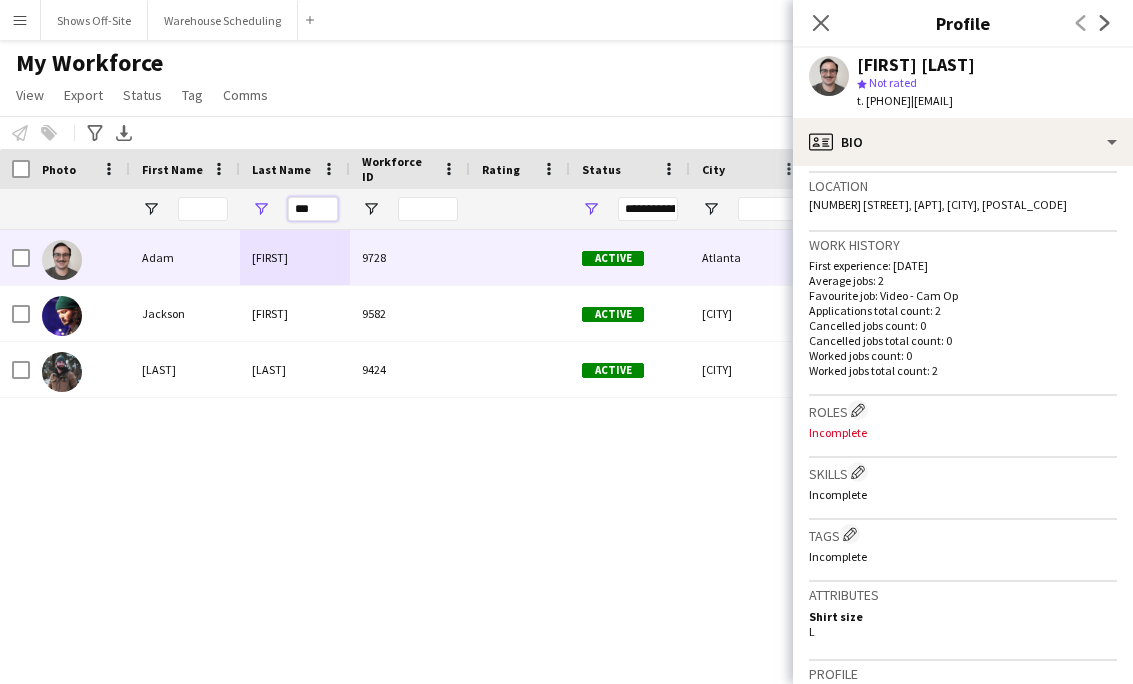 drag, startPoint x: 320, startPoint y: 207, endPoint x: 283, endPoint y: 194, distance: 39.217342 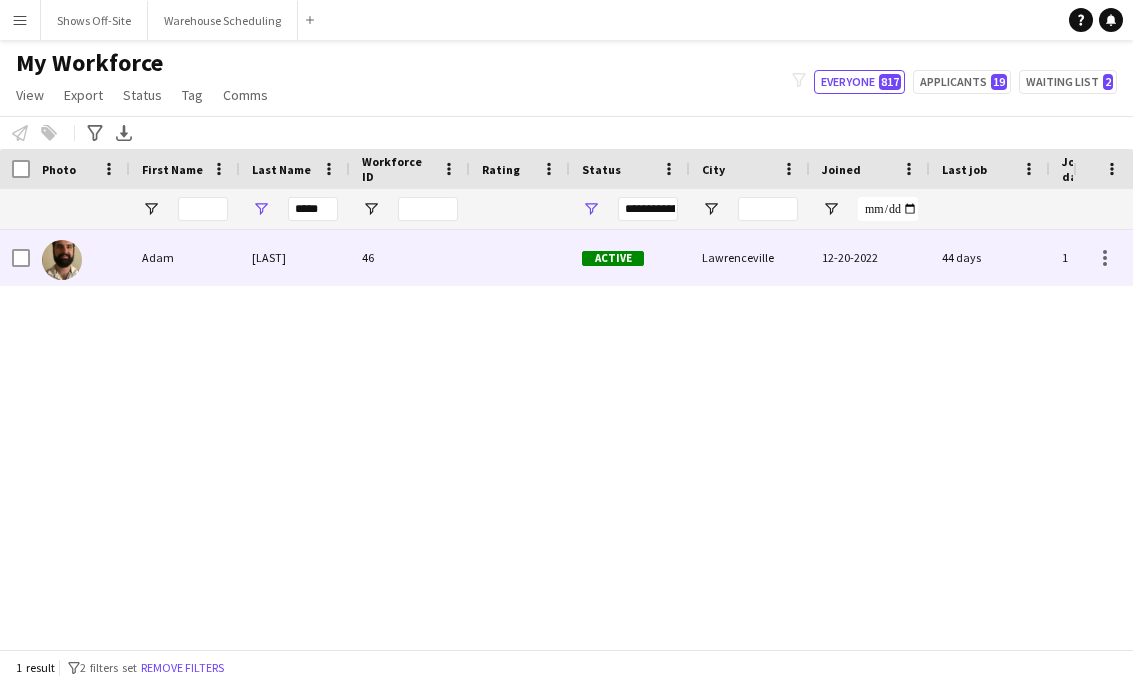 click on "Garey" at bounding box center [295, 257] 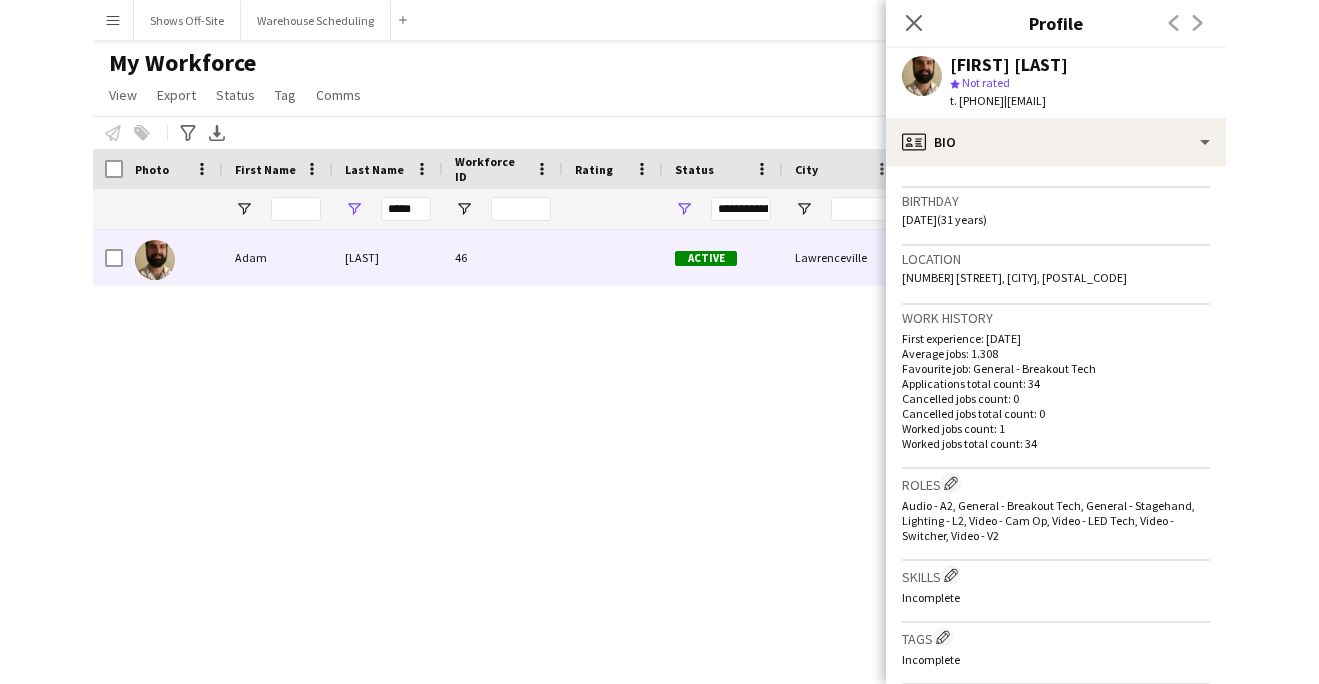 scroll, scrollTop: 355, scrollLeft: 0, axis: vertical 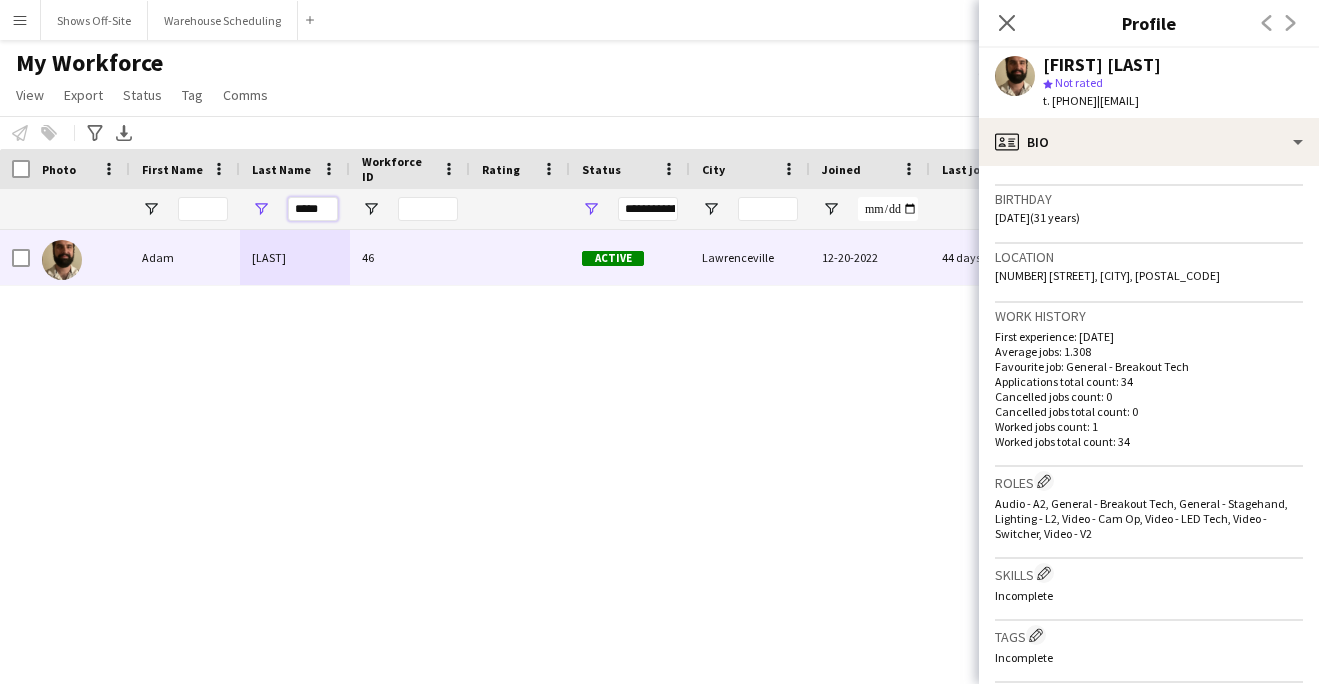 drag, startPoint x: 319, startPoint y: 214, endPoint x: 219, endPoint y: 214, distance: 100 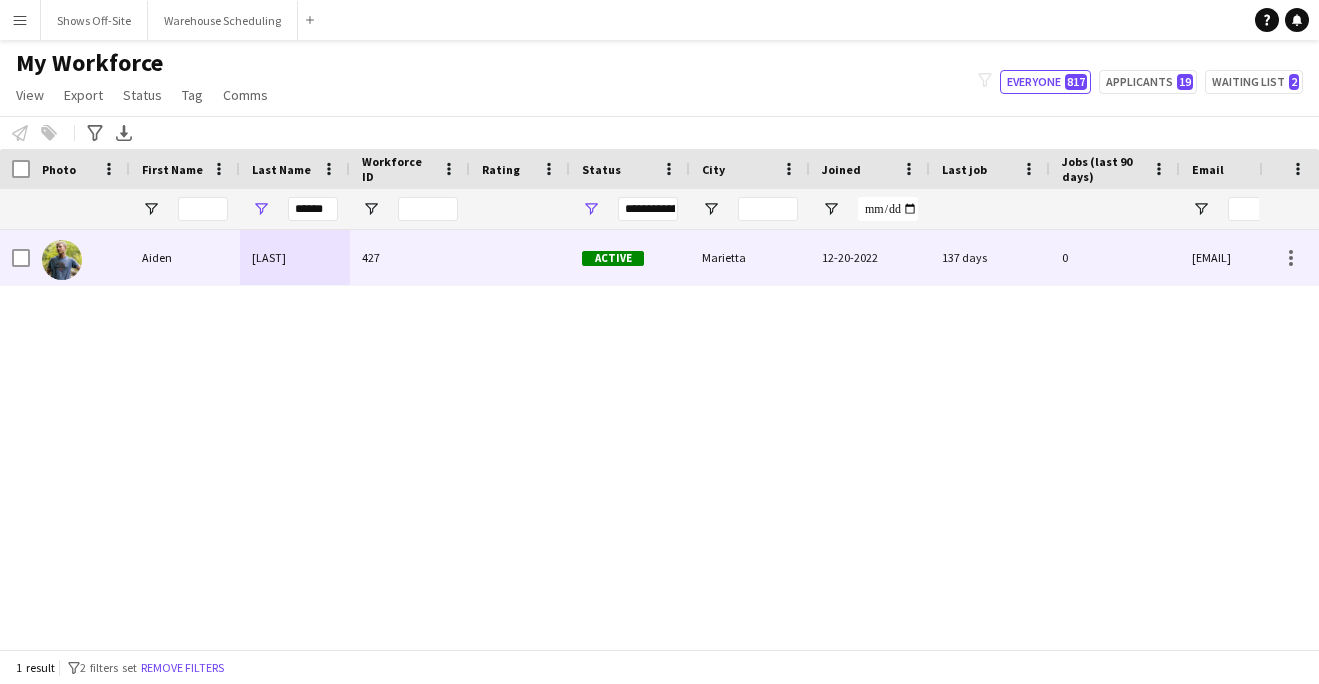 click on "Currin" at bounding box center (295, 257) 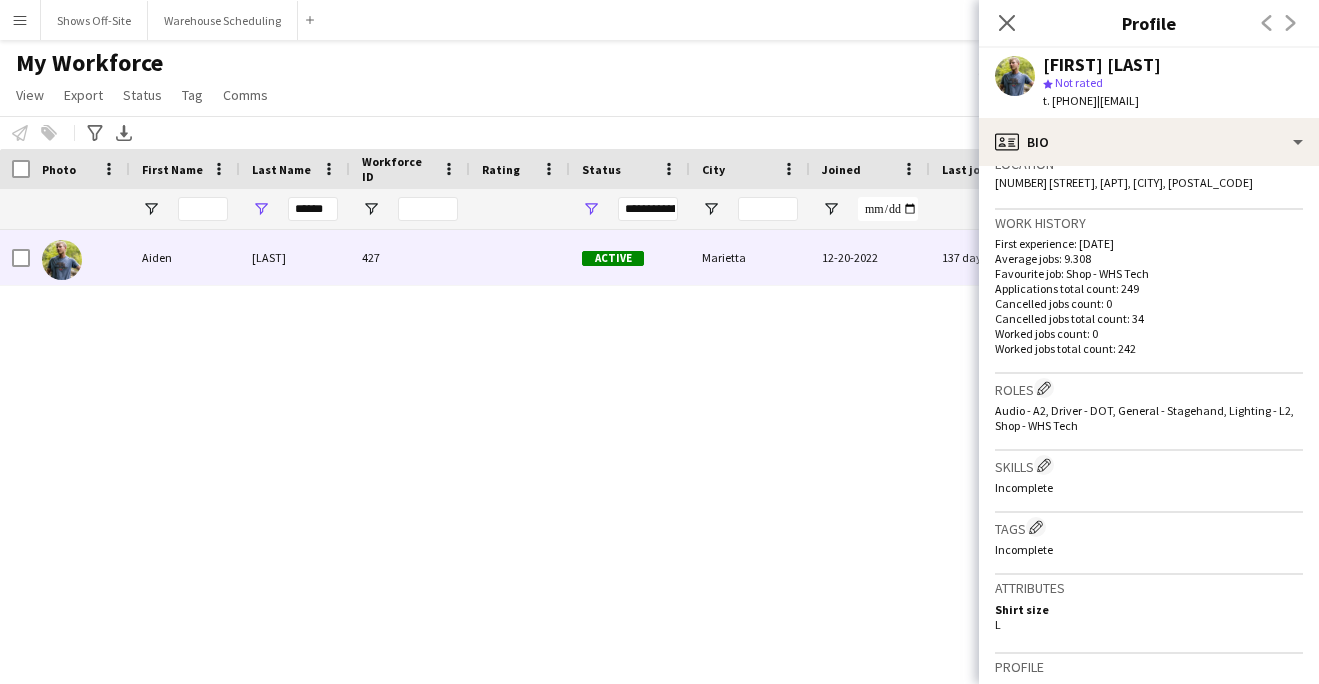 scroll, scrollTop: 473, scrollLeft: 0, axis: vertical 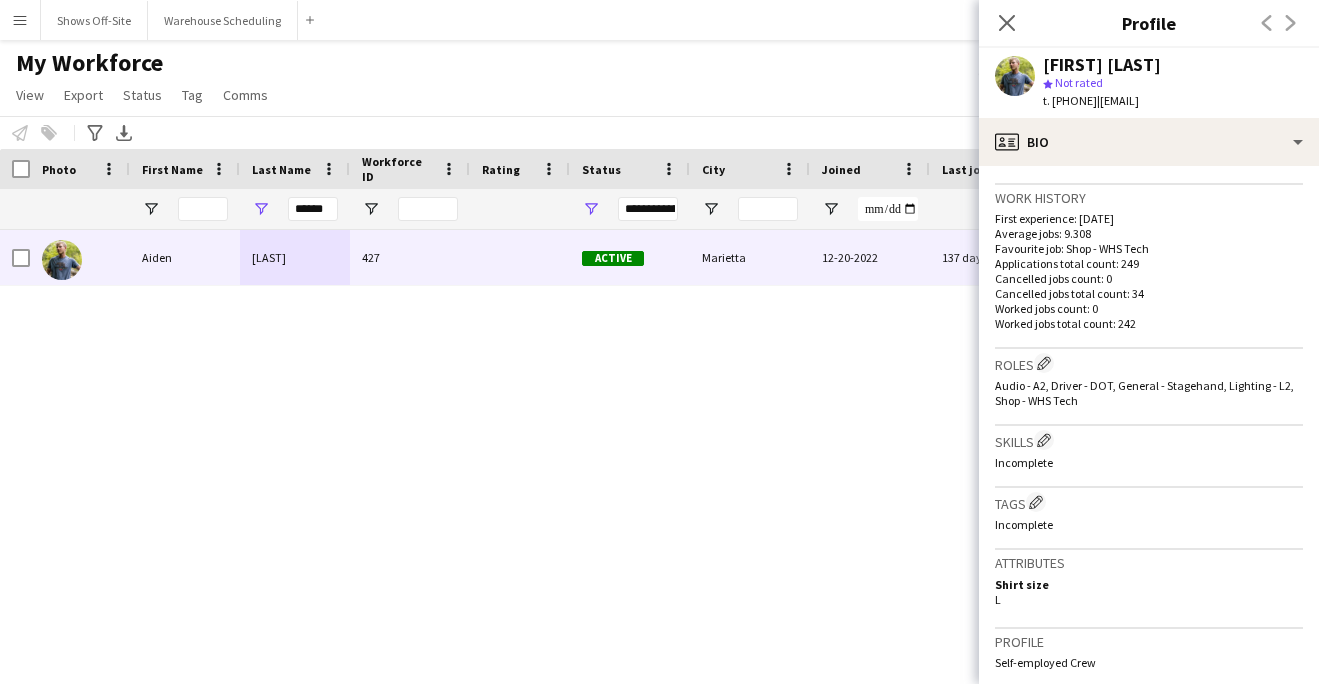 drag, startPoint x: 1088, startPoint y: 402, endPoint x: 1004, endPoint y: 385, distance: 85.70297 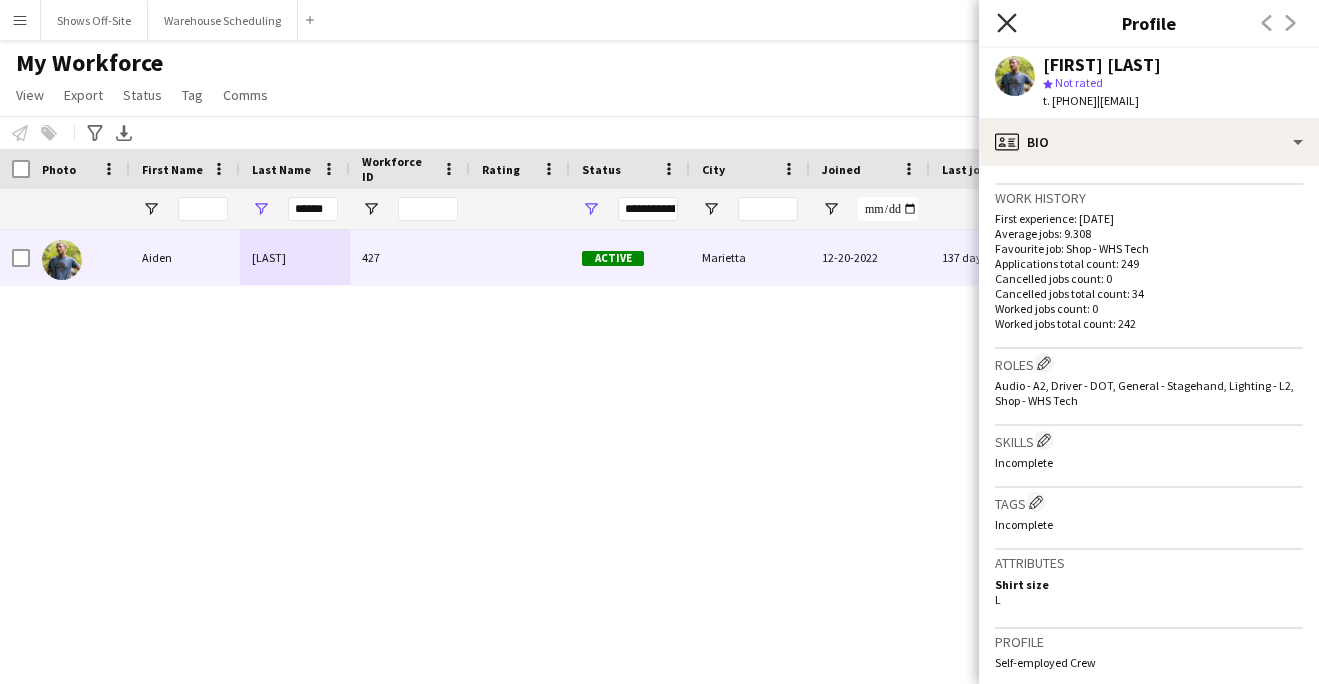 click on "Close pop-in" 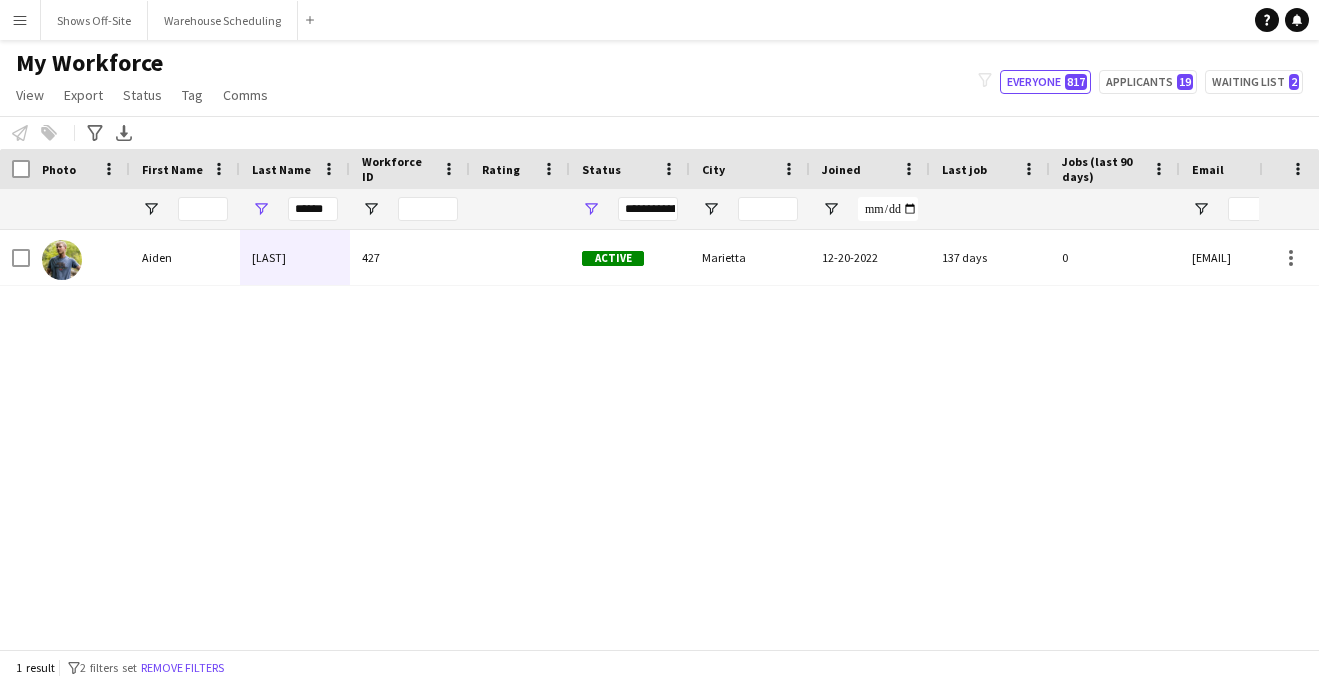 click on "Notify workforce
Add to tag
Select at least one crew to tag him or her.
Advanced filters
Advanced filters   Availability   Start Time   End Time   Skills   Role types   Worked with these clients...   Address
Address
Distance from address (mi)   Clear   View results
Export XLSX" 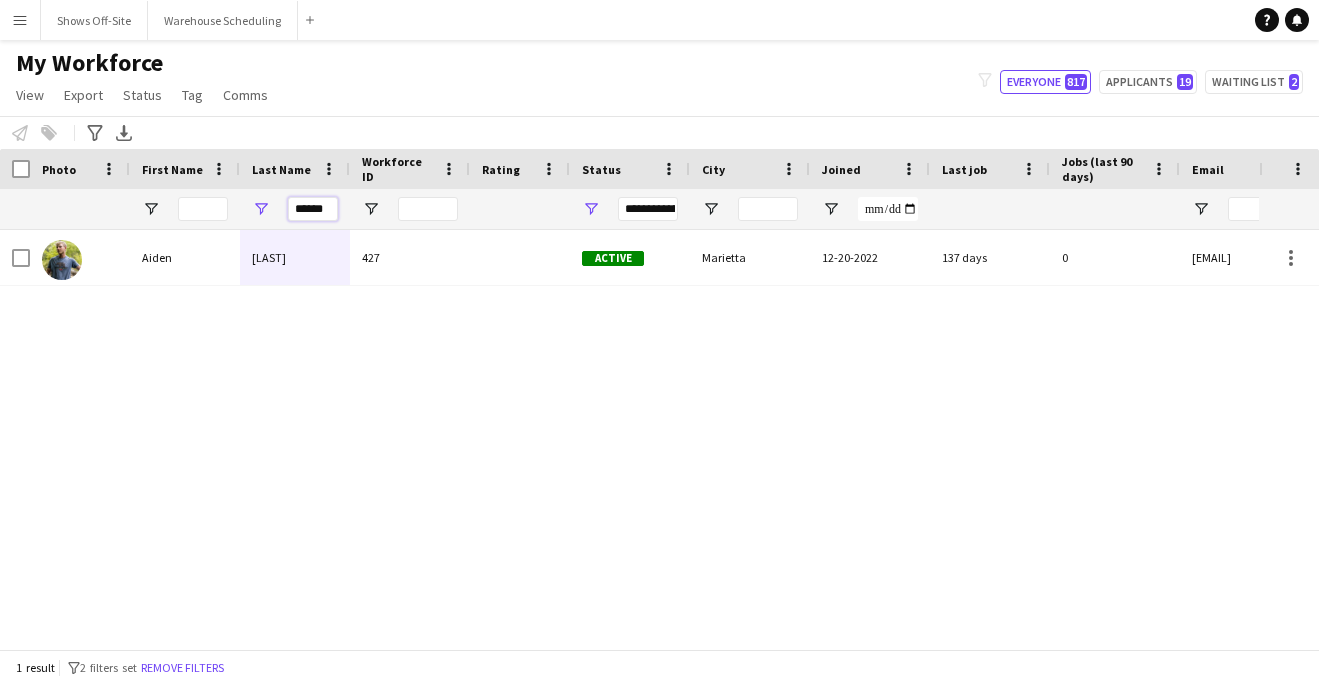 click on "******" at bounding box center [313, 209] 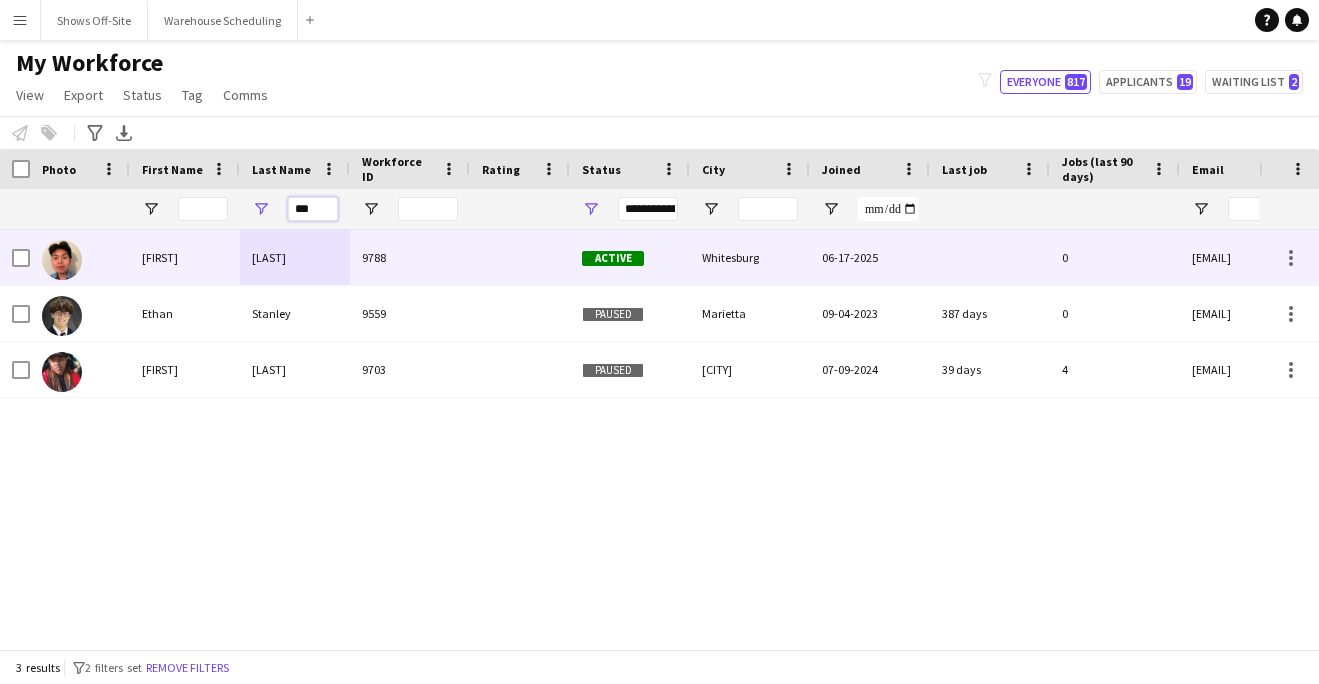 type on "***" 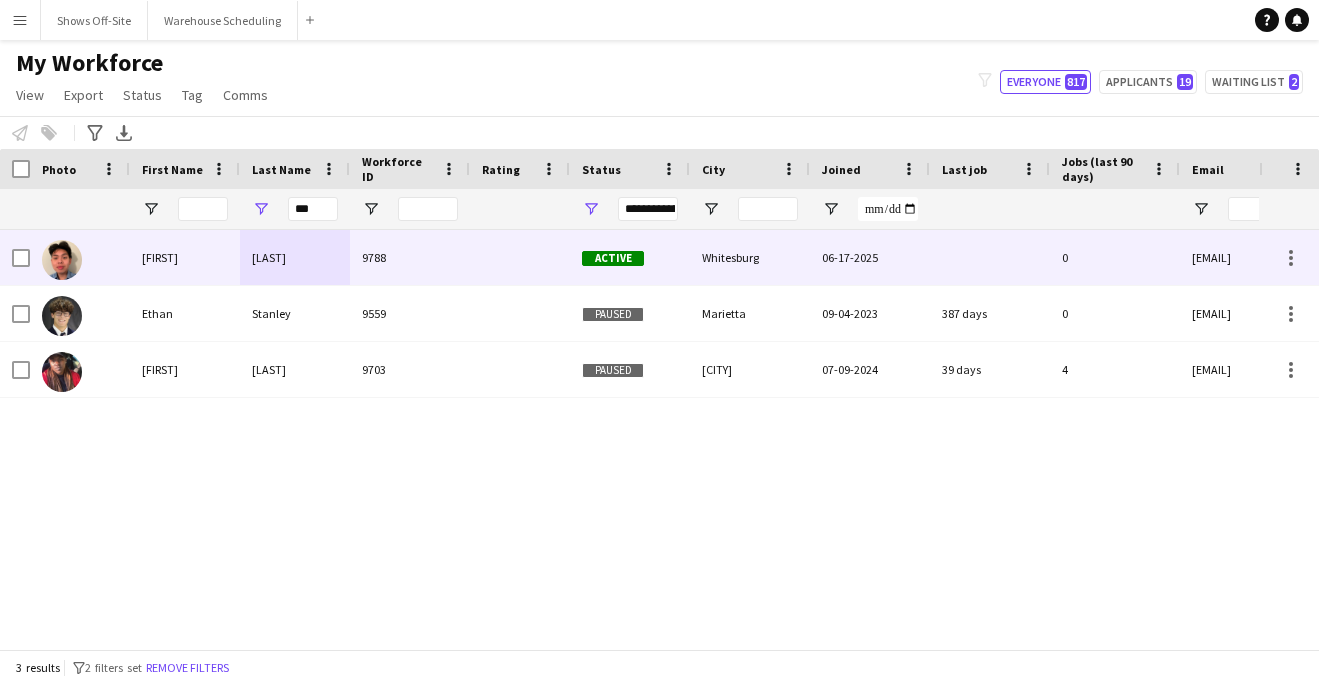 click on "Allan" at bounding box center [185, 257] 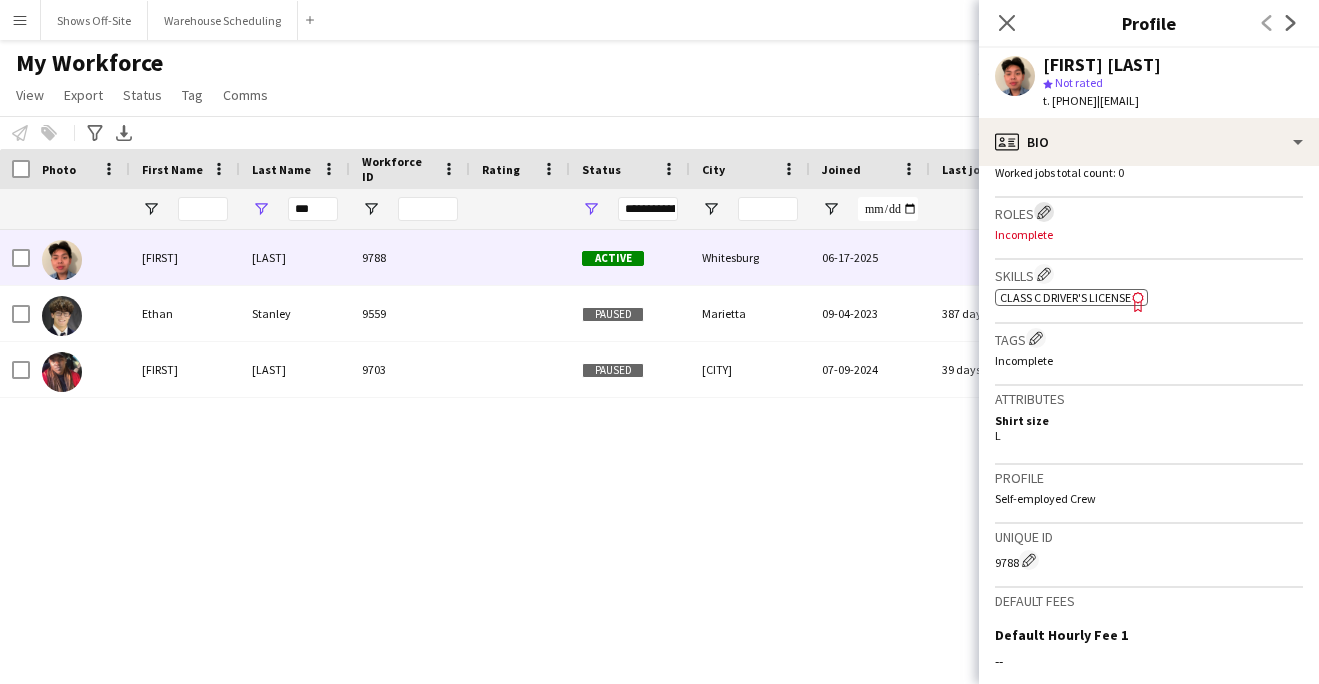 scroll, scrollTop: 0, scrollLeft: 0, axis: both 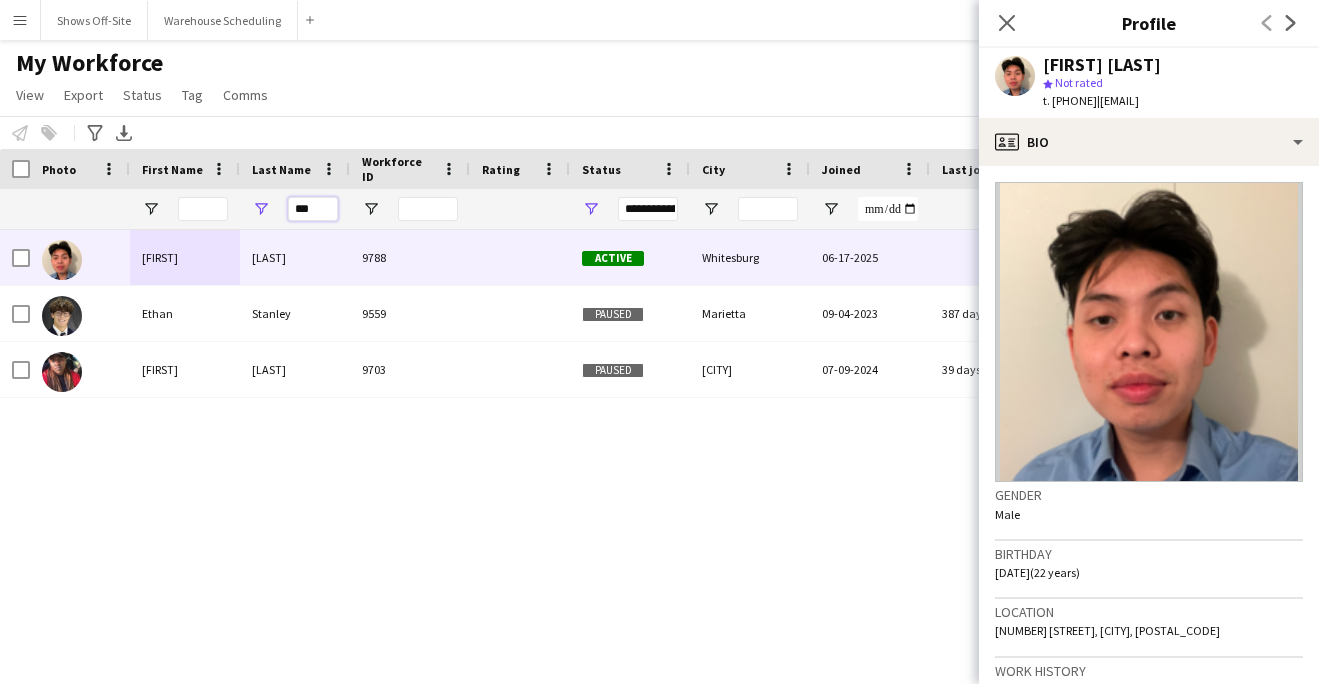 drag, startPoint x: 325, startPoint y: 202, endPoint x: 271, endPoint y: 202, distance: 54 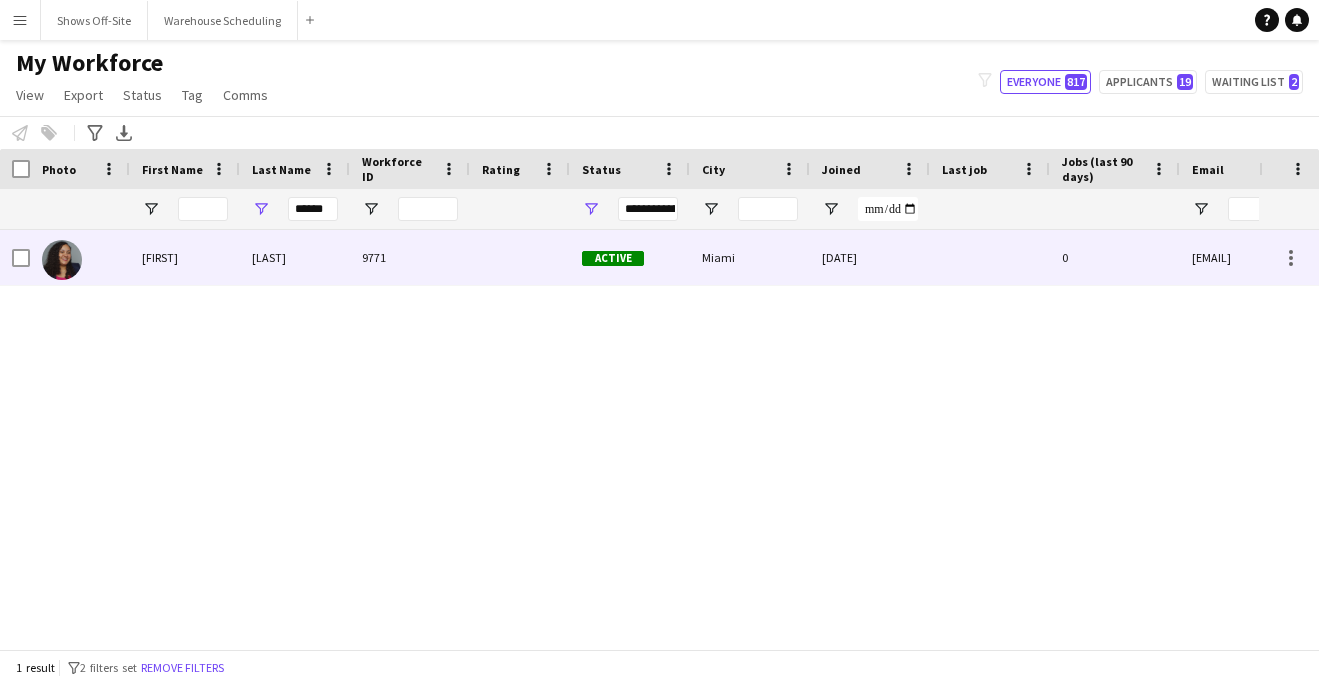 click on "Freire" at bounding box center [295, 257] 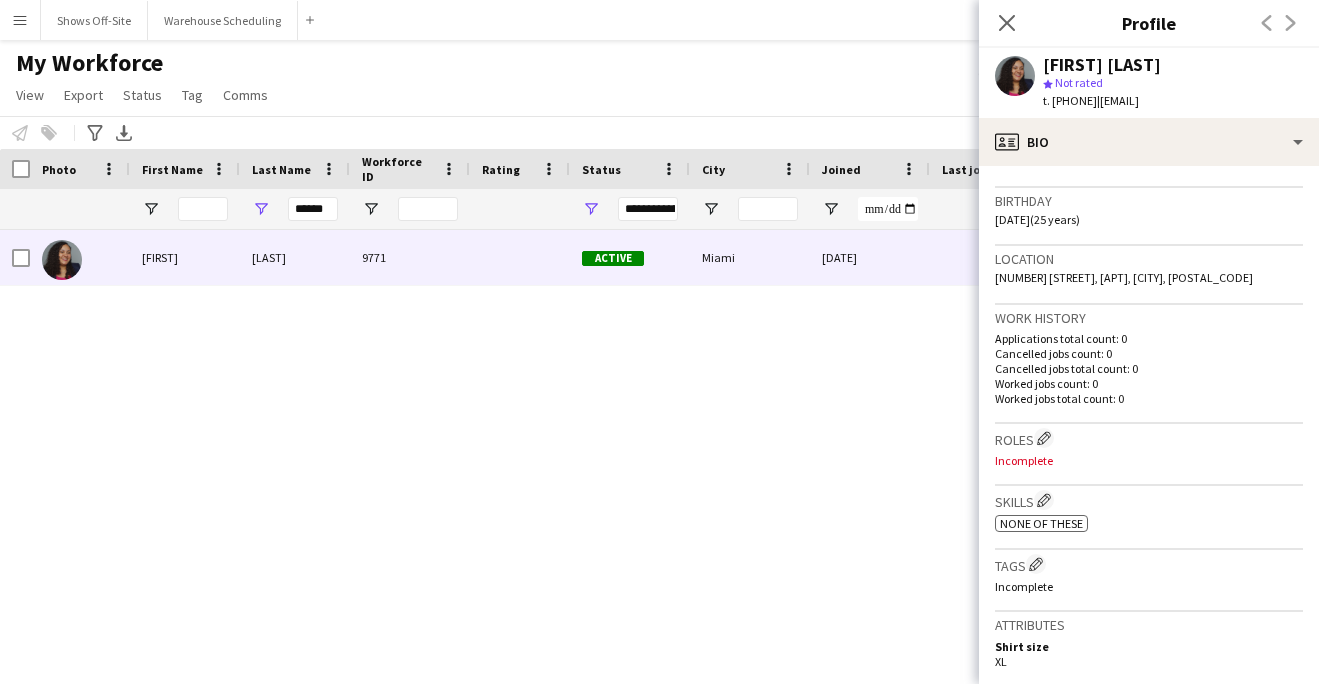 scroll, scrollTop: 352, scrollLeft: 0, axis: vertical 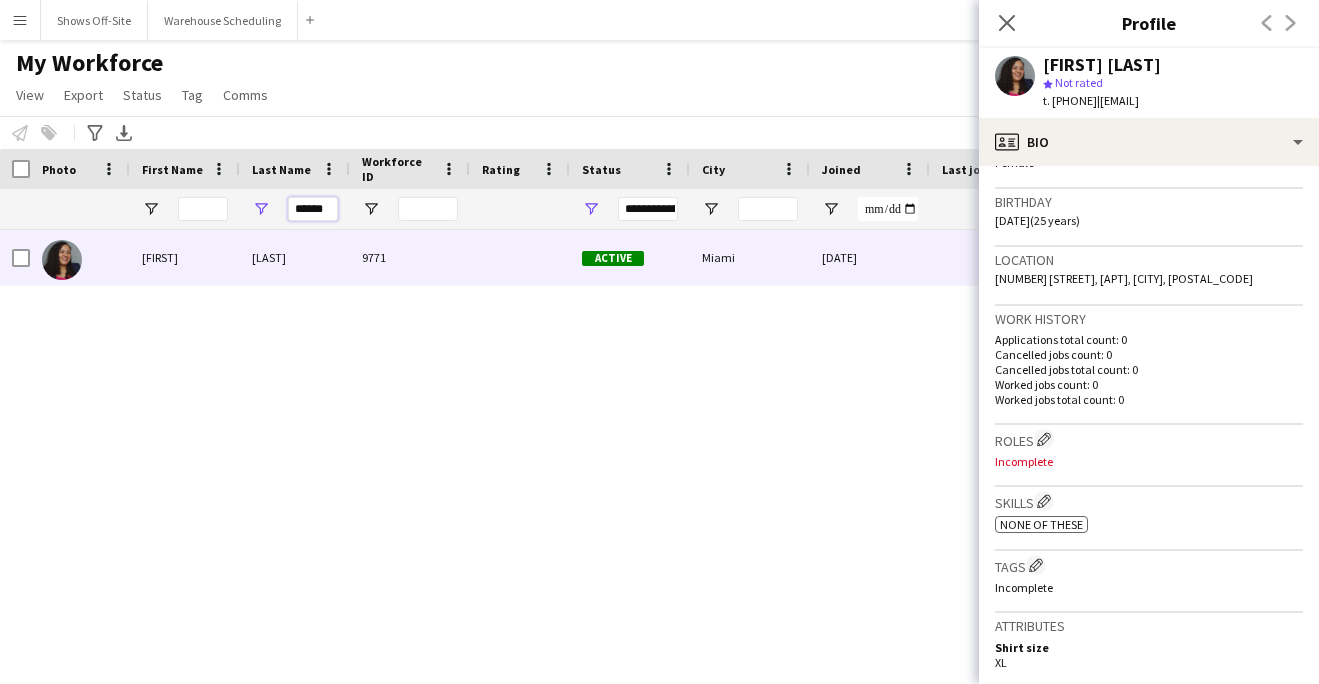 drag, startPoint x: 325, startPoint y: 209, endPoint x: 169, endPoint y: 200, distance: 156.2594 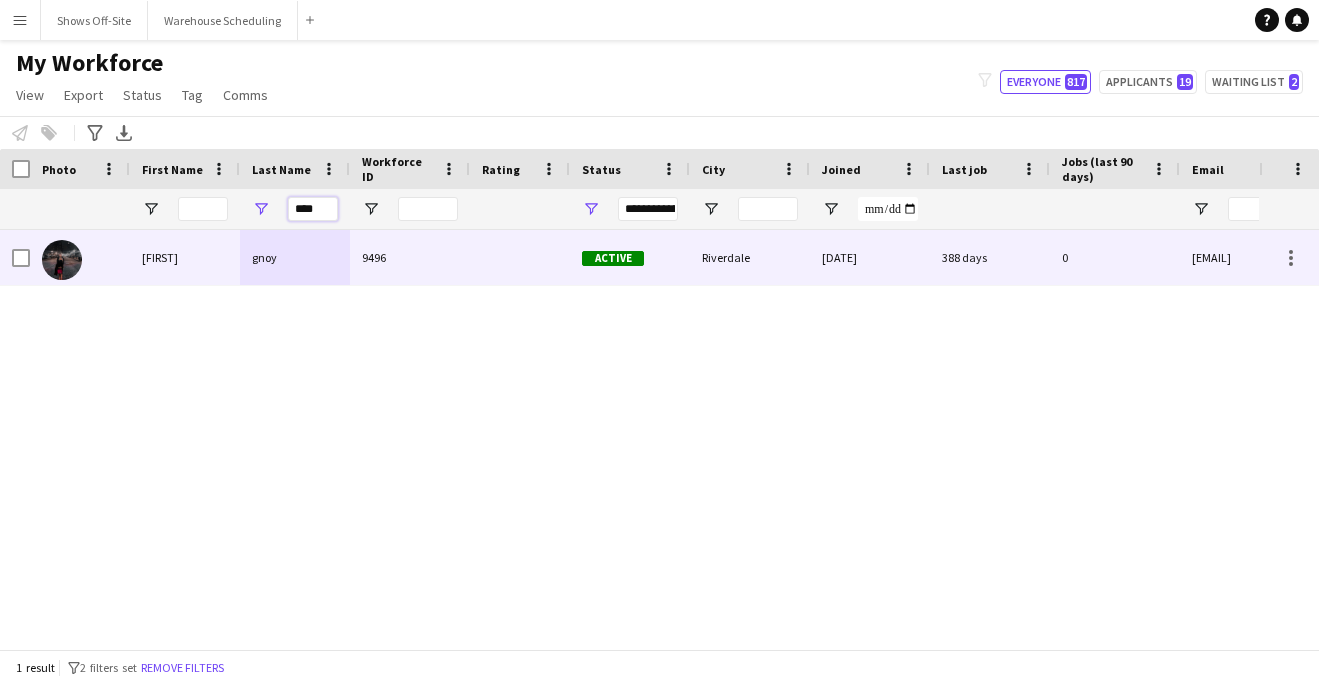 type on "****" 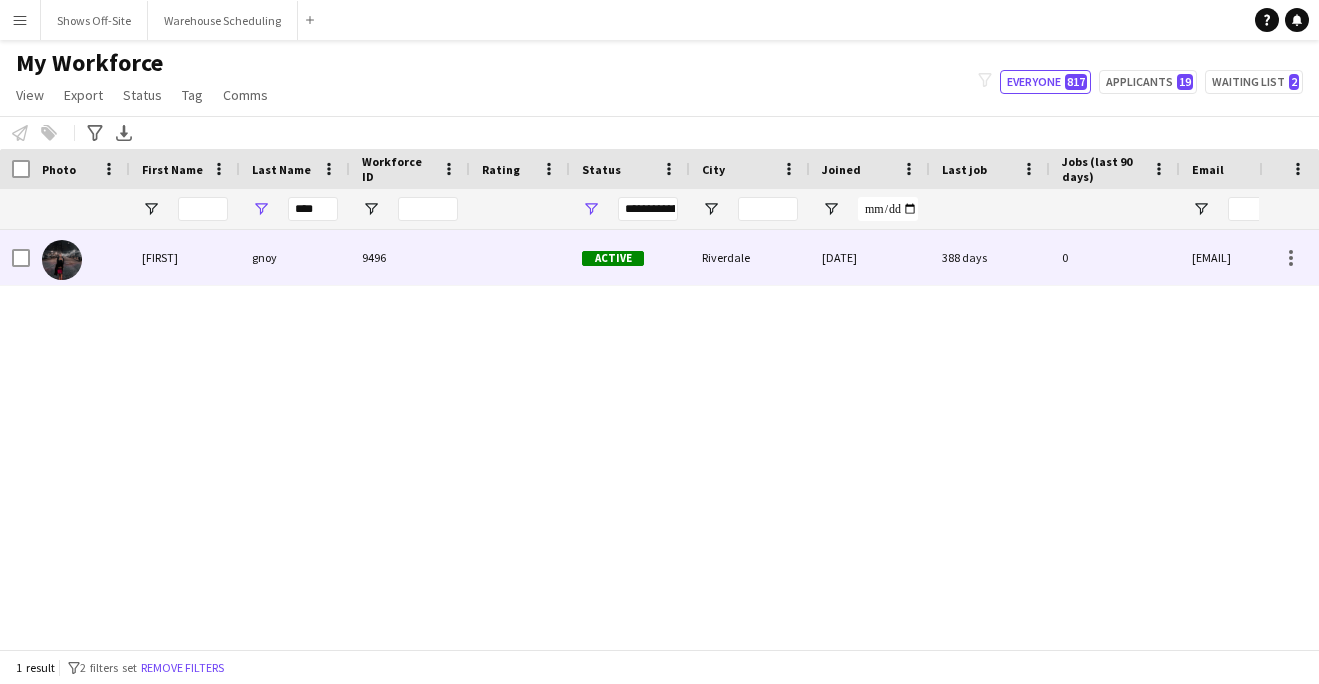 click on "angelina" at bounding box center (185, 257) 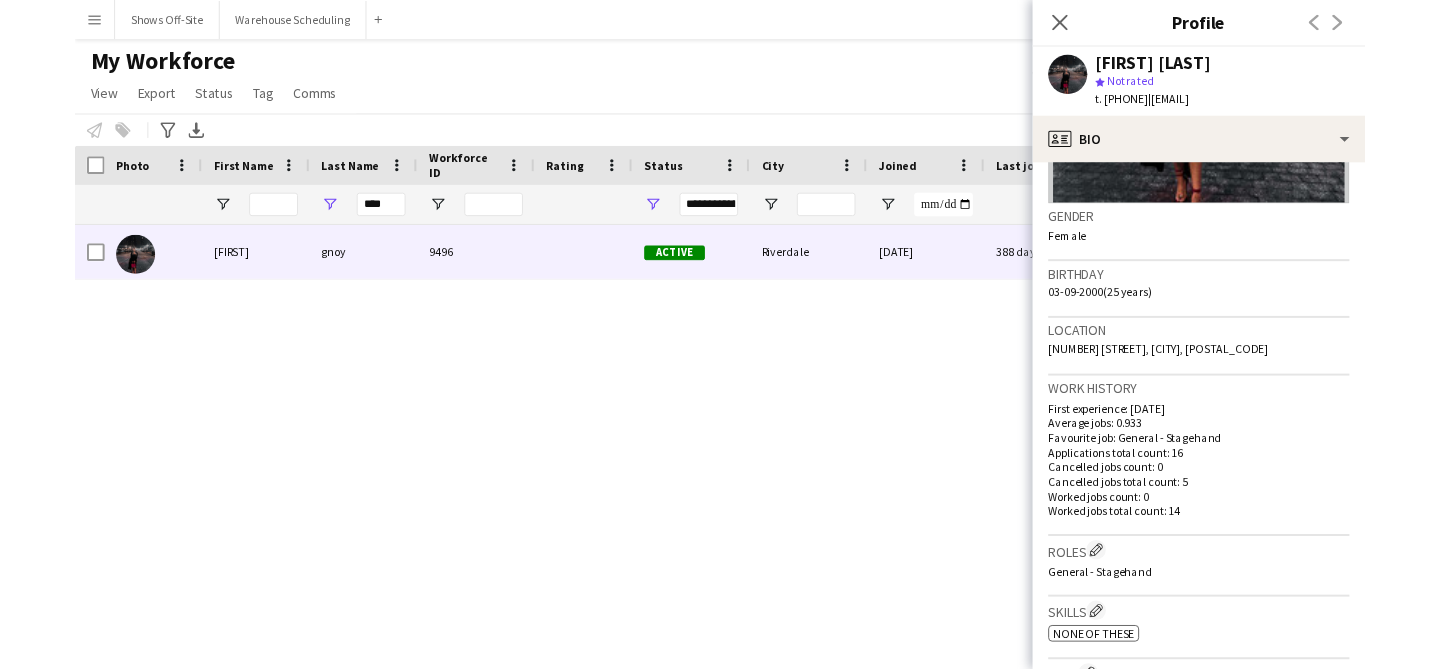 scroll, scrollTop: 882, scrollLeft: 0, axis: vertical 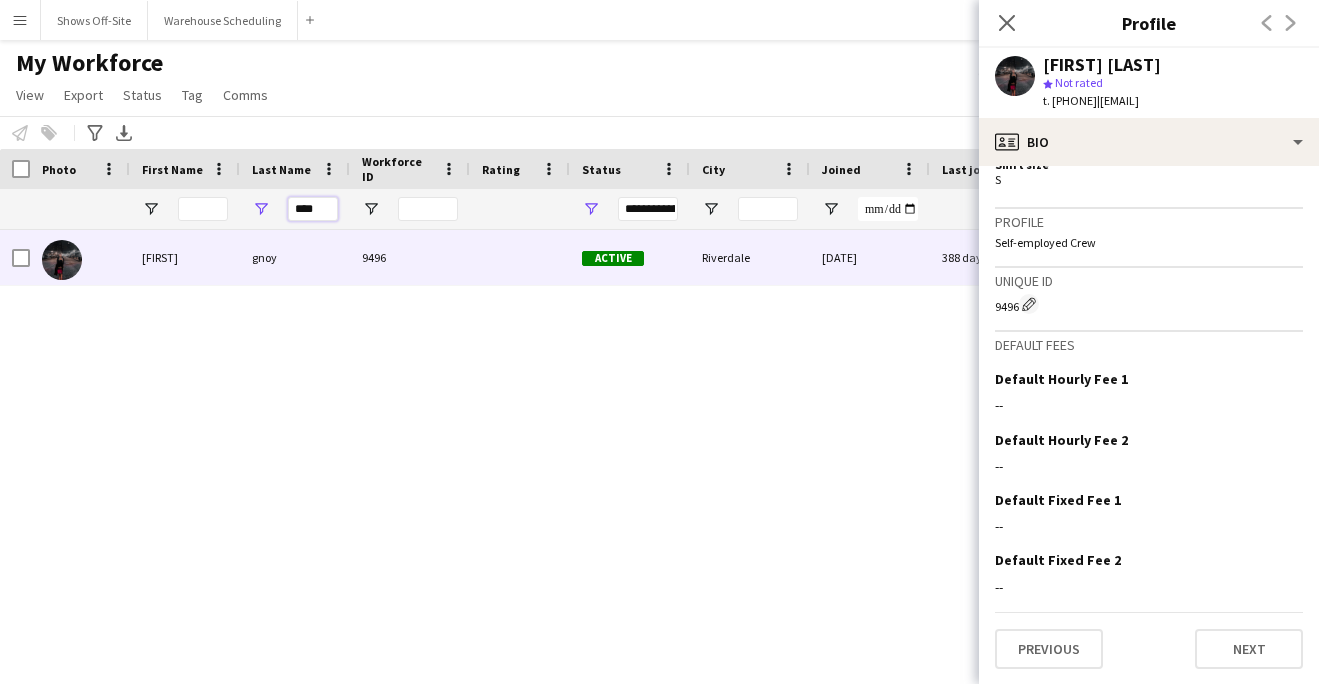drag, startPoint x: 324, startPoint y: 214, endPoint x: 249, endPoint y: 214, distance: 75 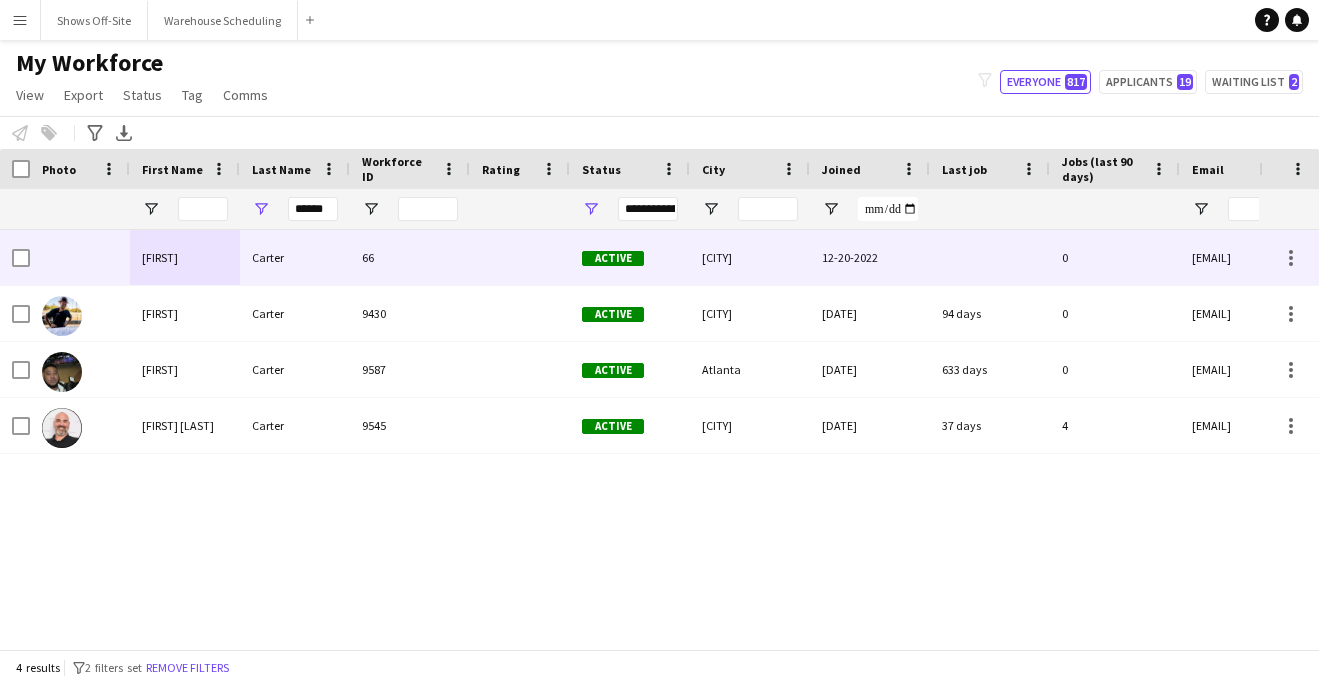 click on "Augustine" at bounding box center (185, 257) 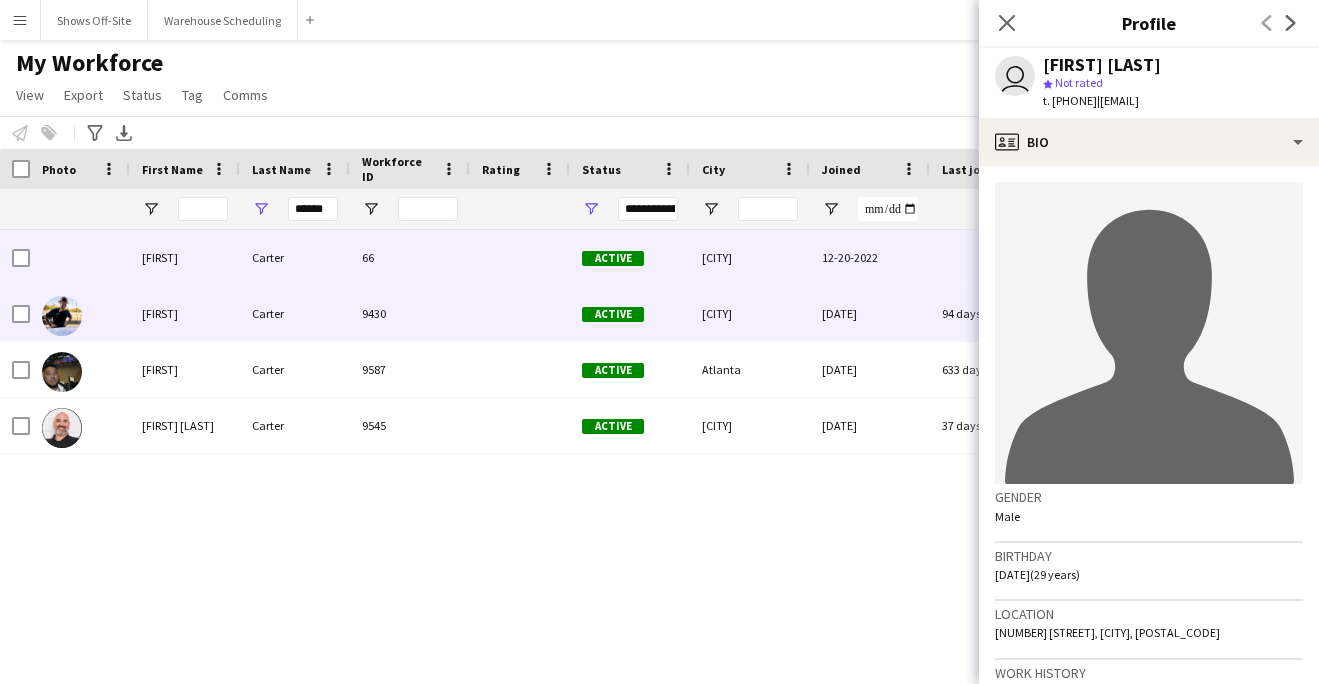 click on "Augustine" at bounding box center (185, 313) 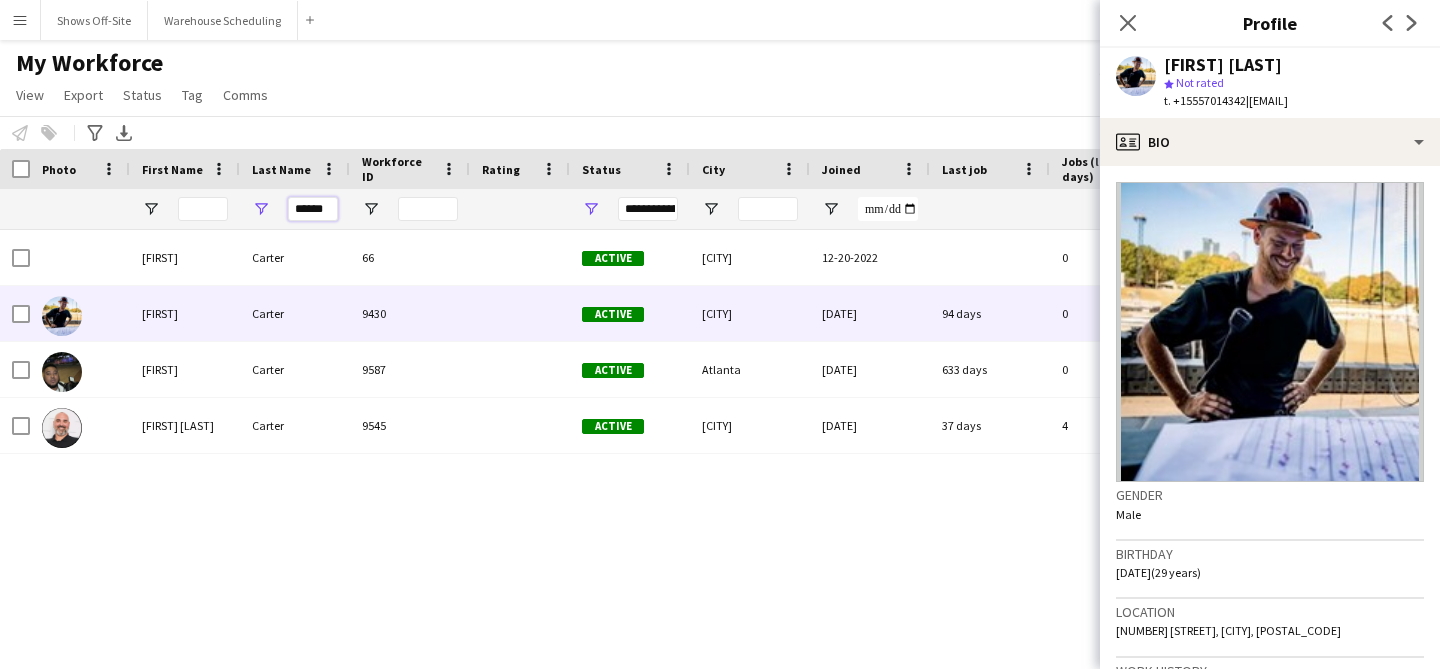 drag, startPoint x: 327, startPoint y: 214, endPoint x: 230, endPoint y: 214, distance: 97 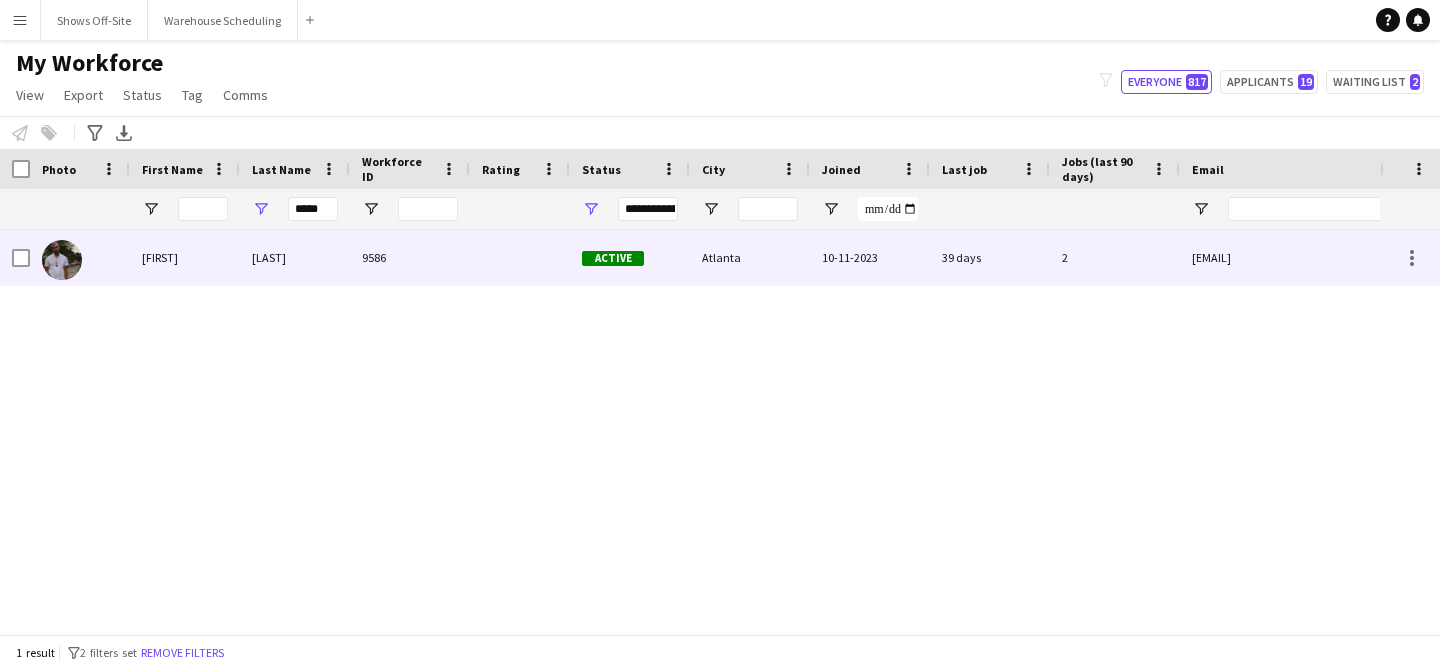 click on "Austin" at bounding box center [185, 257] 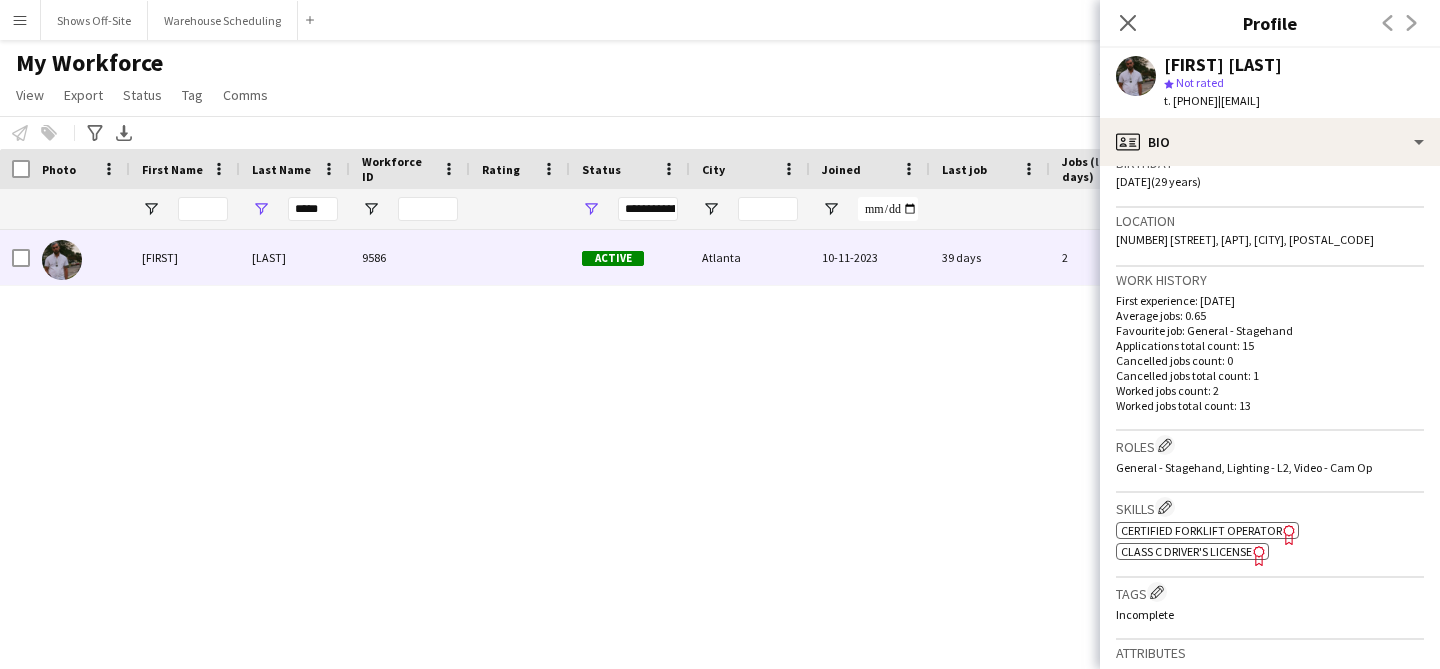 scroll, scrollTop: 396, scrollLeft: 0, axis: vertical 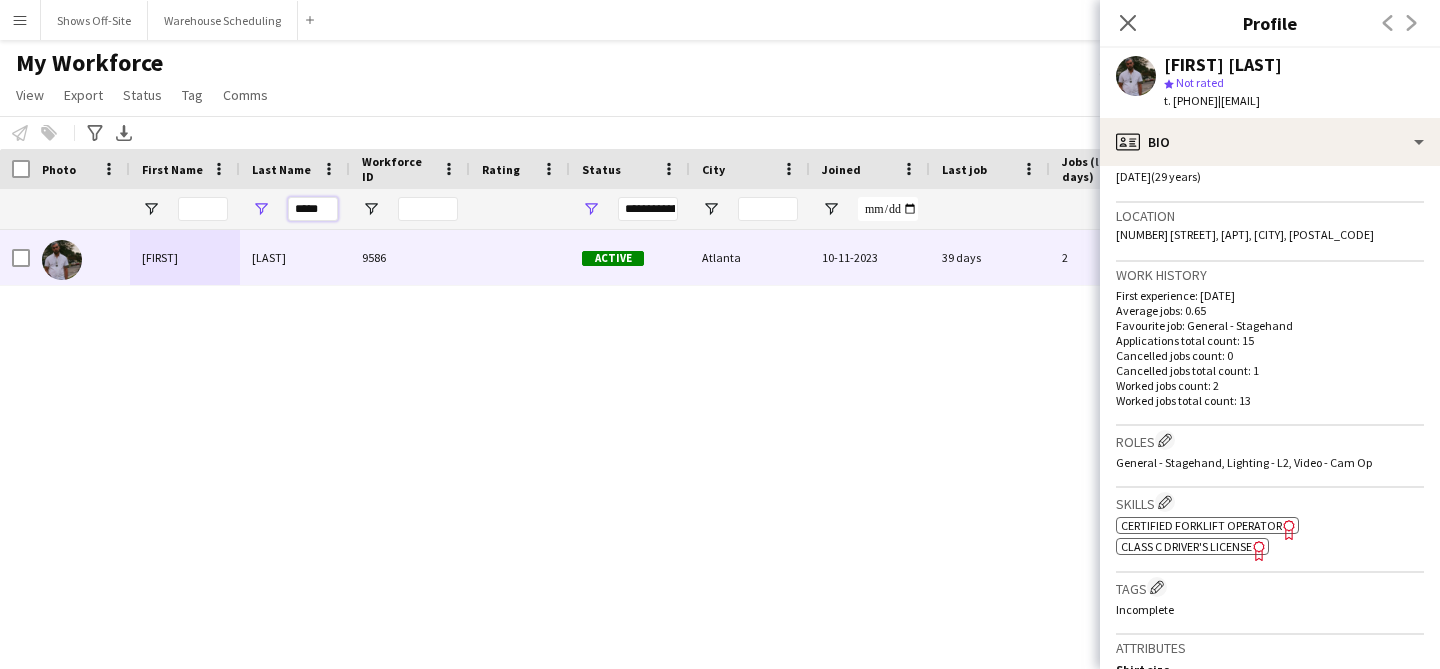drag, startPoint x: 334, startPoint y: 212, endPoint x: 223, endPoint y: 212, distance: 111 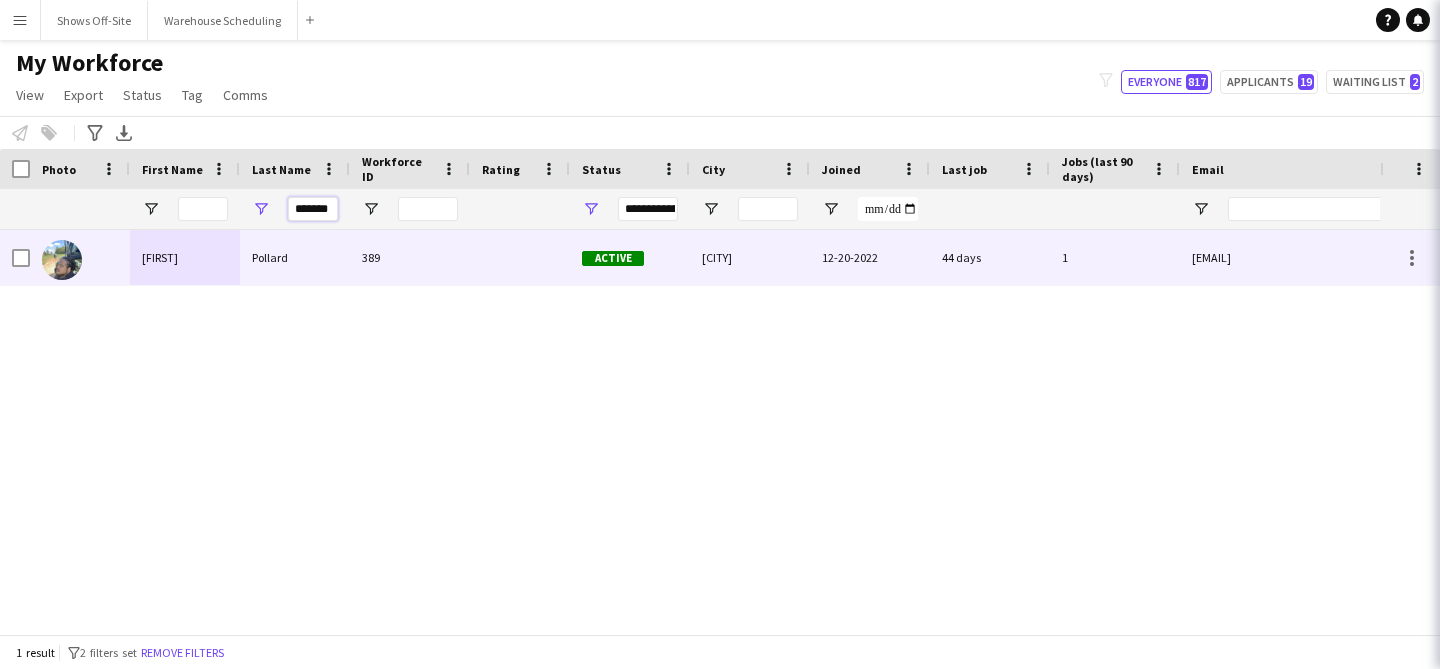 type on "*******" 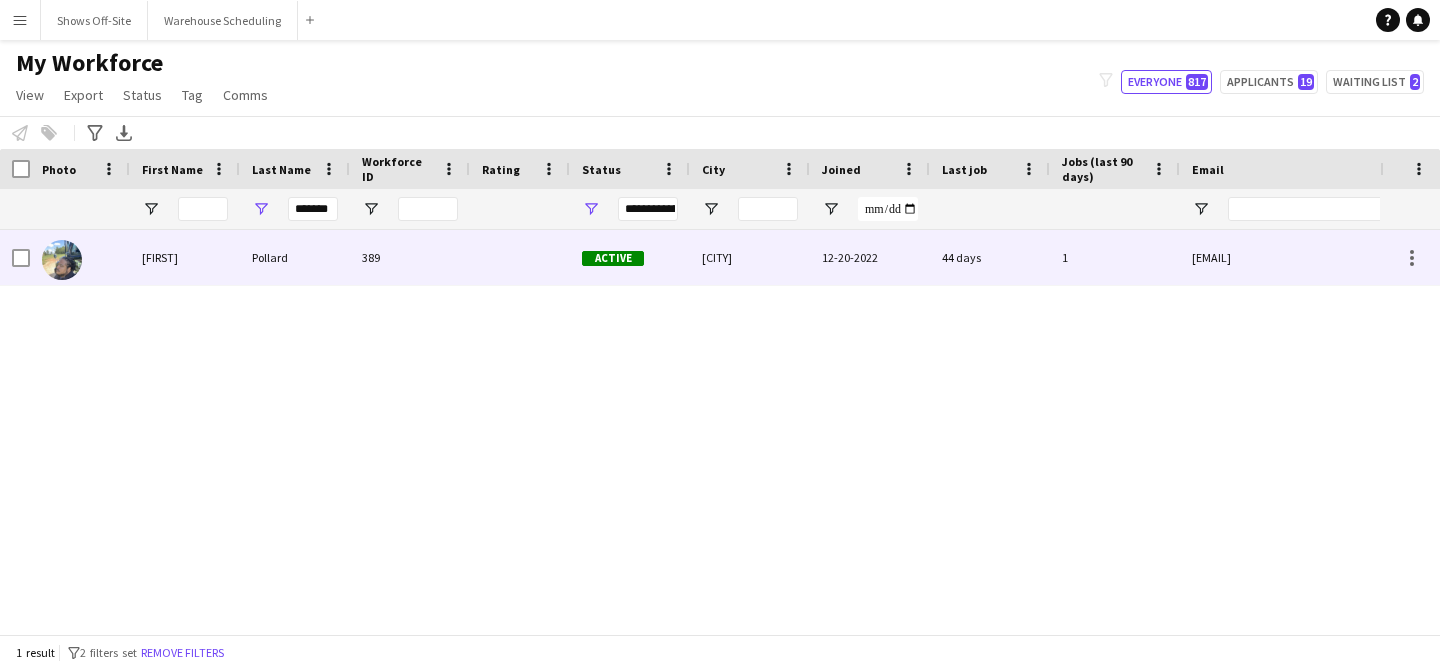 click on "Charles" at bounding box center [185, 257] 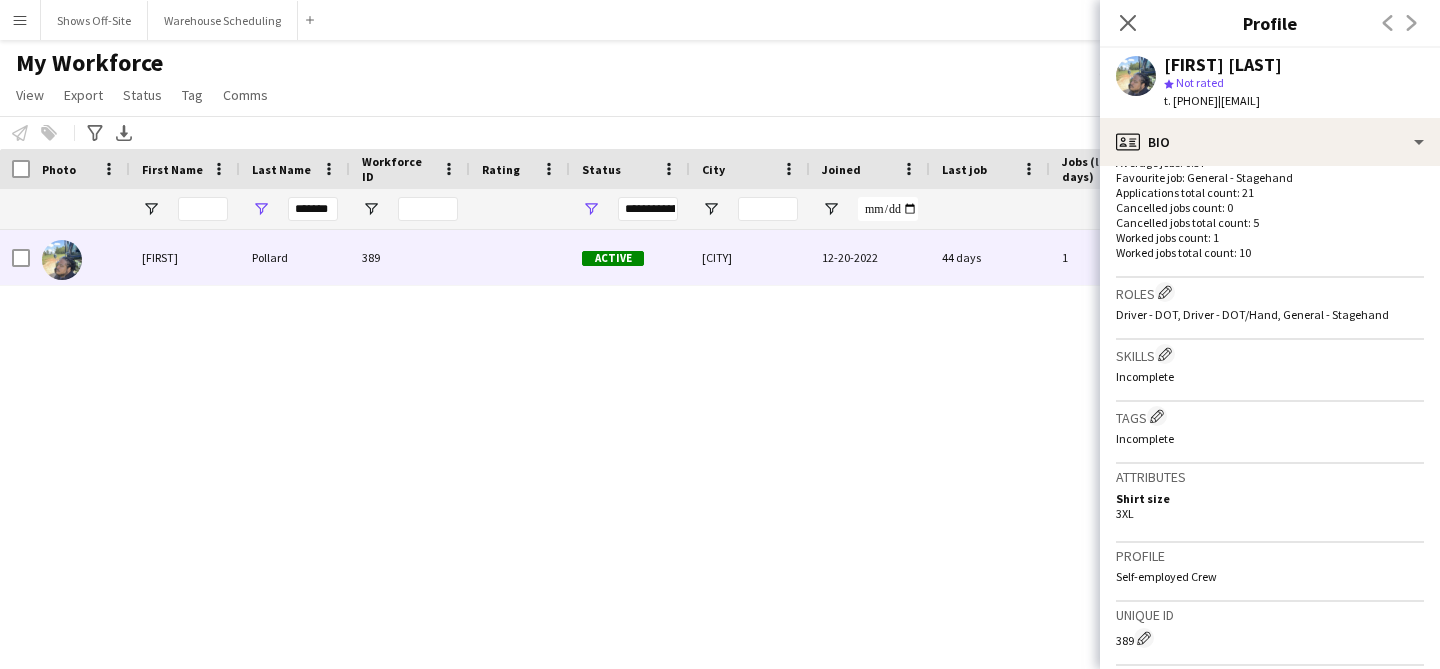 scroll, scrollTop: 541, scrollLeft: 0, axis: vertical 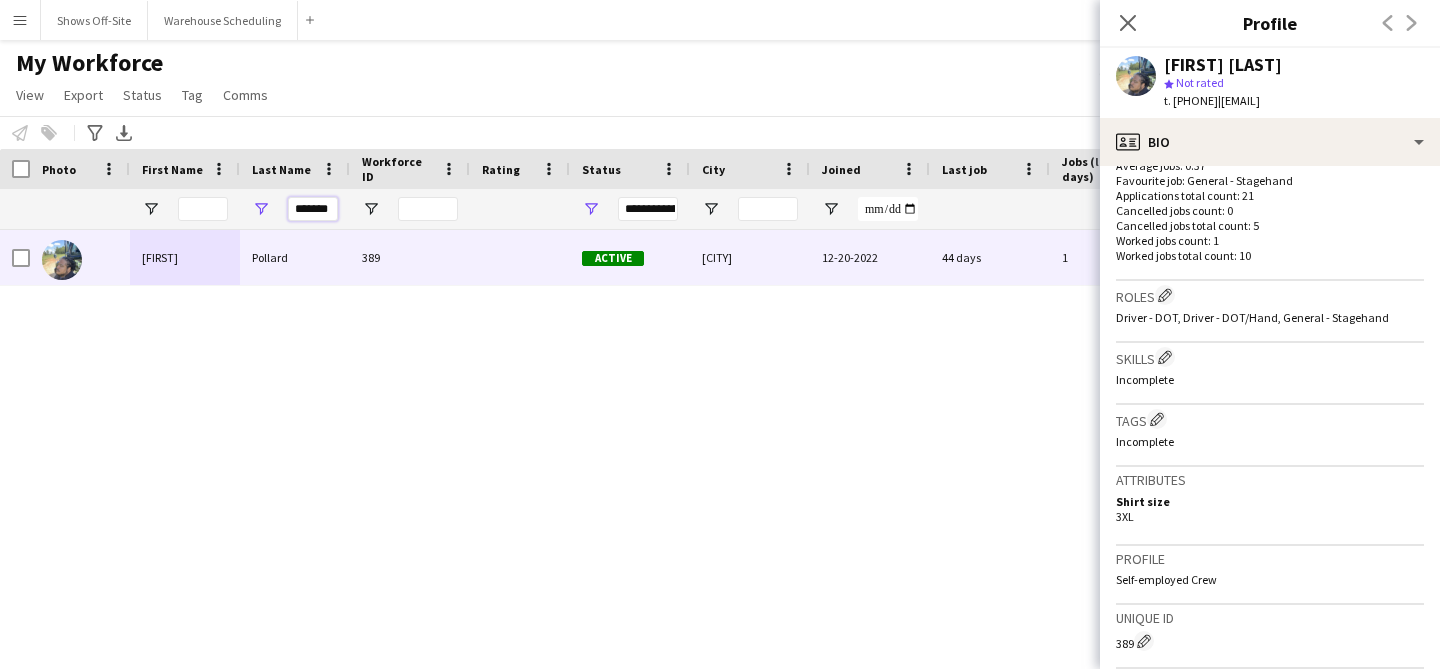 drag, startPoint x: 321, startPoint y: 211, endPoint x: 246, endPoint y: 211, distance: 75 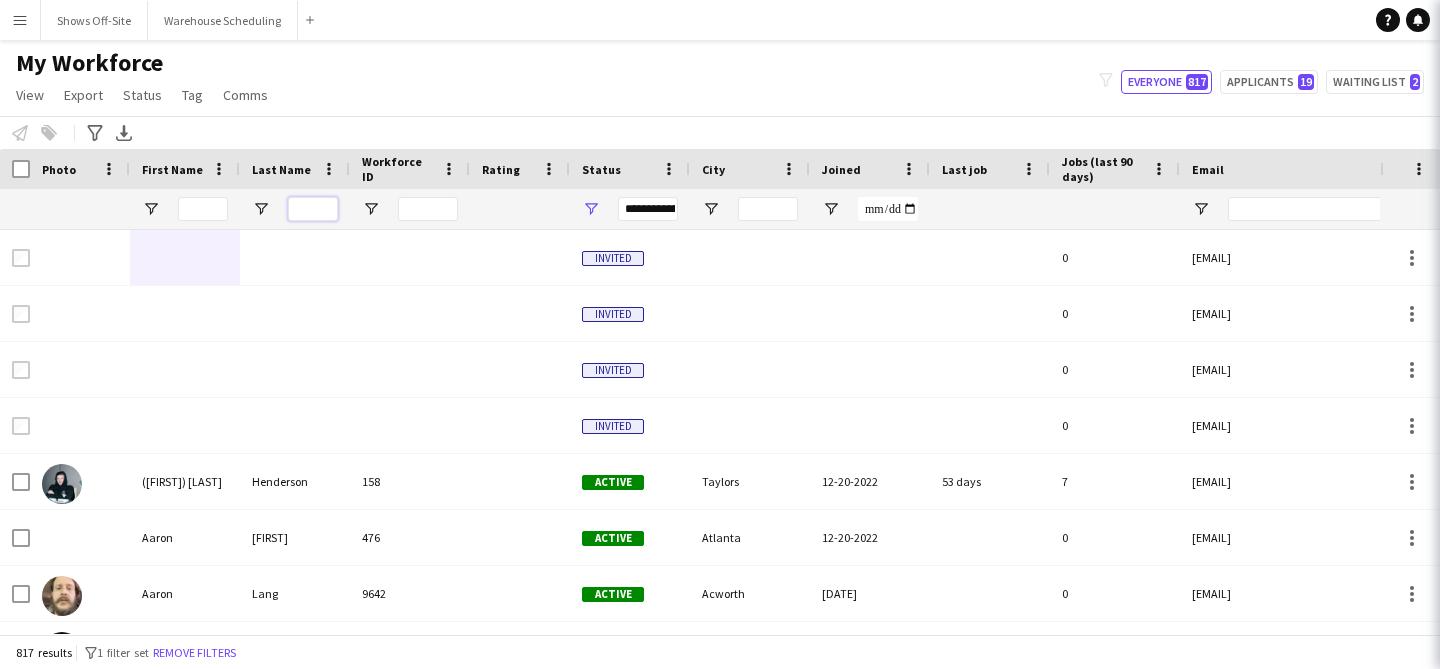 type 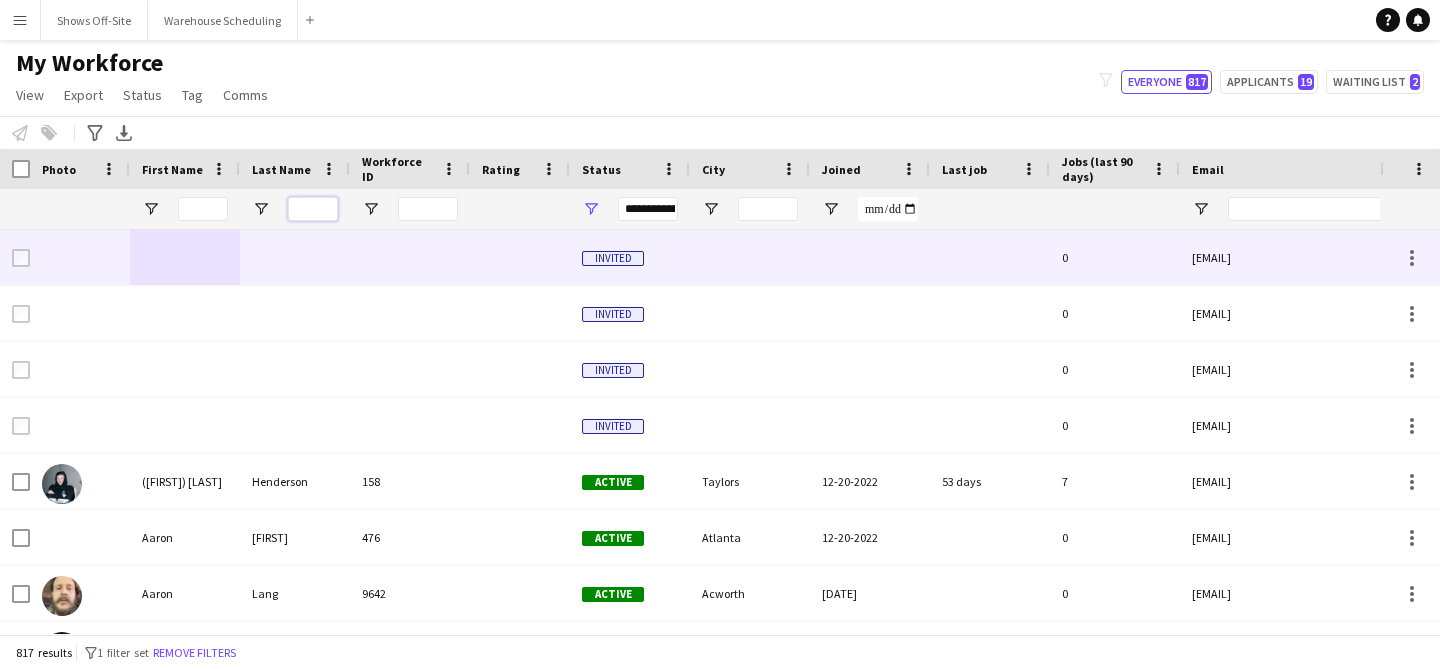scroll, scrollTop: 0, scrollLeft: 96, axis: horizontal 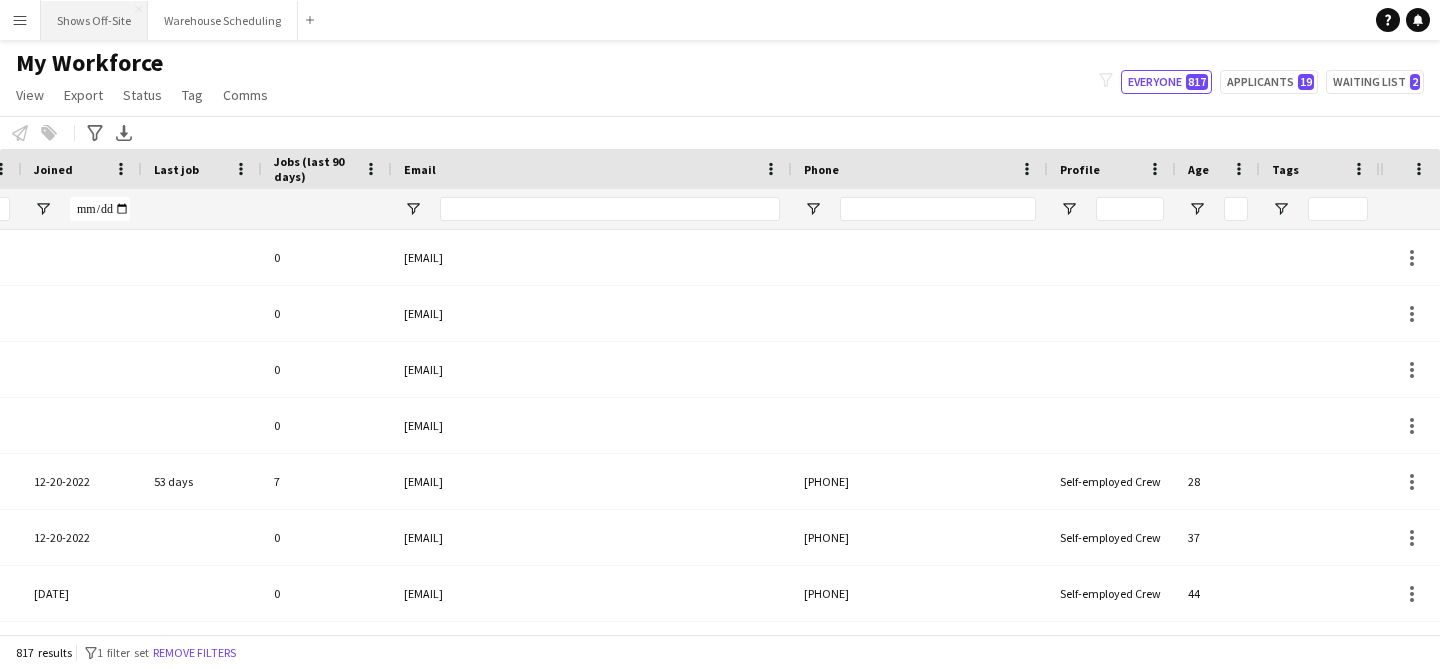 click on "Shows Off-Site
Close" at bounding box center (94, 20) 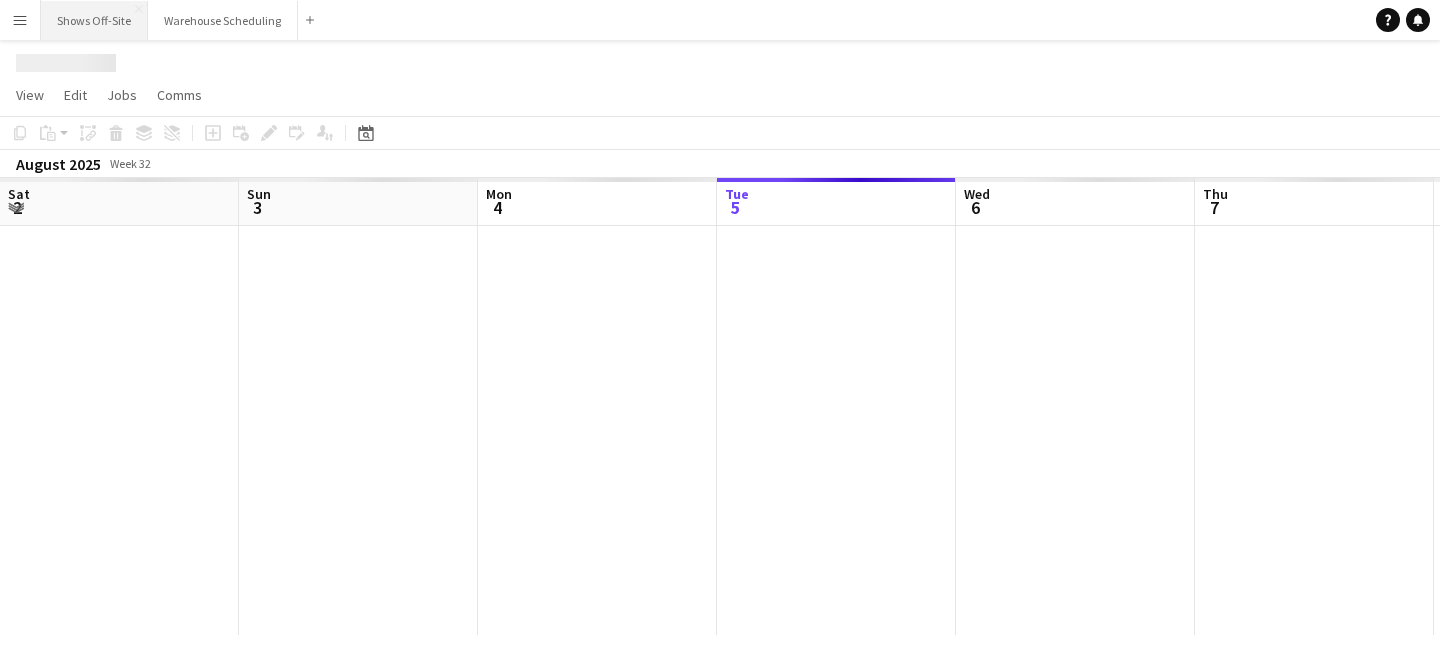scroll, scrollTop: 0, scrollLeft: 478, axis: horizontal 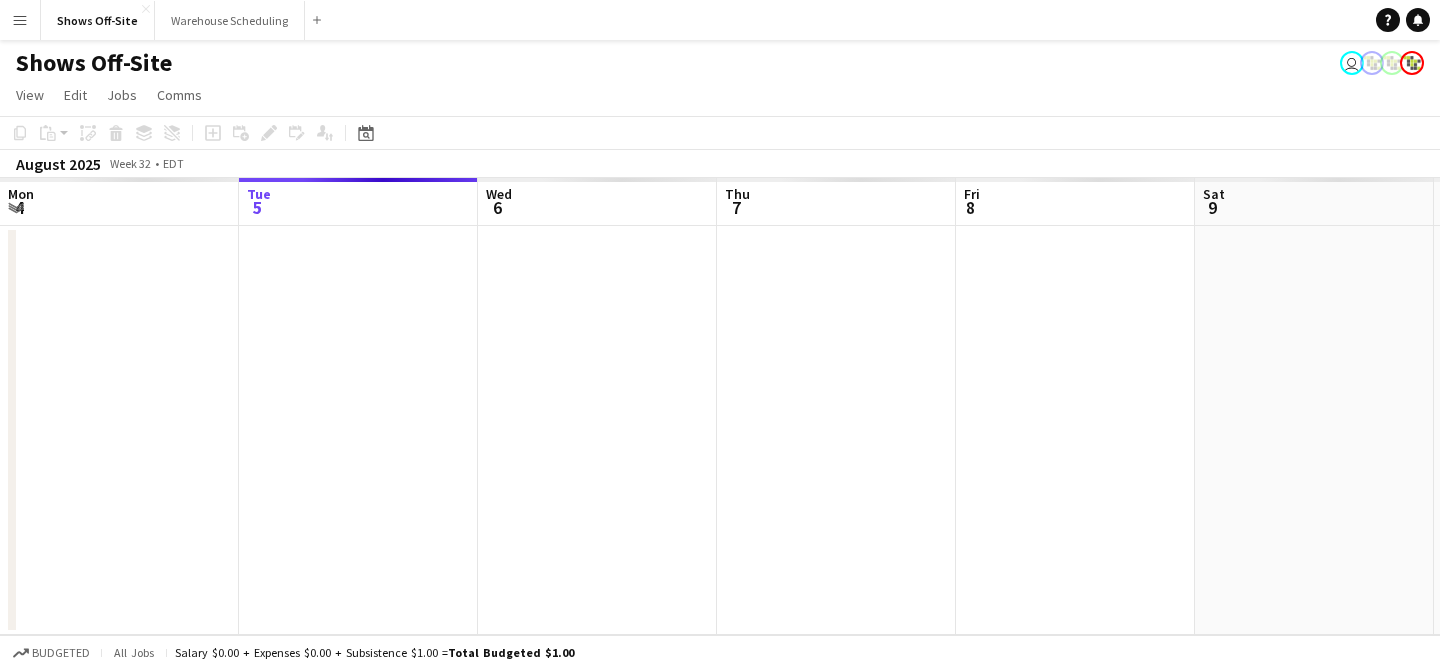 click on "Menu" at bounding box center (20, 20) 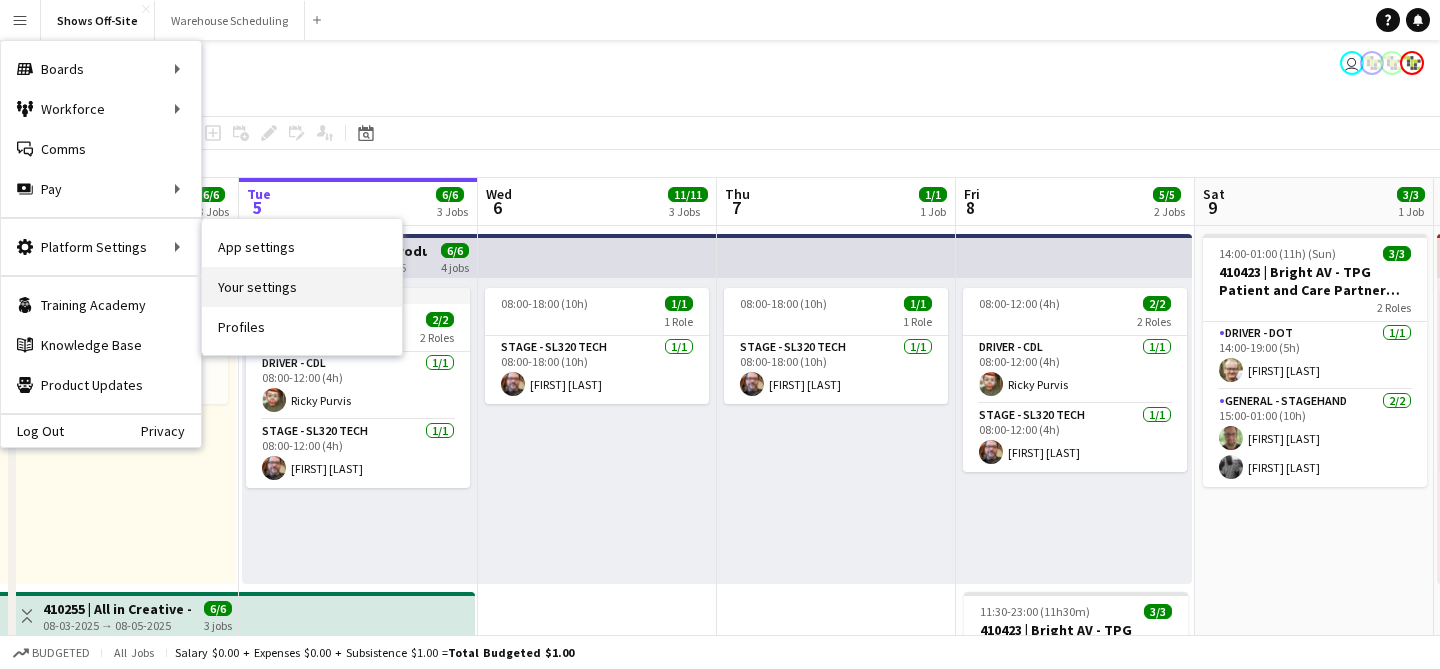click on "Your settings" at bounding box center [302, 287] 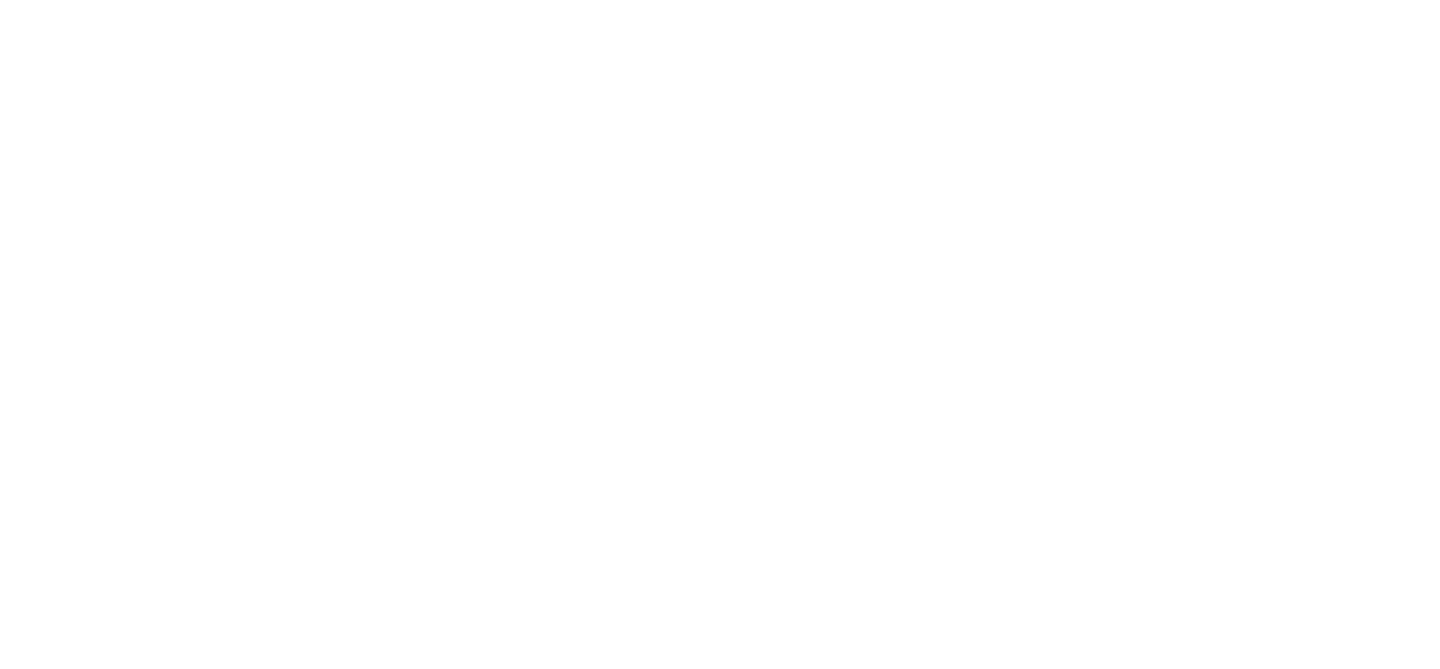 scroll, scrollTop: 0, scrollLeft: 0, axis: both 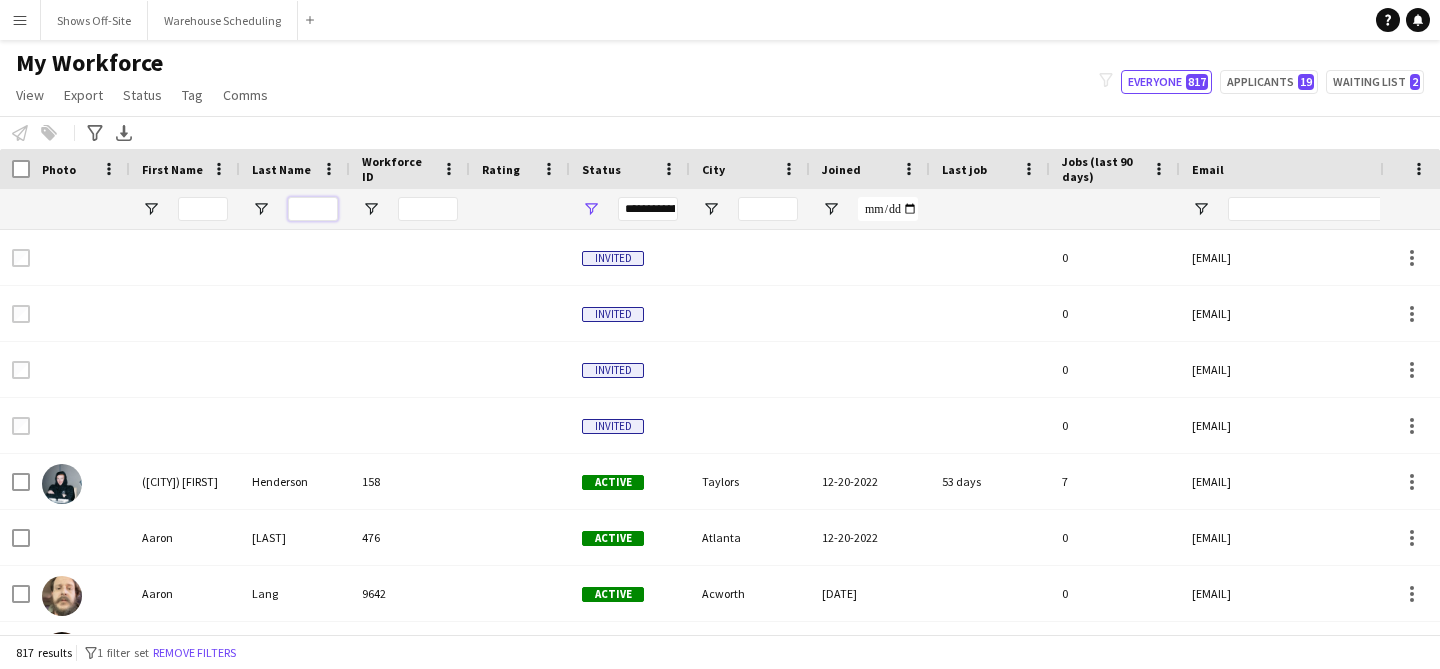 click at bounding box center (313, 209) 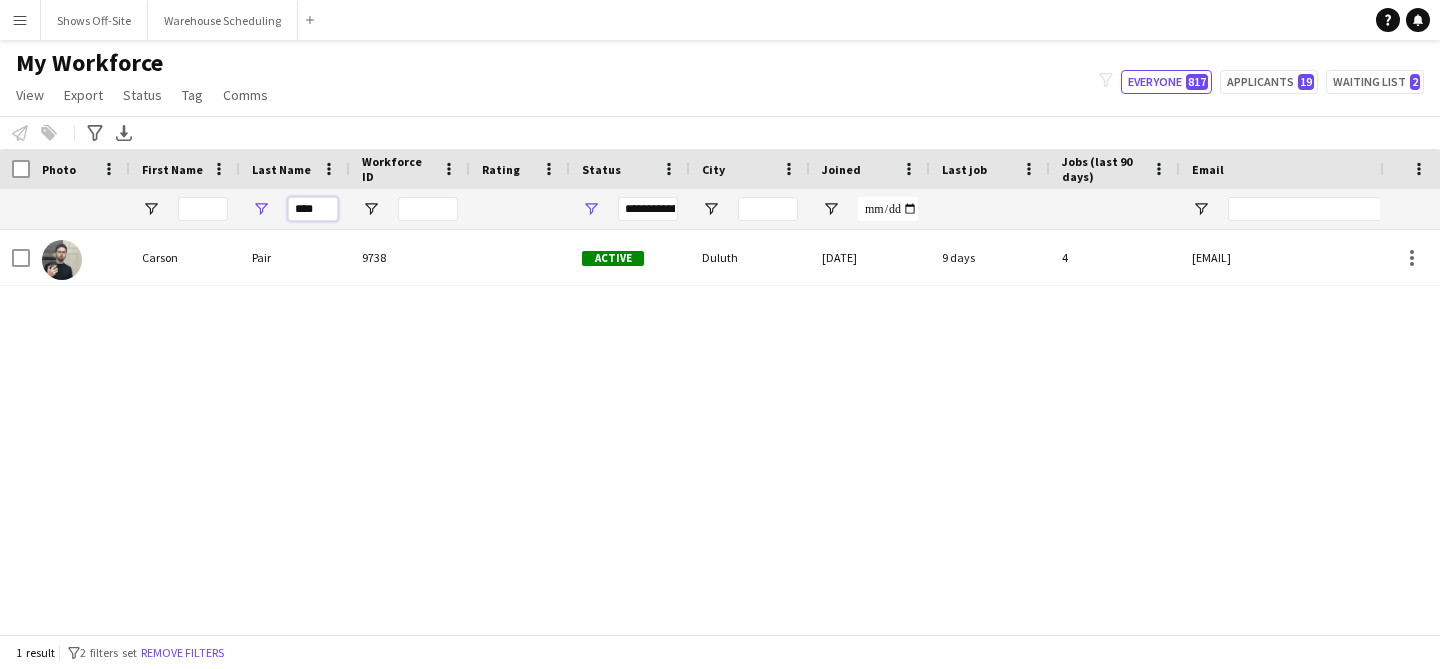 type on "****" 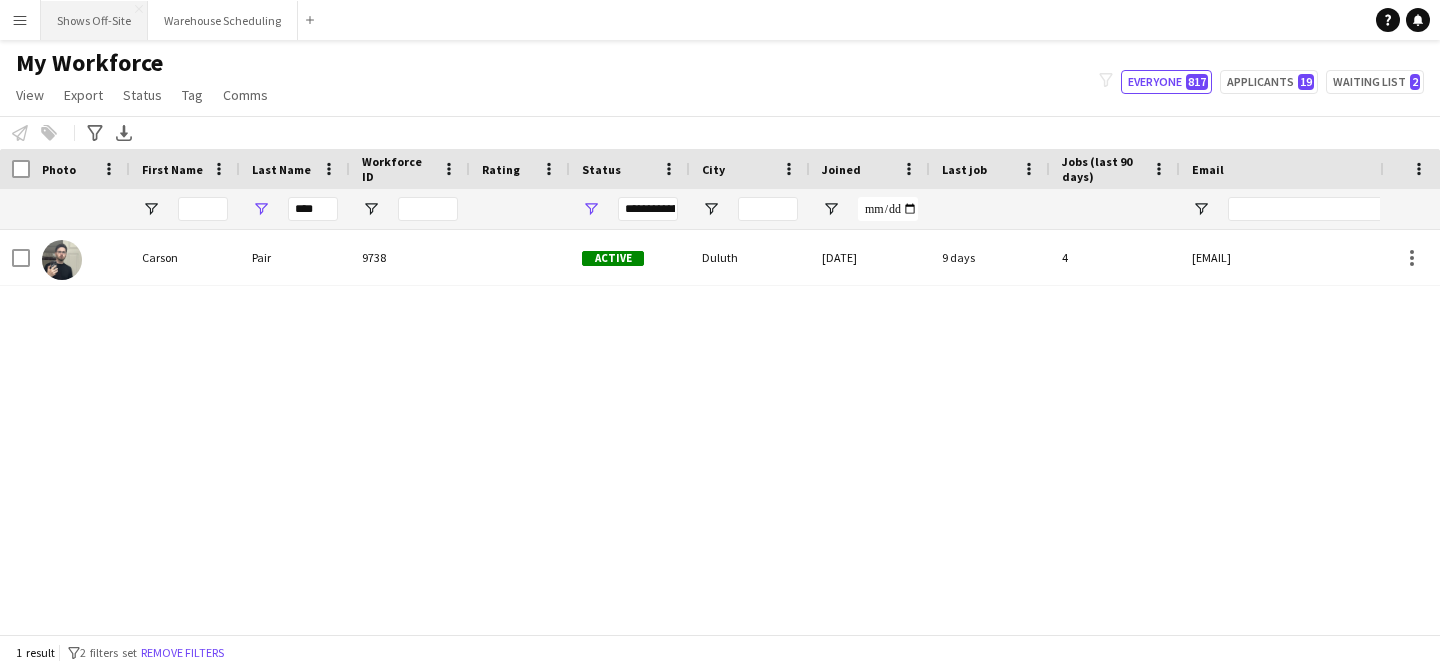 click on "Shows Off-Site
Close" at bounding box center (94, 20) 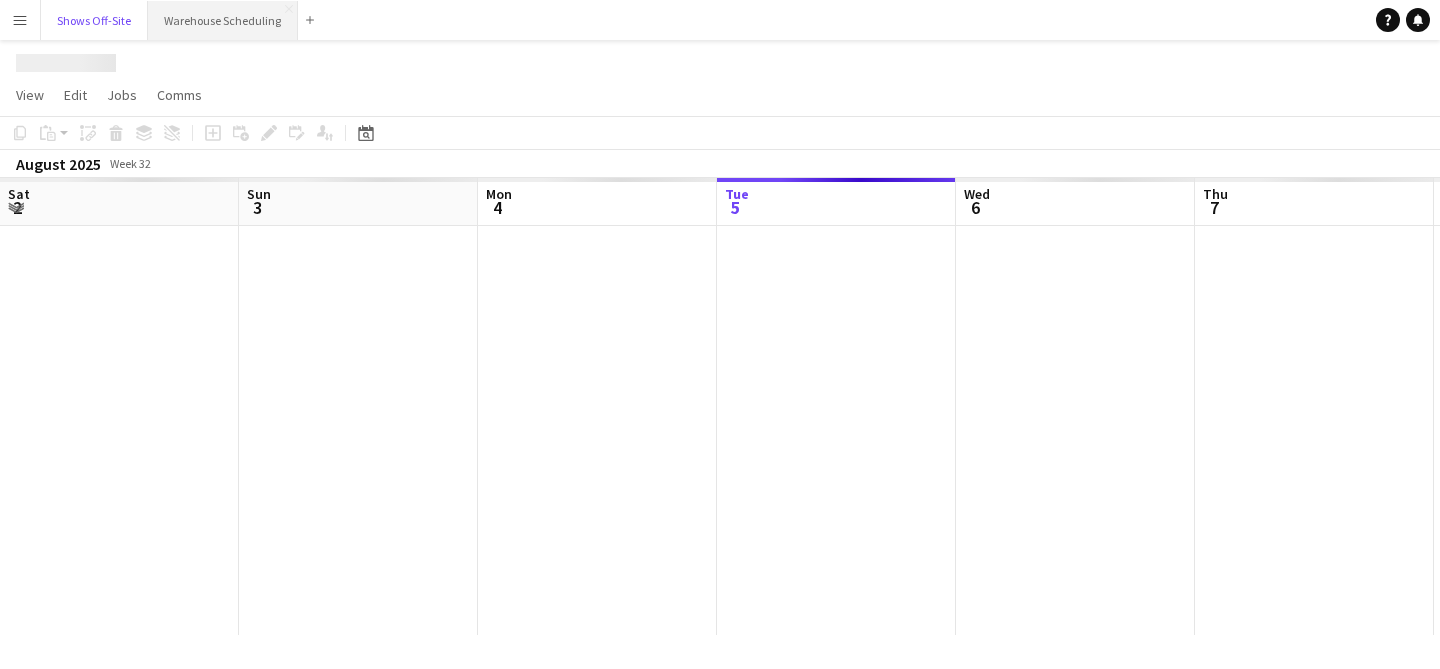 scroll, scrollTop: 0, scrollLeft: 478, axis: horizontal 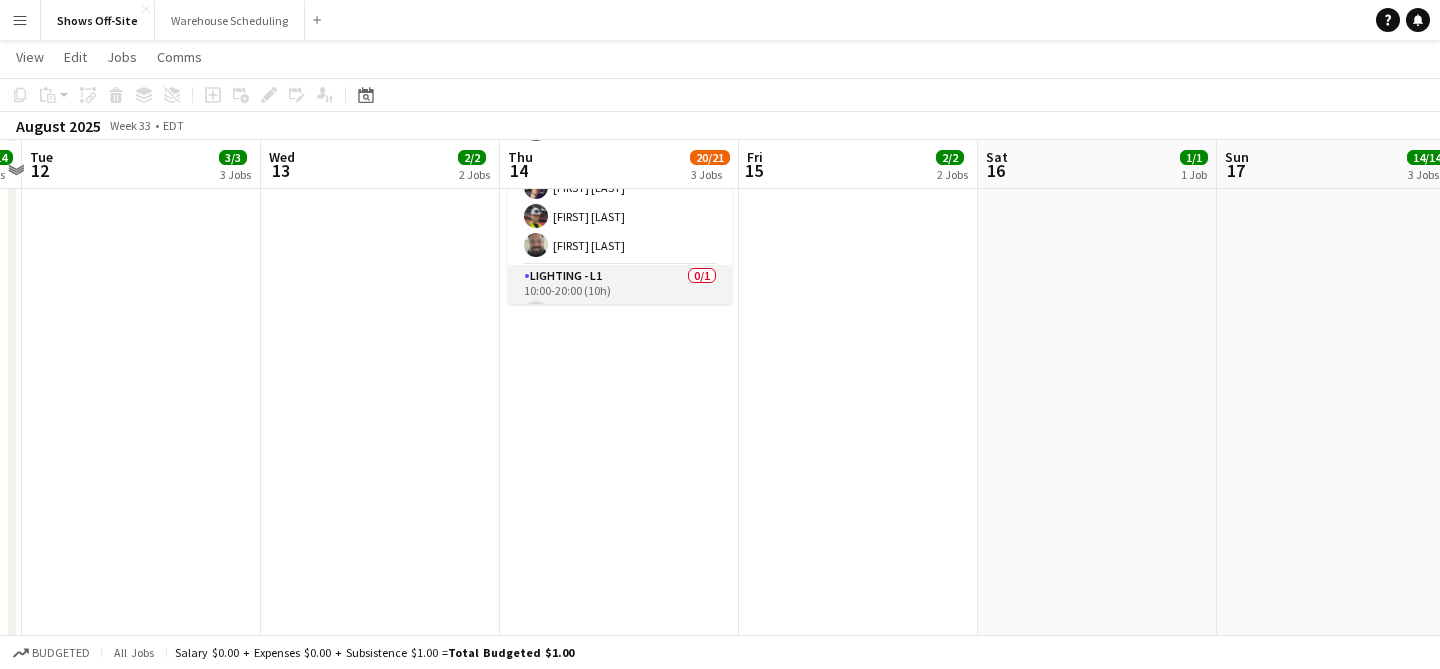 click on "Lighting - L1   0/1   10:00-20:00 (10h)
single-neutral-actions" at bounding box center (620, 299) 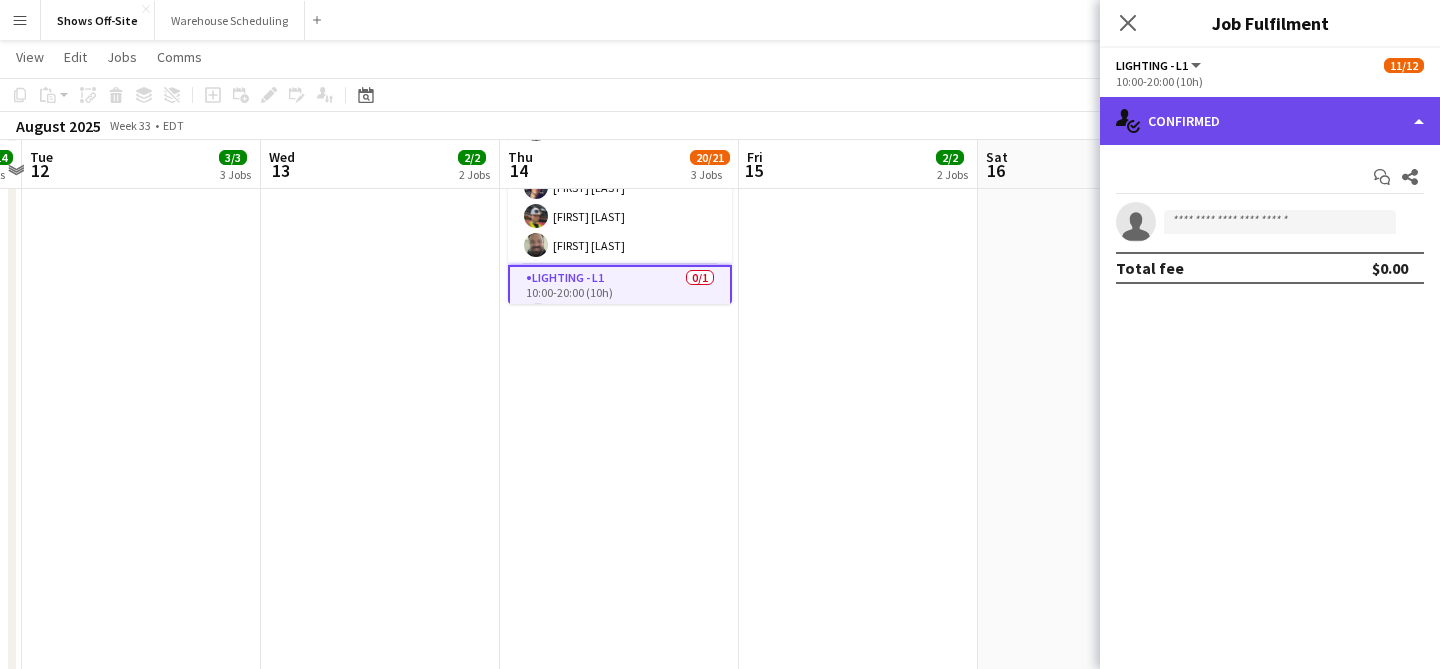 click on "single-neutral-actions-check-2
Confirmed" 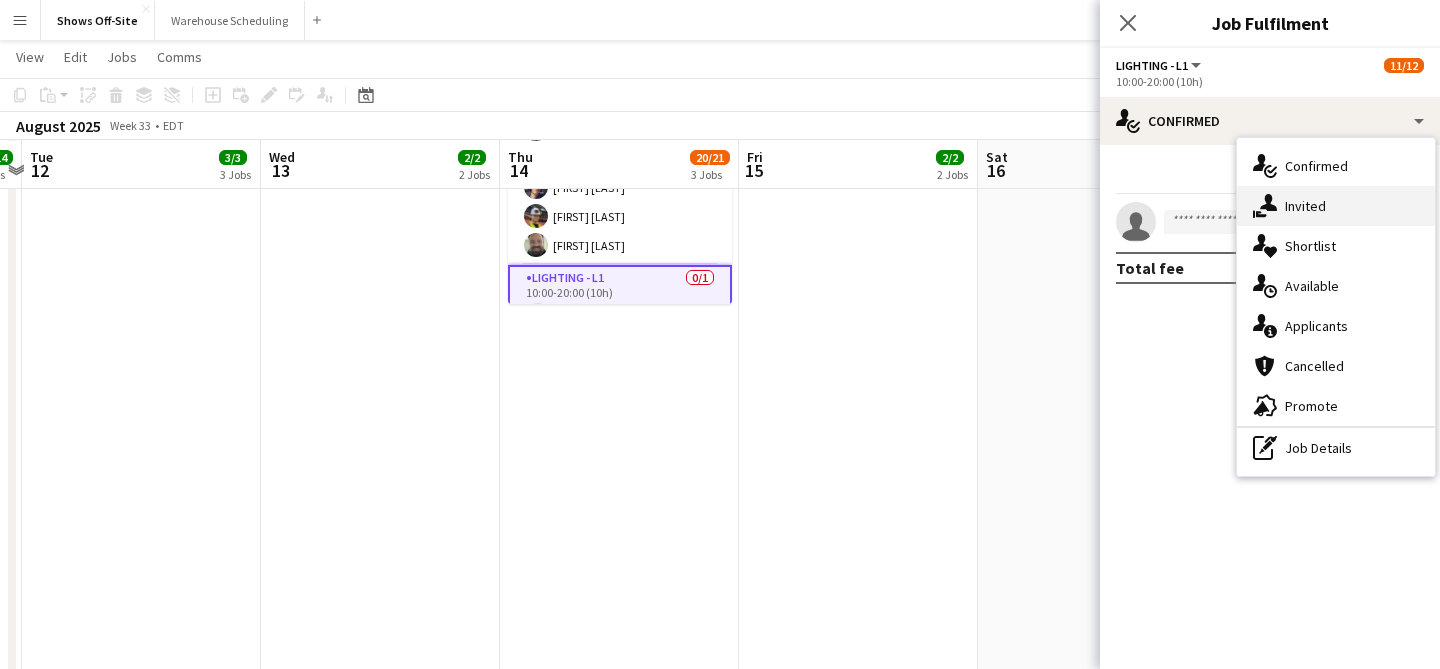 click on "single-neutral-actions-share-1
Invited" at bounding box center (1336, 206) 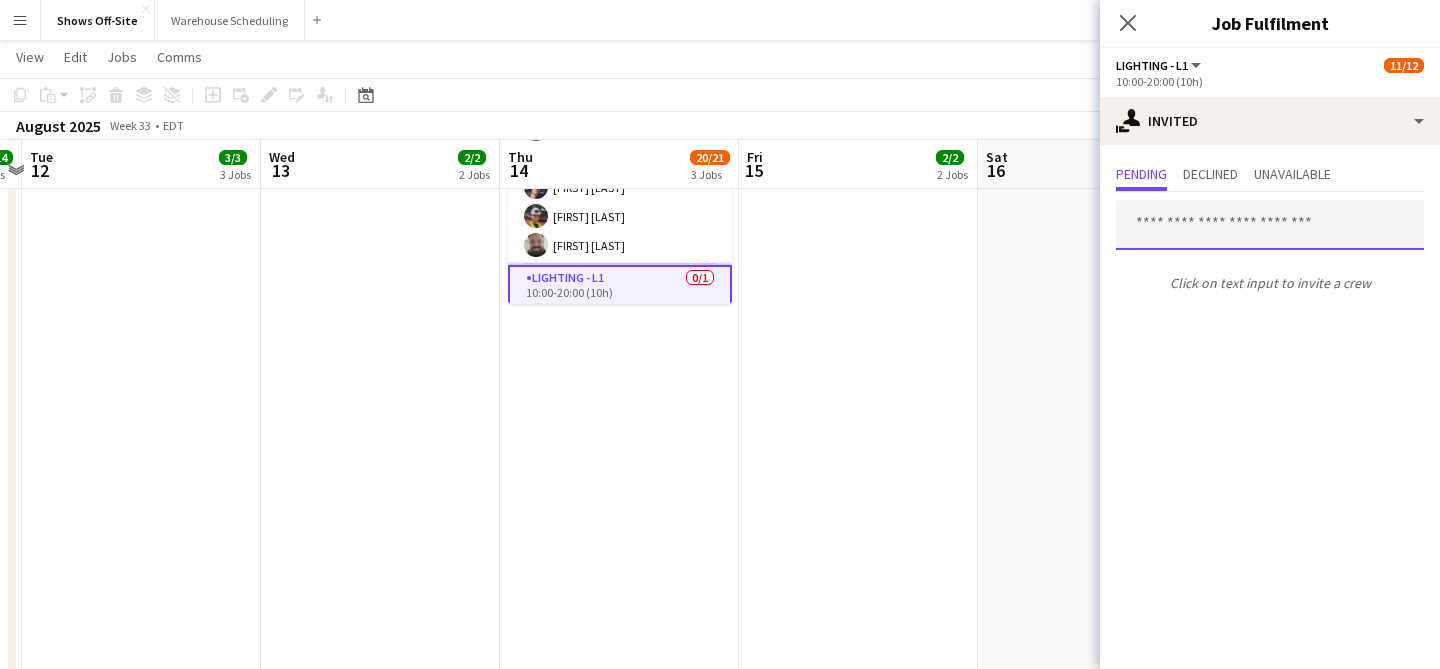 click at bounding box center (1270, 225) 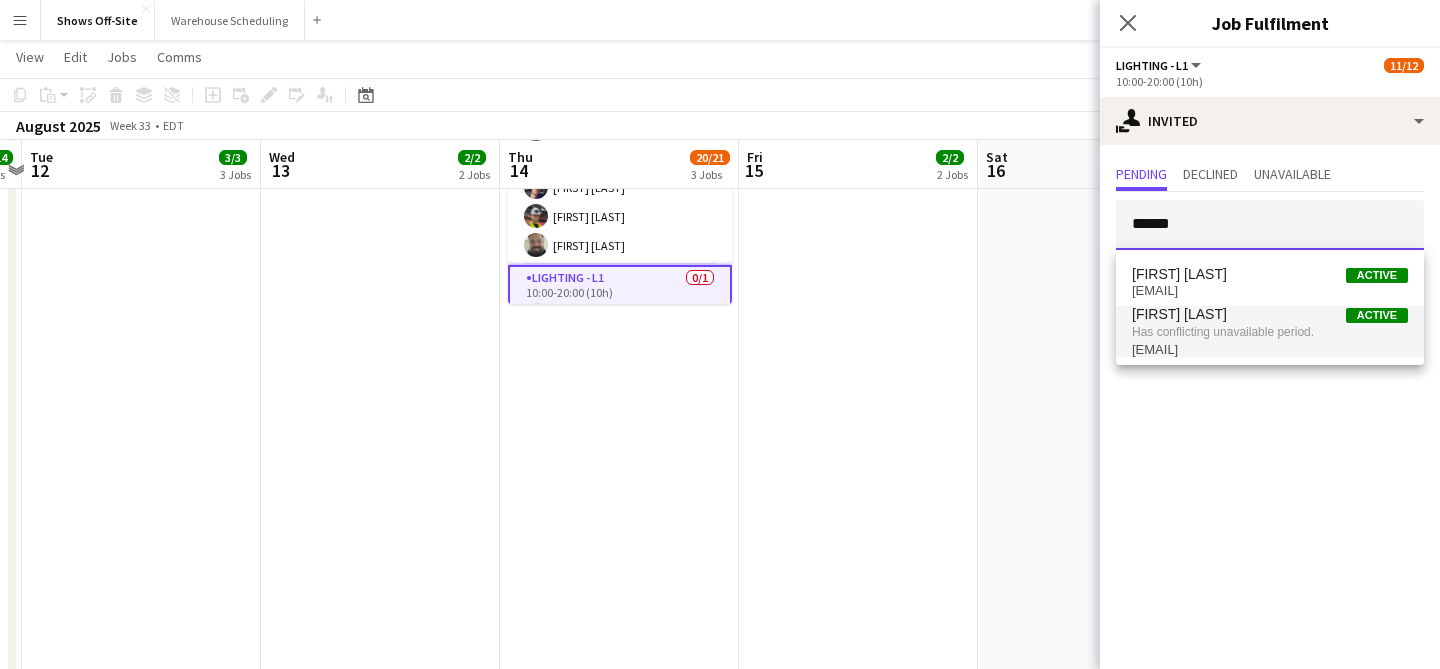 type on "******" 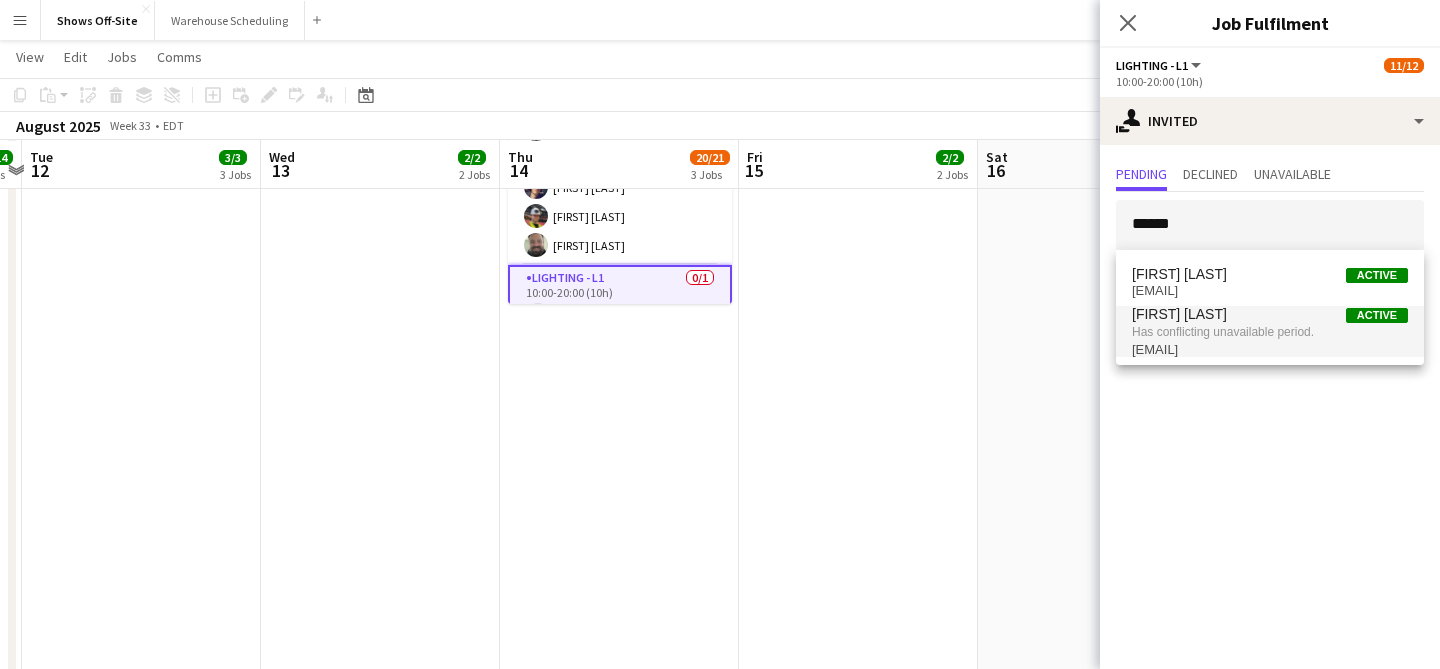 click on "Dwight Kendall  Active" at bounding box center [1270, 314] 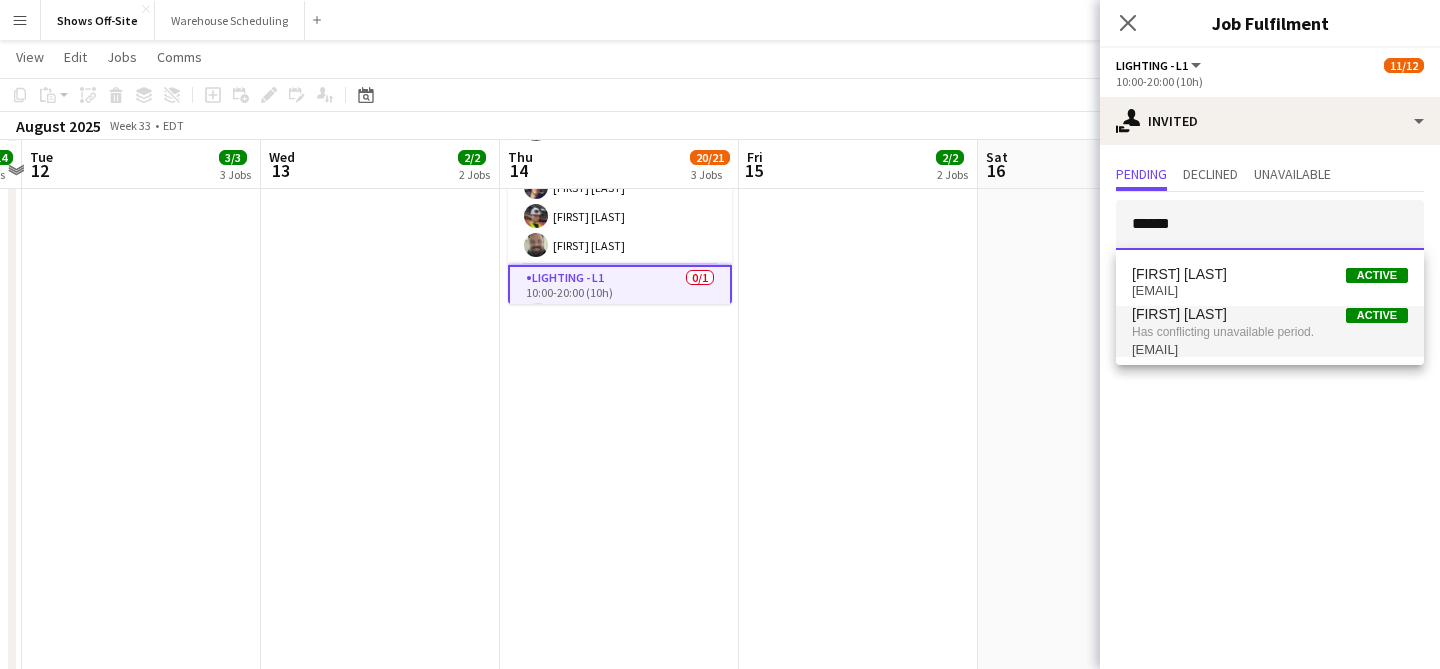 type 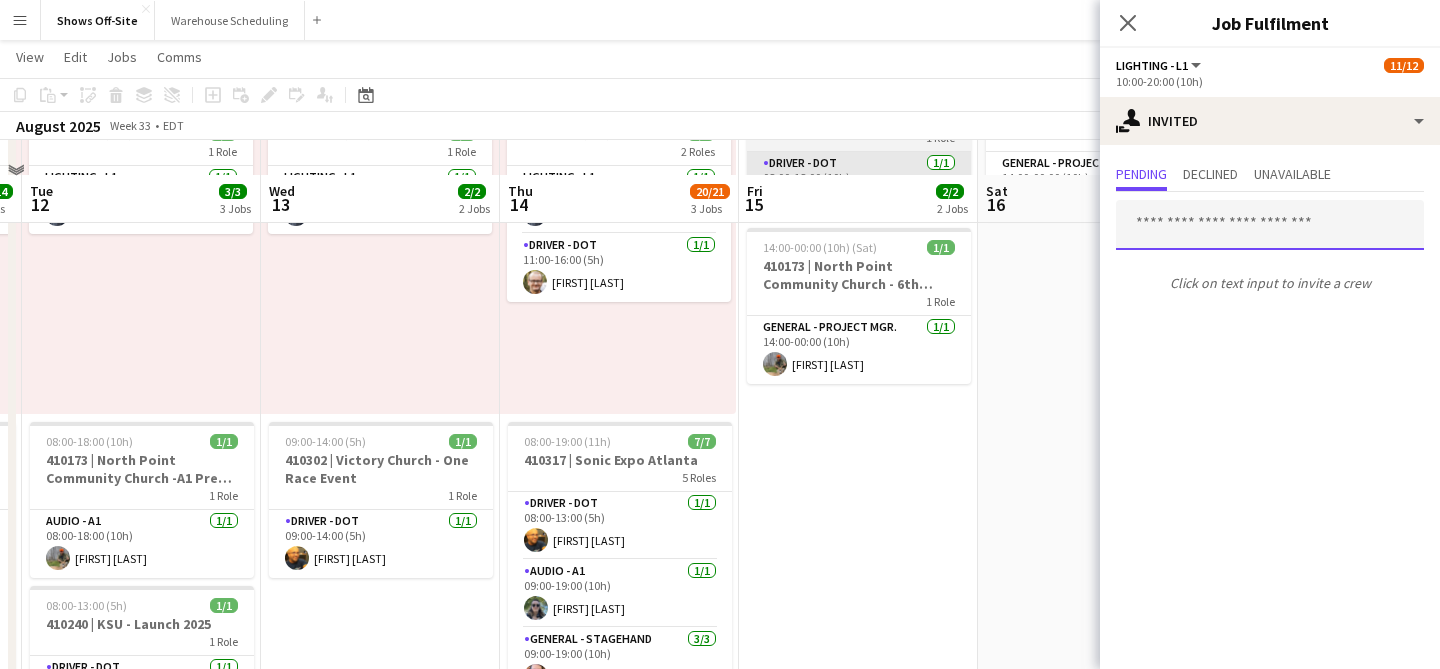 scroll, scrollTop: 202, scrollLeft: 0, axis: vertical 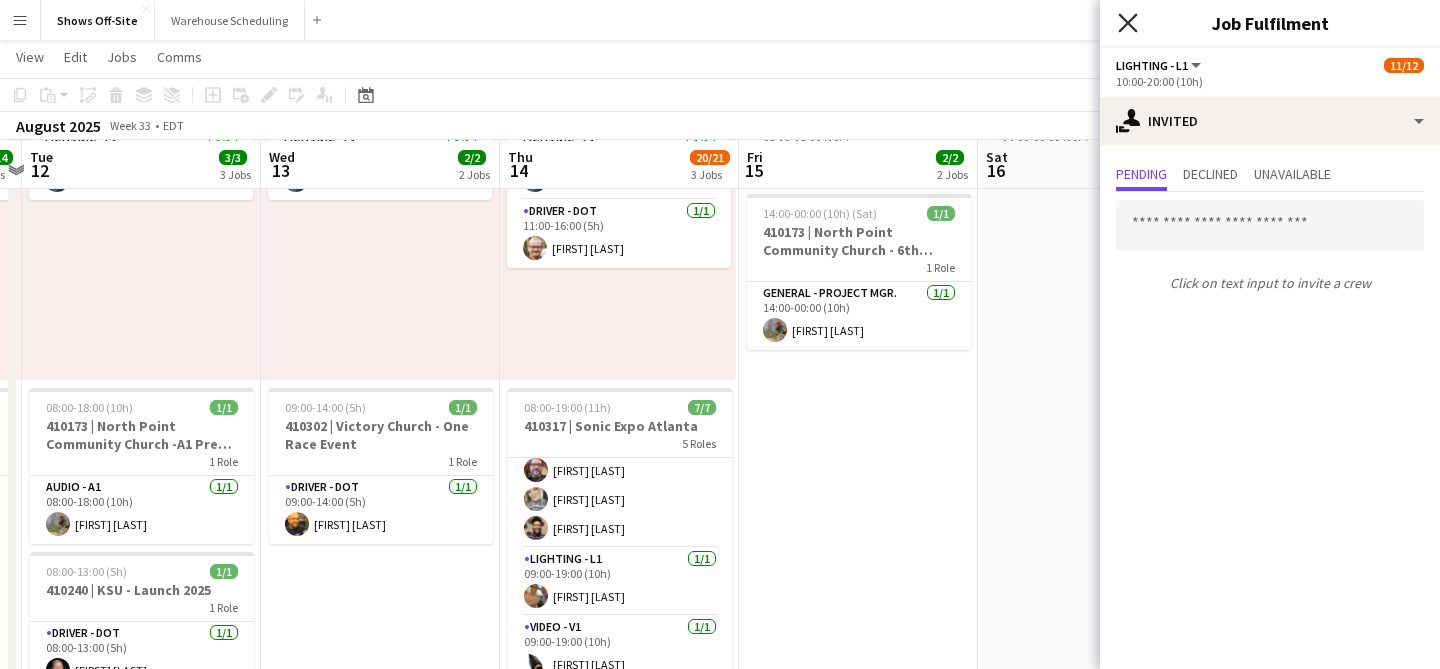 click on "Close pop-in" 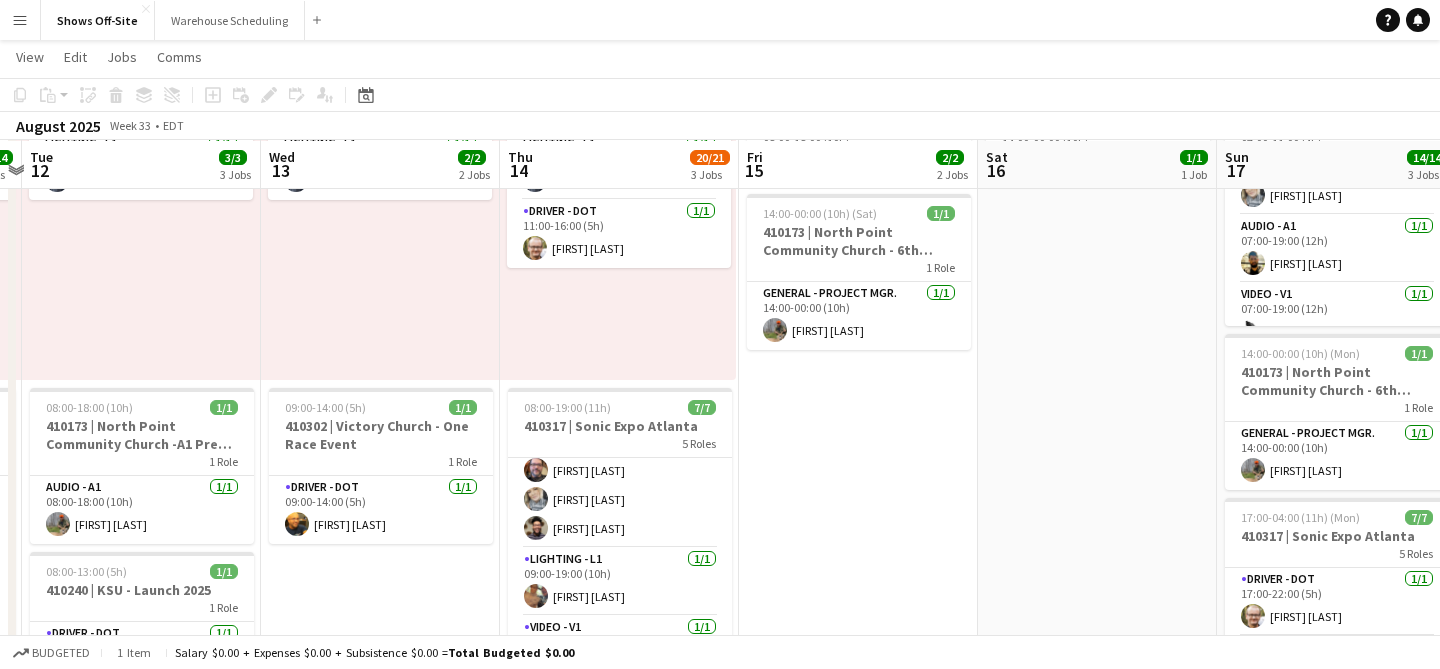 scroll, scrollTop: 0, scrollLeft: 0, axis: both 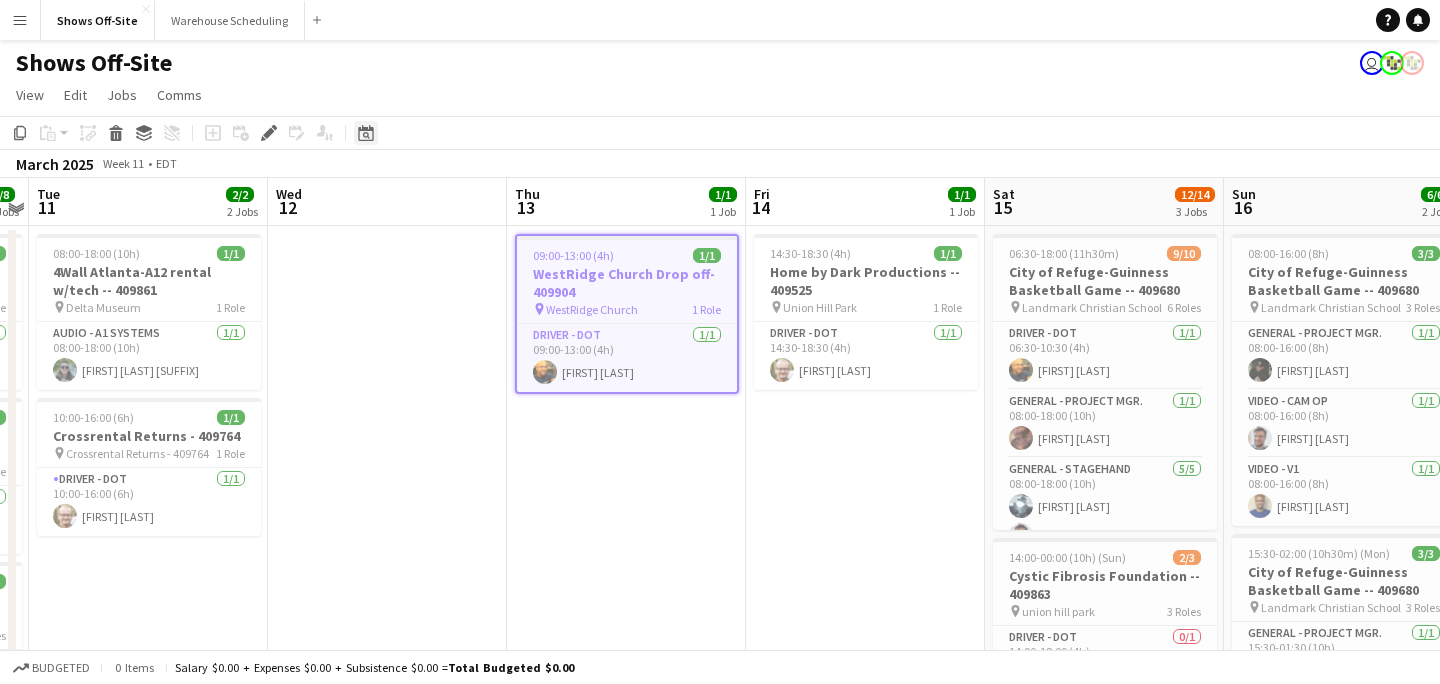 click on "Date picker" 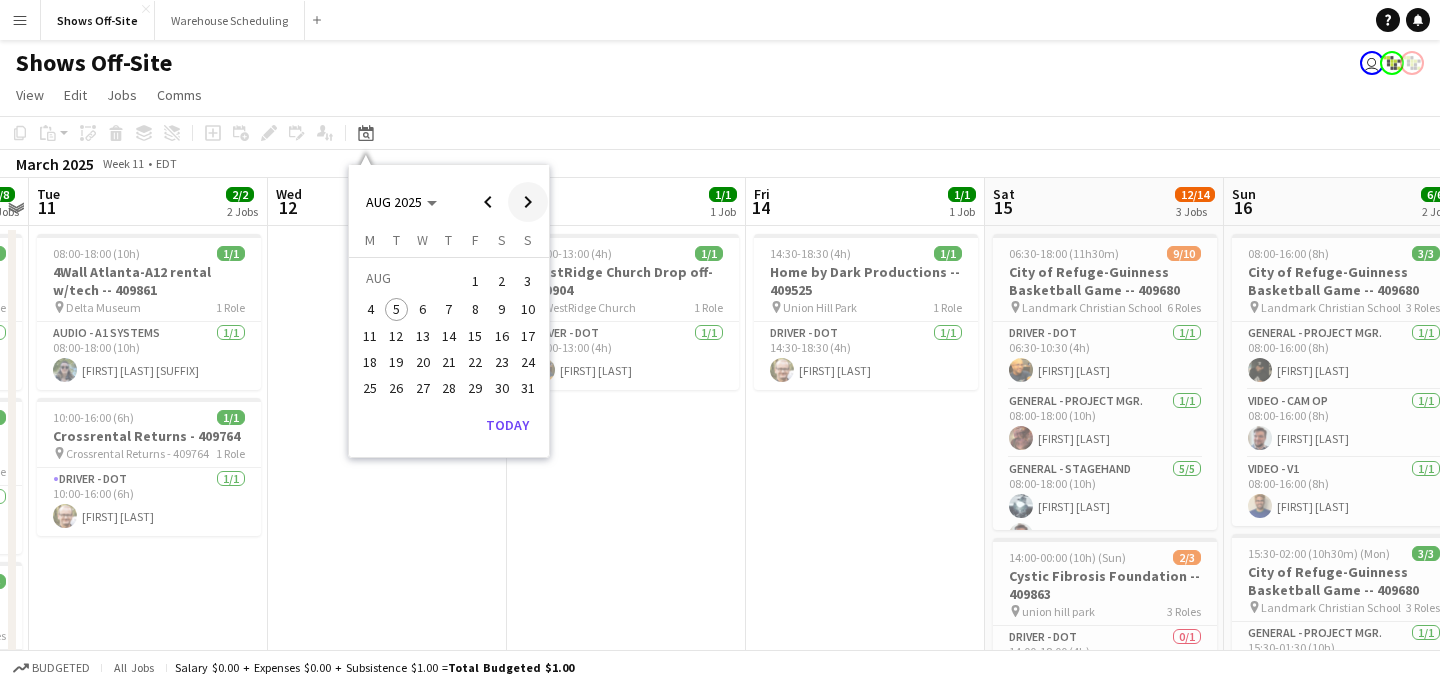click at bounding box center [528, 202] 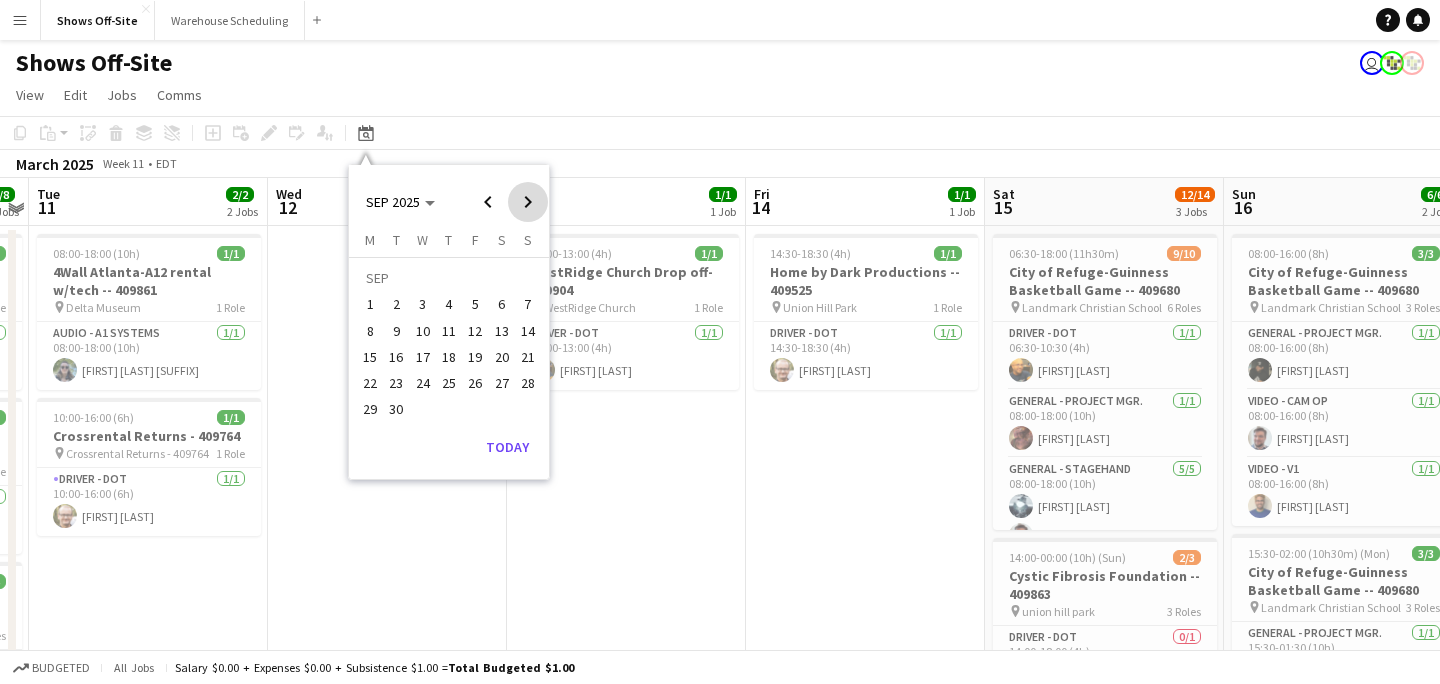 click at bounding box center [528, 202] 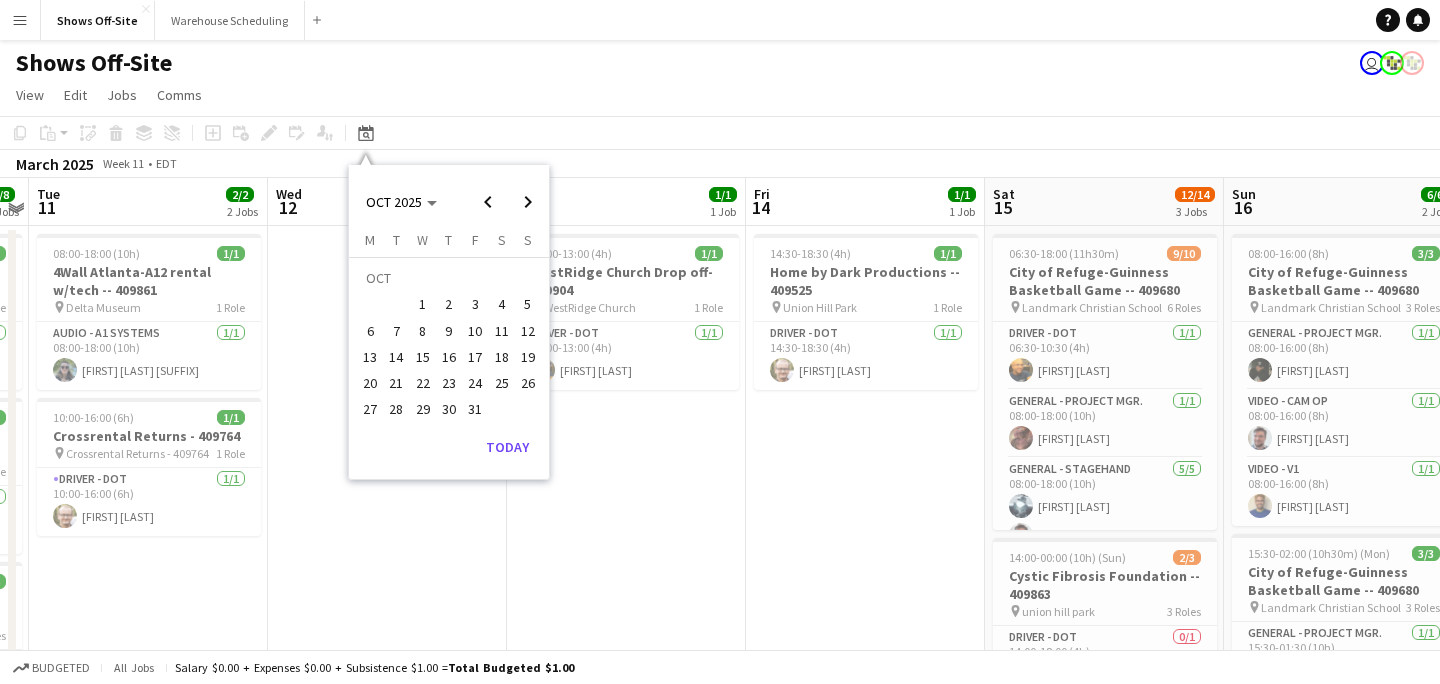 click on "6" at bounding box center [370, 331] 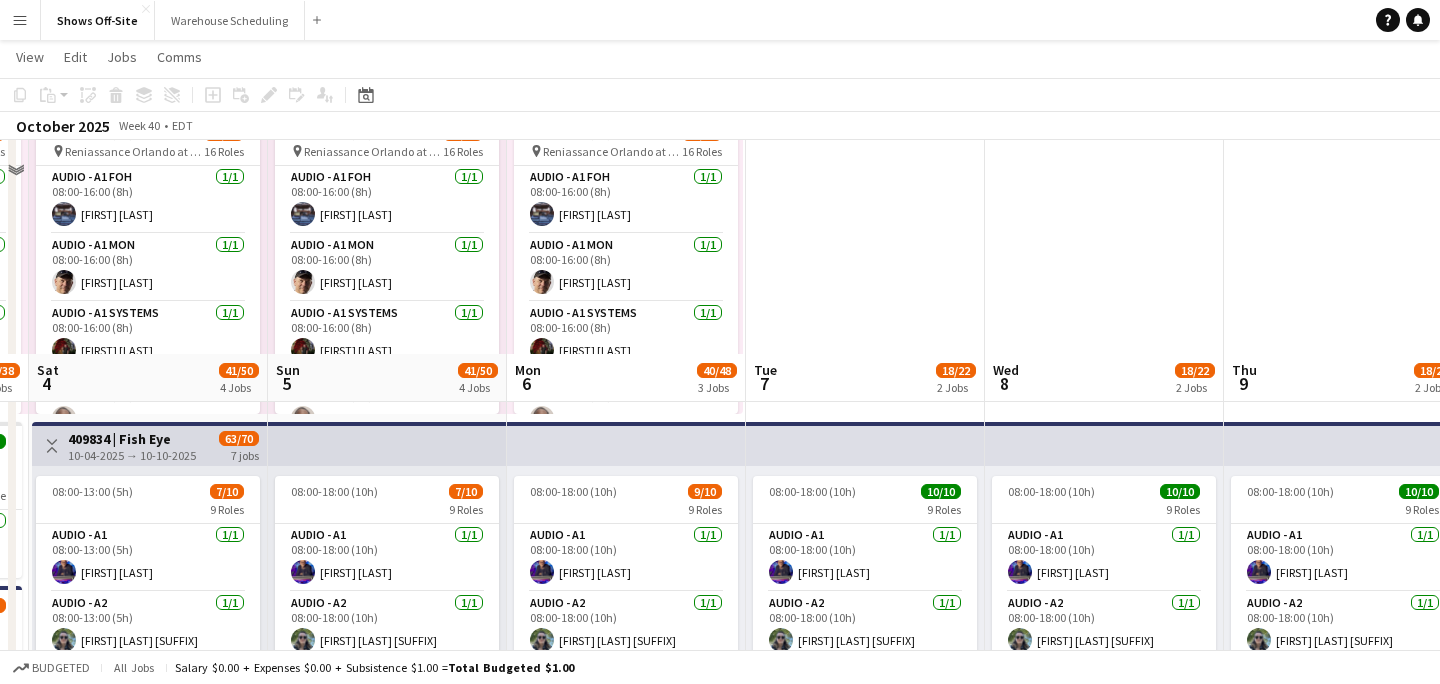 scroll, scrollTop: 381, scrollLeft: 0, axis: vertical 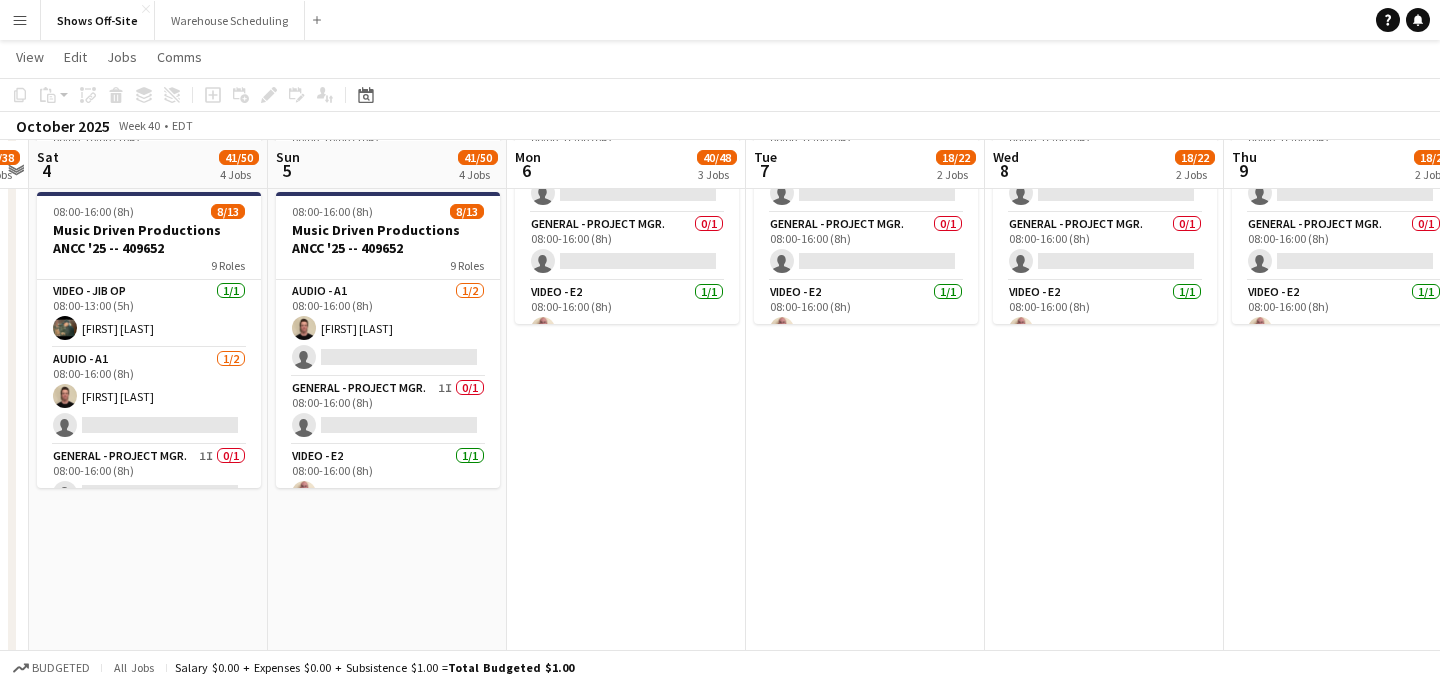 click on "[DATE]    [ROLES]   [ROLE]   [TIME]
[FIRST] [LAST]  [ROLE]   [TIME]
[FIRST] [LAST]  [ROLE]   [TIME]
[FIRST] [LAST]  [ROLE]   [TIME]
[FIRST] [LAST] [FIRST] [LAST] [FIRST] [LAST]  [ROLE]   [TIME]
[FIRST] [LAST]  [ROLE]   [TIME]
[FIRST] [LAST]  [ROLE]   [TIME]
[FIRST] [LAST]   [TIME]
[FIRST] [LAST]  [TIME]
[FIRST] [LAST]  [TIME]" at bounding box center (626, 379) 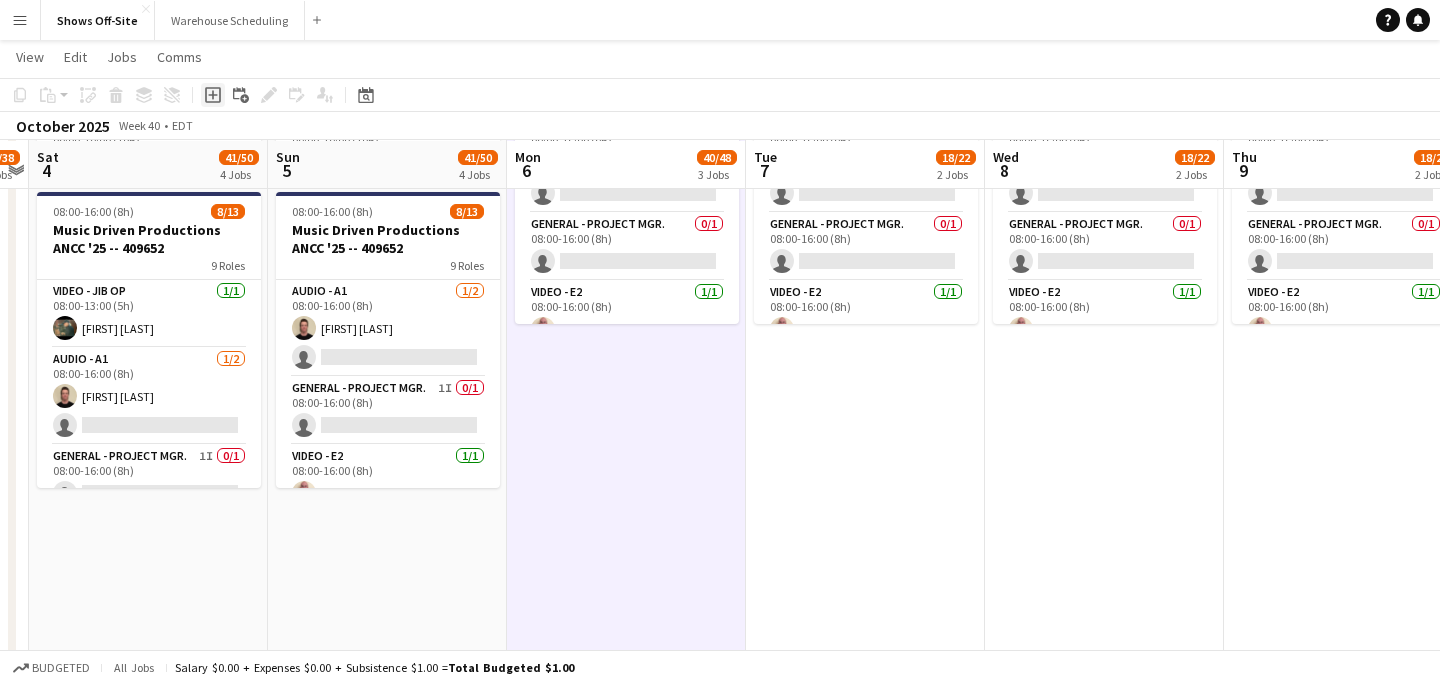 click 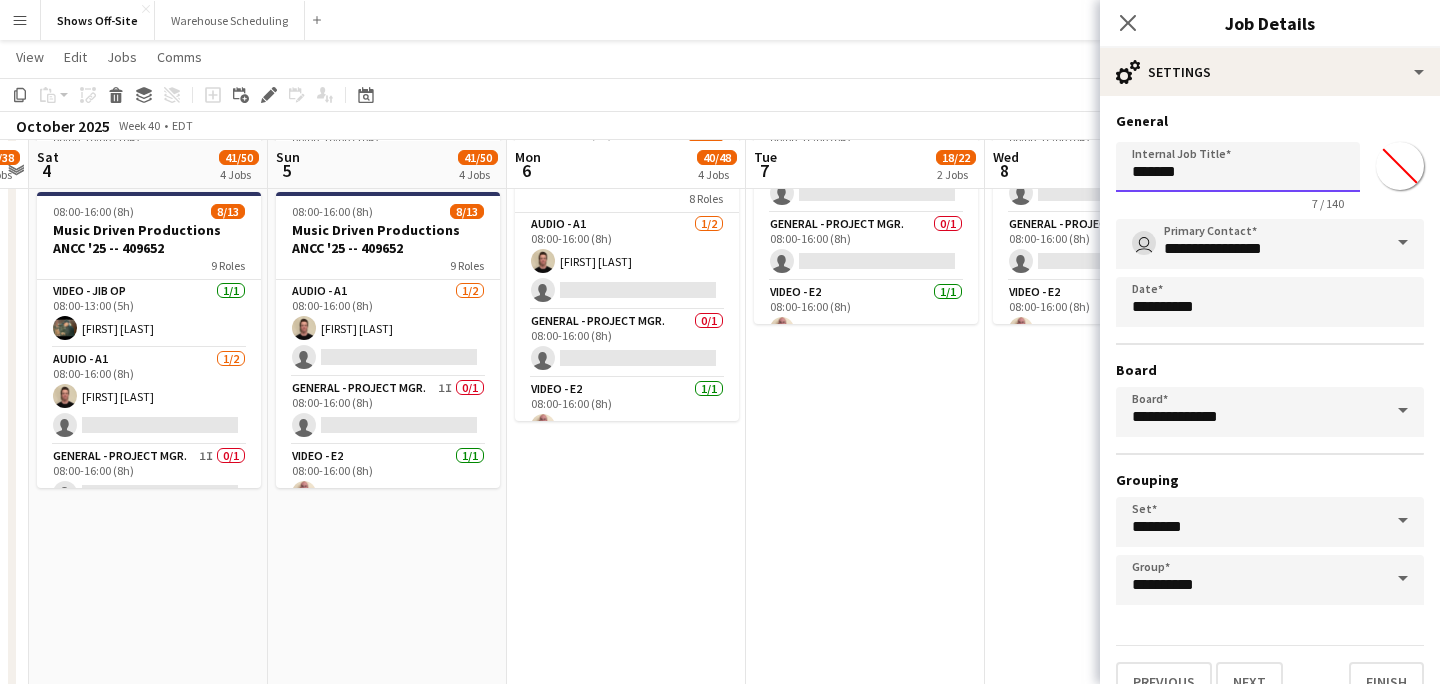 drag, startPoint x: 1210, startPoint y: 171, endPoint x: 1006, endPoint y: 125, distance: 209.12198 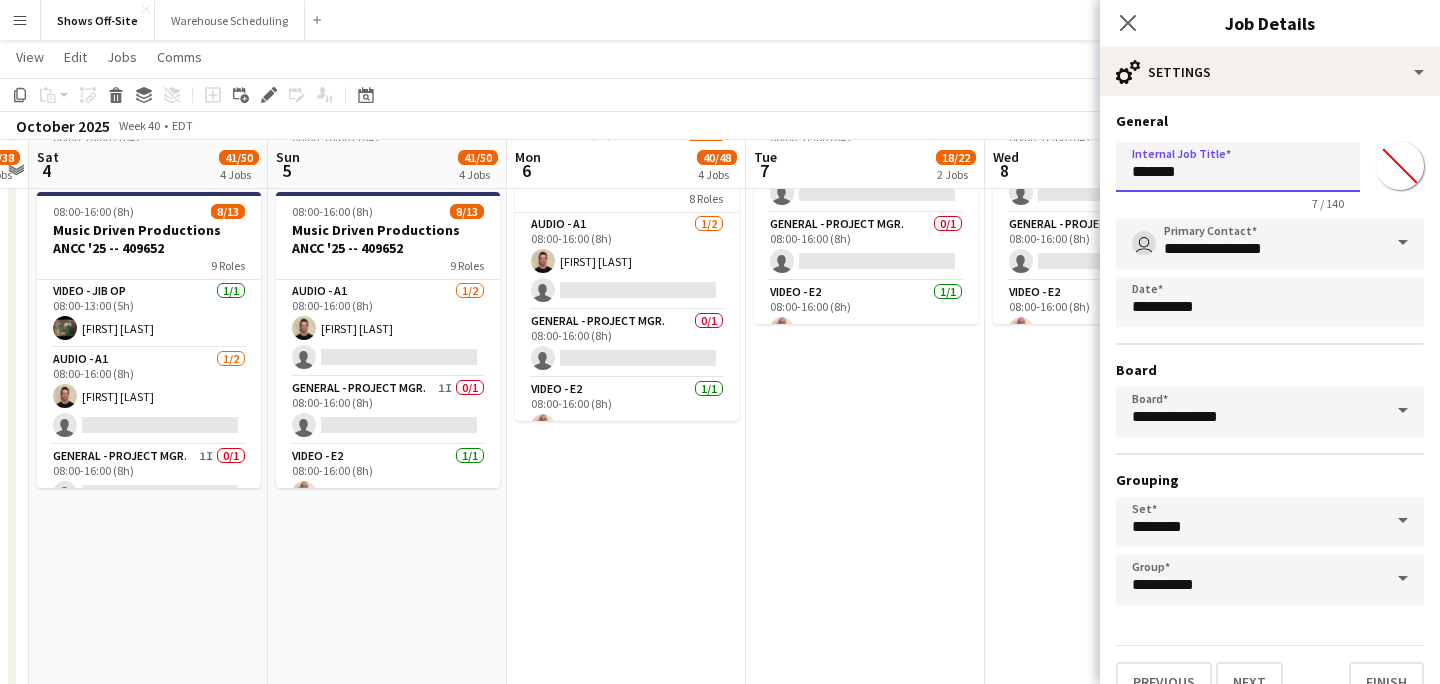 paste on "**********" 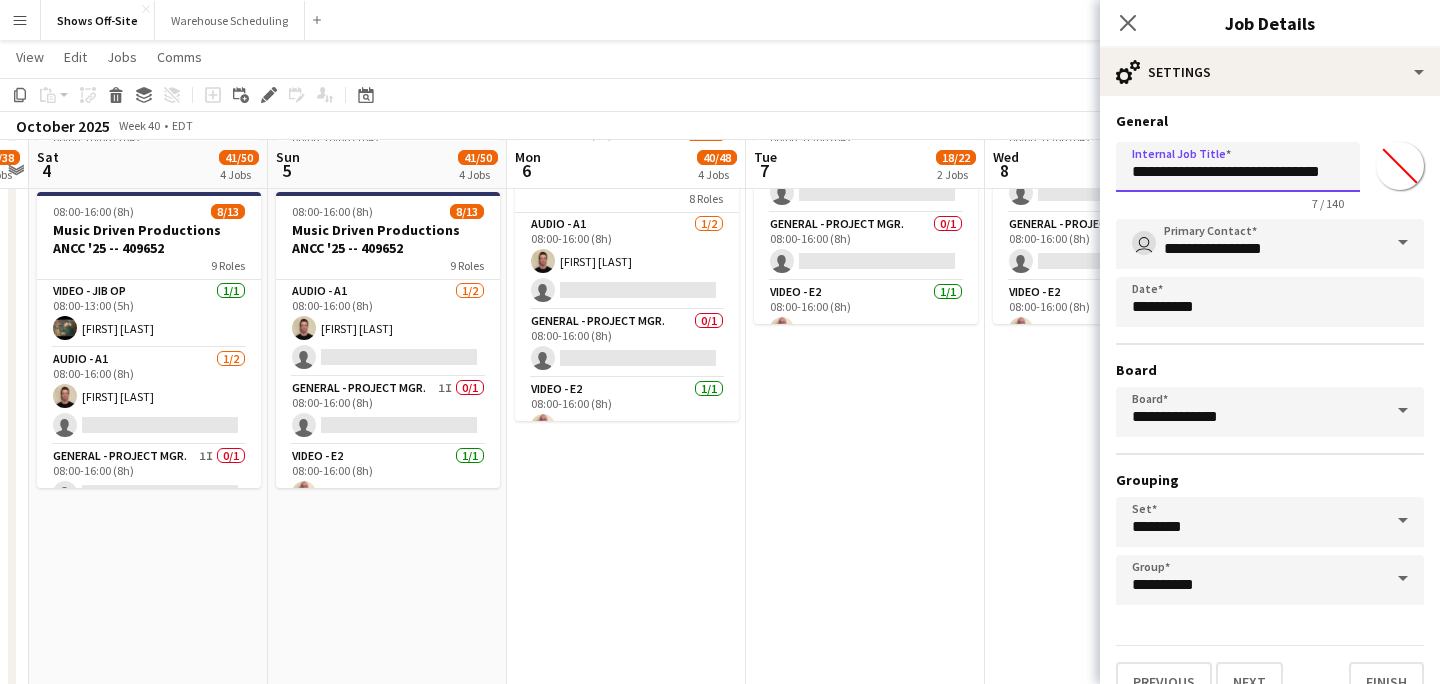scroll, scrollTop: 0, scrollLeft: 5, axis: horizontal 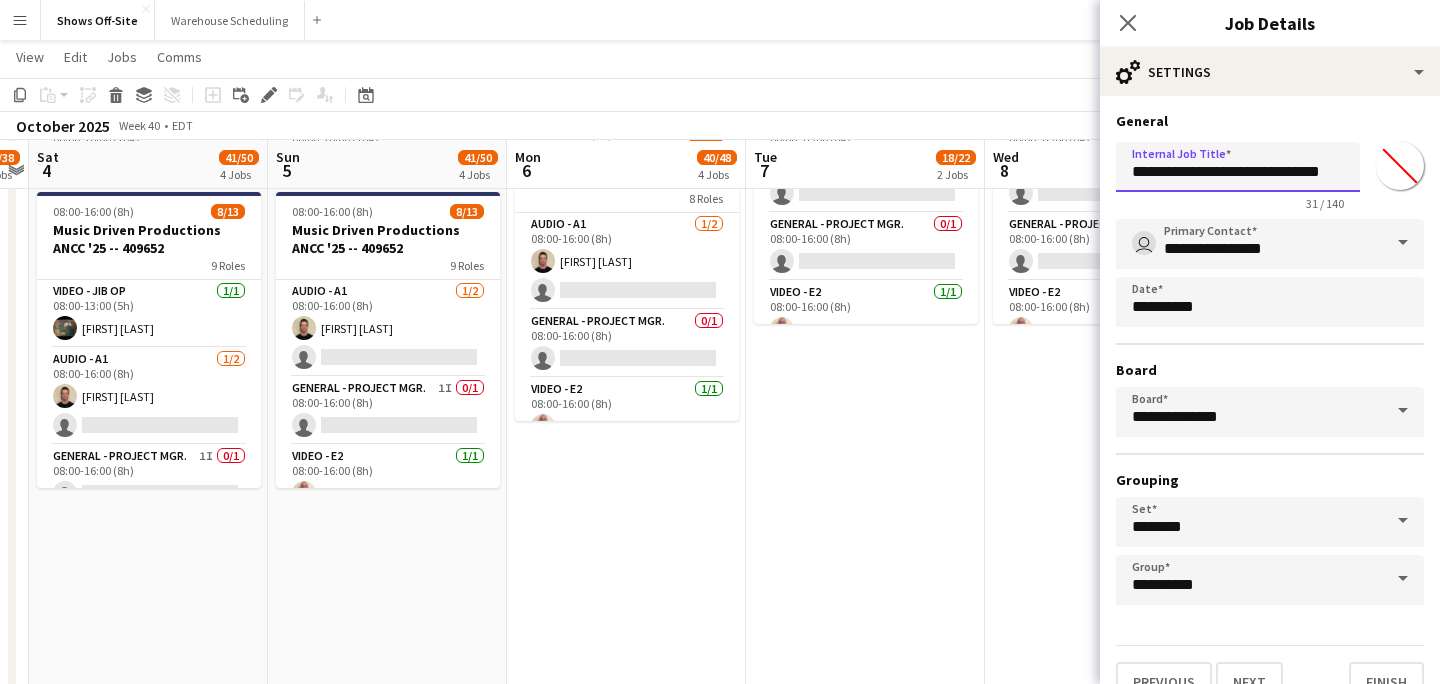 type on "**********" 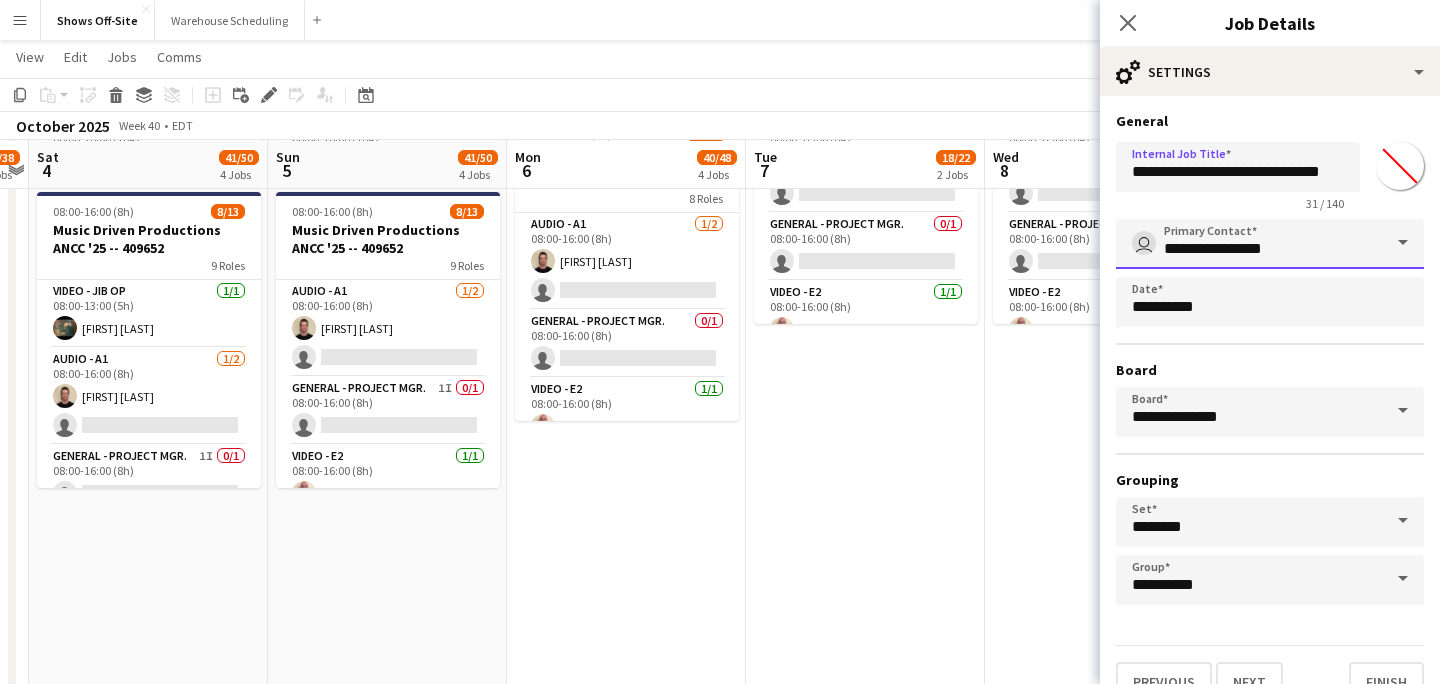 click on "**********" at bounding box center (1270, 244) 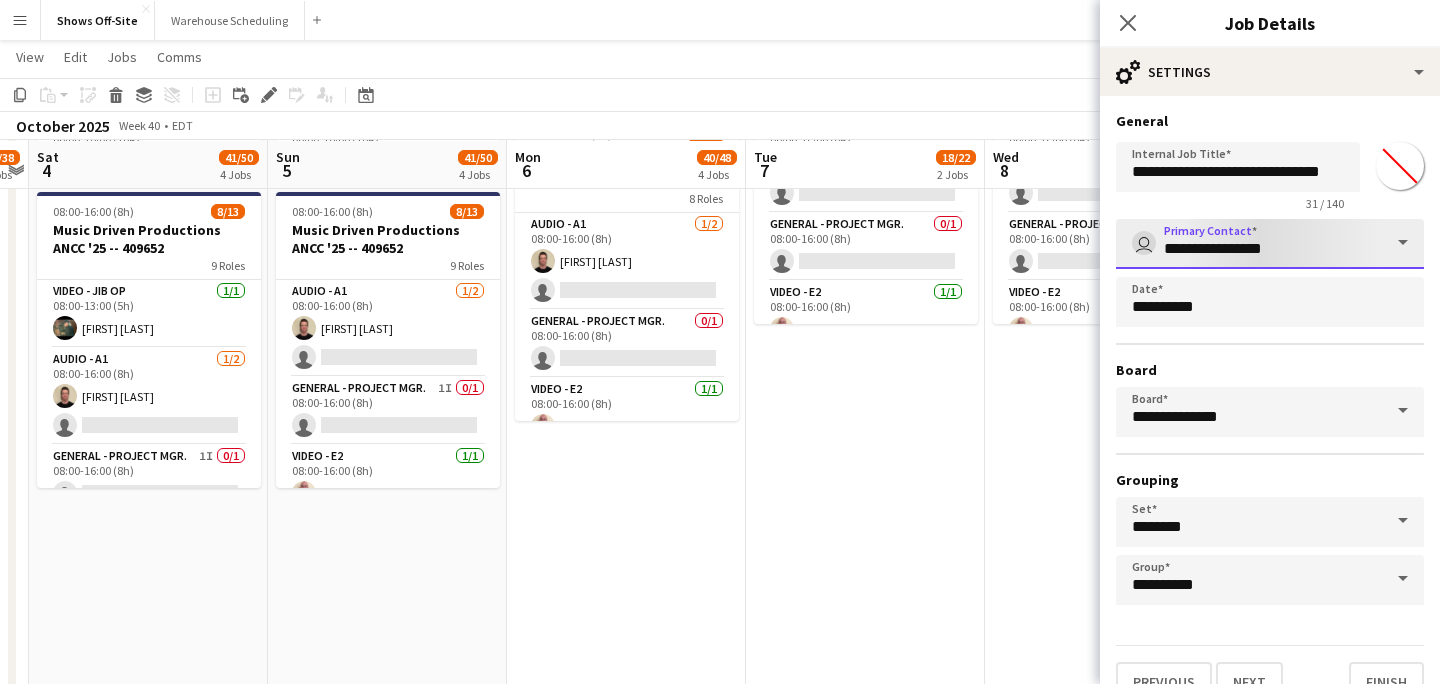 scroll, scrollTop: 0, scrollLeft: 0, axis: both 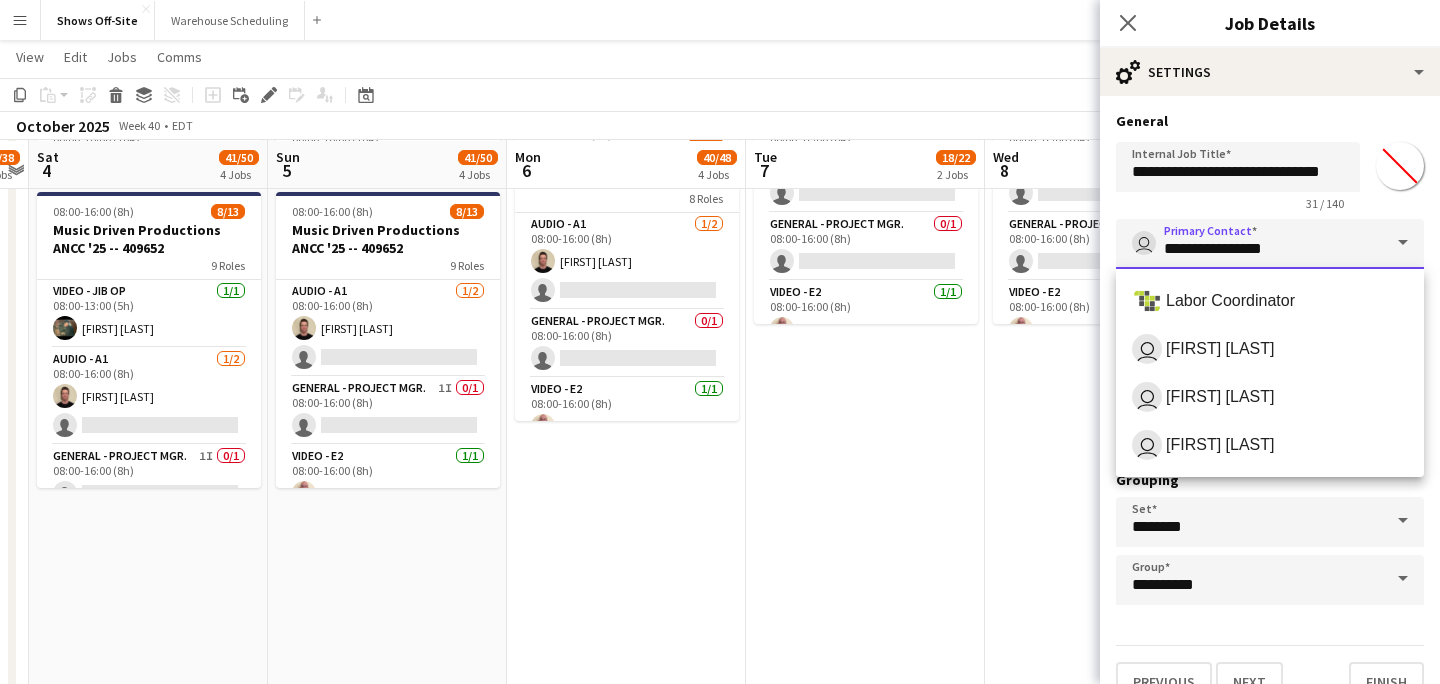 click on "**********" at bounding box center (1270, 244) 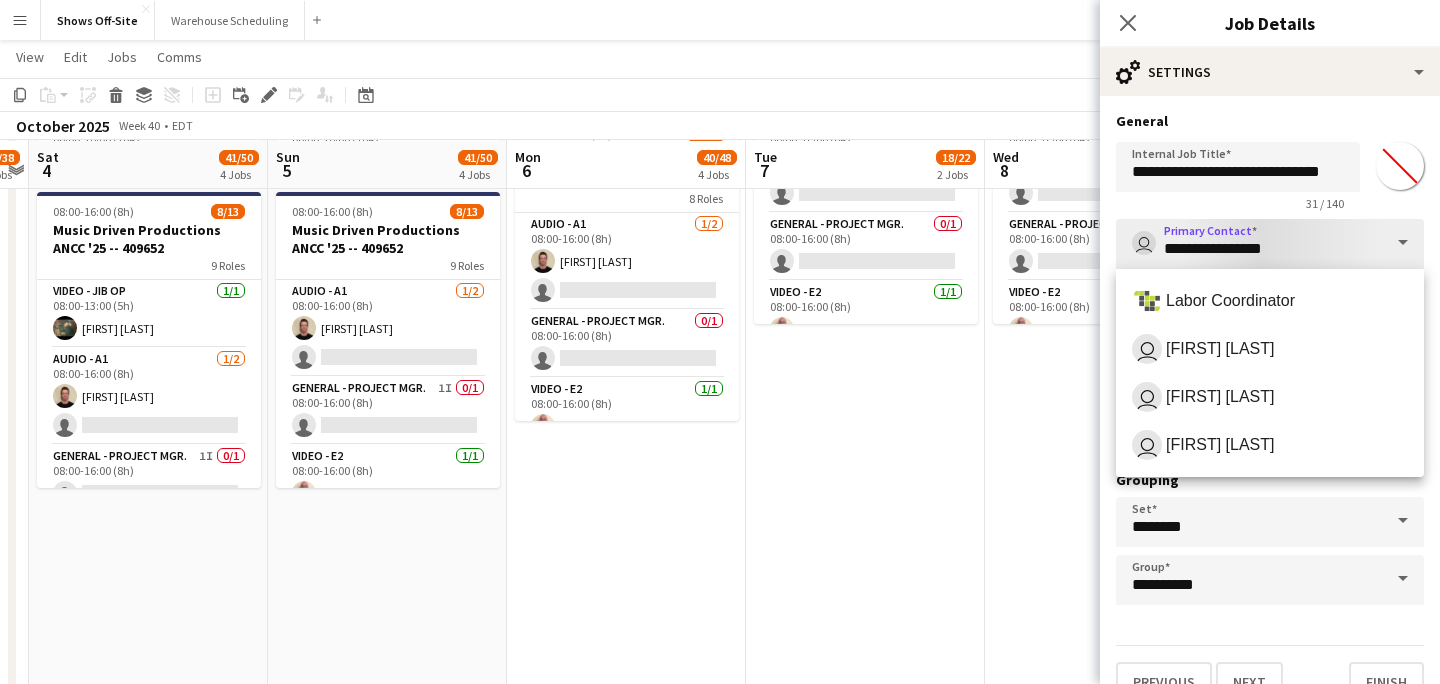 click on "Labor Coordinator" at bounding box center [1270, 301] 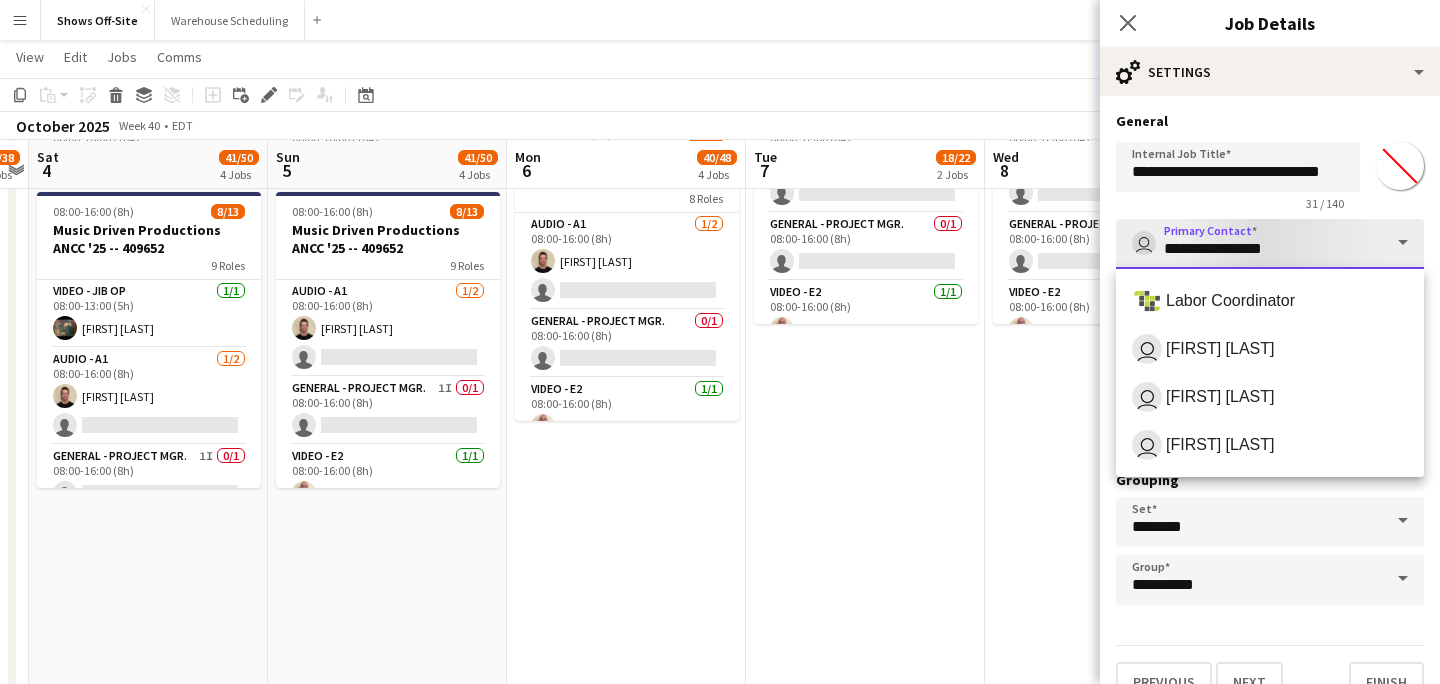 type on "**********" 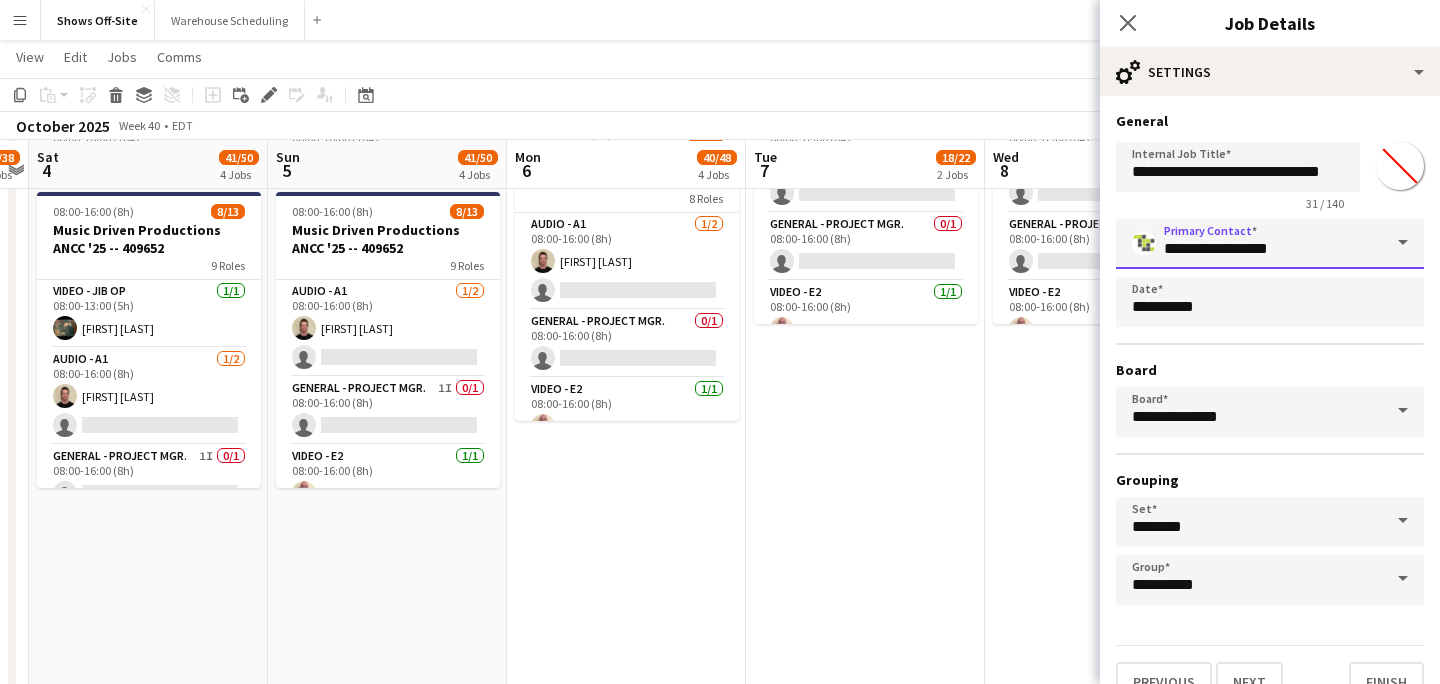 scroll, scrollTop: 34, scrollLeft: 0, axis: vertical 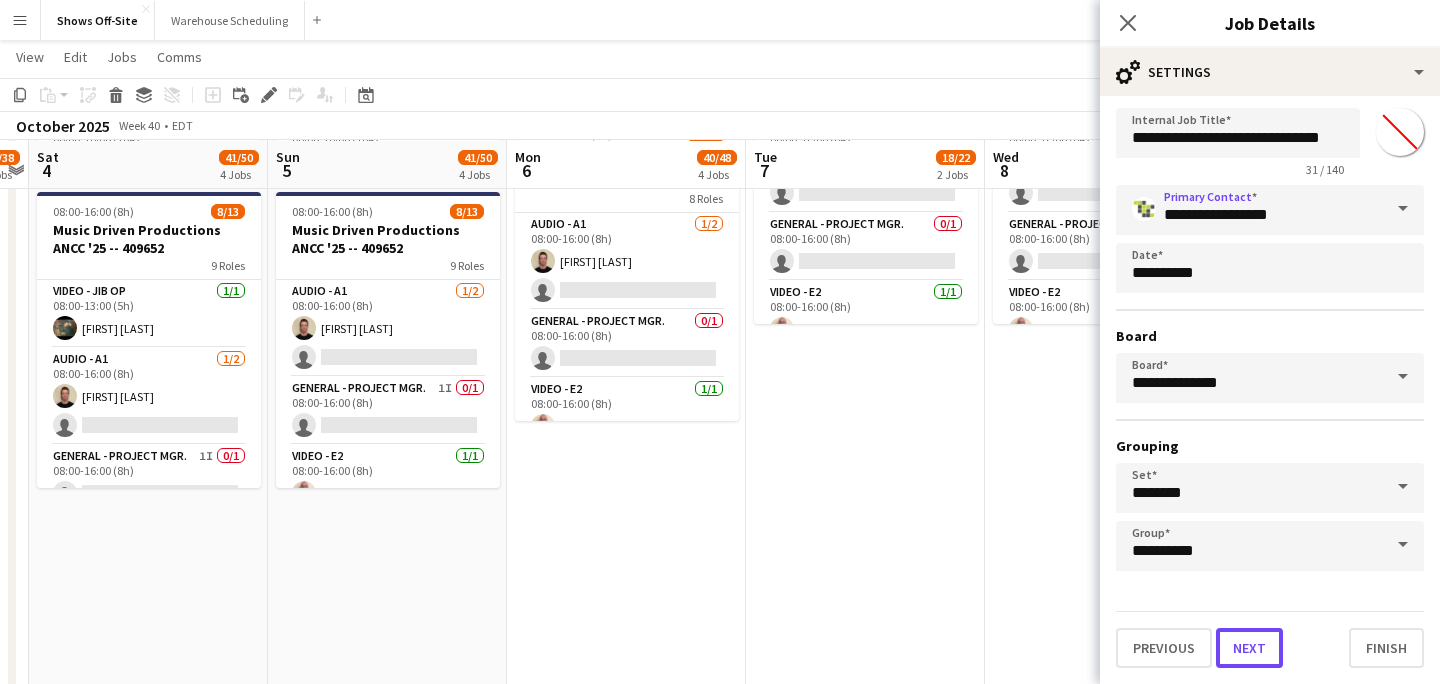 click on "Next" at bounding box center (1249, 648) 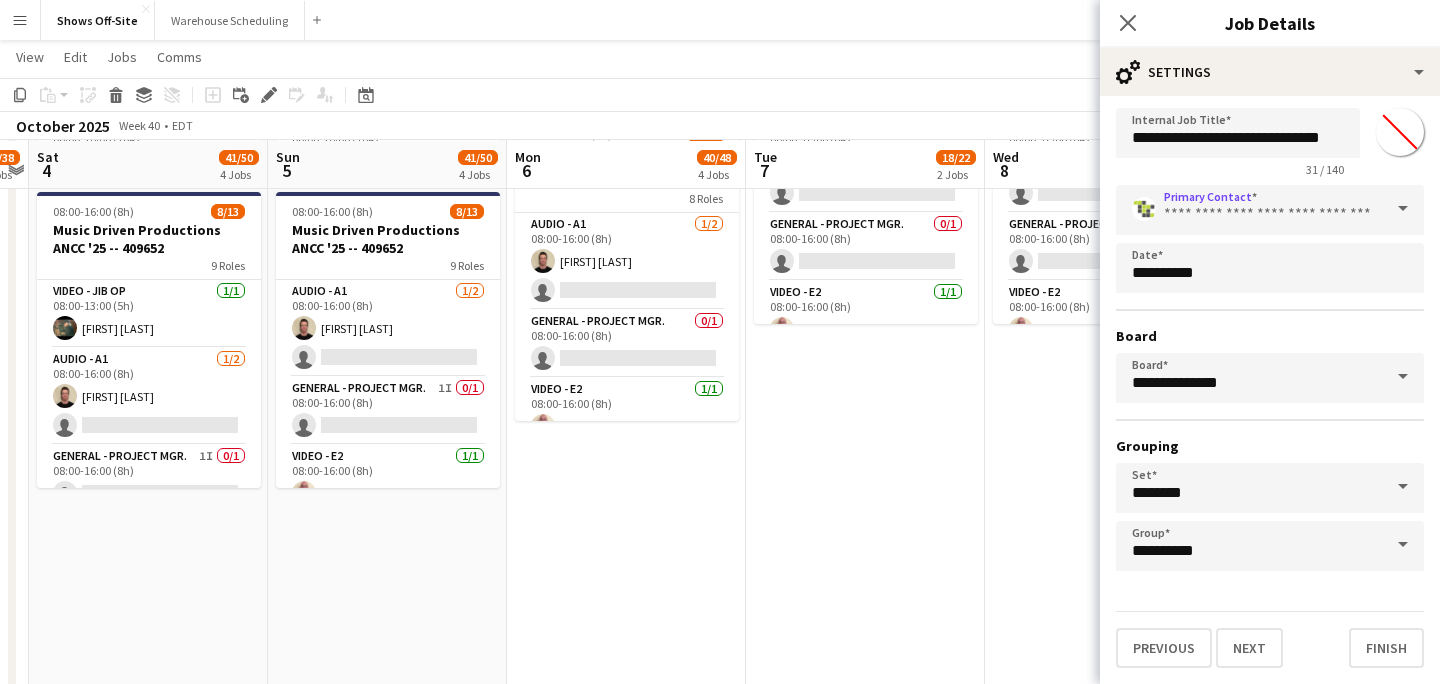 scroll, scrollTop: 0, scrollLeft: 0, axis: both 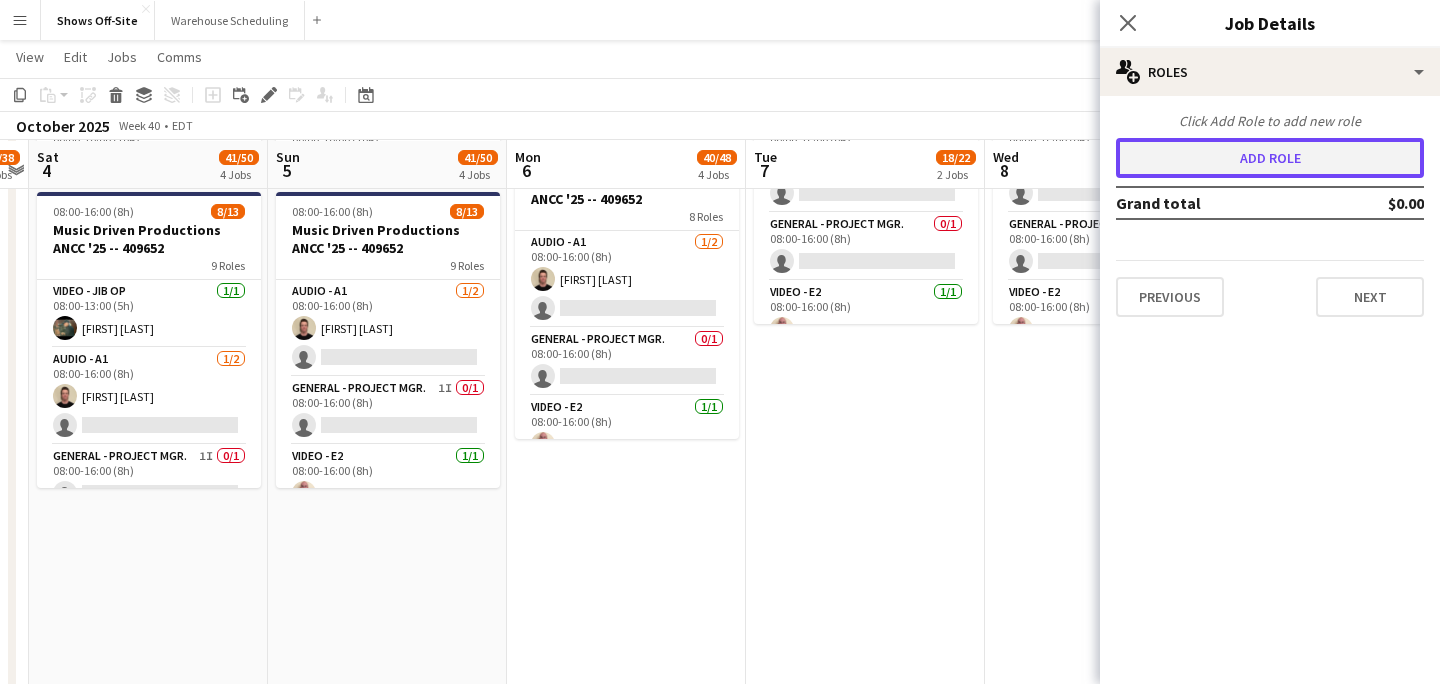 click on "Add role" at bounding box center (1270, 158) 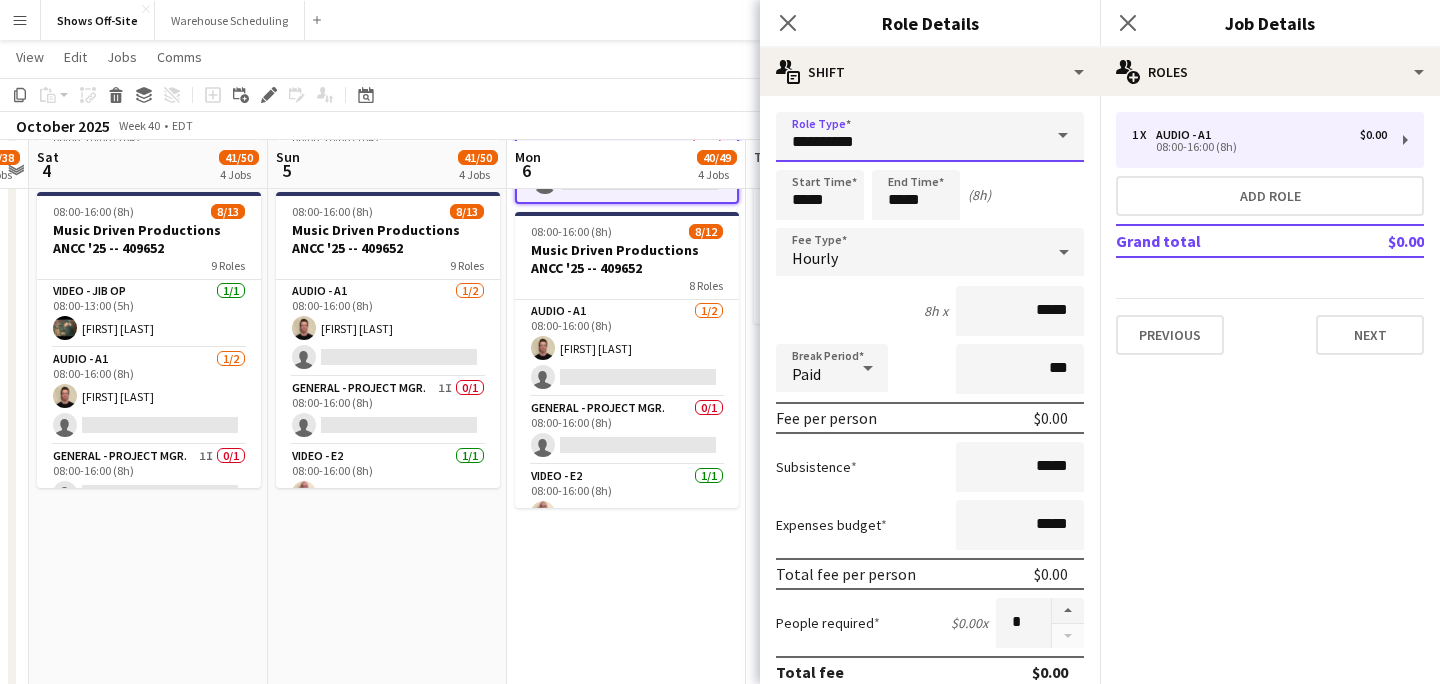 drag, startPoint x: 883, startPoint y: 142, endPoint x: 631, endPoint y: 139, distance: 252.01785 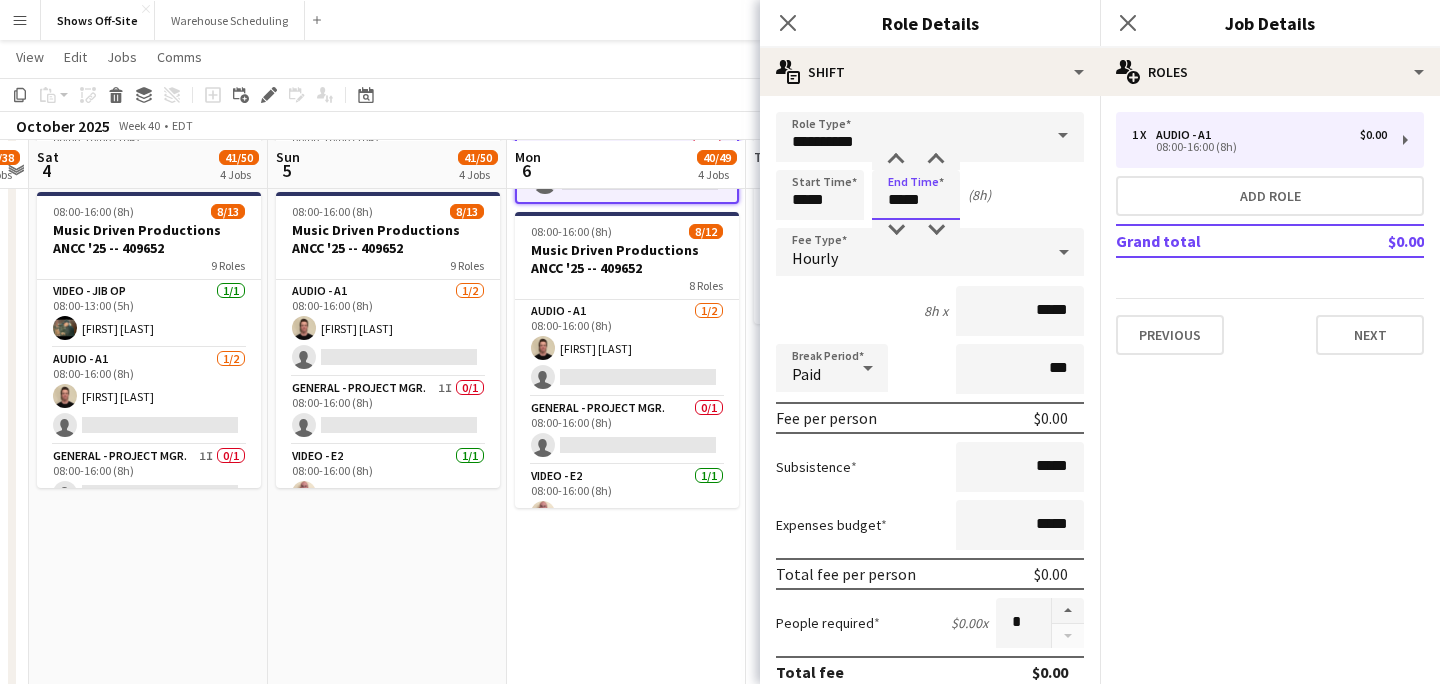 click on "*****" at bounding box center [916, 195] 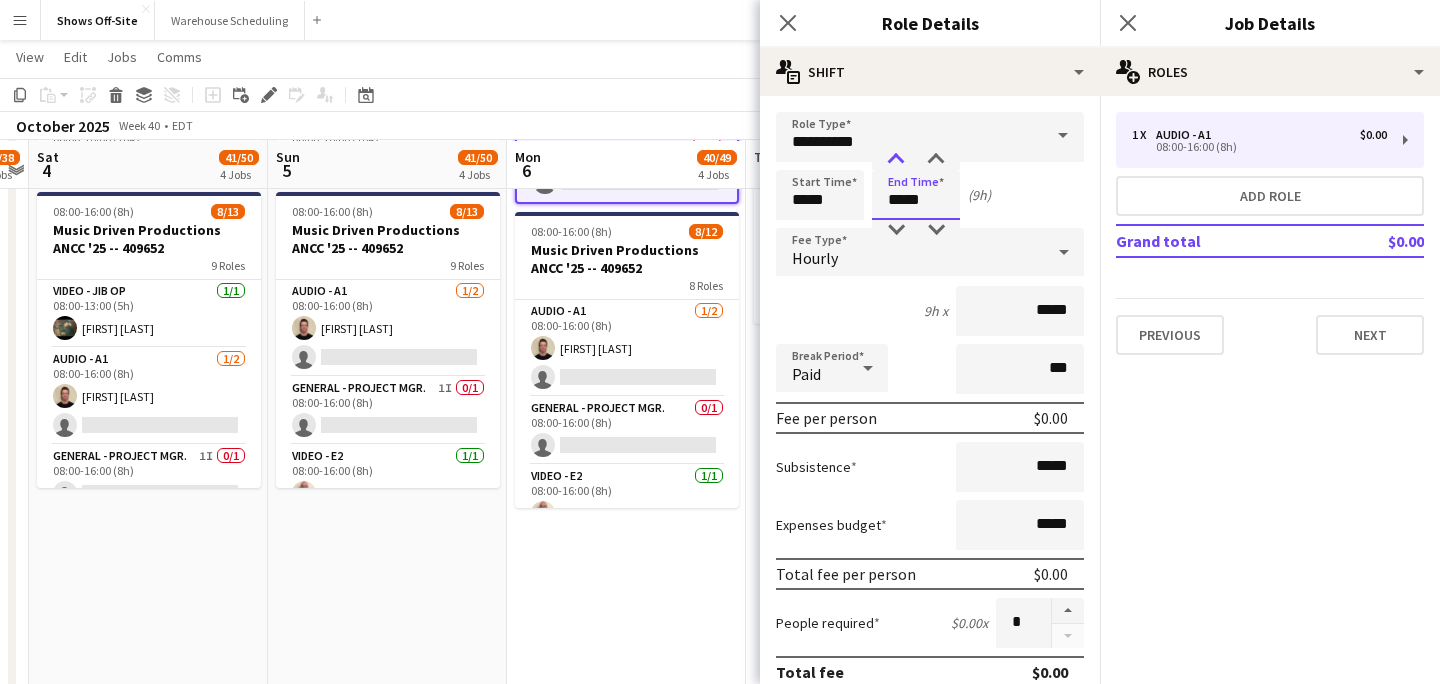 click at bounding box center [896, 160] 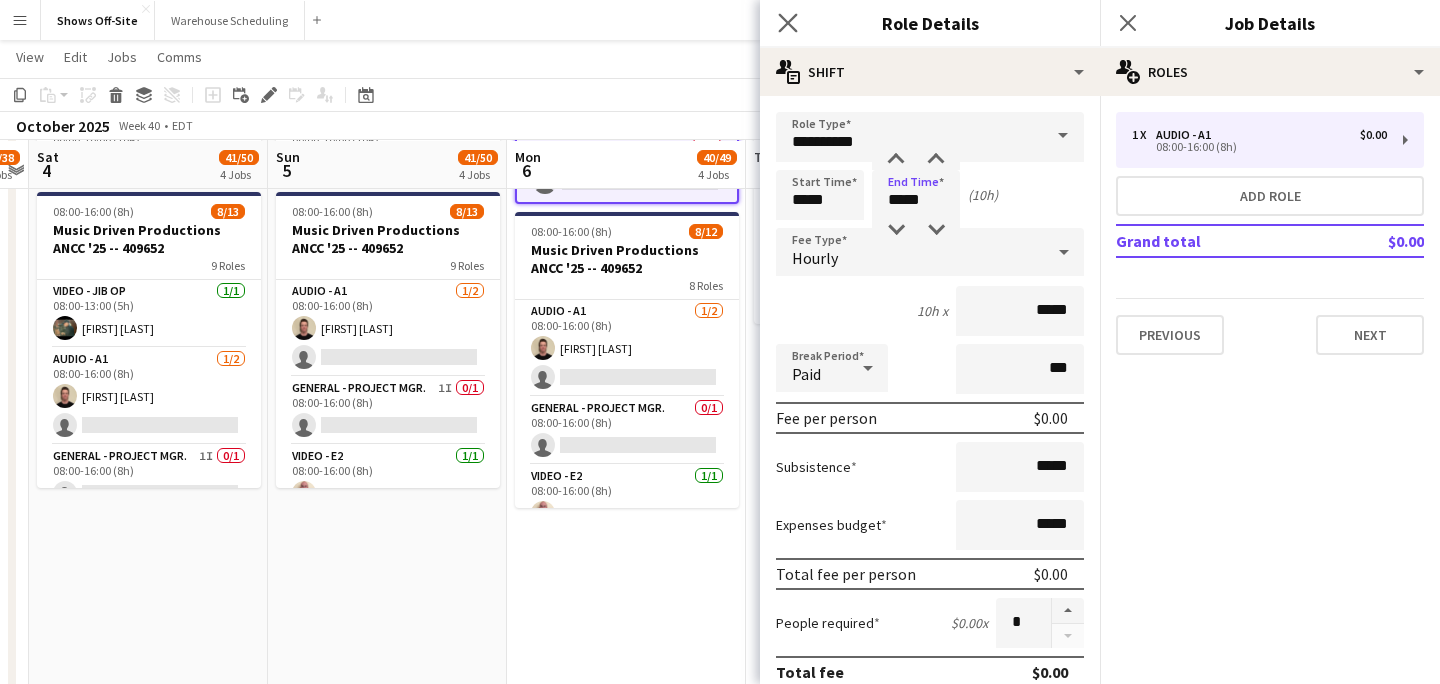 click on "Close pop-in" 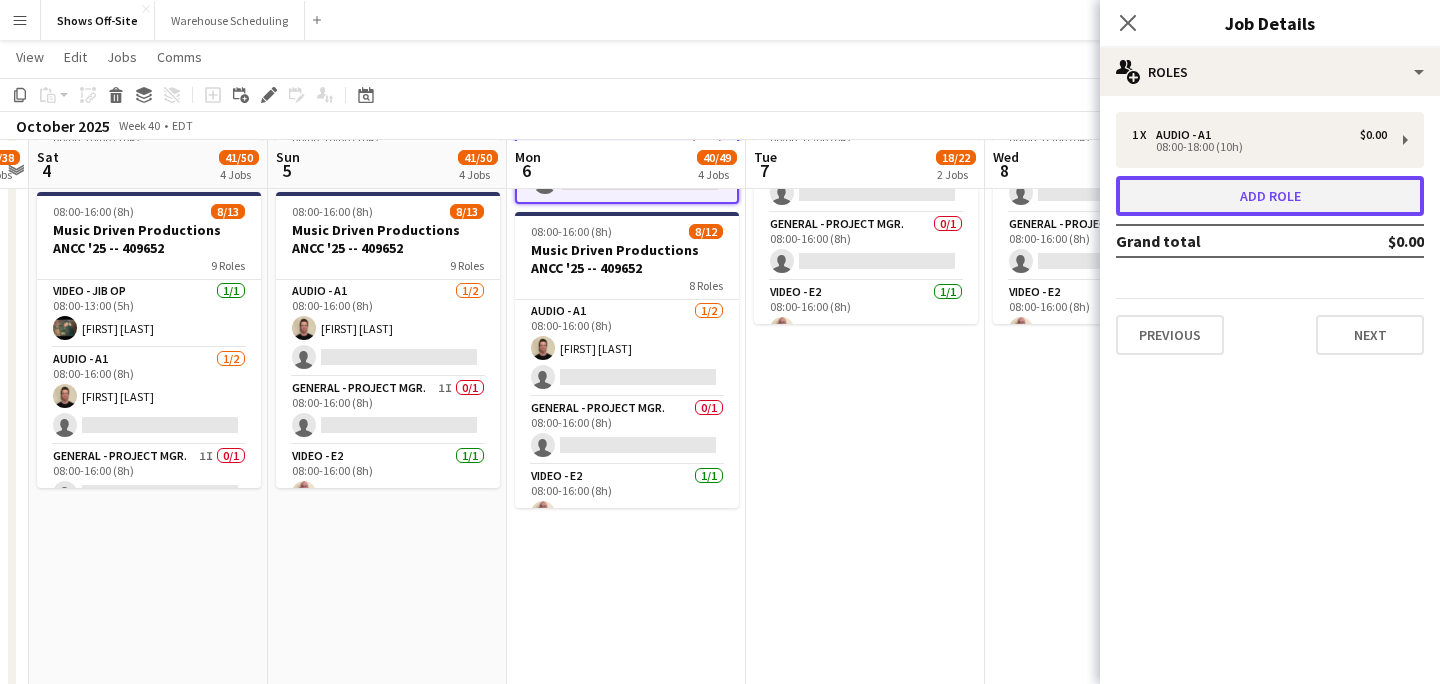click on "Add role" at bounding box center [1270, 196] 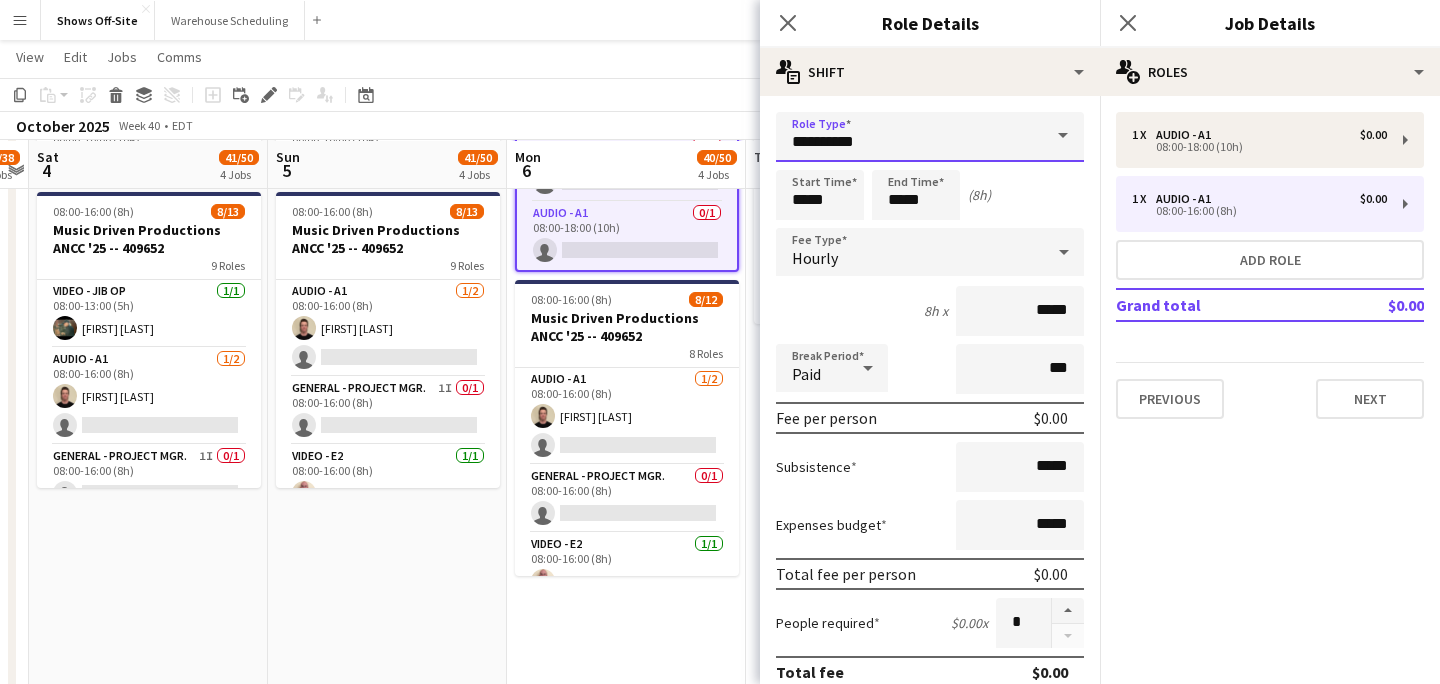 drag, startPoint x: 937, startPoint y: 144, endPoint x: 771, endPoint y: 143, distance: 166.003 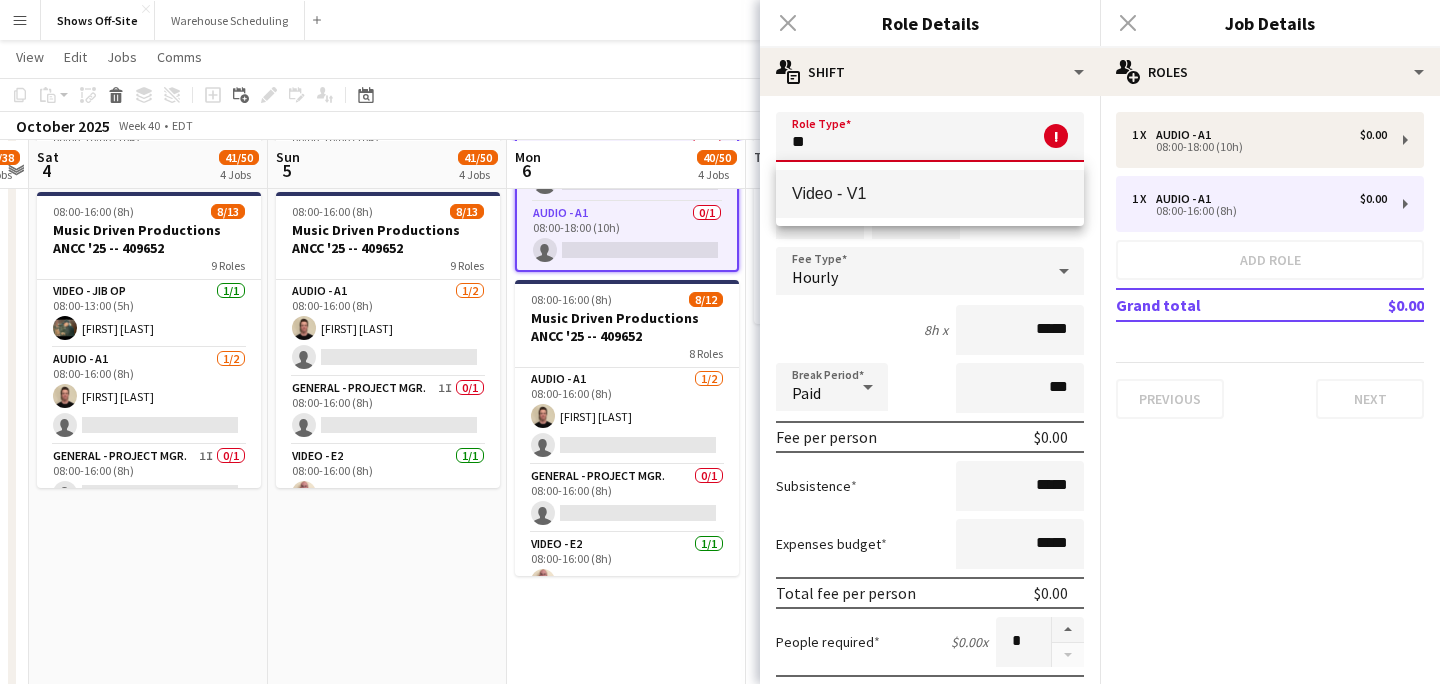 click on "Video - V1" at bounding box center (930, 193) 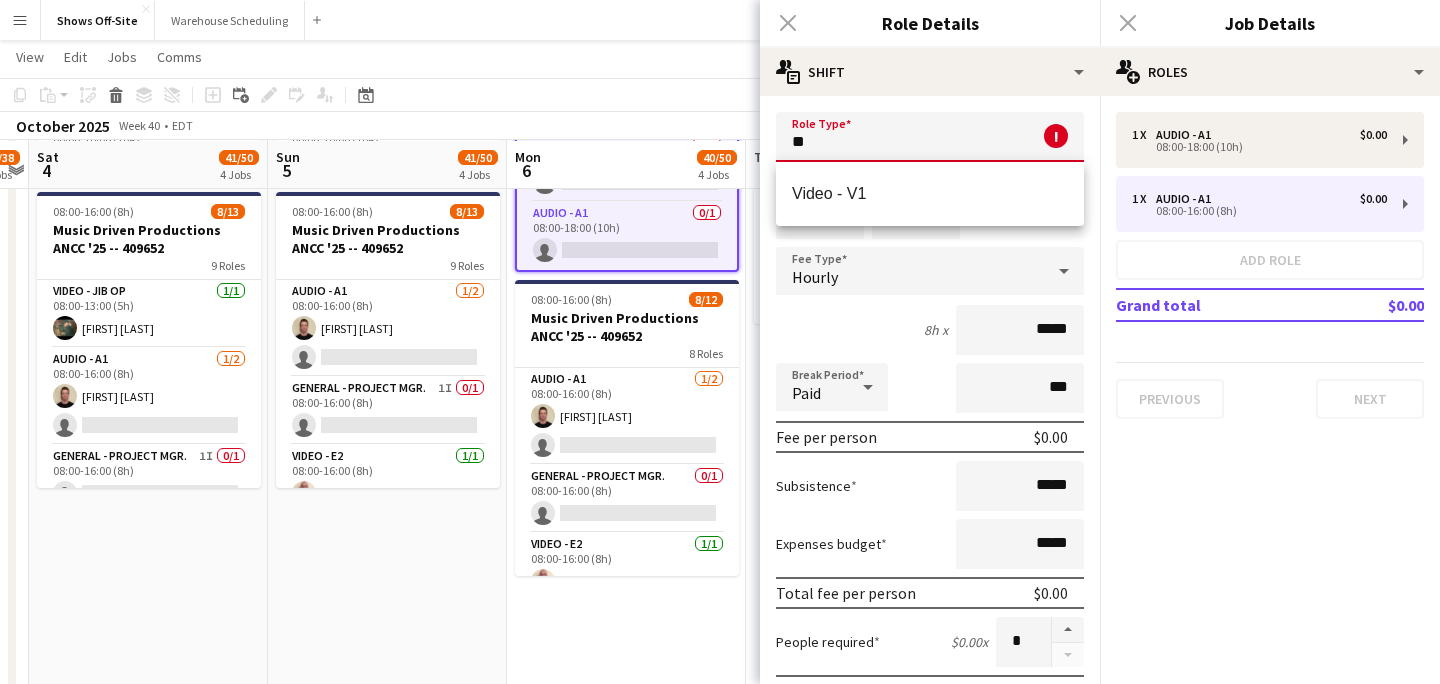 type on "**********" 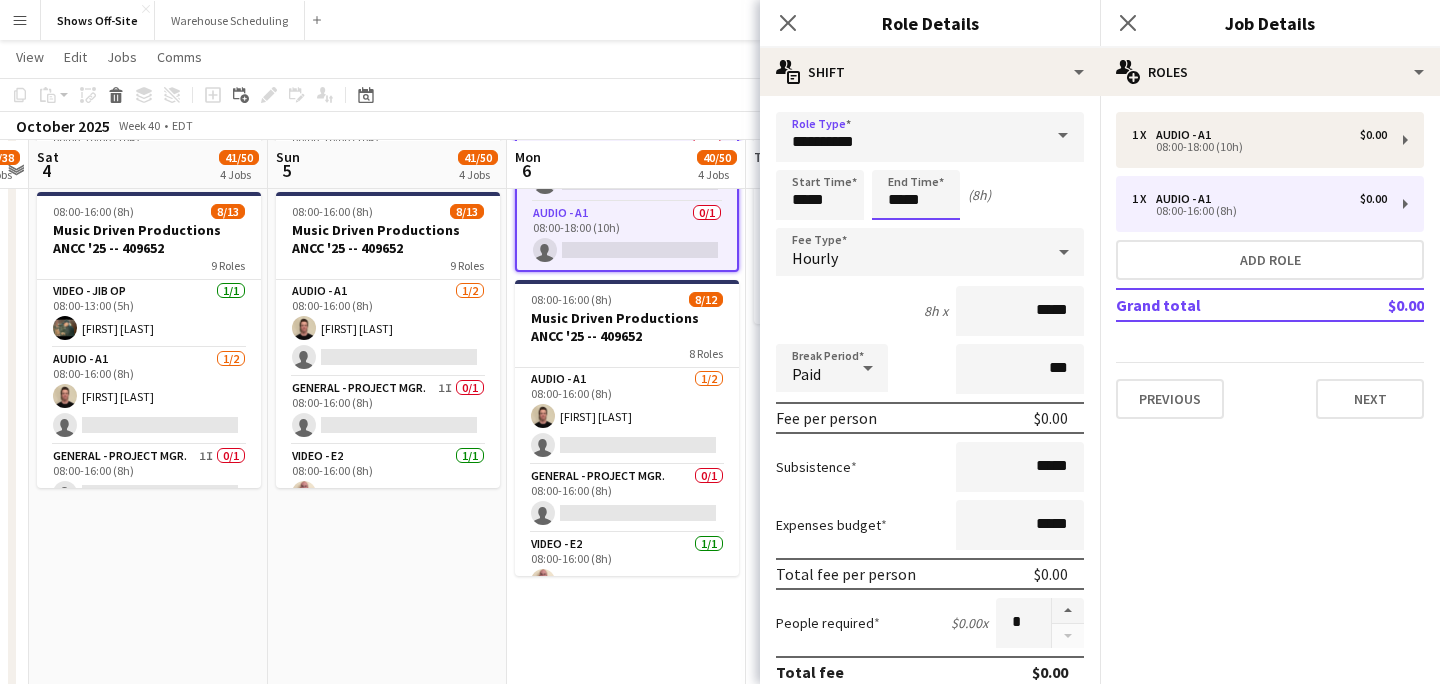 click on "*****" at bounding box center [916, 195] 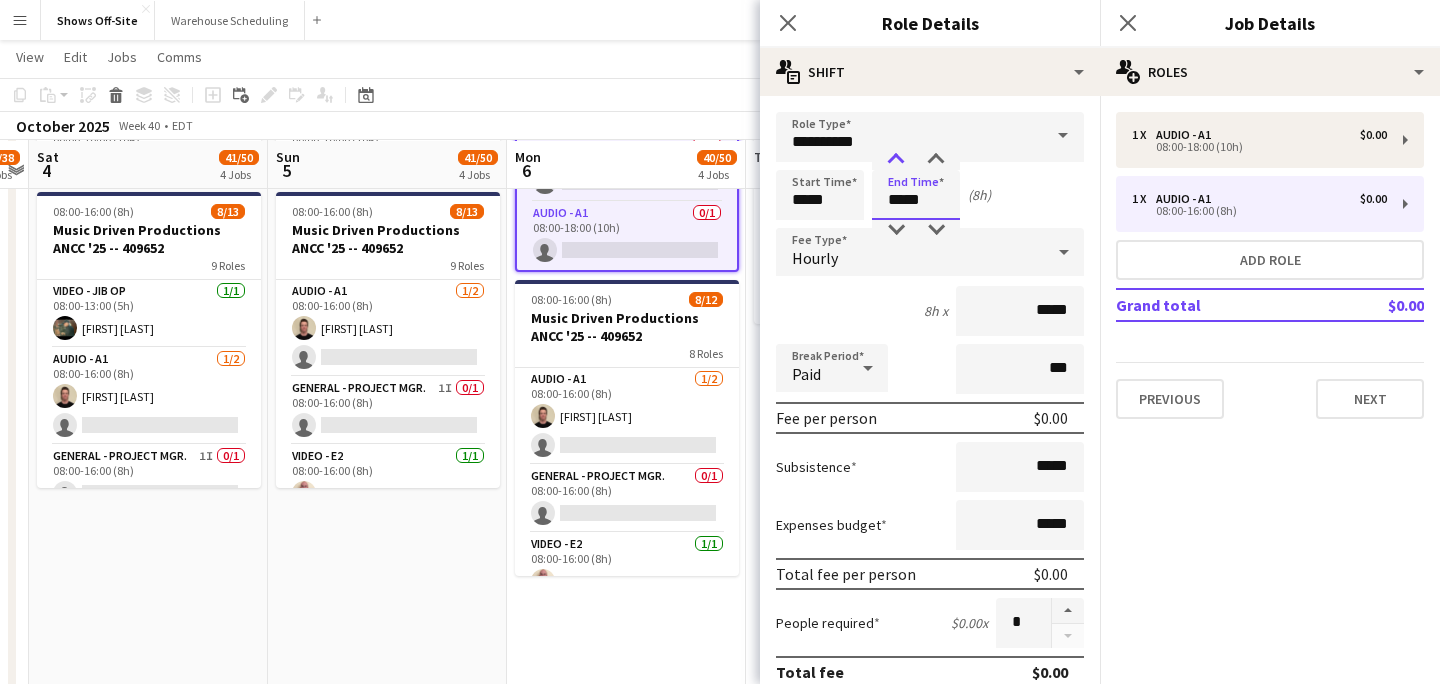click at bounding box center (896, 160) 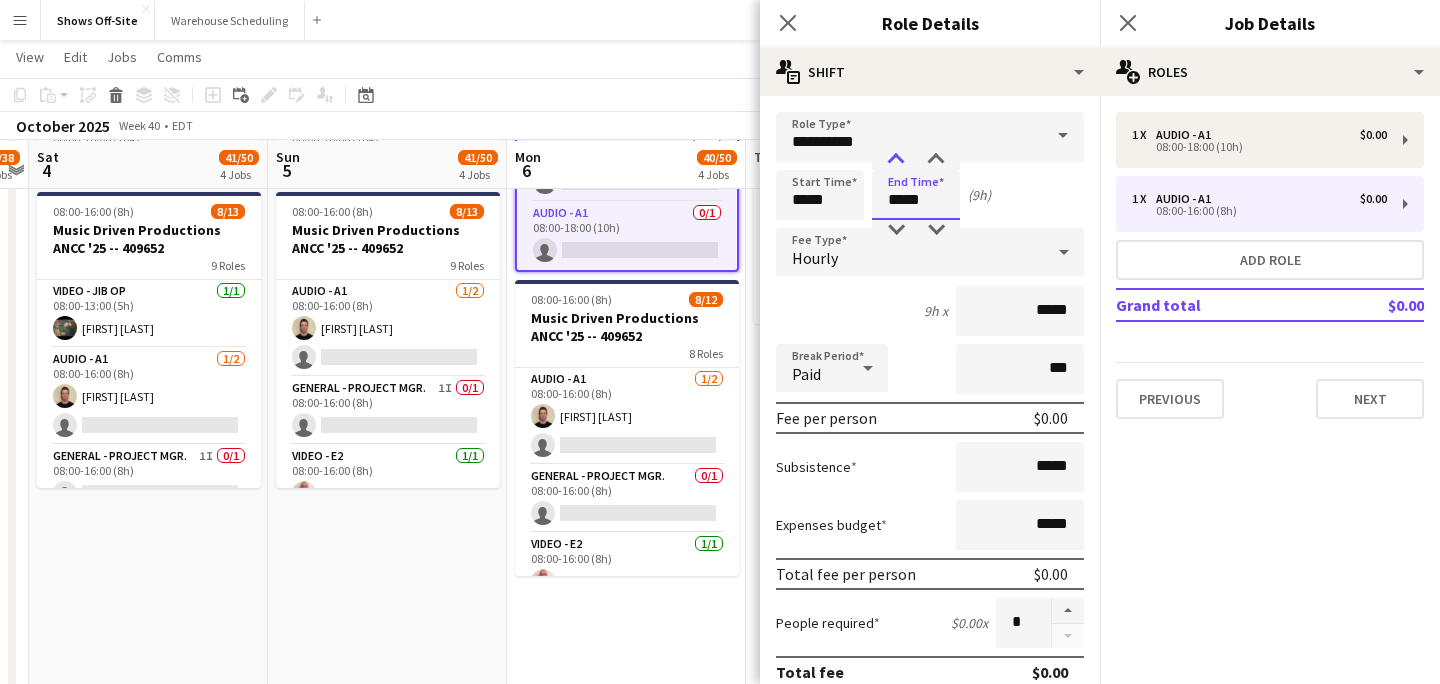 type on "*****" 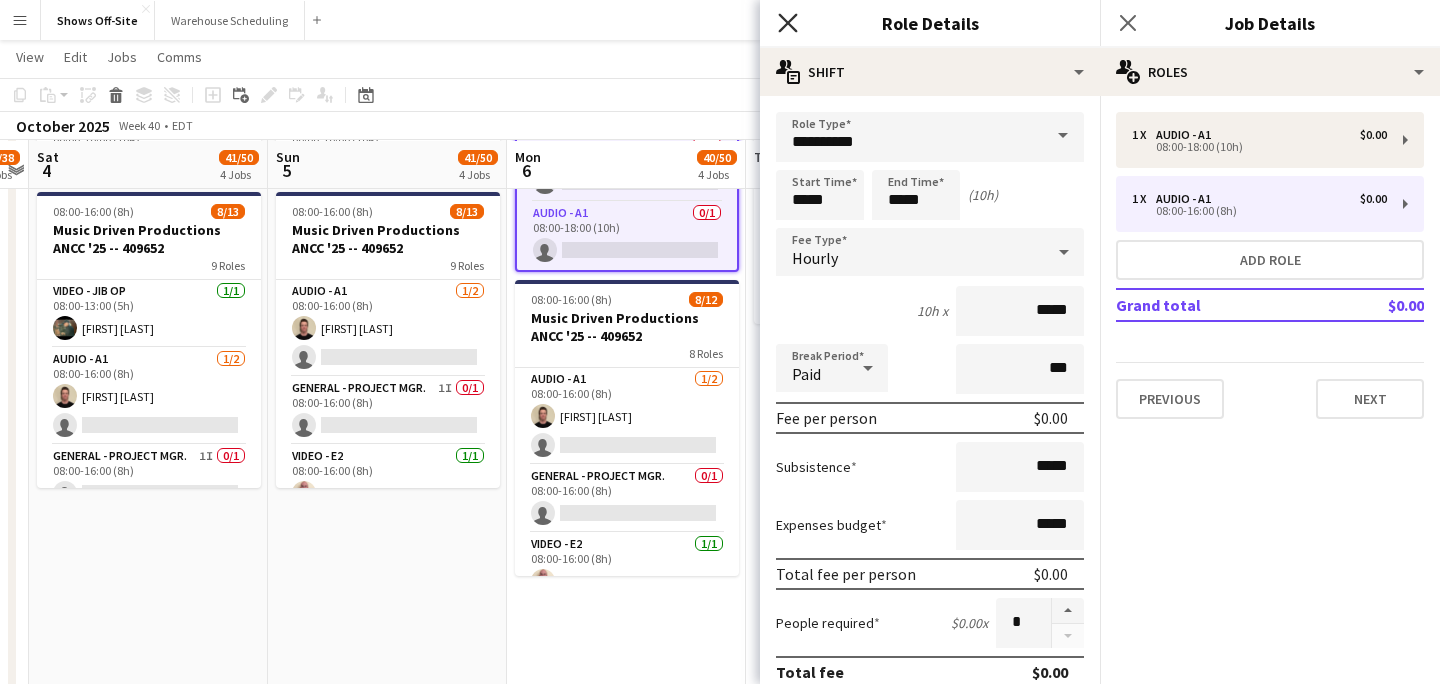 click 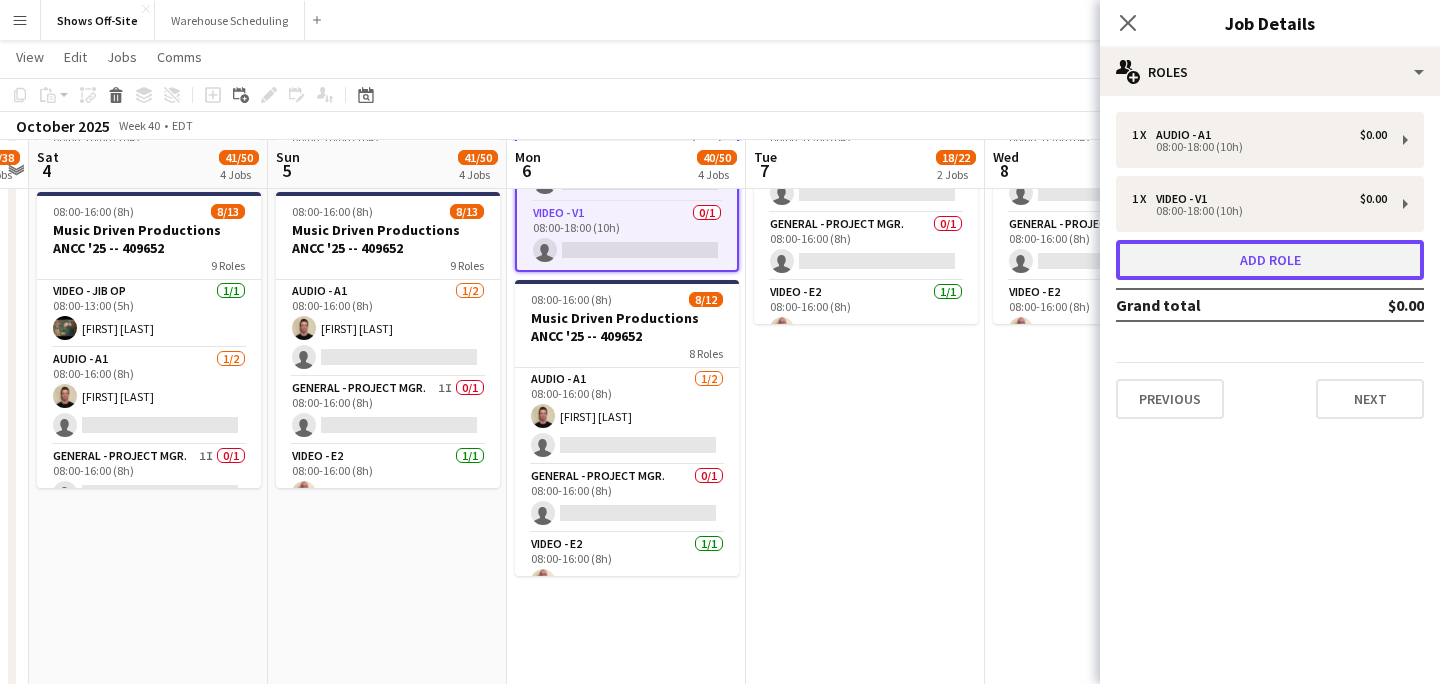 click on "Add role" at bounding box center (1270, 260) 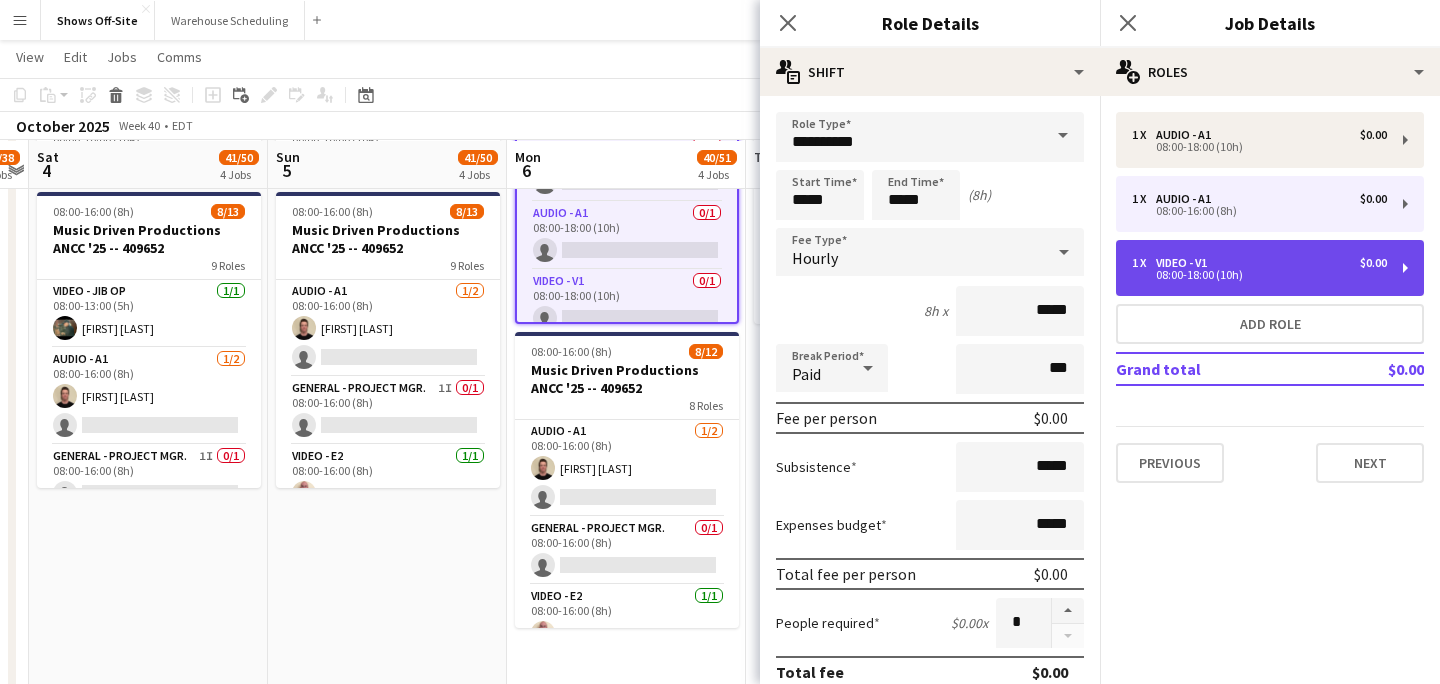 click on "Video - V1" at bounding box center (1185, 263) 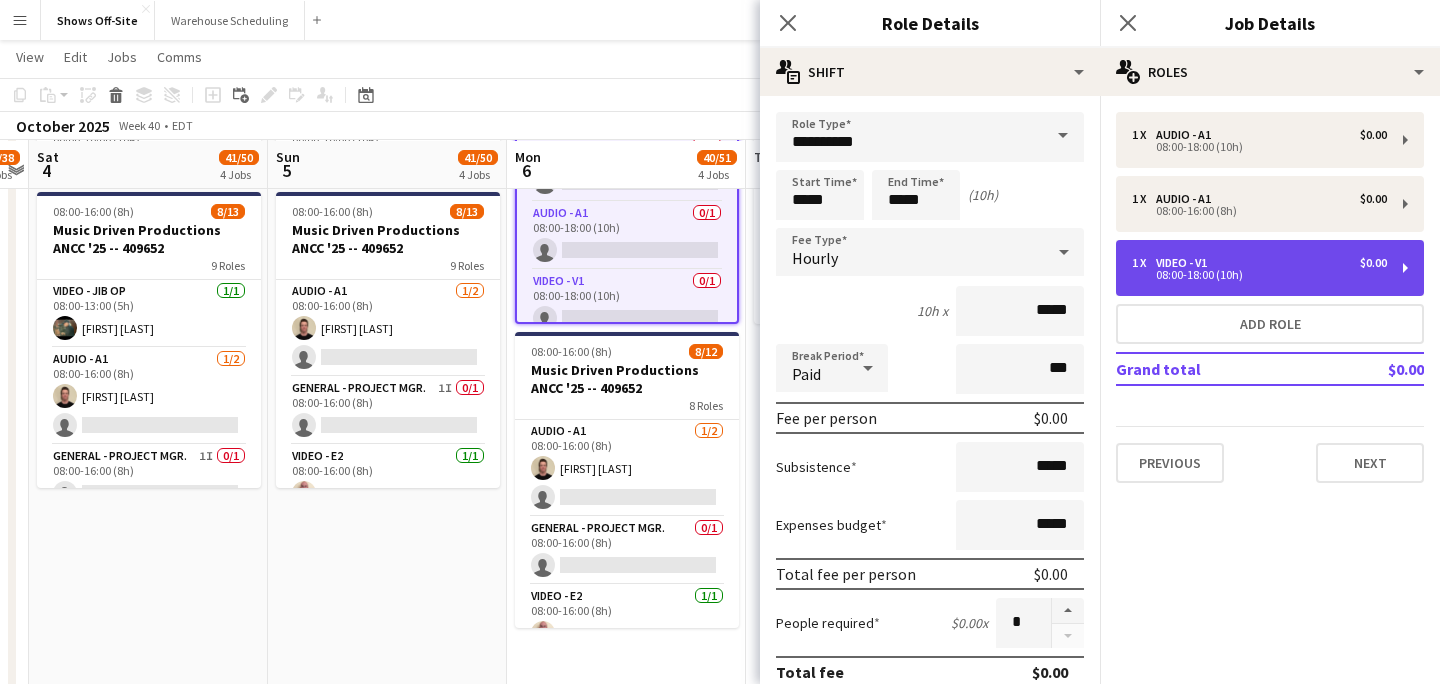 type on "**********" 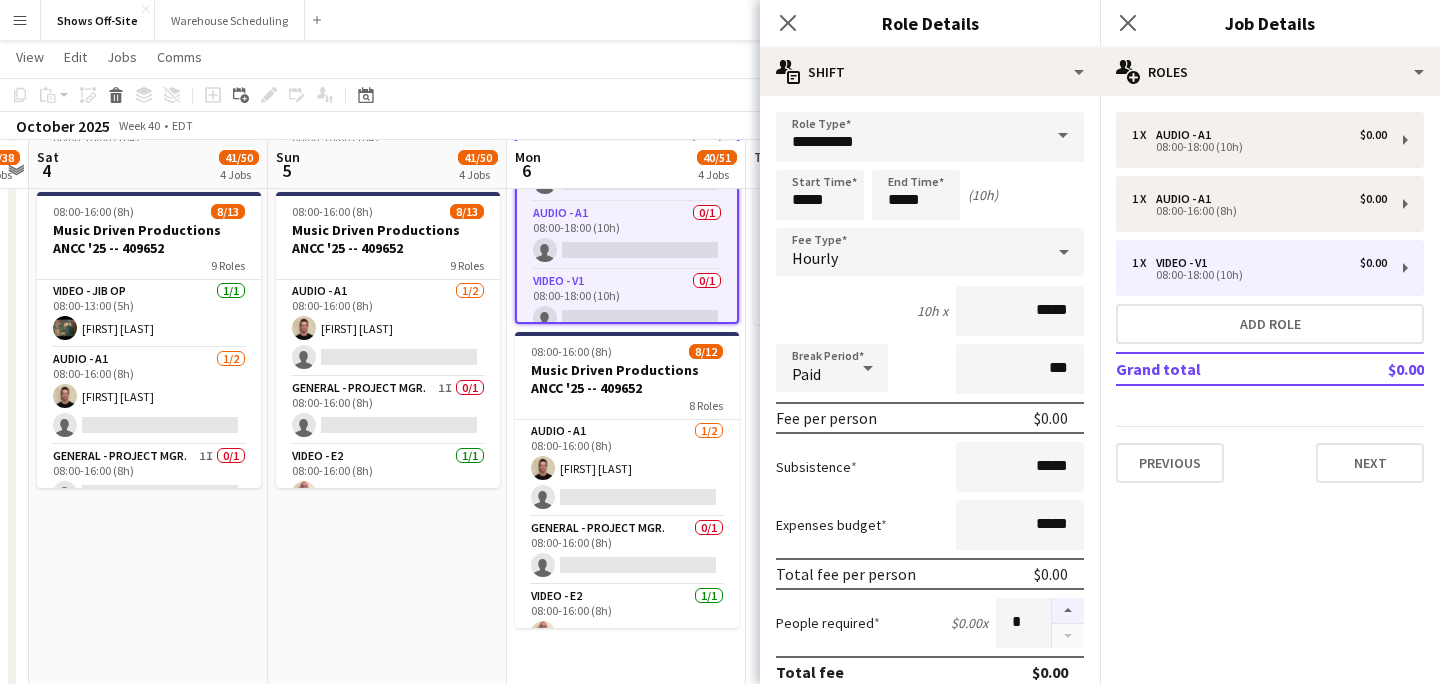 click at bounding box center [1068, 611] 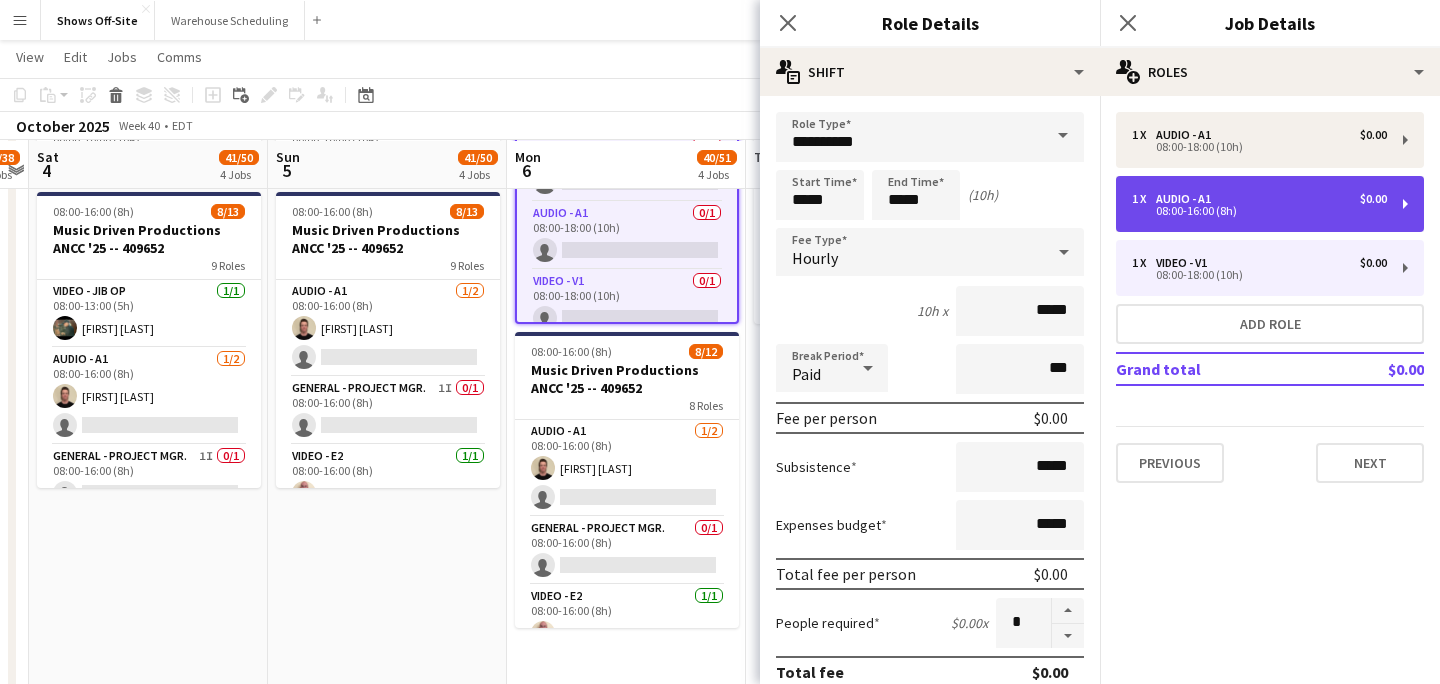 click on "08:00-16:00 (8h)" at bounding box center [1259, 211] 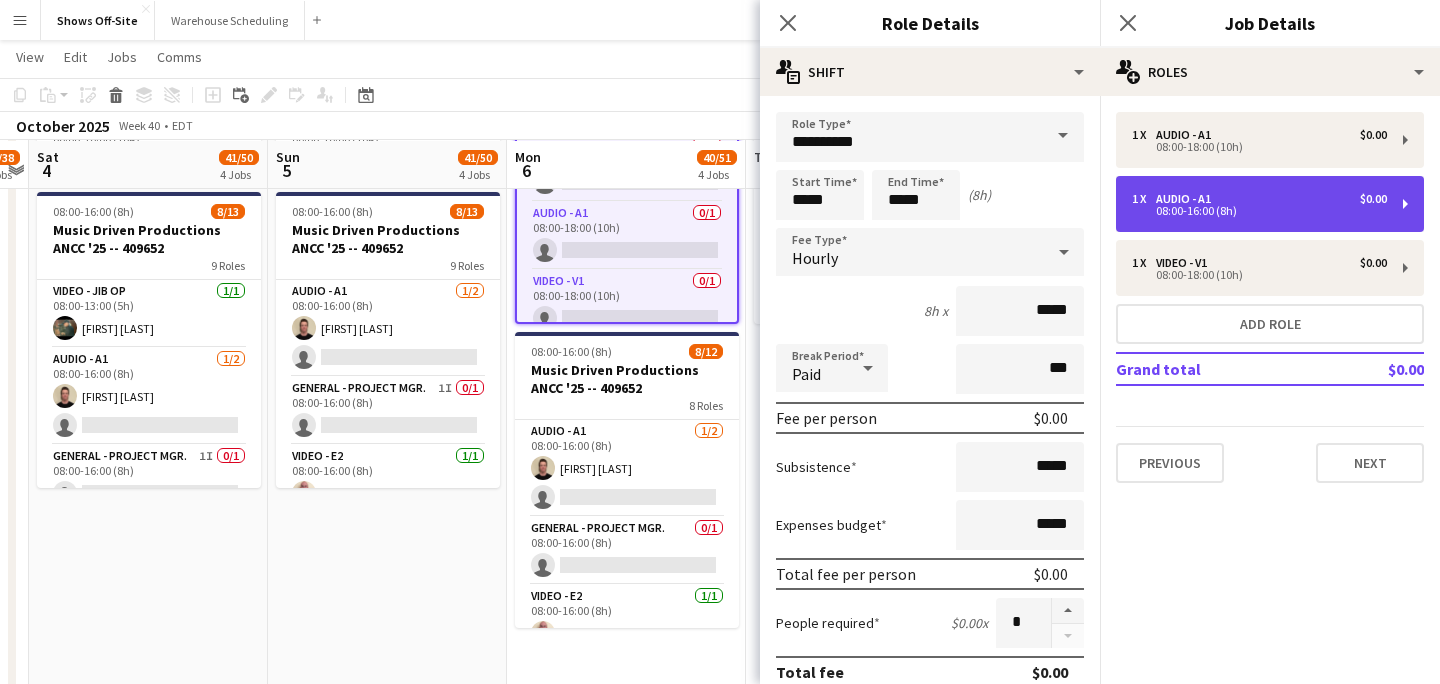 type on "**********" 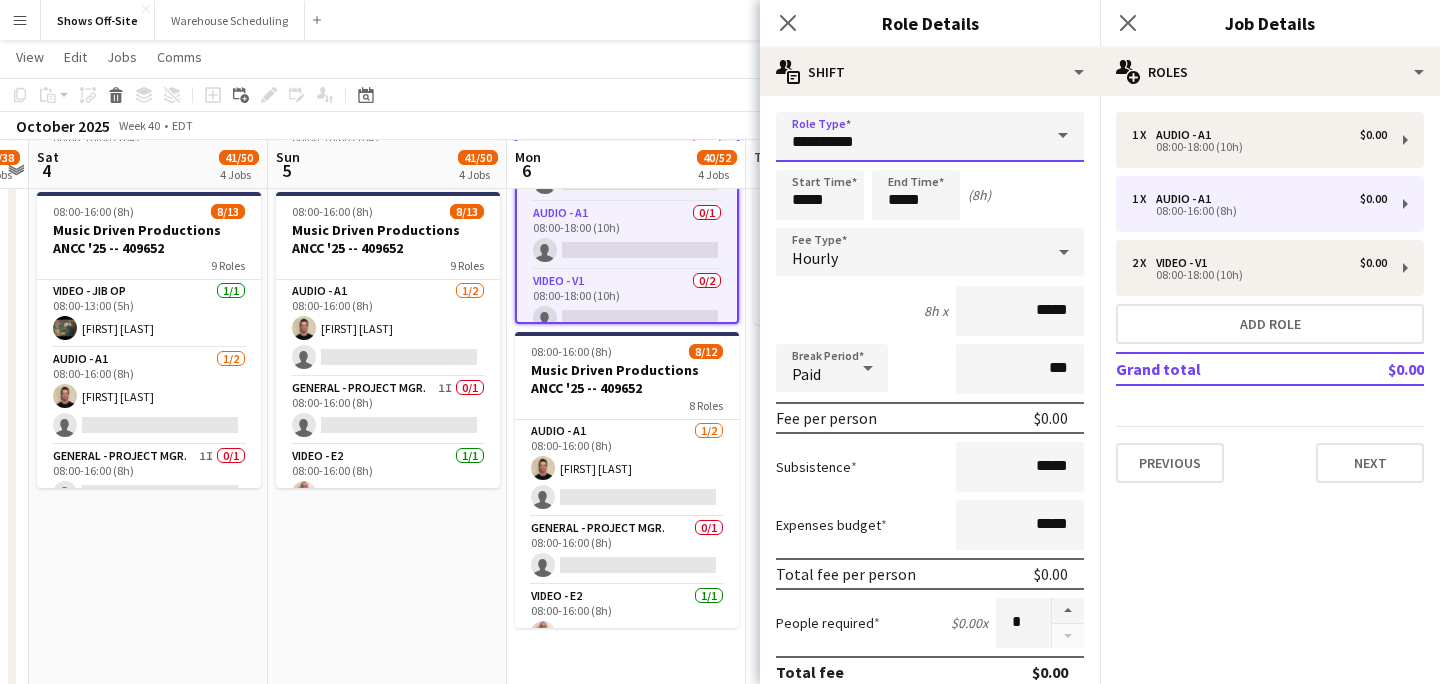 drag, startPoint x: 923, startPoint y: 155, endPoint x: 708, endPoint y: 154, distance: 215.00232 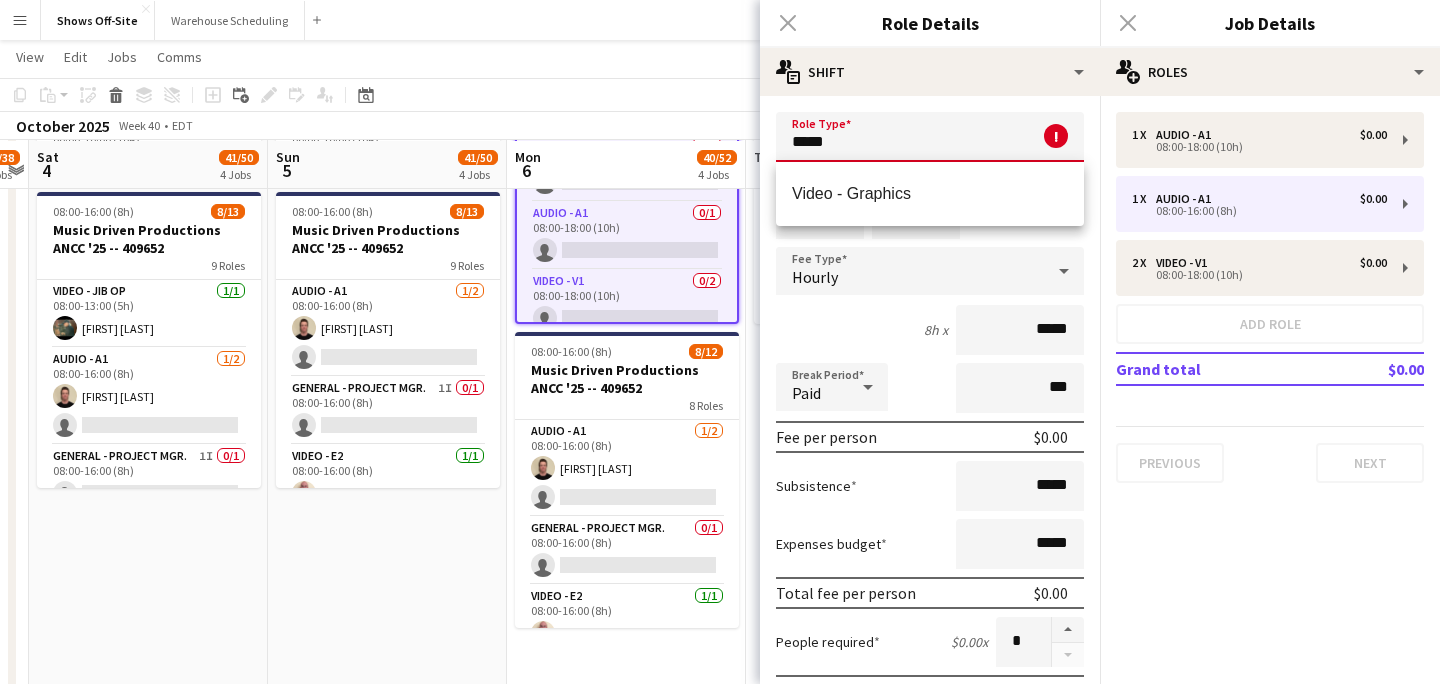 click on "Video - Graphics" at bounding box center (930, 194) 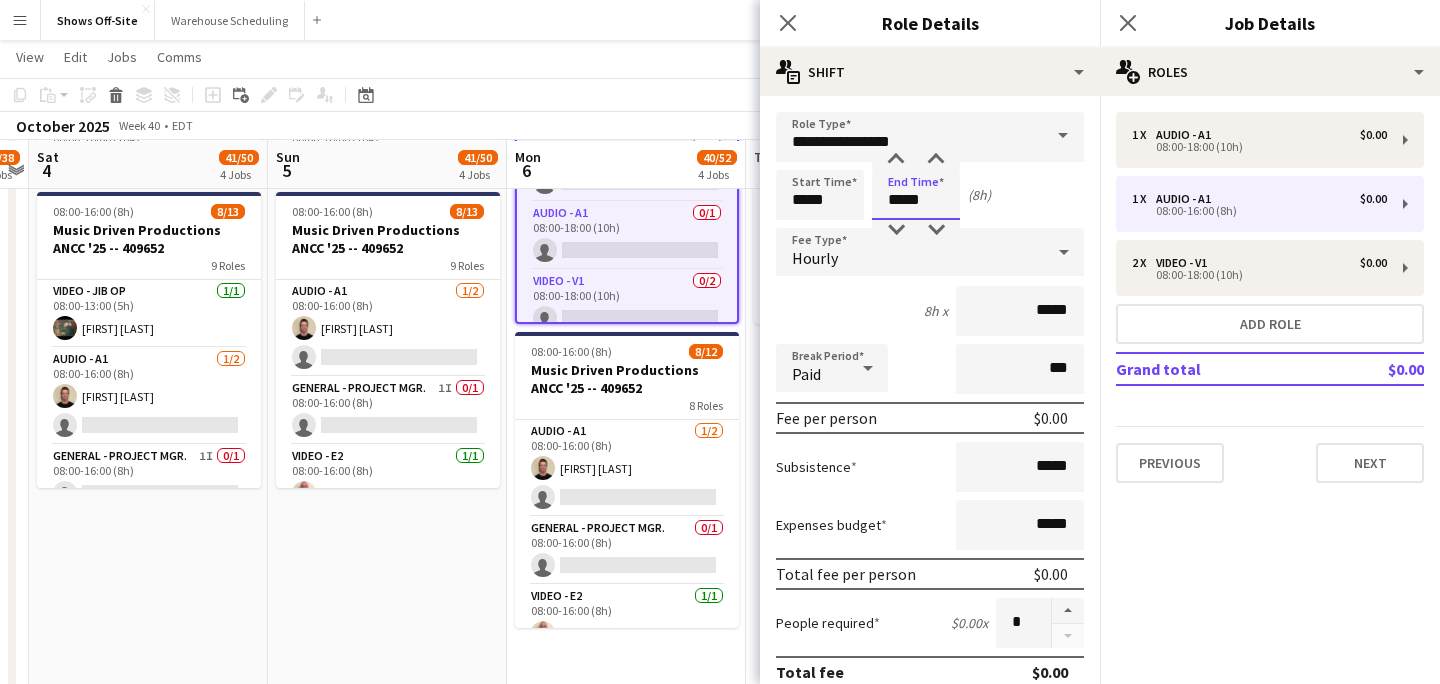 click on "*****" at bounding box center [916, 195] 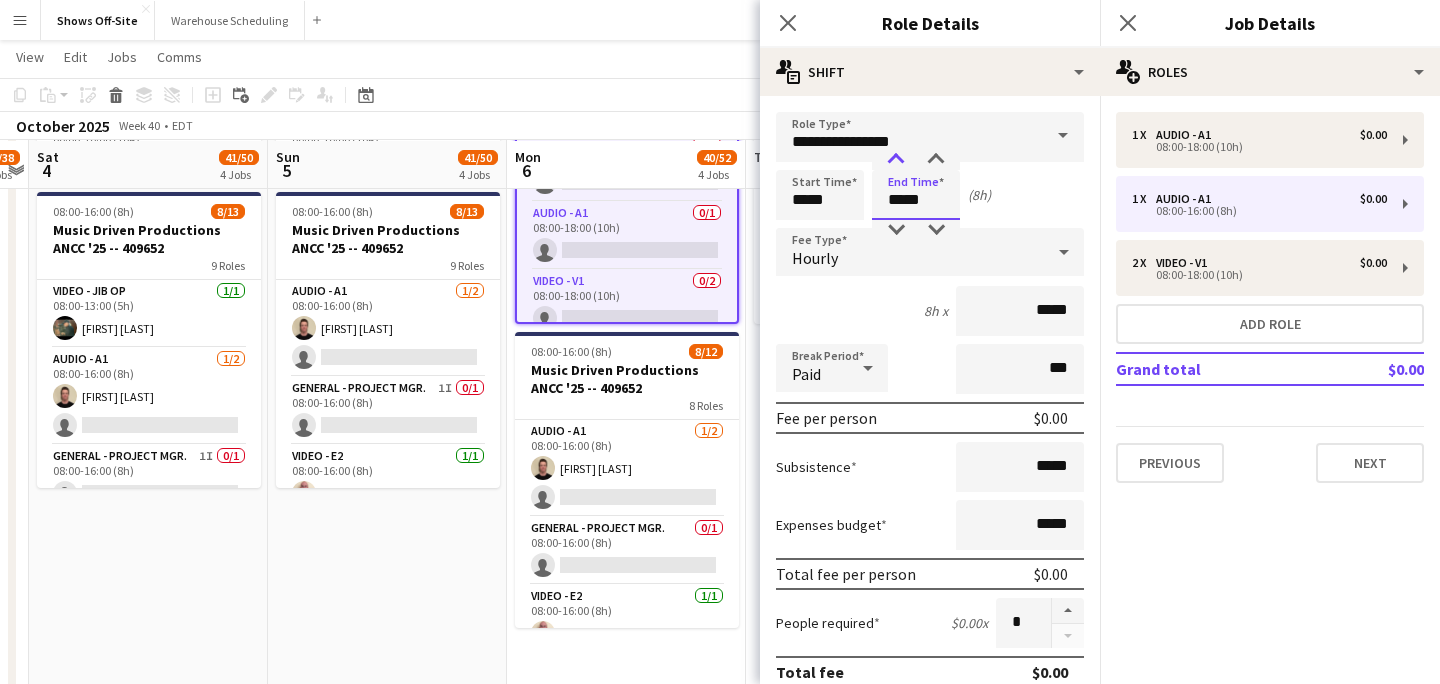 click at bounding box center [896, 160] 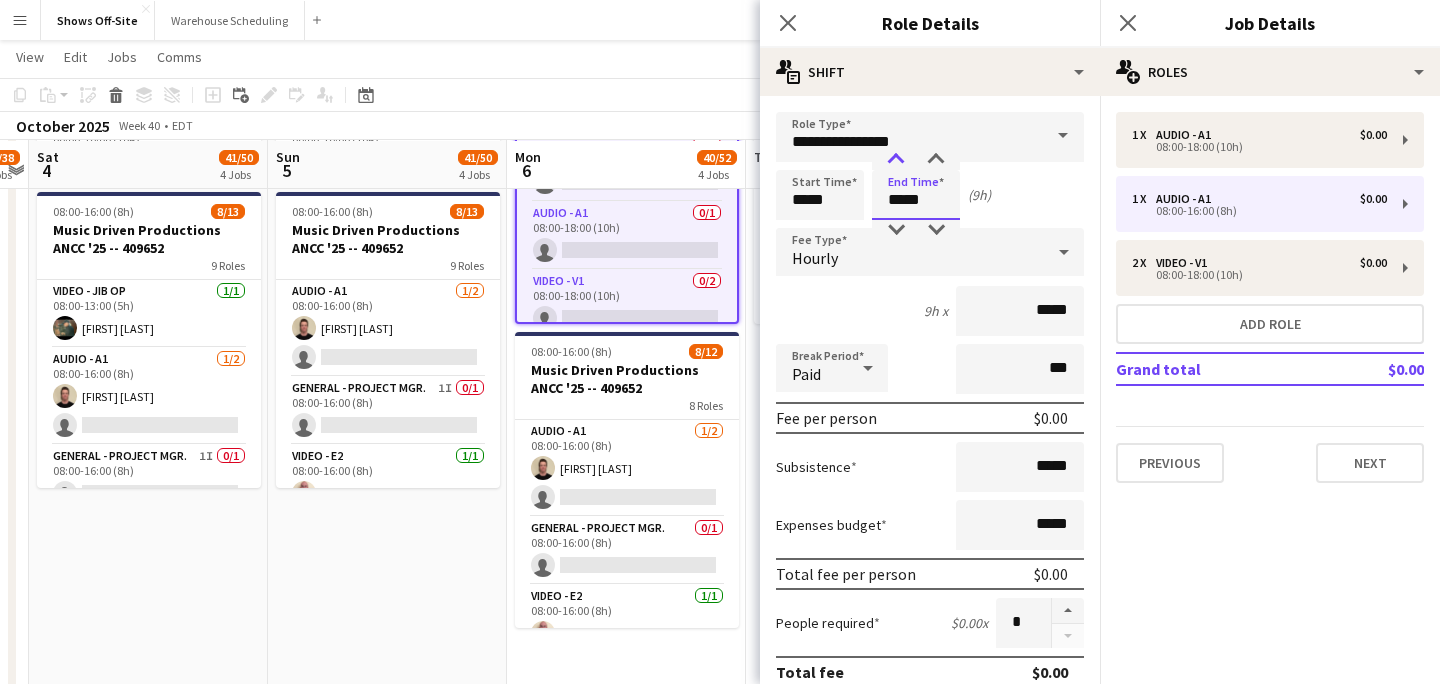 type on "*****" 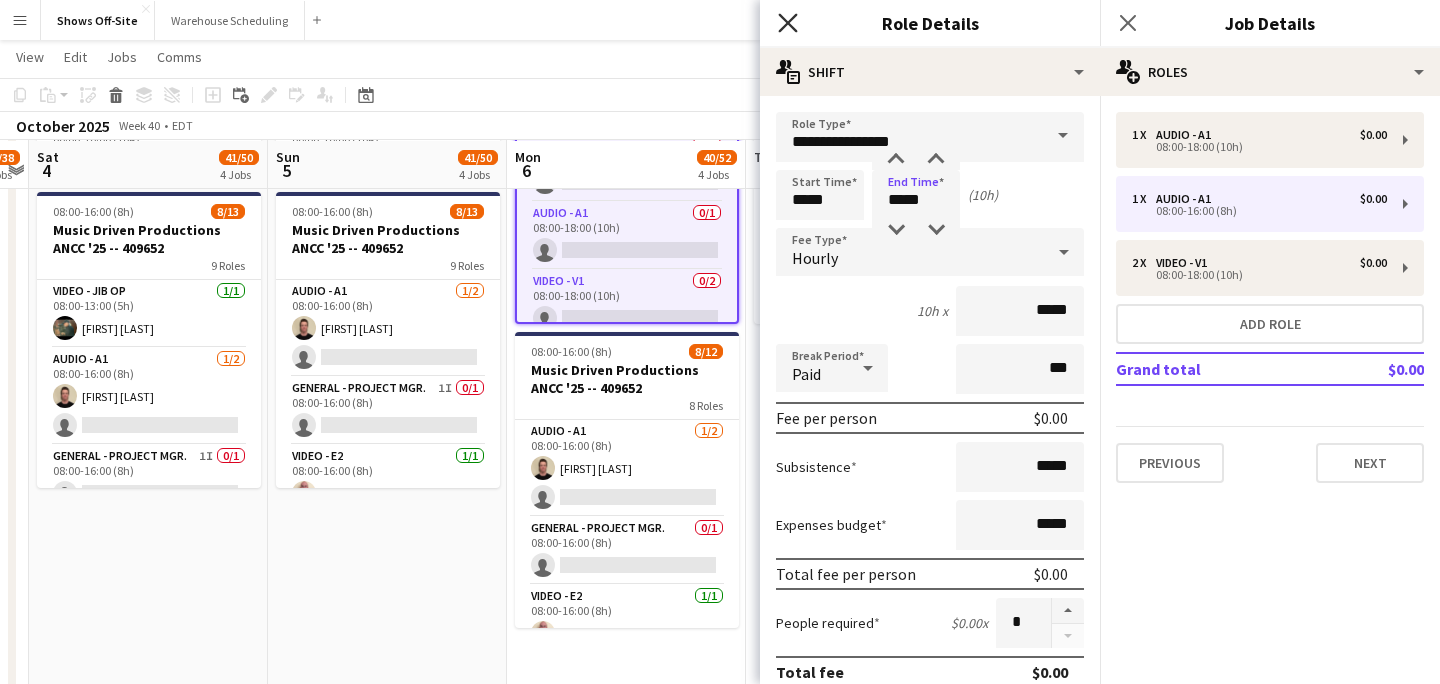 click 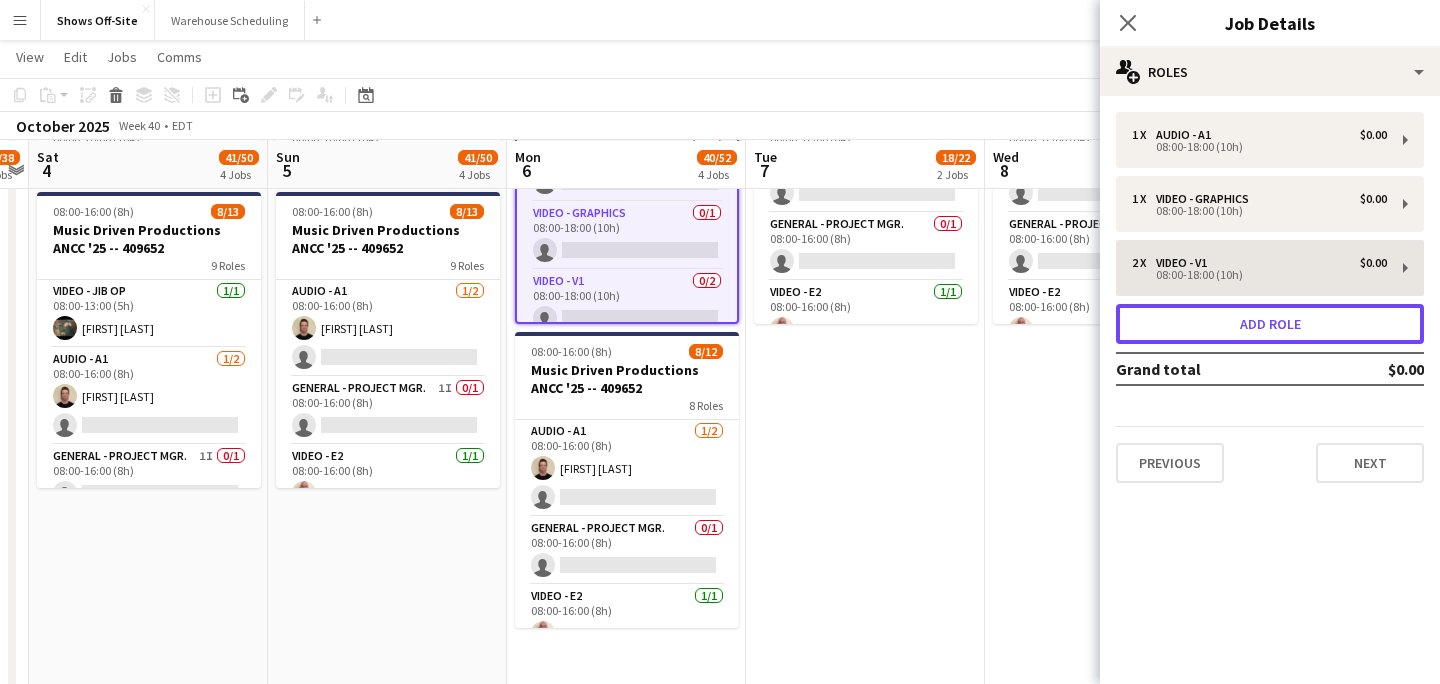 click on "Add role" at bounding box center (1270, 324) 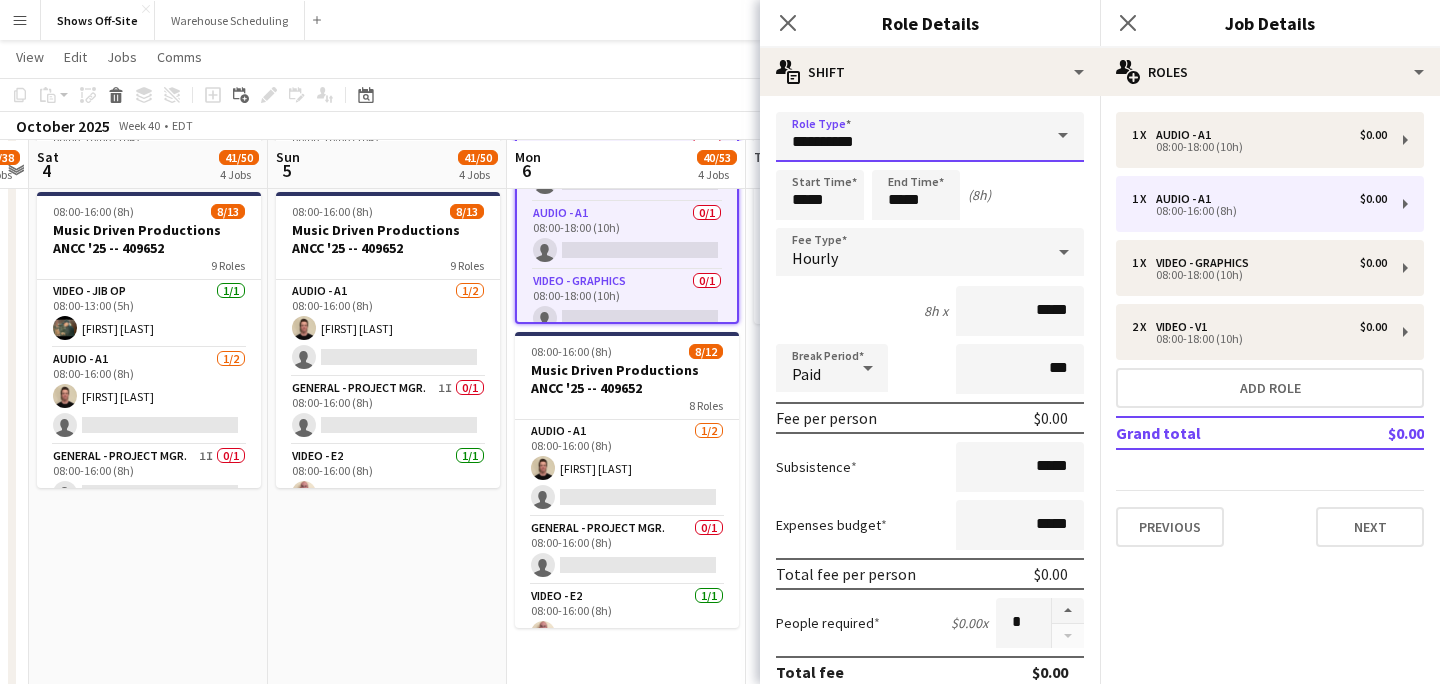 drag, startPoint x: 901, startPoint y: 144, endPoint x: 742, endPoint y: 158, distance: 159.61516 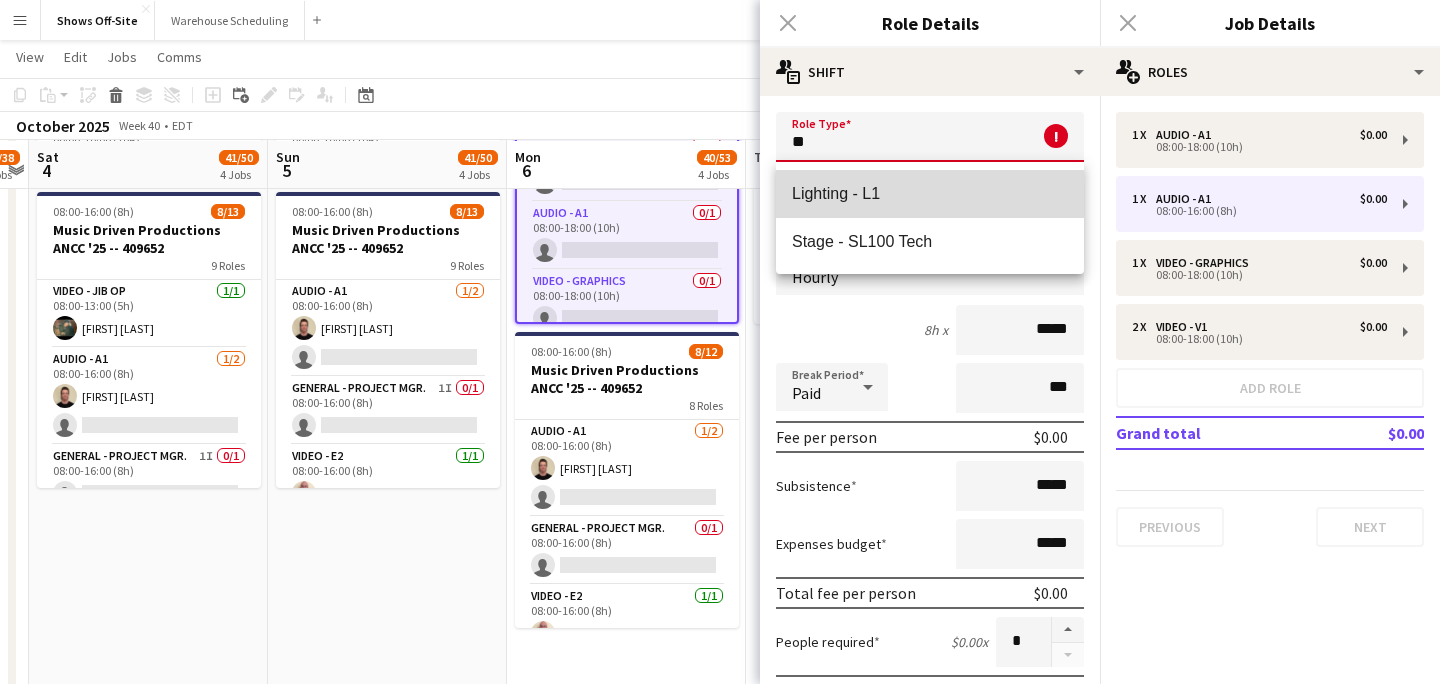 click on "Lighting - L1" at bounding box center [930, 193] 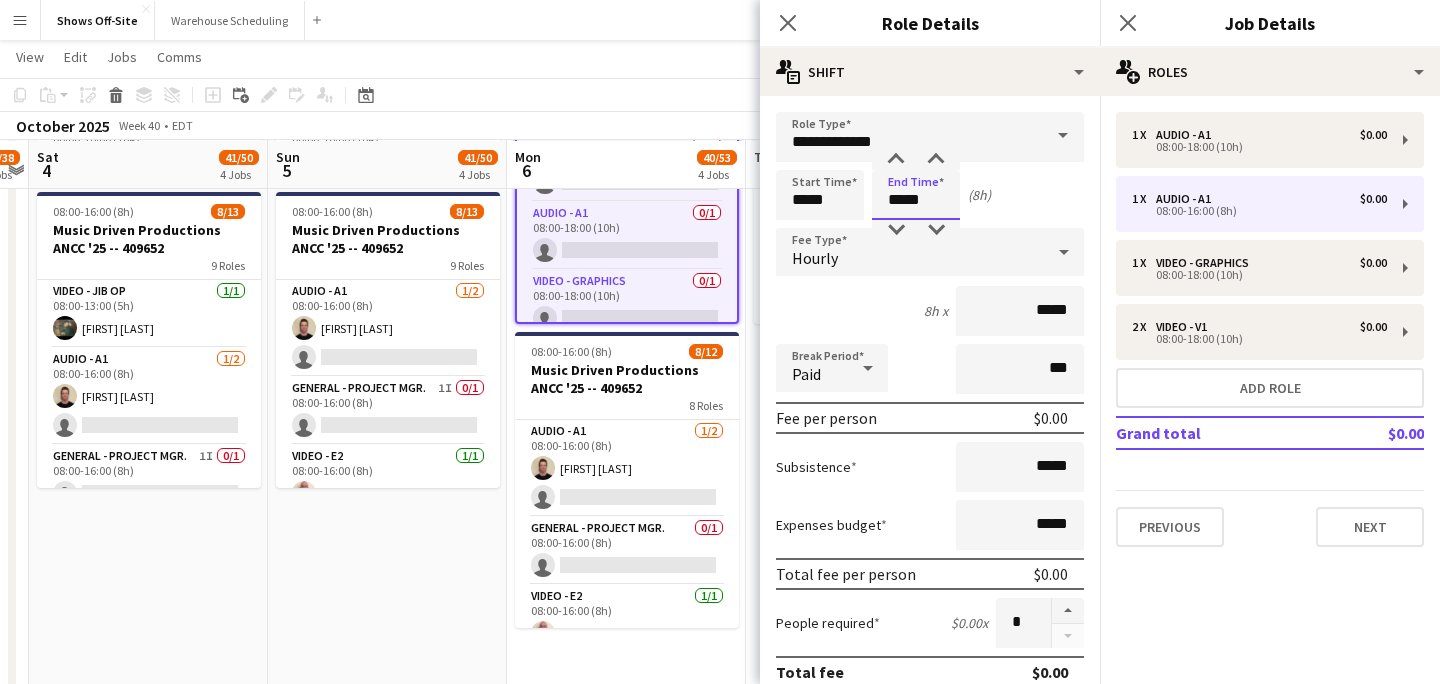 click on "*****" at bounding box center [916, 195] 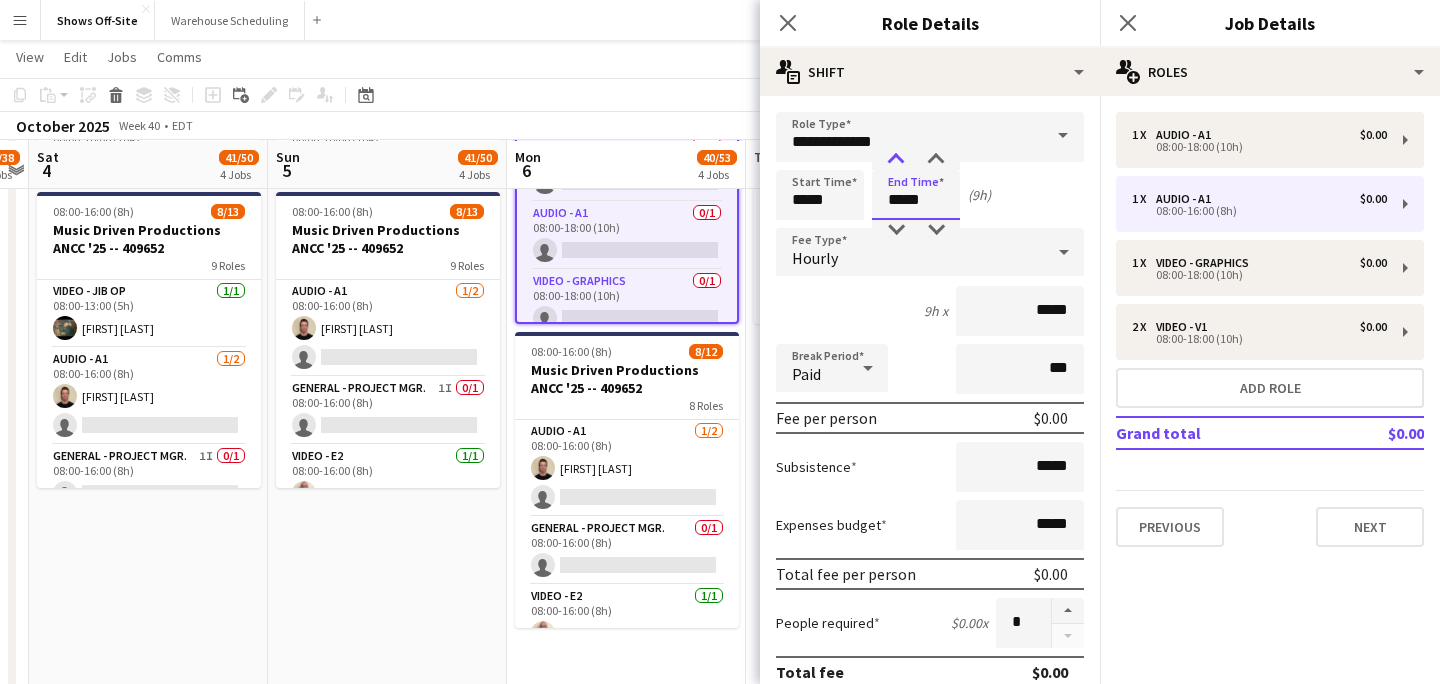 click at bounding box center [896, 160] 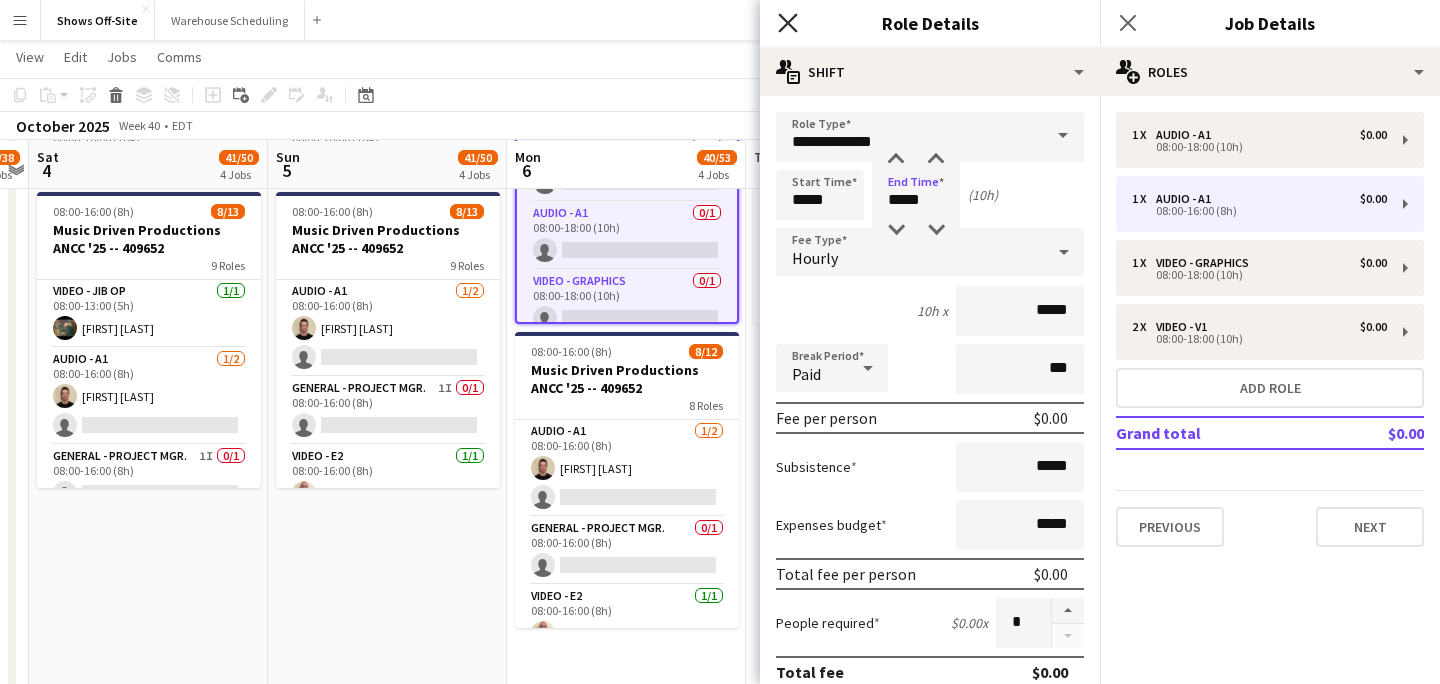 click 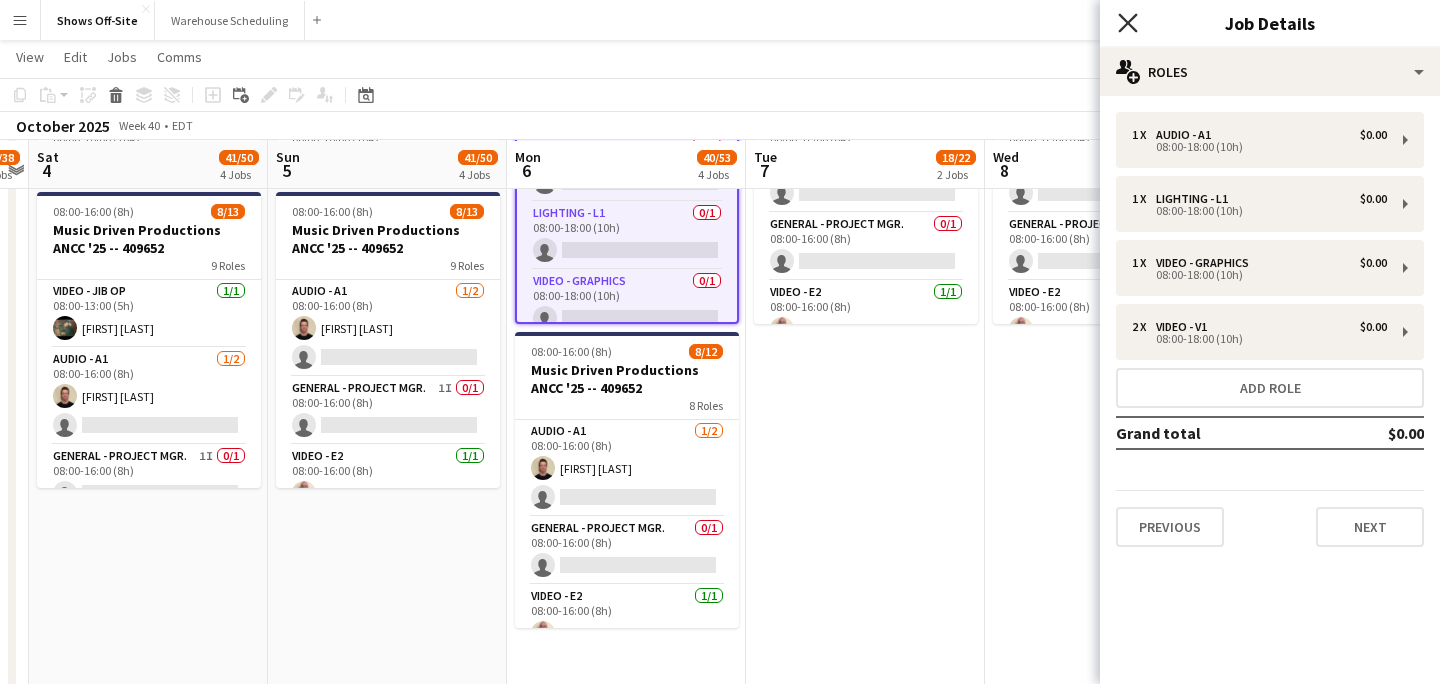 click 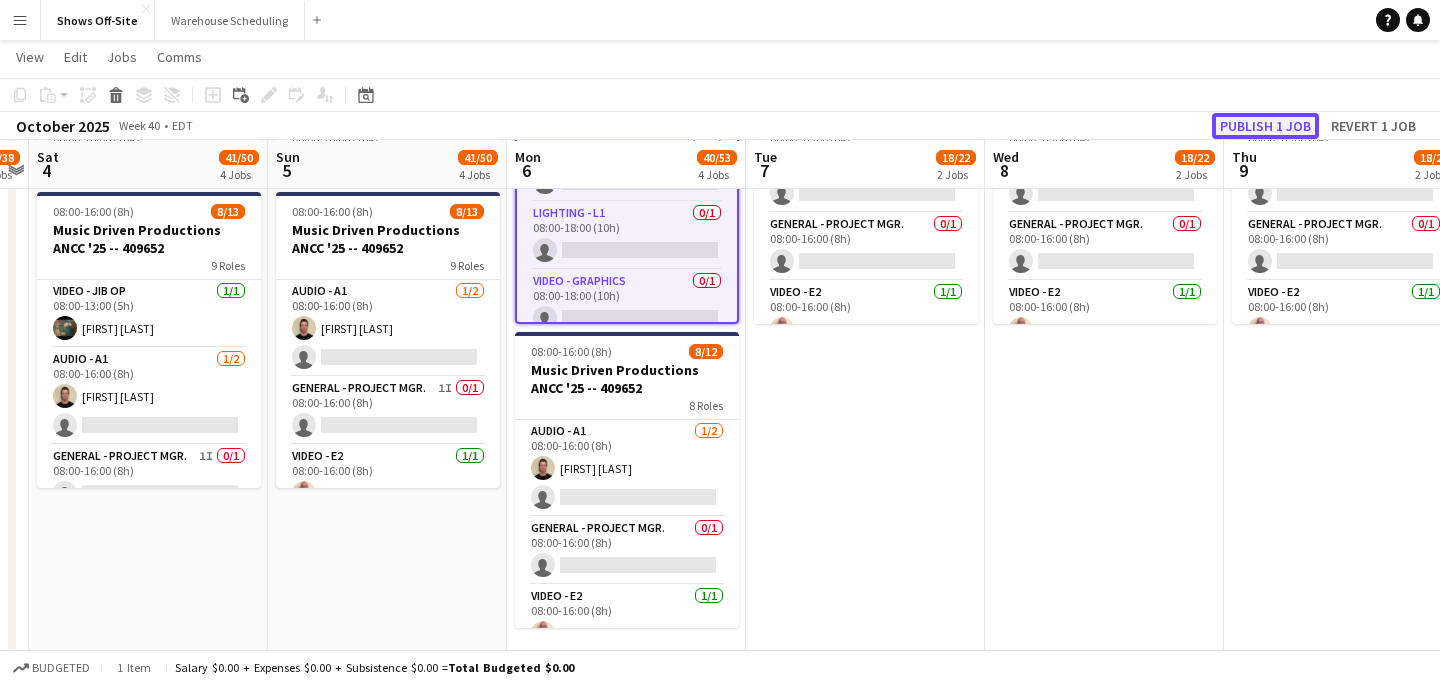 click on "Publish 1 job" 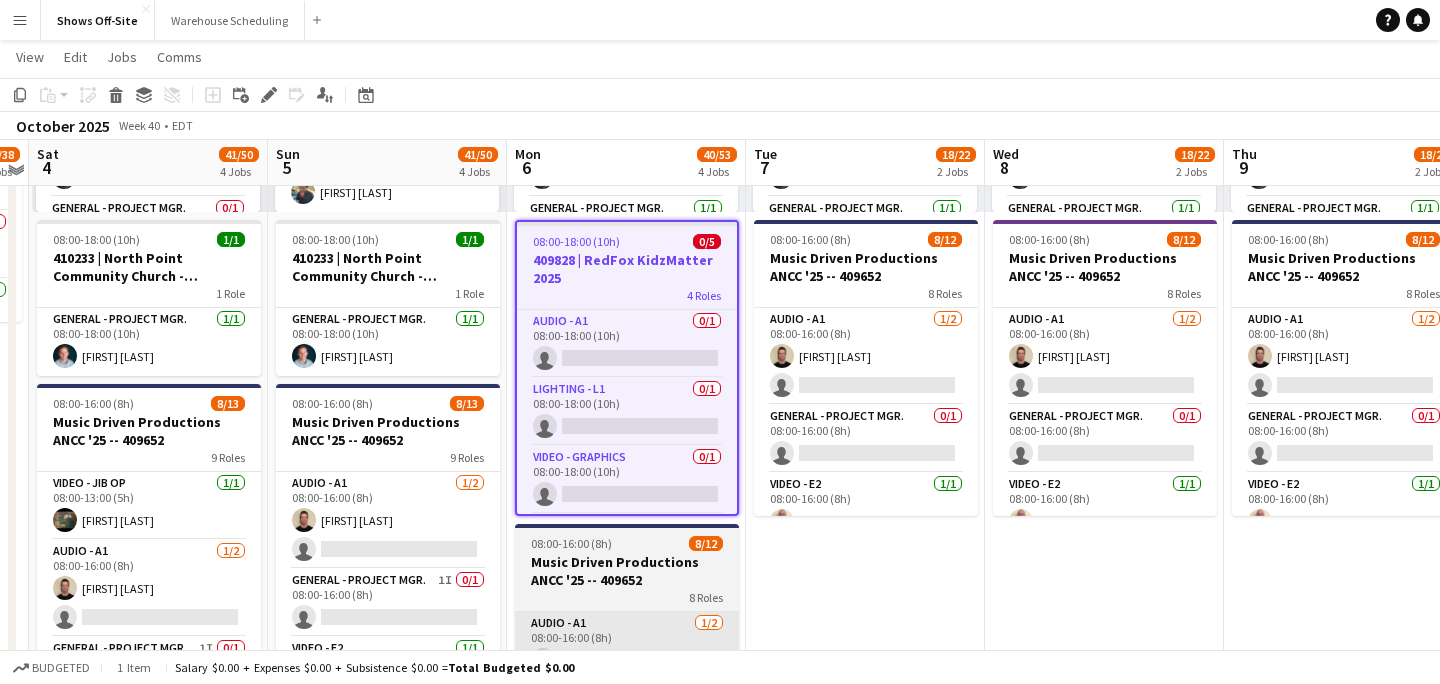 scroll, scrollTop: 725, scrollLeft: 0, axis: vertical 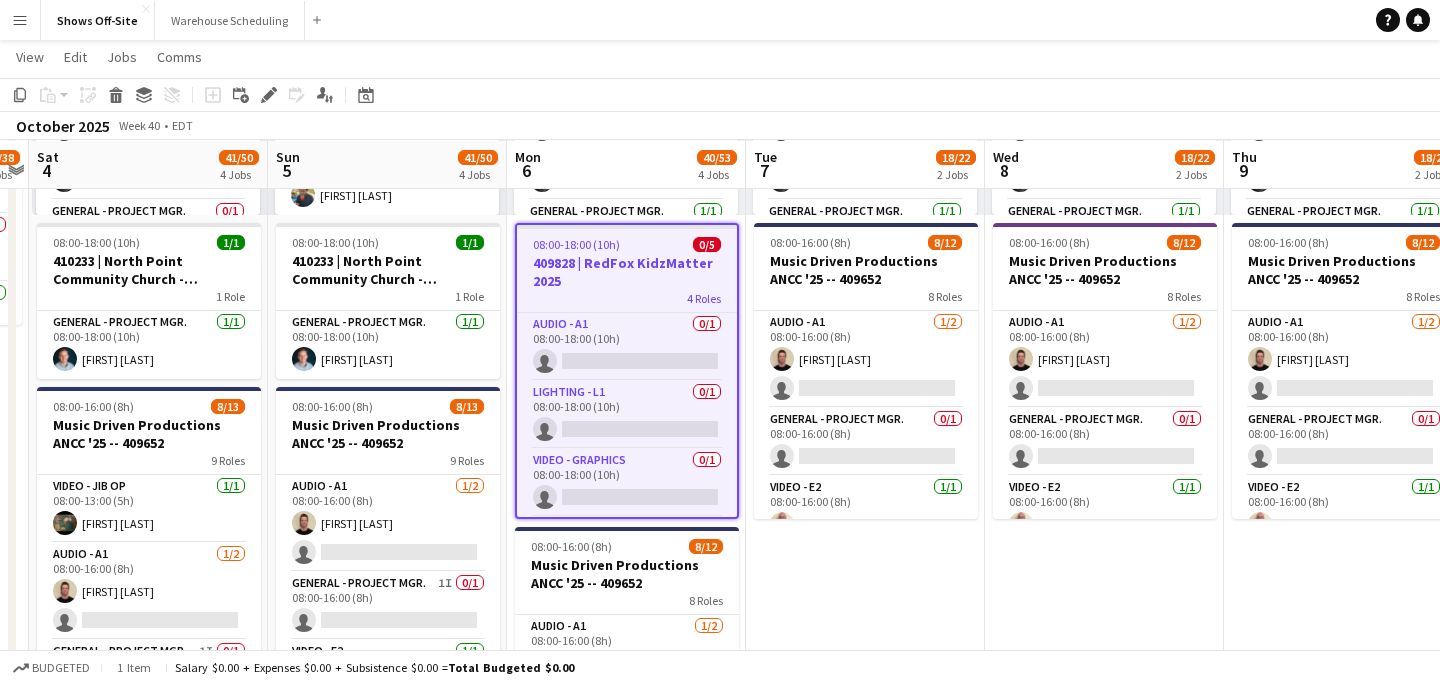 click on "[TIME]    [ROLES]   [ROLES]   [ROLE]   [TIME]
[FIRST] [LAST]  [ROLE]   [TIME]
[FIRST] [LAST]  [ROLE]   [TIME]
[FIRST] [LAST] [FIRST] [LAST]  [ROLE]   [TIME]
[FIRST] [LAST]  [ROLE]   [TIME]
[FIRST] [LAST]  [ROLE]   [TIME]
[FIRST] [LAST]  [ROLE]   [TIME]
[FIRST] [LAST]  [ROLE]   [TIME]
[FIRST] [LAST]  [ROLE]   [TIME]
[FIRST] [LAST]     [TIME]    [COMPANY]   [ROLES]   [ROLE]   [TIME]
[FIRST] [LAST]
single-neutral-actions
[ROLE]   [TIME]
single-neutral-actions
[ROLE]   [TIME]
[FIRST] [LAST]  [ROLE]   [TIME]
single-neutral-actions" at bounding box center (865, 574) 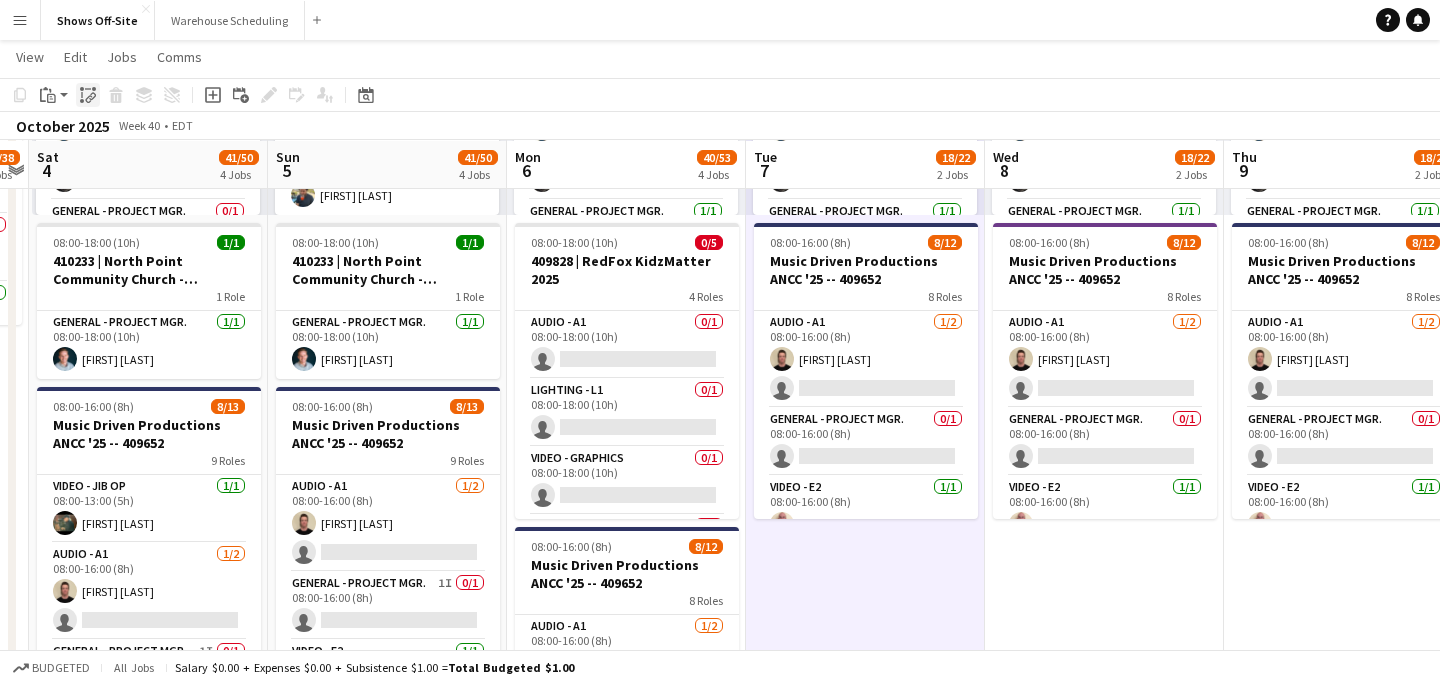 click on "Paste linked Job" 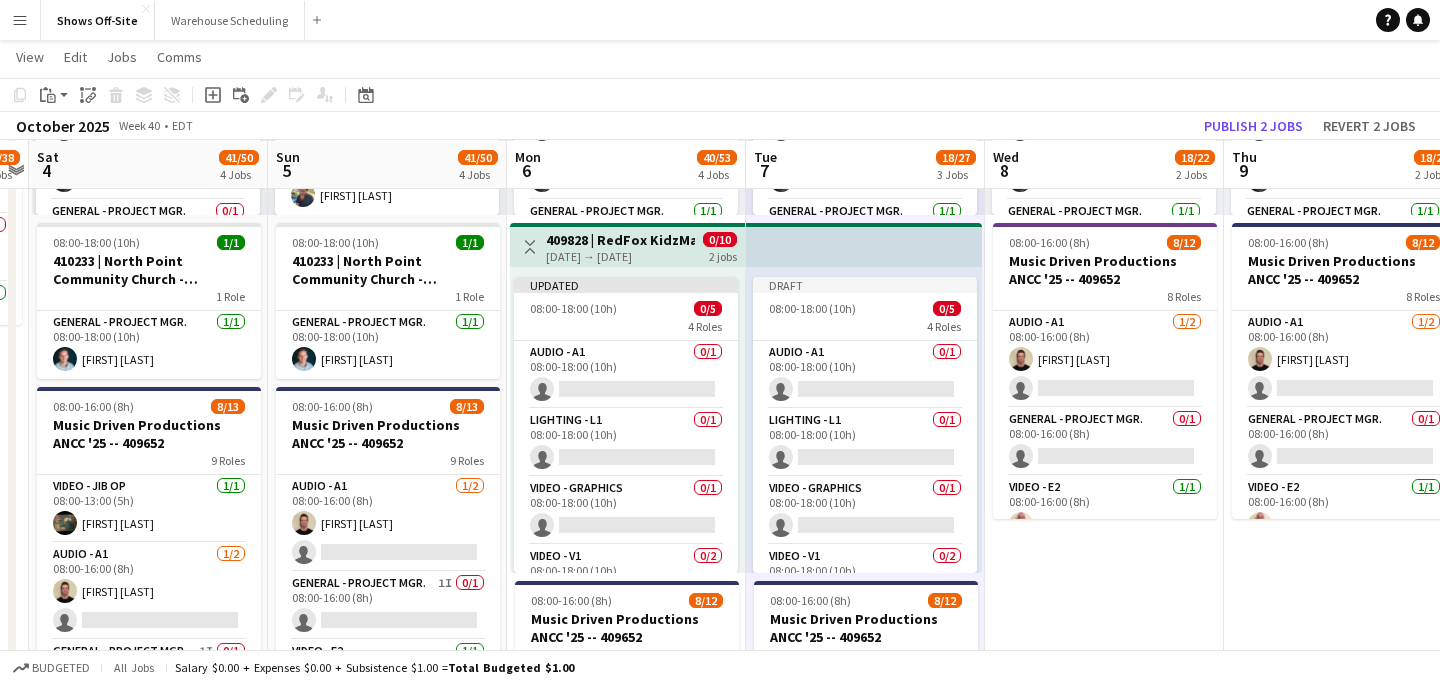 click on "[TIME]    [ROLES]   [ROLES]   [ROLE]   [TIME]
[FIRST] [LAST]  [ROLE]   [TIME]
[FIRST] [LAST]  [ROLE]   [TIME]
[FIRST] [LAST] [FIRST] [LAST]  [ROLE]   [TIME]
[FIRST] [LAST]  [ROLE]   [TIME]
[FIRST] [LAST]  [ROLE]   [TIME]
[FIRST] [LAST]  [ROLE]   [TIME]
[FIRST] [LAST]  [ROLE]   [TIME]
[FIRST] [LAST]  [ROLE]   [TIME]
[FIRST] [LAST]     [TIME]    [COMPANY]   [ROLES]   [ROLE]   [TIME]
[FIRST] [LAST]
single-neutral-actions
[ROLE]   [TIME]
single-neutral-actions
[ROLE]   [TIME]
[FIRST] [LAST]  [ROLE]   [TIME]
single-neutral-actions" at bounding box center (1104, 574) 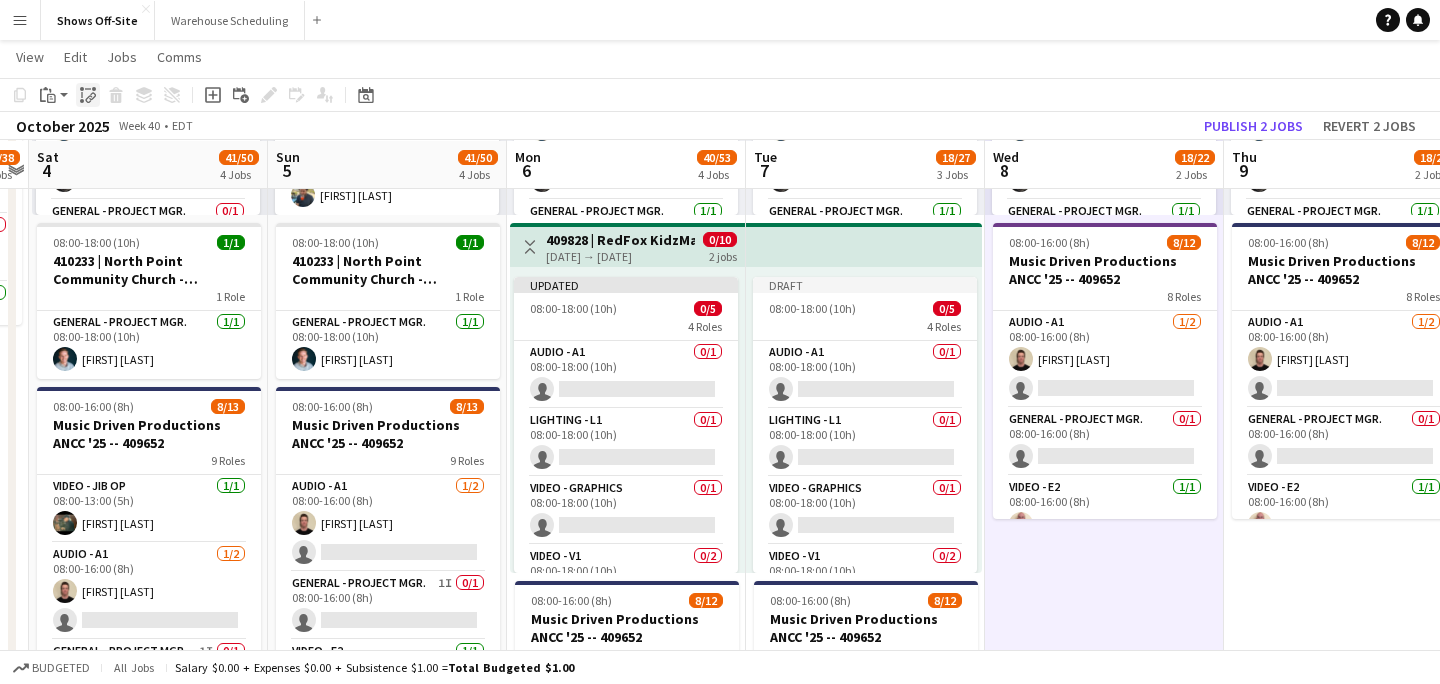 click on "Paste linked Job" 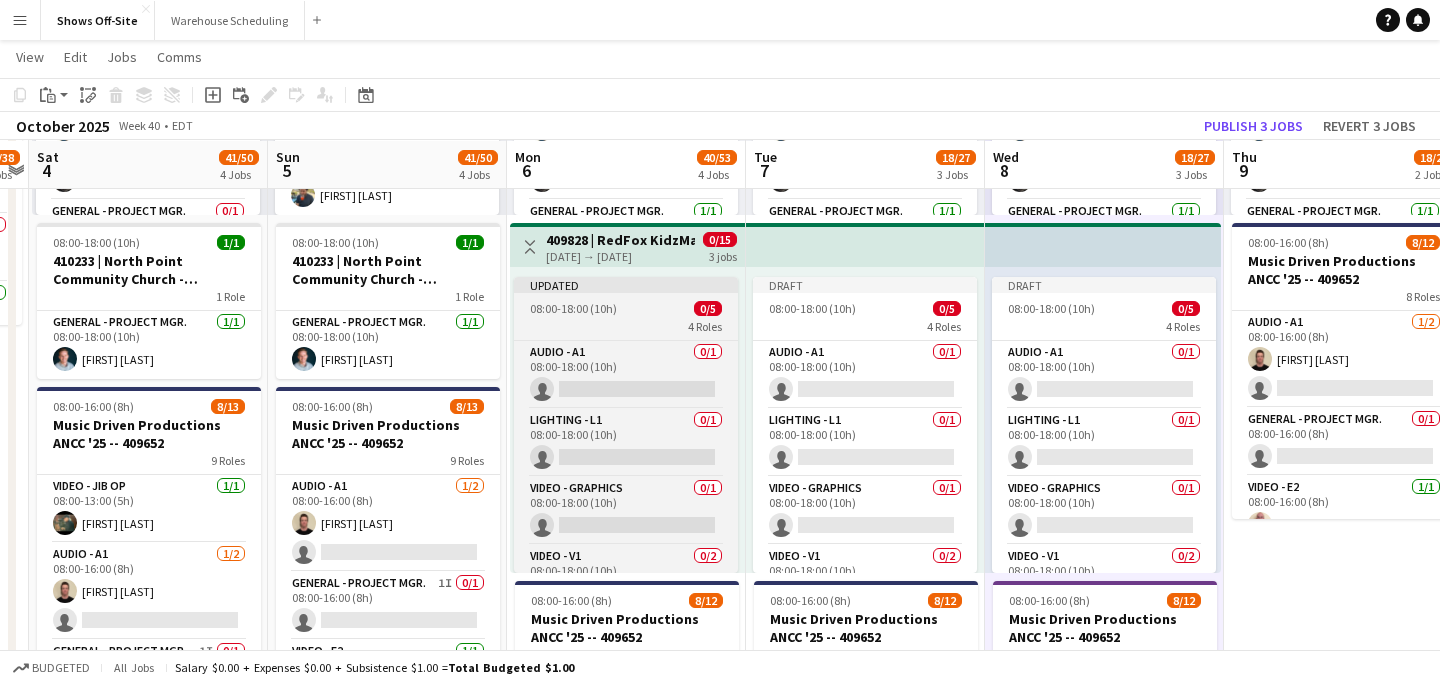 scroll, scrollTop: 0, scrollLeft: 753, axis: horizontal 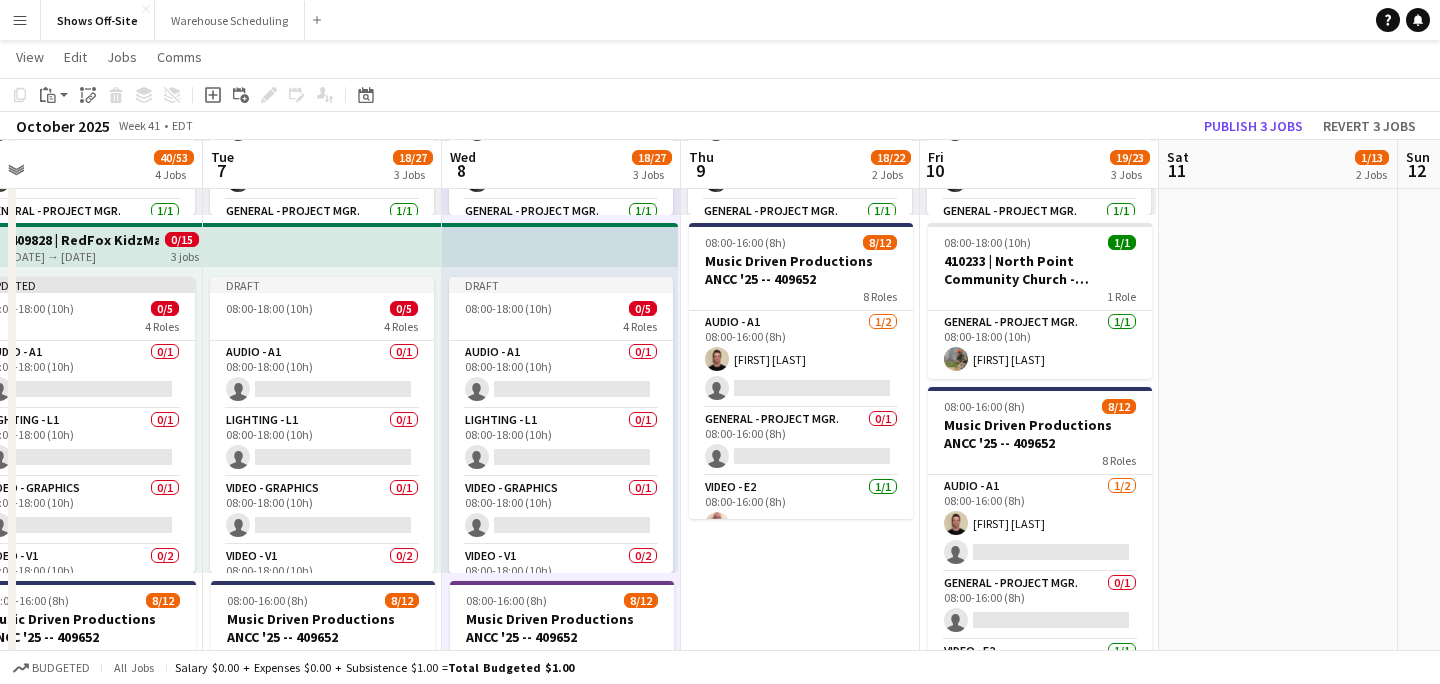 click on "[TIME]    [ROLES]   [ROLES]   [ROLE]   [TIME]
[FIRST] [LAST]  [ROLE]   [TIME]
[FIRST] [LAST]  [ROLE]   [TIME]
[FIRST] [LAST] [FIRST] [LAST]  [ROLE]   [TIME]
[FIRST] [LAST]  [ROLE]   [TIME]
[FIRST] [LAST]  [ROLE]   [TIME]
[FIRST] [LAST]  [ROLE]   [TIME]
[FIRST] [LAST]  [ROLE]   [TIME]
[FIRST] [LAST]  [ROLE]   [TIME]
[FIRST] [LAST]     [TIME]    [COMPANY]   [ROLES]   [ROLE]   [TIME]
[FIRST] [LAST]
single-neutral-actions
[ROLE]   [TIME]
single-neutral-actions
[ROLE]   [TIME]
[FIRST] [LAST]  [ROLE]   [TIME]
single-neutral-actions" at bounding box center [800, 574] 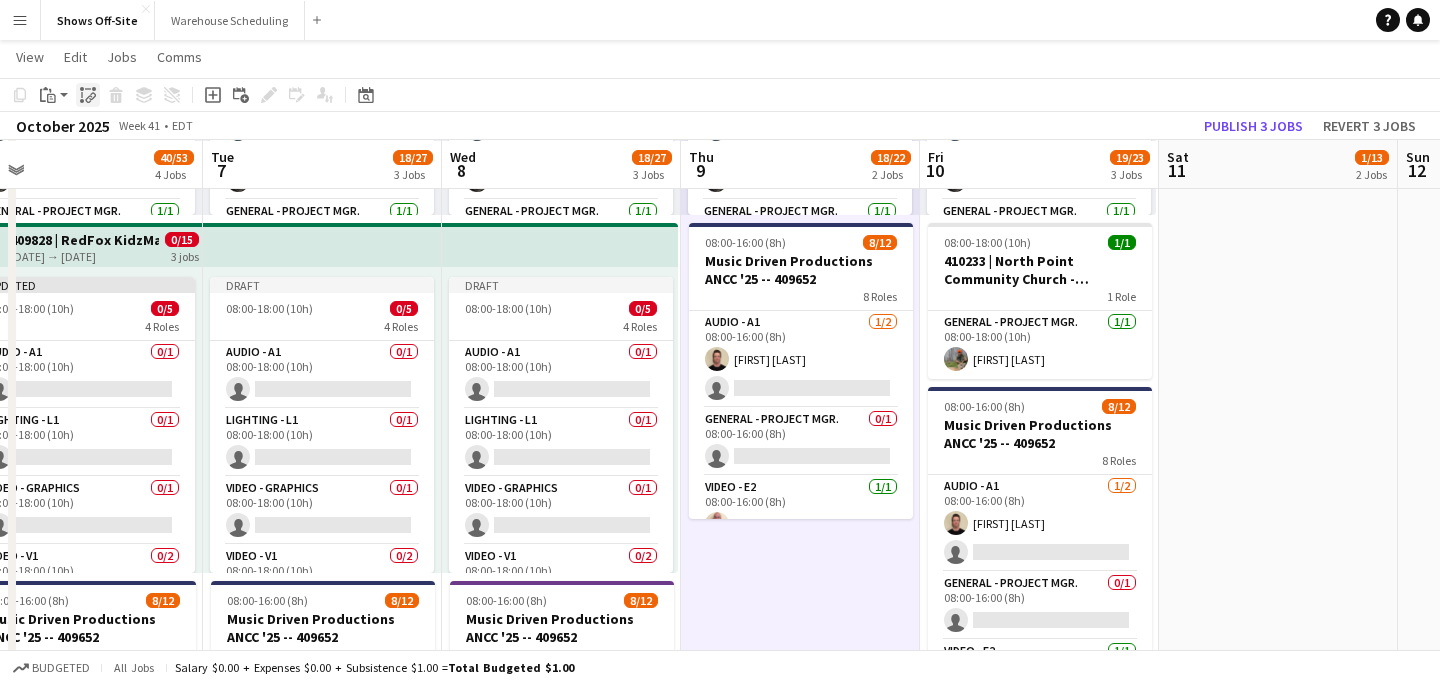 click 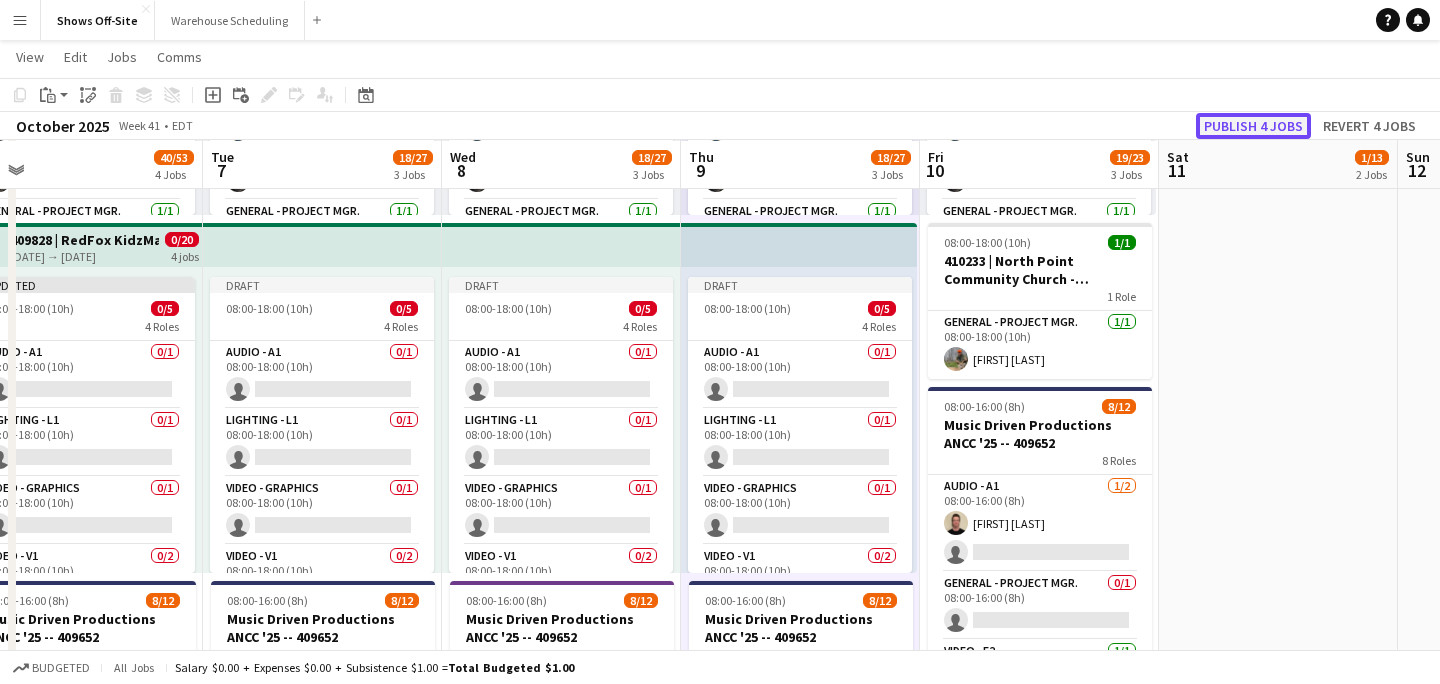 click on "Publish 4 jobs" 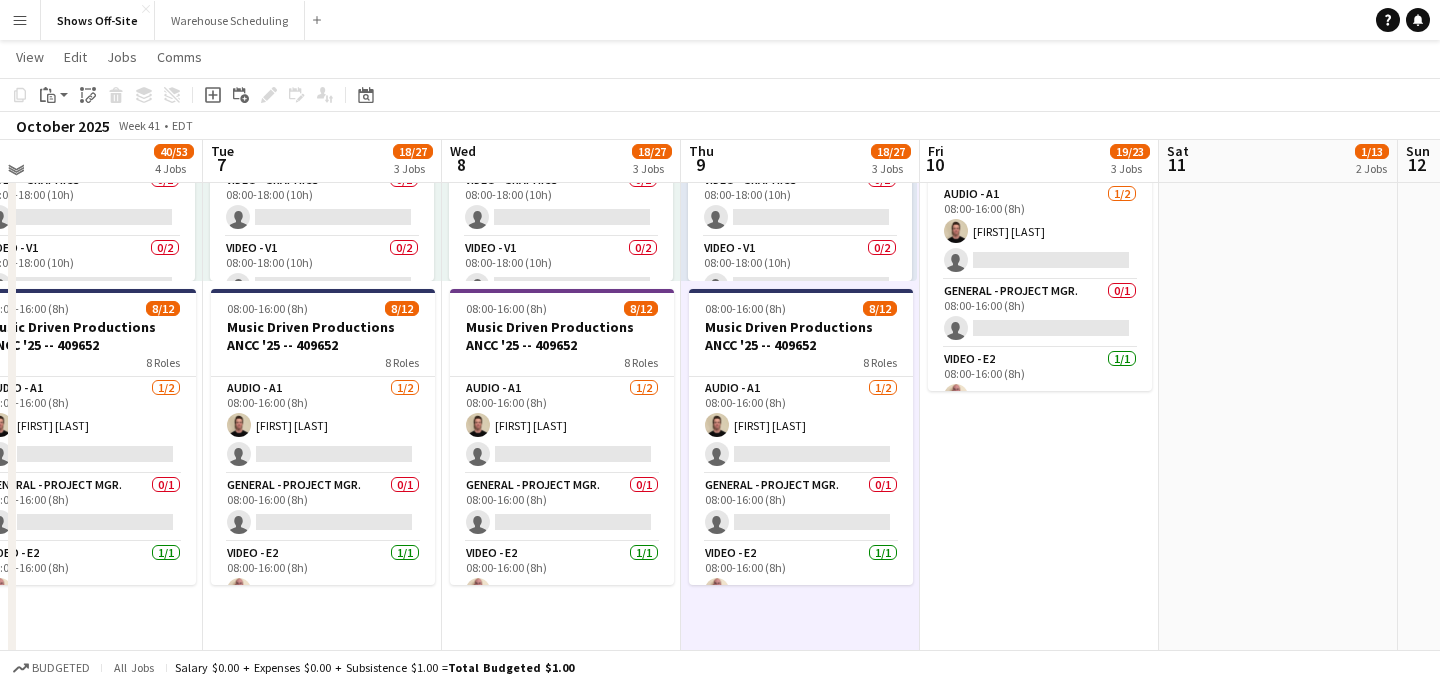 scroll, scrollTop: 1039, scrollLeft: 0, axis: vertical 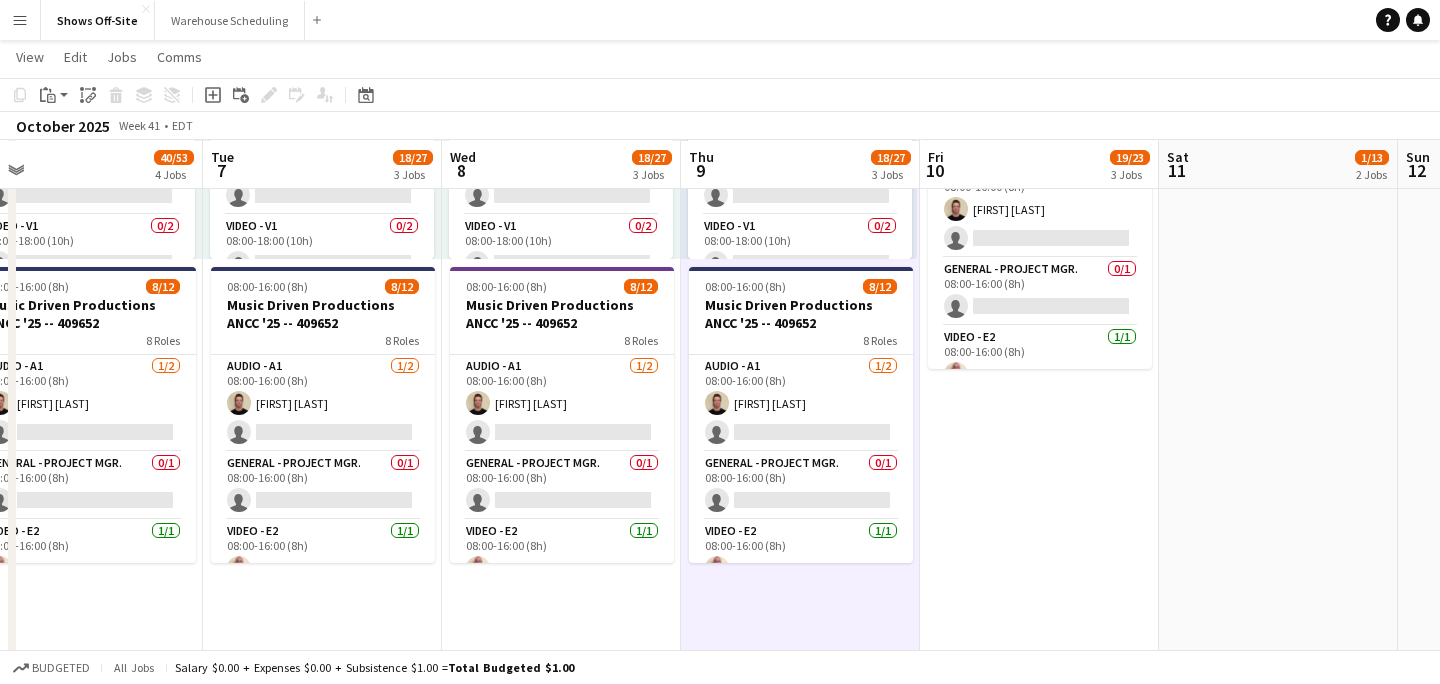 click on "[TIME]    [ROLES]   [ROLES]   [ROLE]   [TIME]
[FIRST] [LAST]  [ROLE]   [TIME]
[FIRST] [LAST]  [ROLE]   [TIME]
[FIRST] [LAST] [FIRST] [LAST]  [ROLE]   [TIME]
[FIRST] [LAST]  [ROLE]   [TIME]
[FIRST] [LAST]  [ROLE]   [TIME]
[FIRST] [LAST]  [ROLE]   [TIME]
[FIRST] [LAST]  [ROLE]   [TIME]
[FIRST] [LAST]  [ROLE]   [TIME]
[FIRST] [LAST]     [TIME]    [COMPANY]   [ROLES]   [ROLE]   [TIME]
[FIRST] [LAST]     [TIME]    [COMPANY]   [ROLES]   [ROLE]   [TIME]
[FIRST] [LAST]
single-neutral-actions
[ROLE]   [TIME]
single-neutral-actions" at bounding box center (1039, 260) 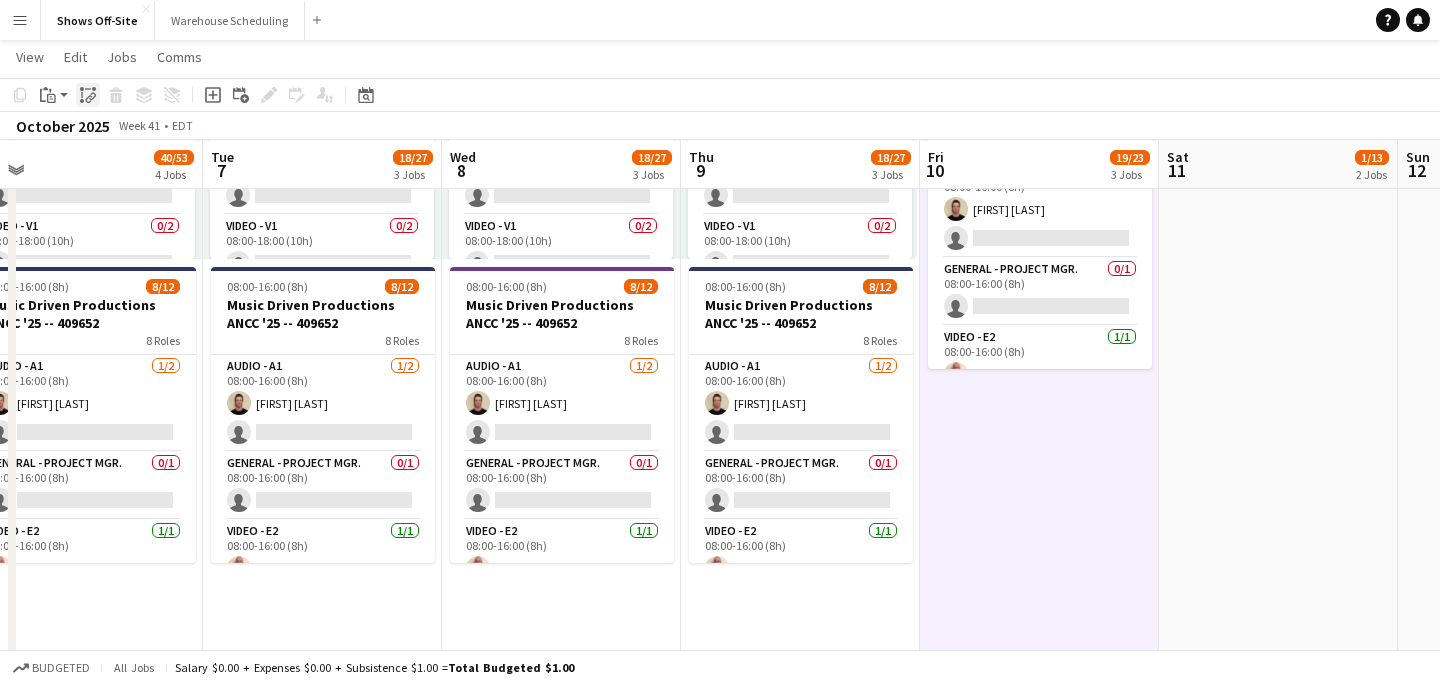 click on "Paste linked Job" 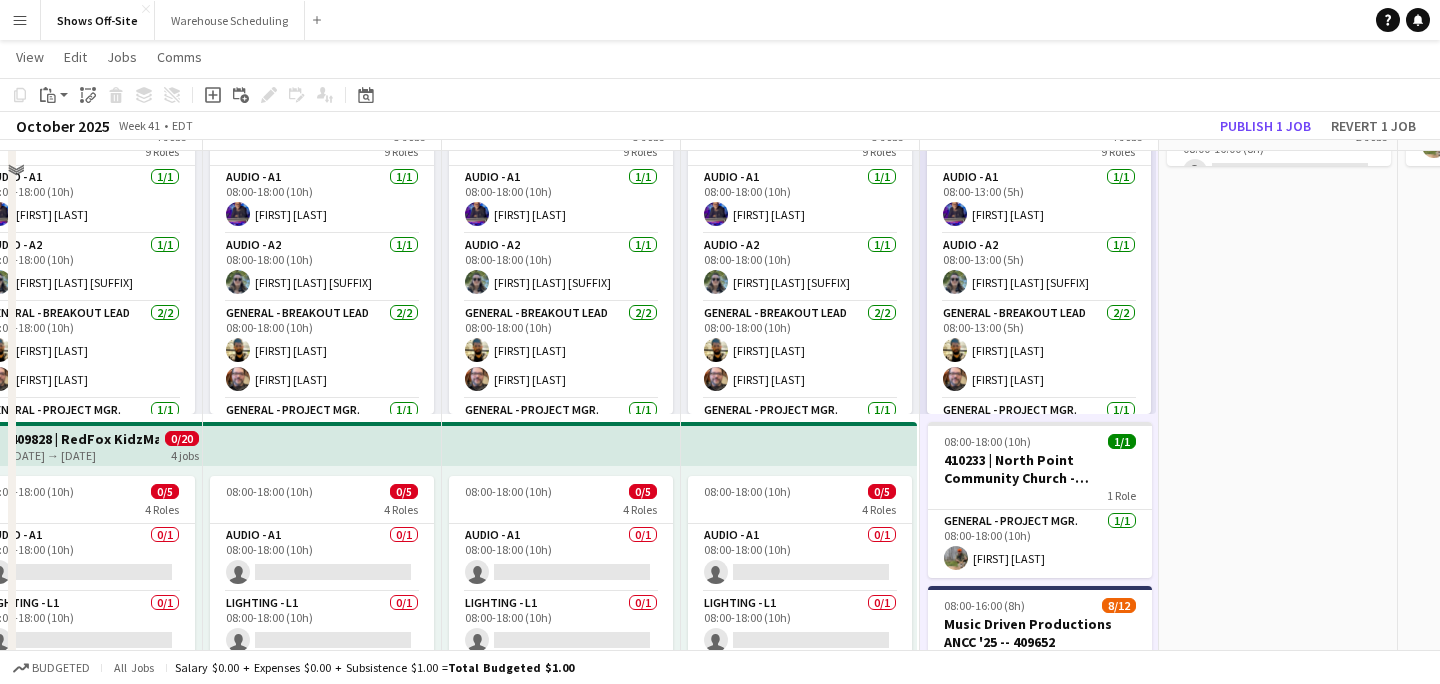 scroll, scrollTop: 0, scrollLeft: 0, axis: both 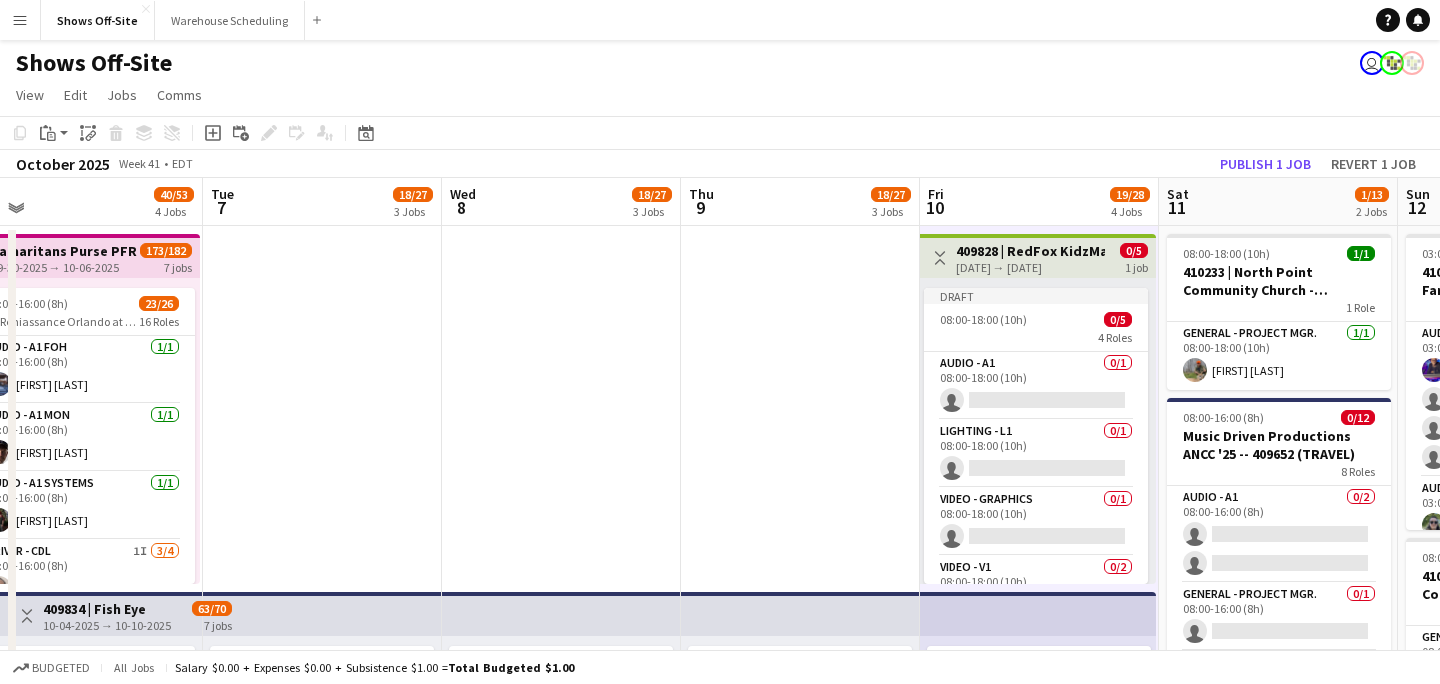 click on "[DATE] → [DATE]" at bounding box center [1030, 267] 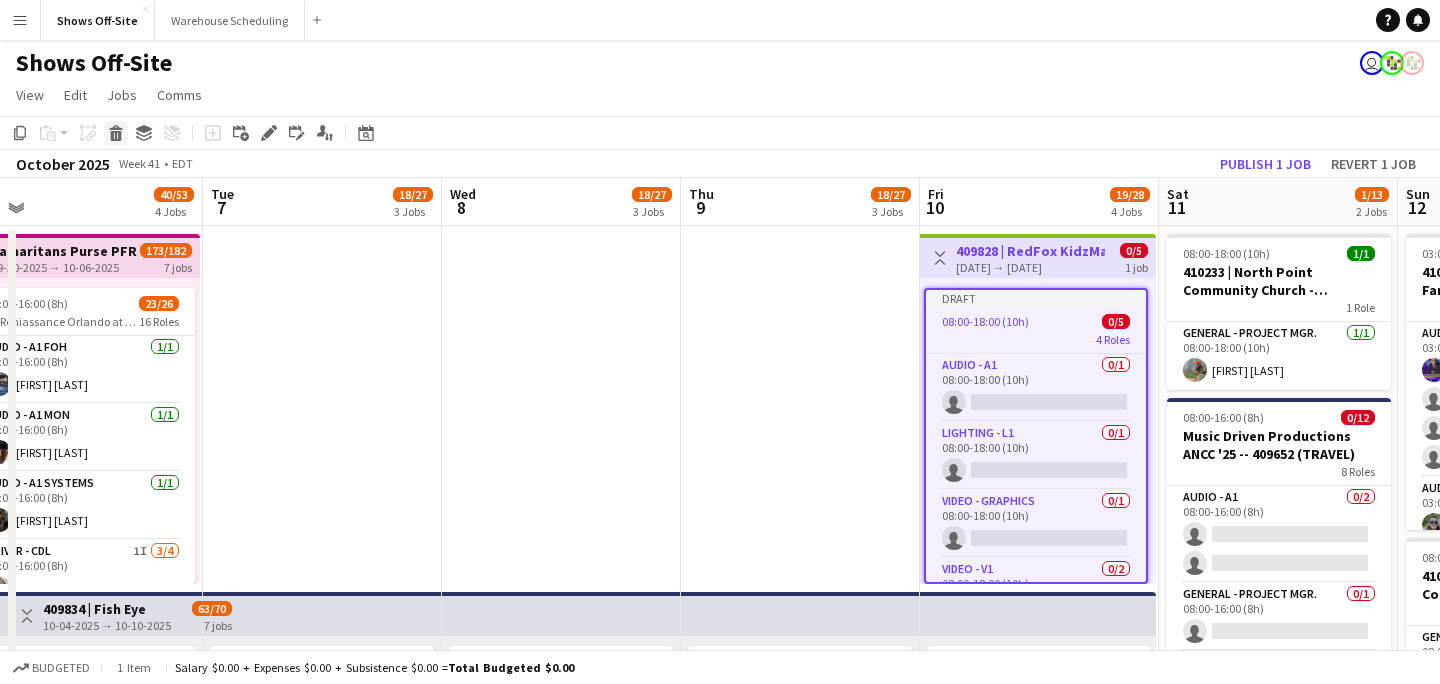 click 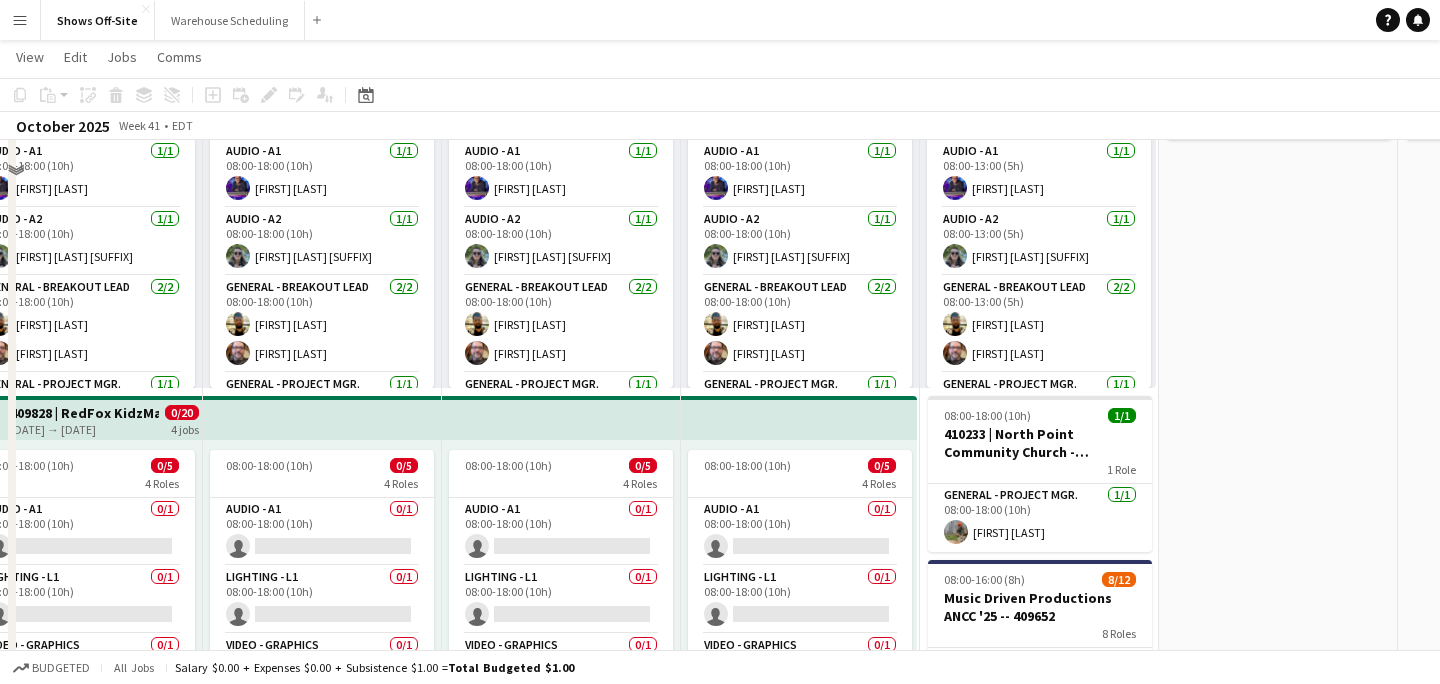 scroll, scrollTop: 704, scrollLeft: 0, axis: vertical 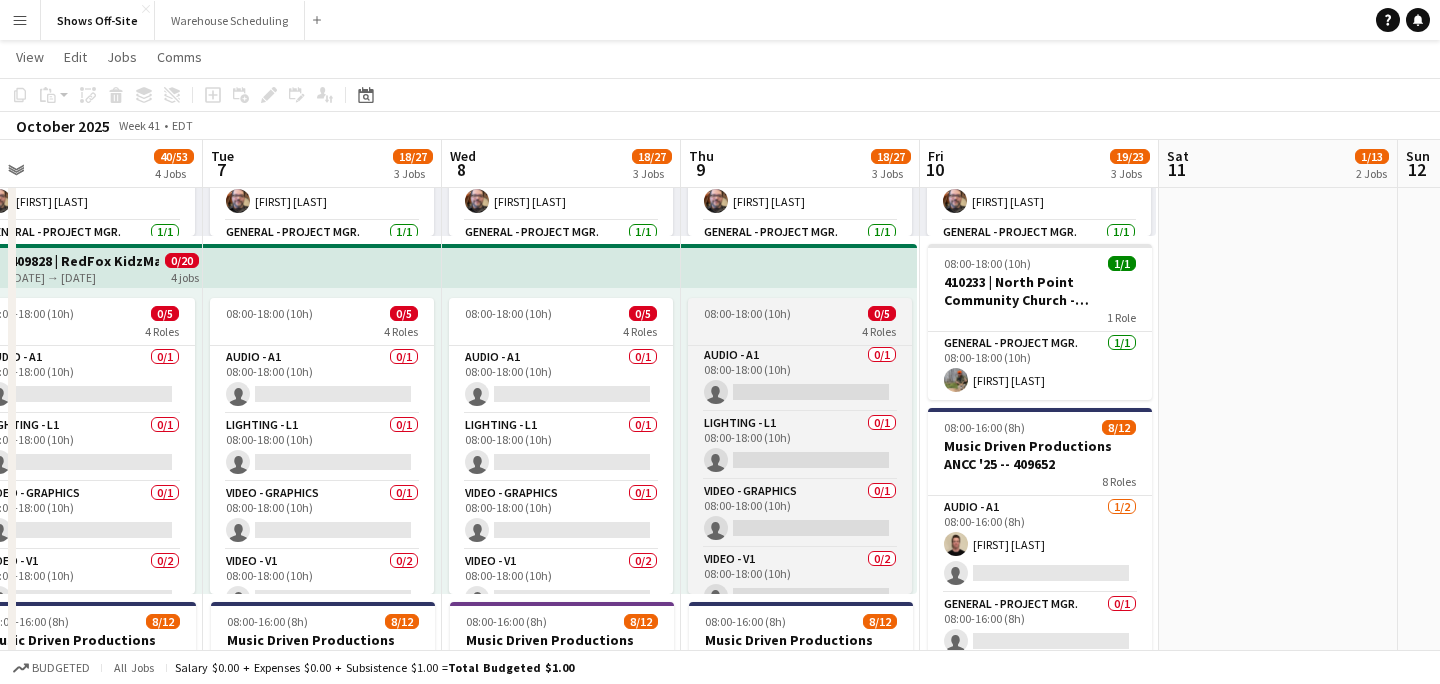 click on "08:00-18:00 (10h)    0/5" at bounding box center (800, 313) 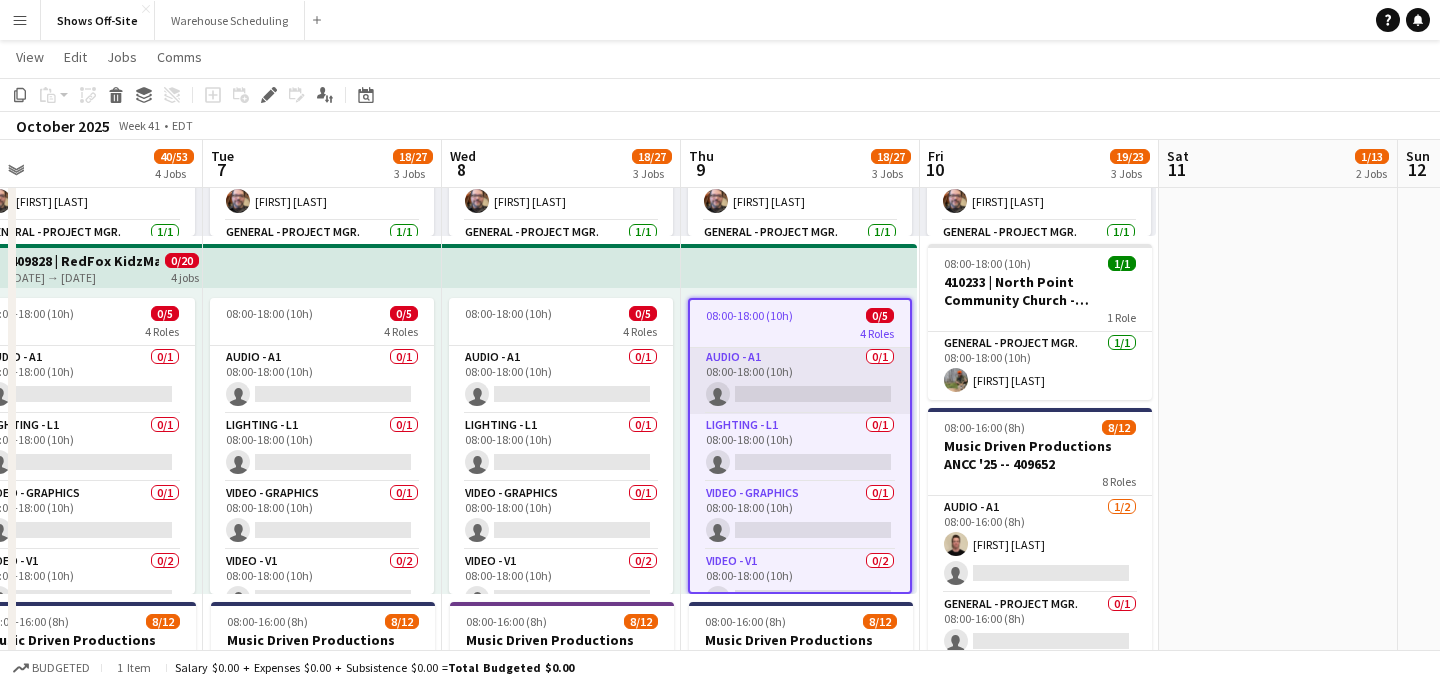 scroll, scrollTop: 57, scrollLeft: 0, axis: vertical 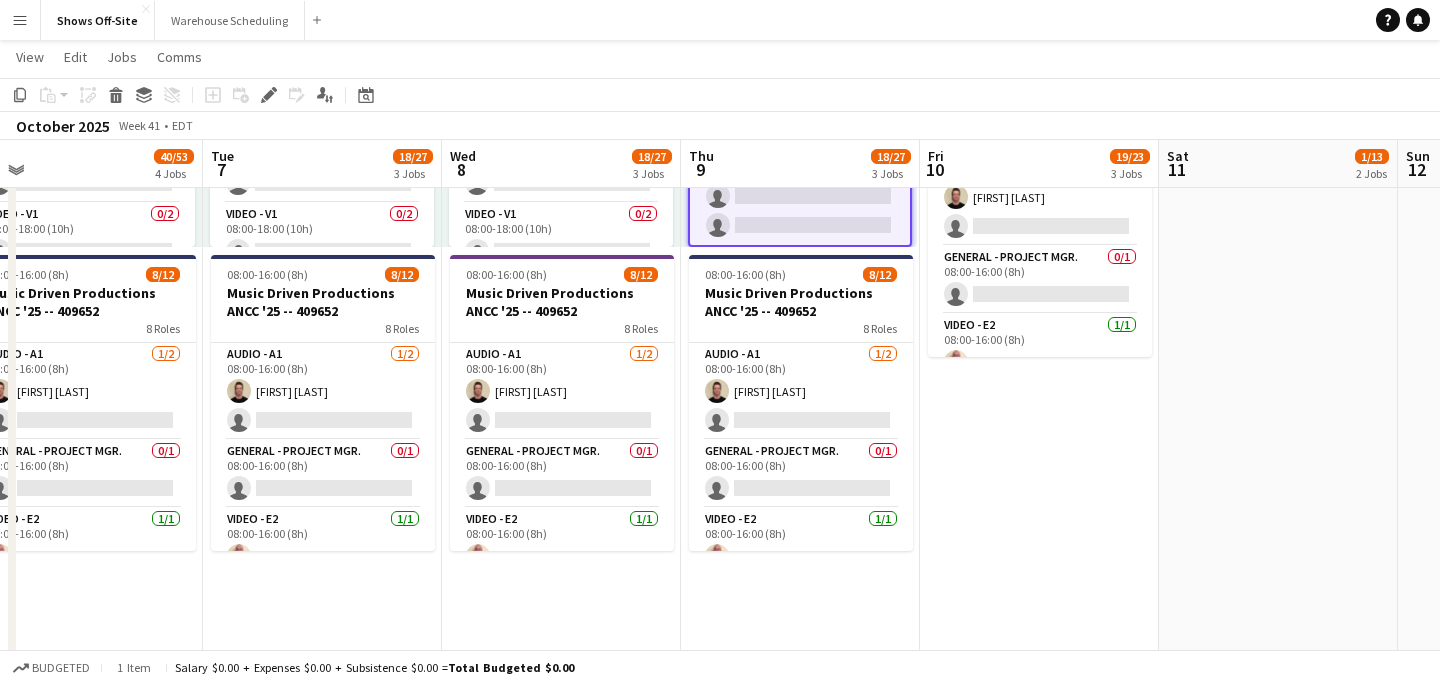click on "[TIME]    [ROLES]   [ROLES]   [ROLE]   [TIME]
[FIRST] [LAST]  [ROLE]   [TIME]
[FIRST] [LAST]  [ROLE]   [TIME]
[FIRST] [LAST] [FIRST] [LAST]  [ROLE]   [TIME]
[FIRST] [LAST]  [ROLE]   [TIME]
[FIRST] [LAST]  [ROLE]   [TIME]
[FIRST] [LAST]  [ROLE]   [TIME]
[FIRST] [LAST]  [ROLE]   [TIME]
[FIRST] [LAST]  [ROLE]   [TIME]
[FIRST] [LAST]     [TIME]    [COMPANY]   [ROLES]   [ROLE]   [TIME]
[FIRST] [LAST]     [TIME]    [COMPANY]   [ROLES]   [ROLE]   [TIME]
[FIRST] [LAST]
single-neutral-actions
[ROLE]   [TIME]
single-neutral-actions" at bounding box center (1039, 248) 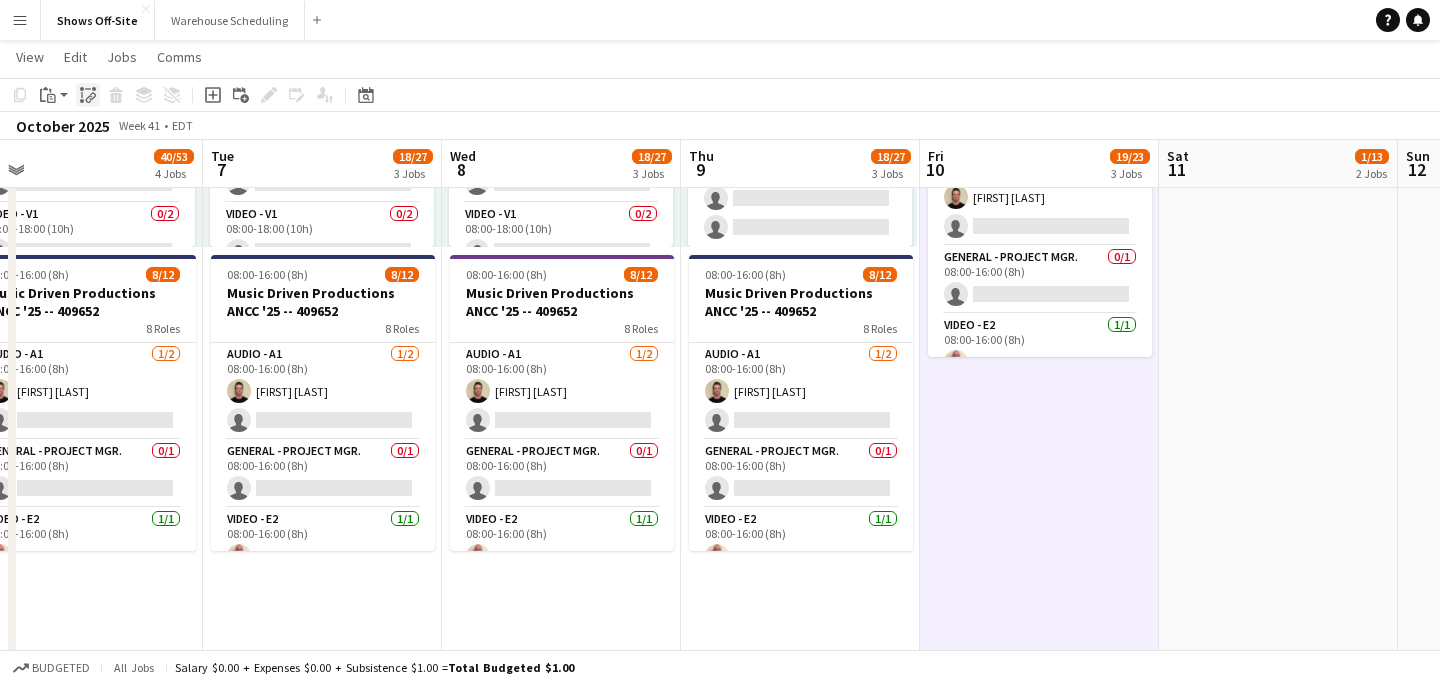 click on "Paste linked Job" 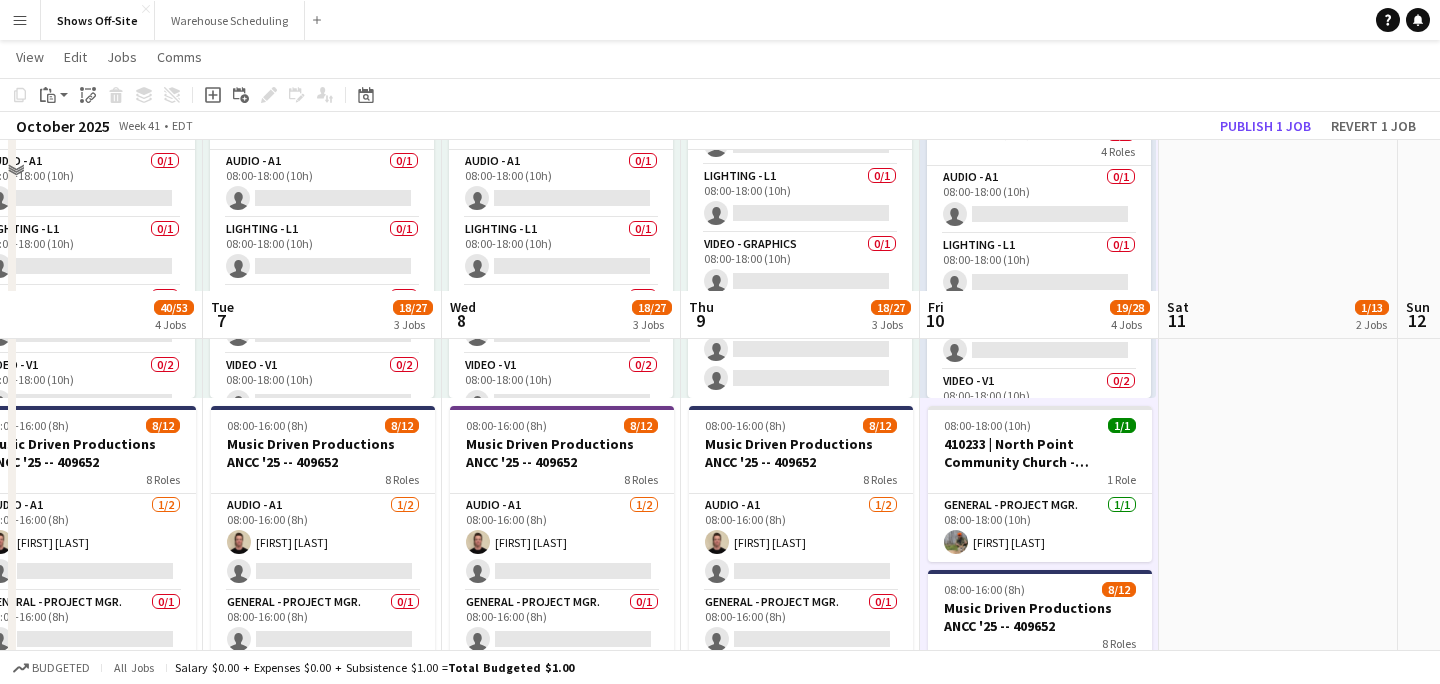 scroll, scrollTop: 698, scrollLeft: 0, axis: vertical 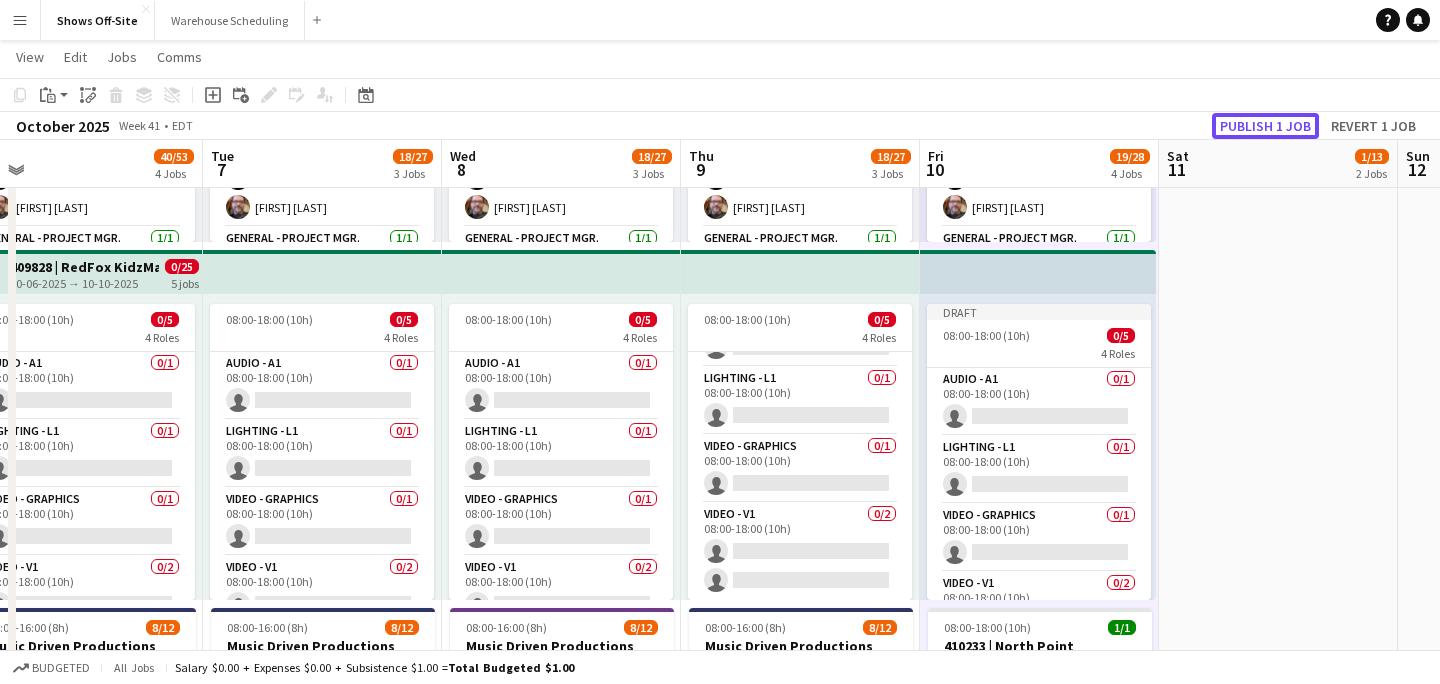 click on "Publish 1 job" 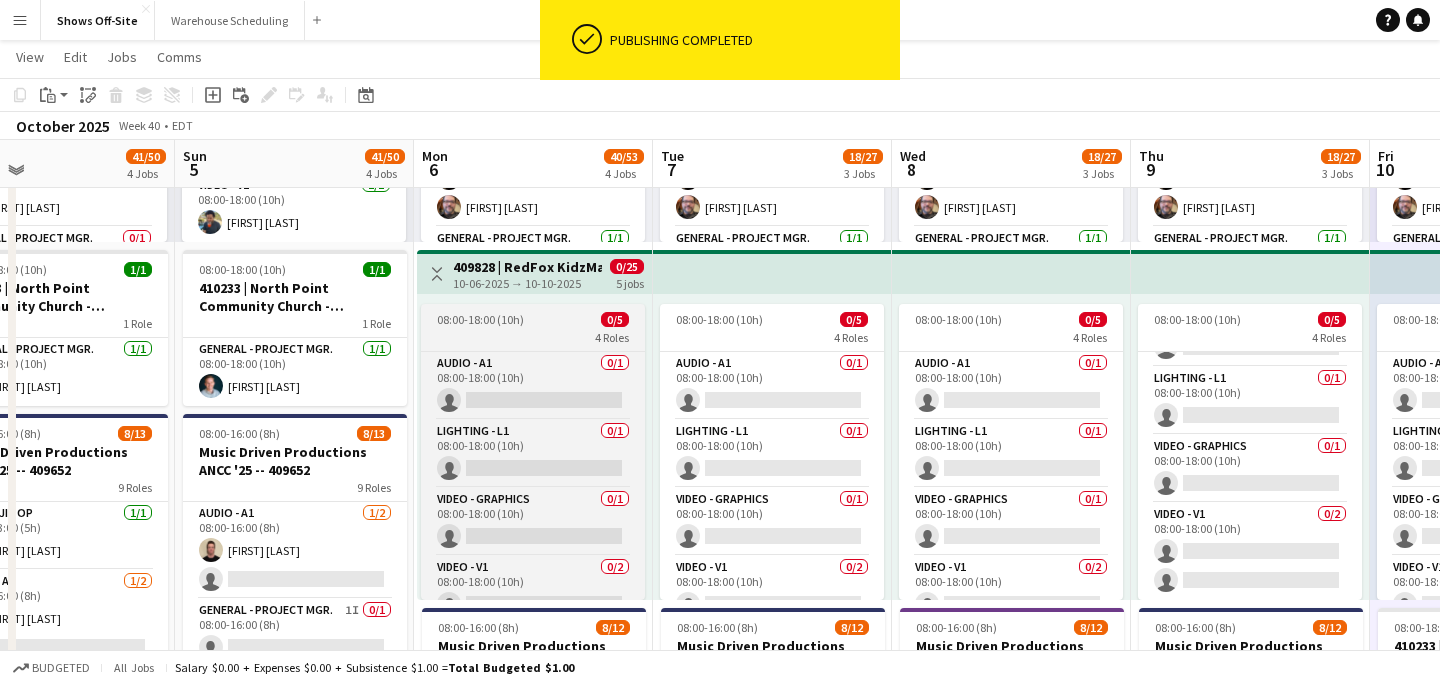click on "08:00-18:00 (10h)" at bounding box center (480, 319) 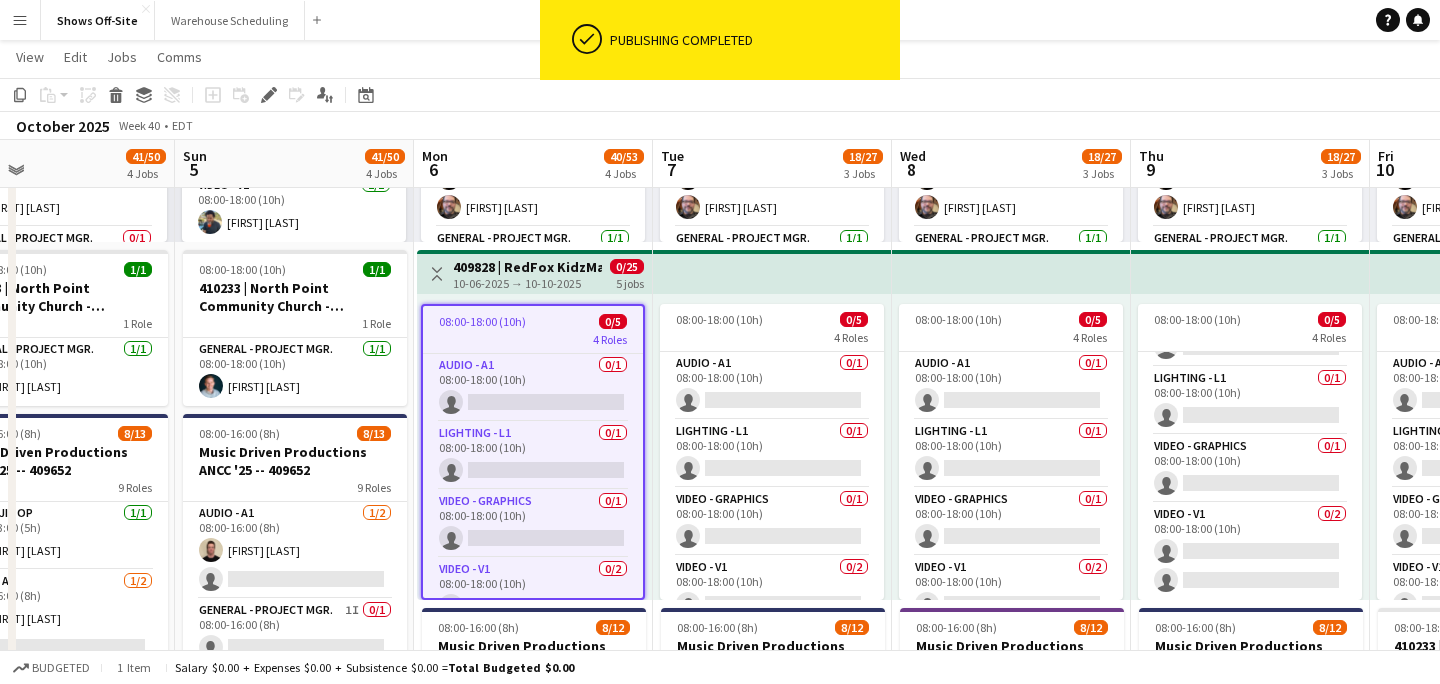 scroll, scrollTop: 0, scrollLeft: 541, axis: horizontal 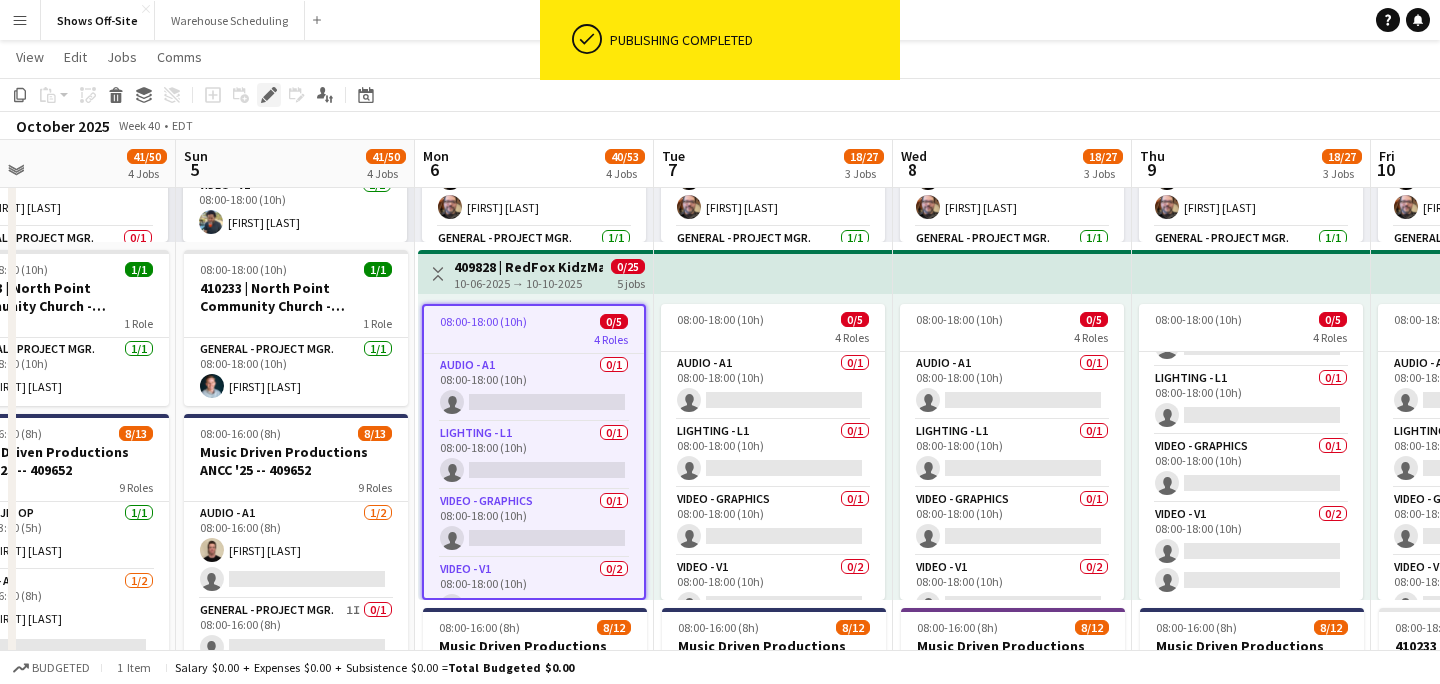click on "Edit" 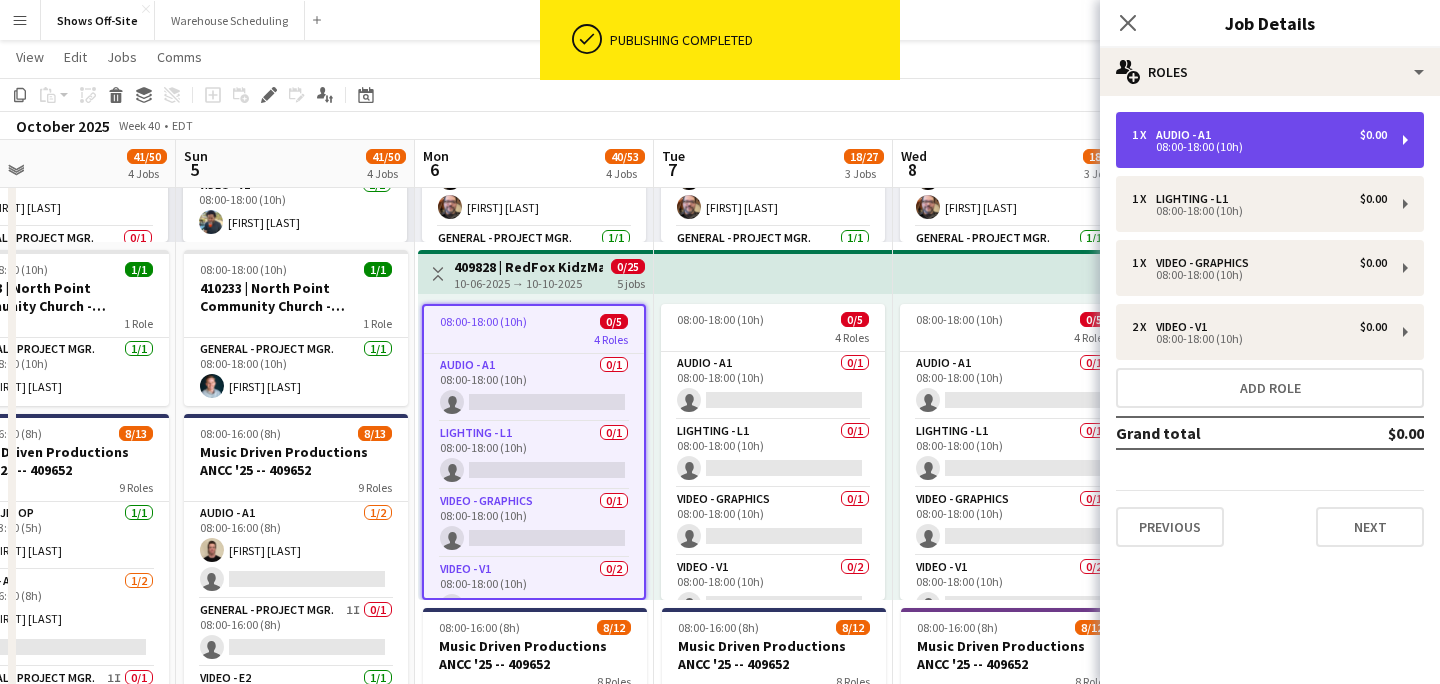 click on "1 x   Audio - A1   $0.00" at bounding box center [1259, 135] 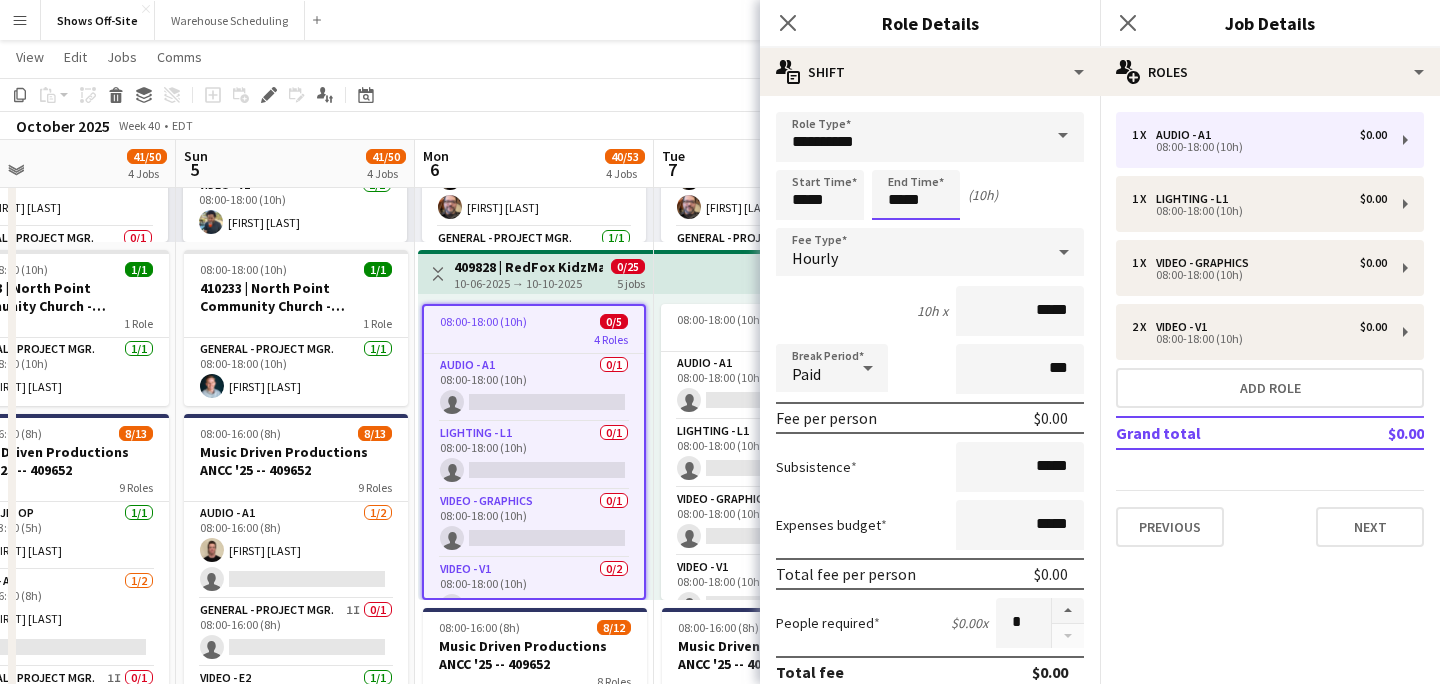 click on "*****" at bounding box center [916, 195] 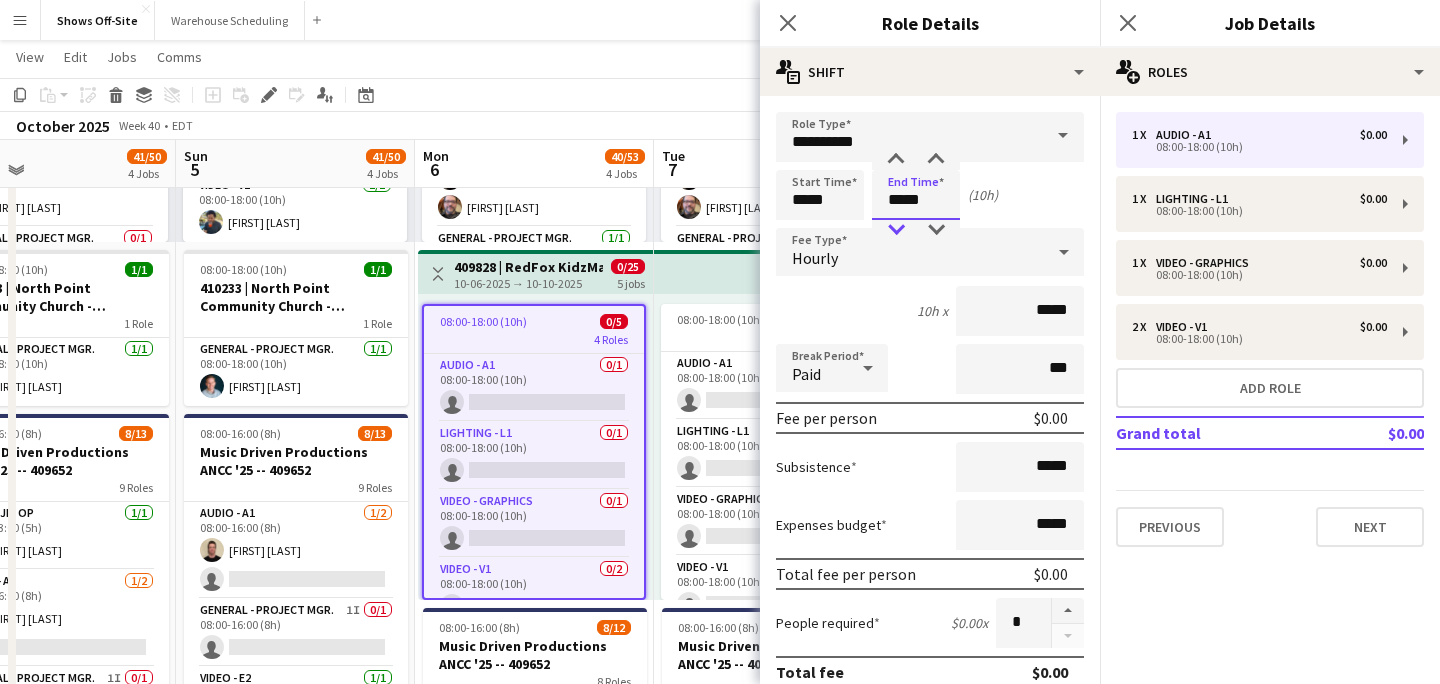 click at bounding box center (896, 230) 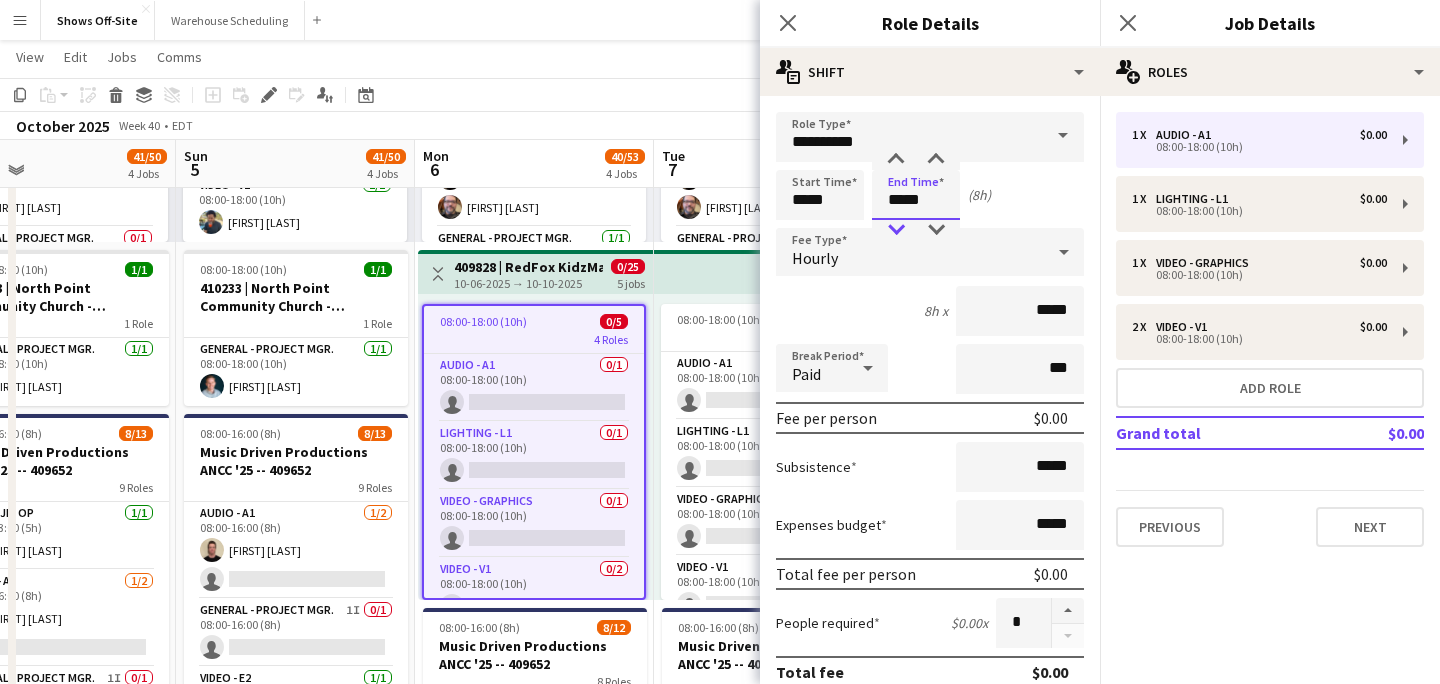 click at bounding box center [896, 230] 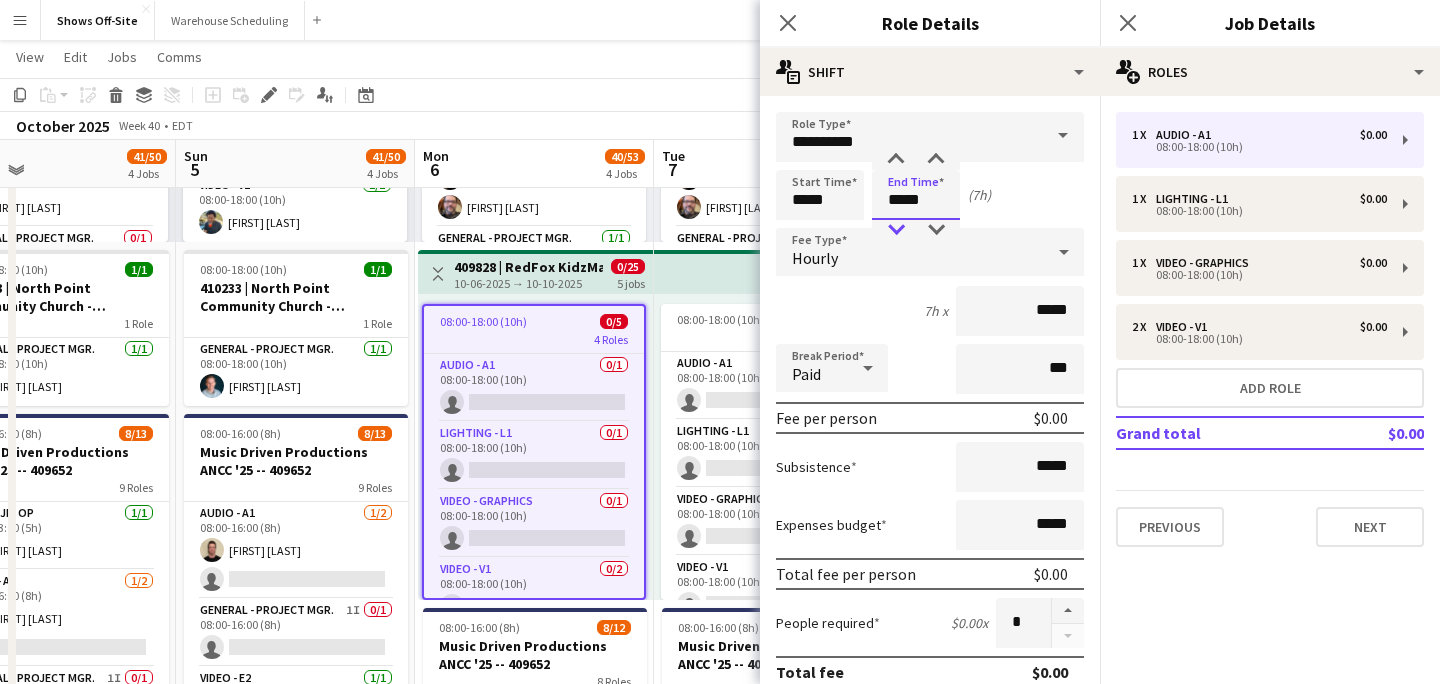 click at bounding box center (896, 230) 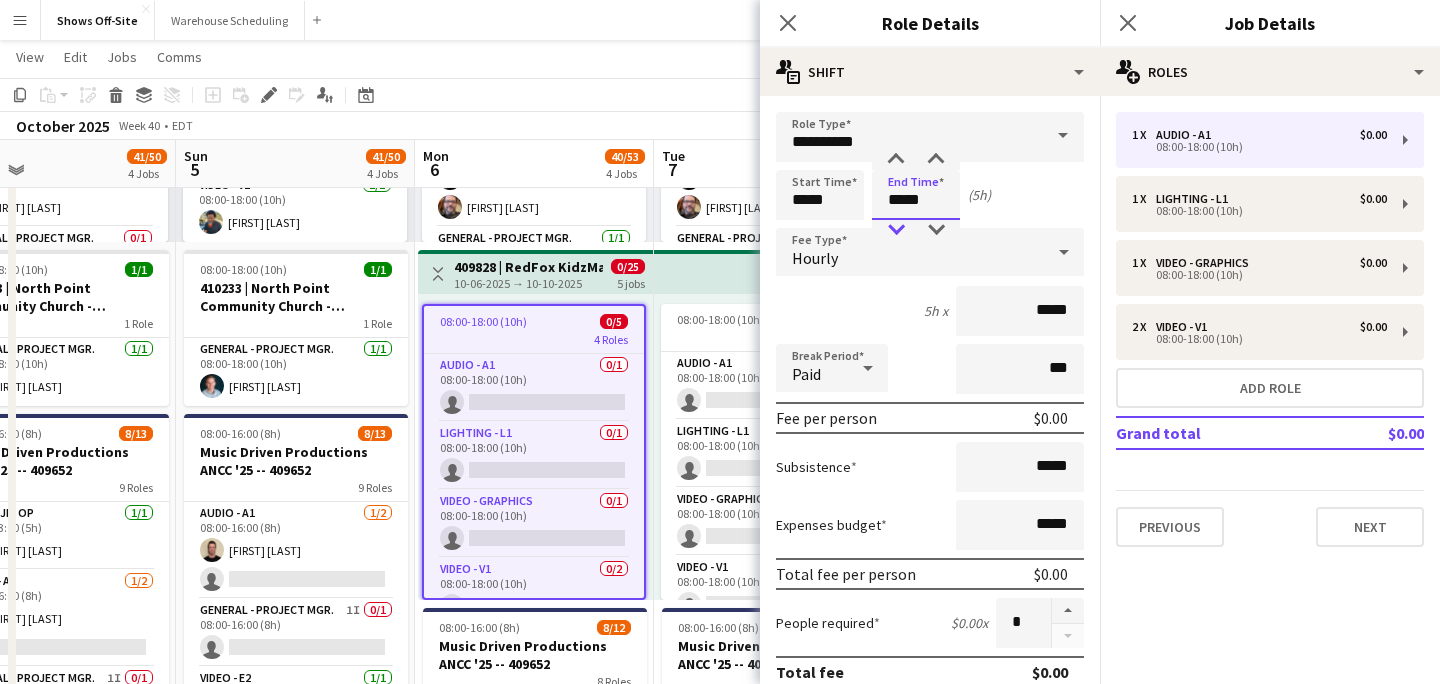 click at bounding box center (896, 230) 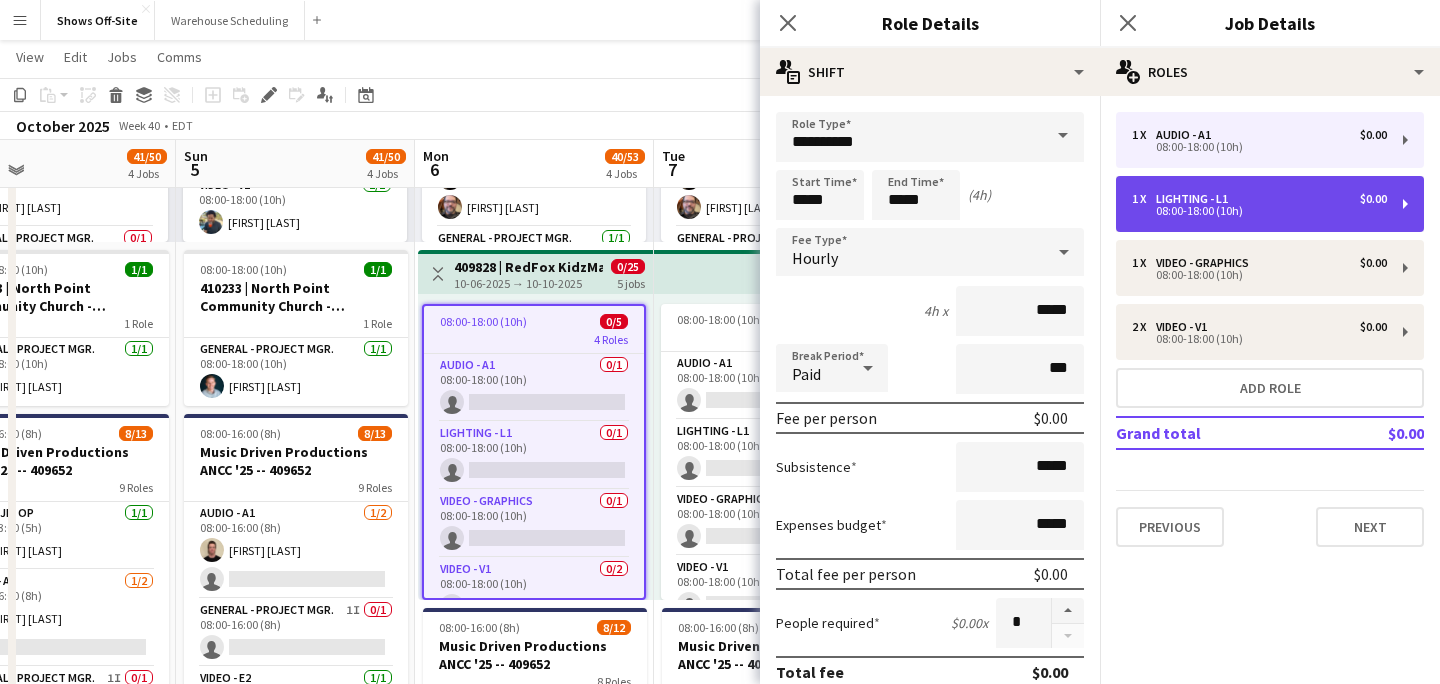 click on "1 x   Lighting - L1   $0.00" at bounding box center (1259, 199) 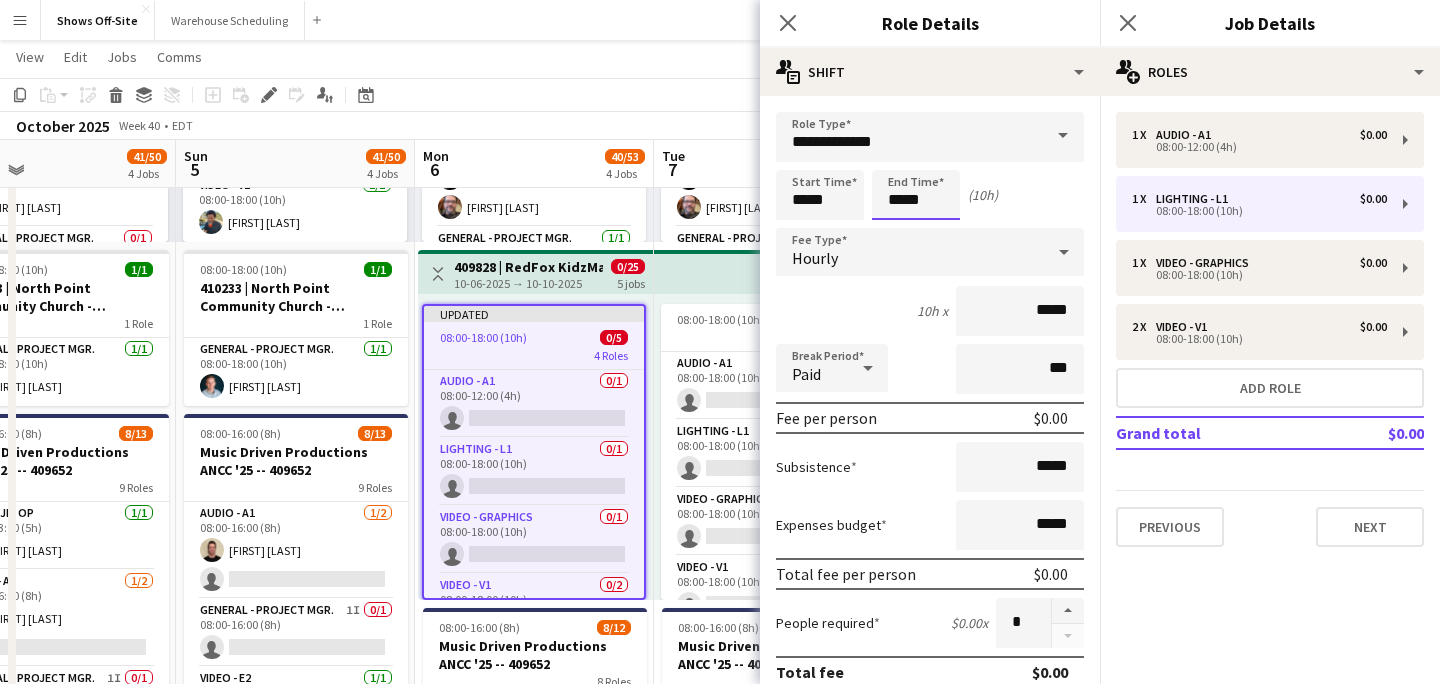 click on "*****" at bounding box center (916, 195) 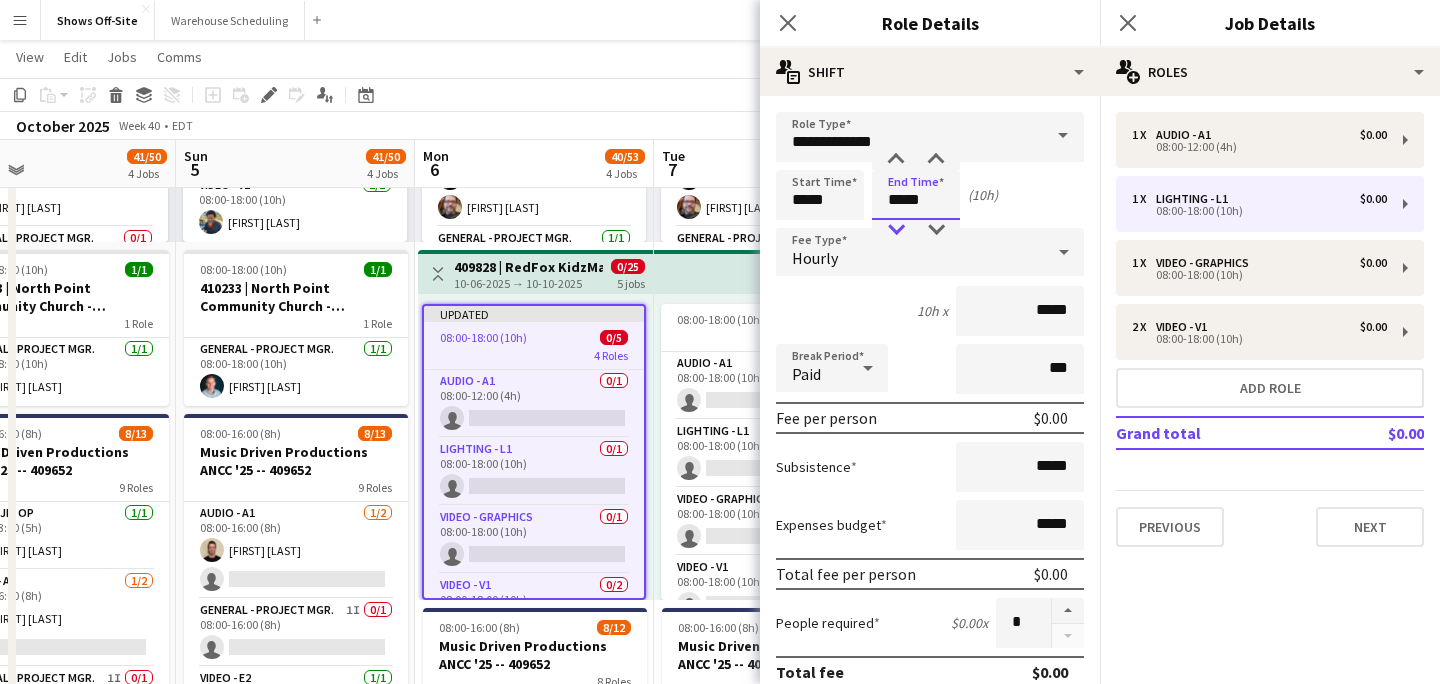 click at bounding box center [896, 230] 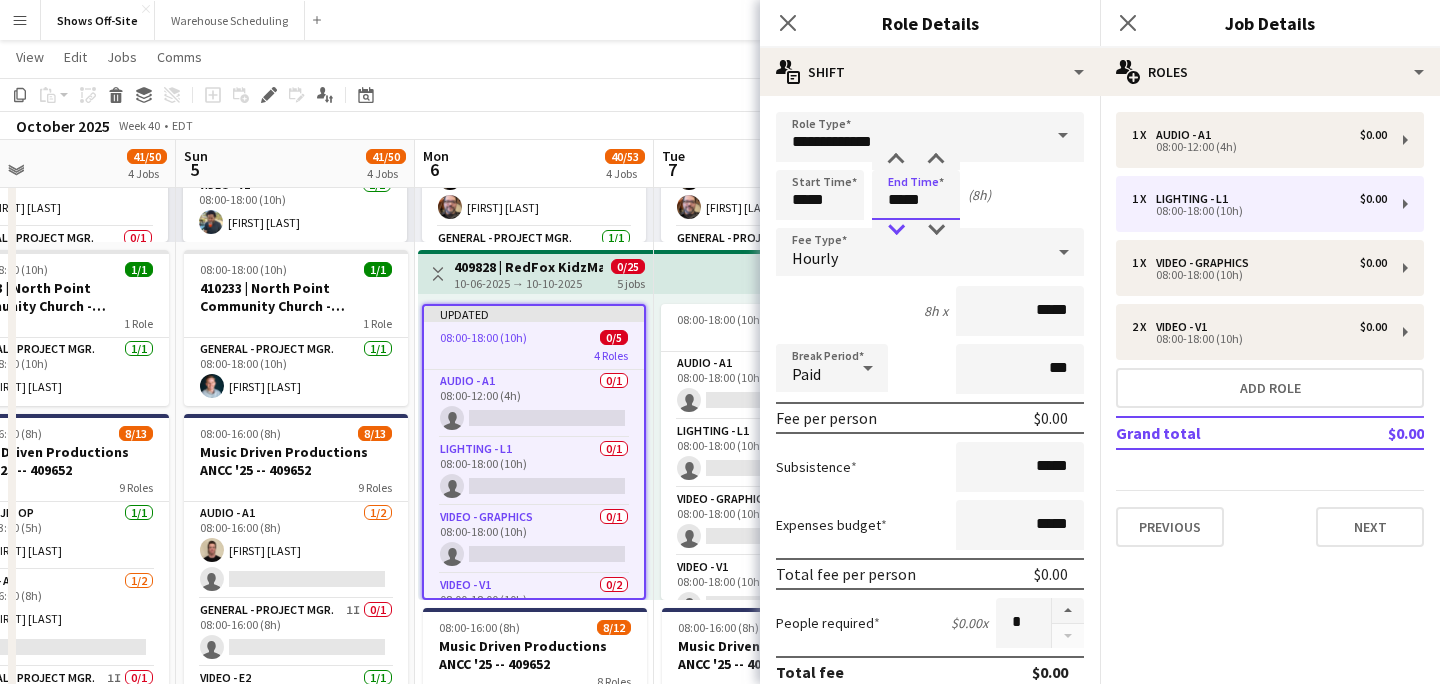 click at bounding box center [896, 230] 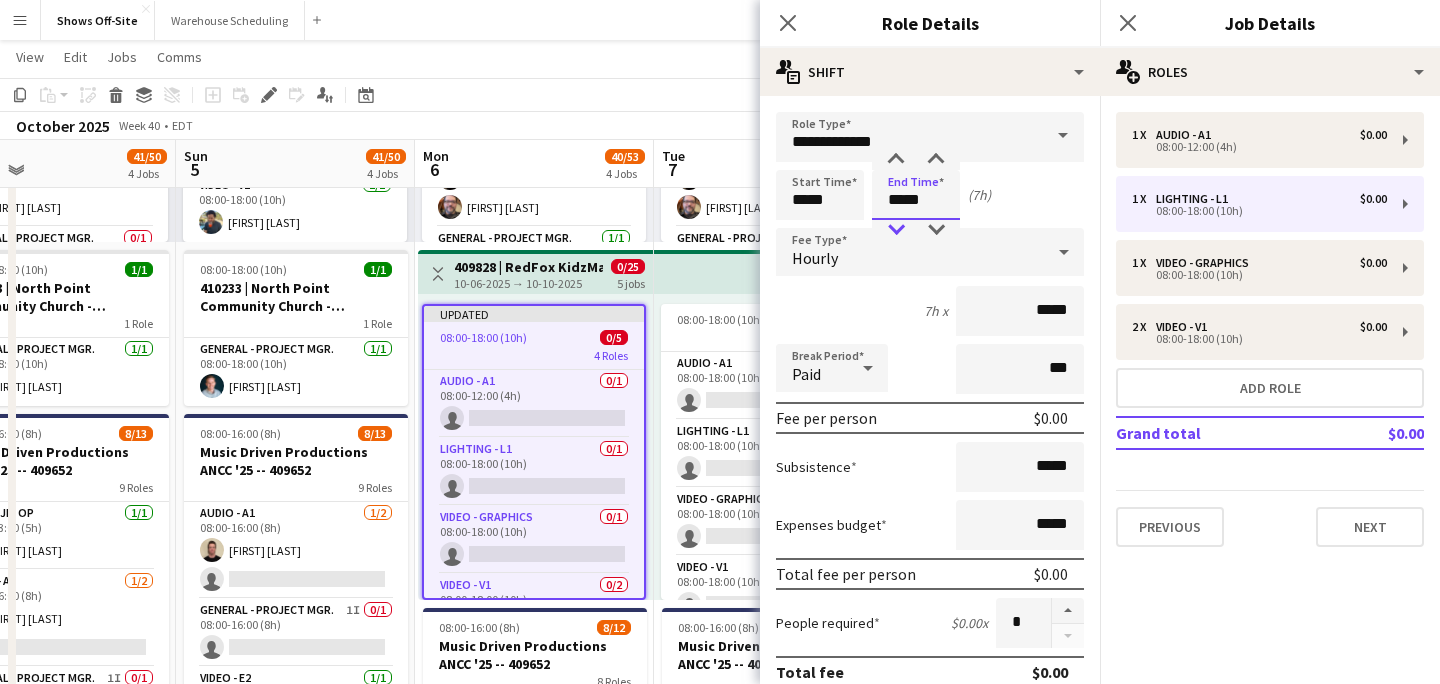 click at bounding box center (896, 230) 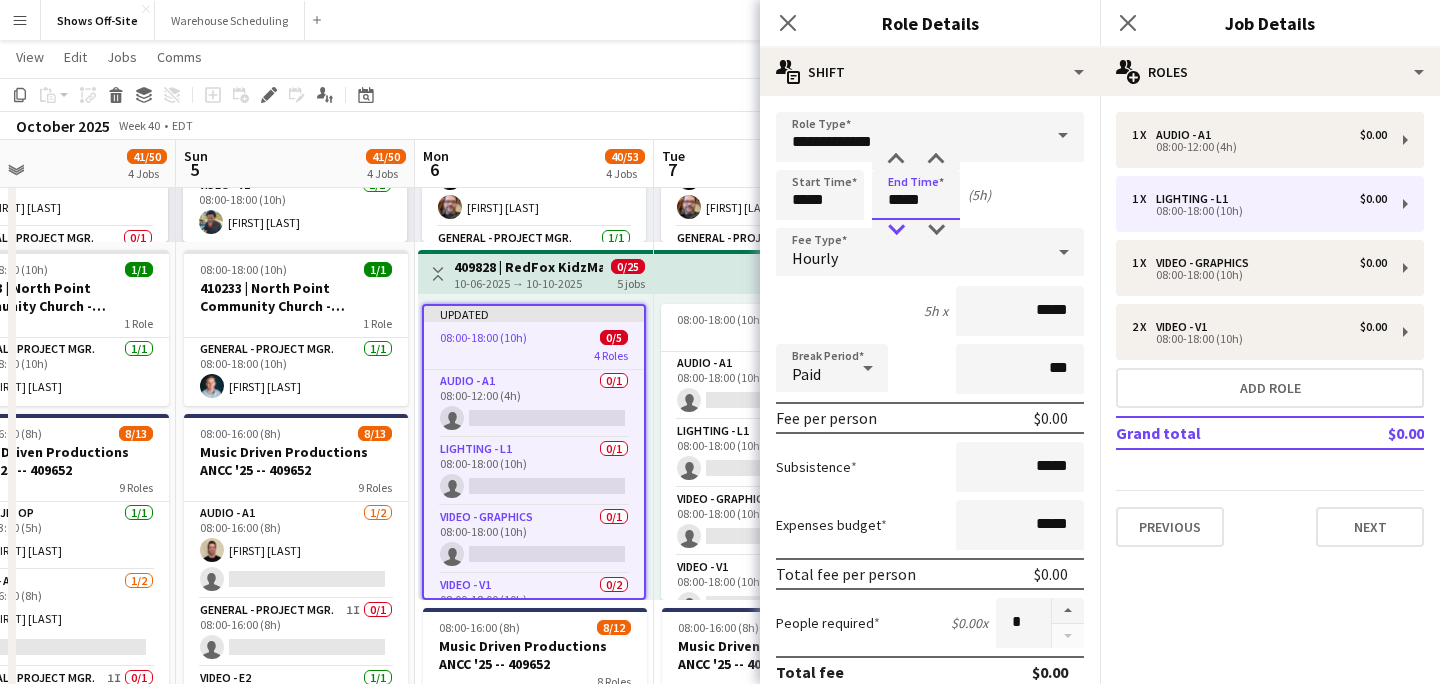 click at bounding box center (896, 230) 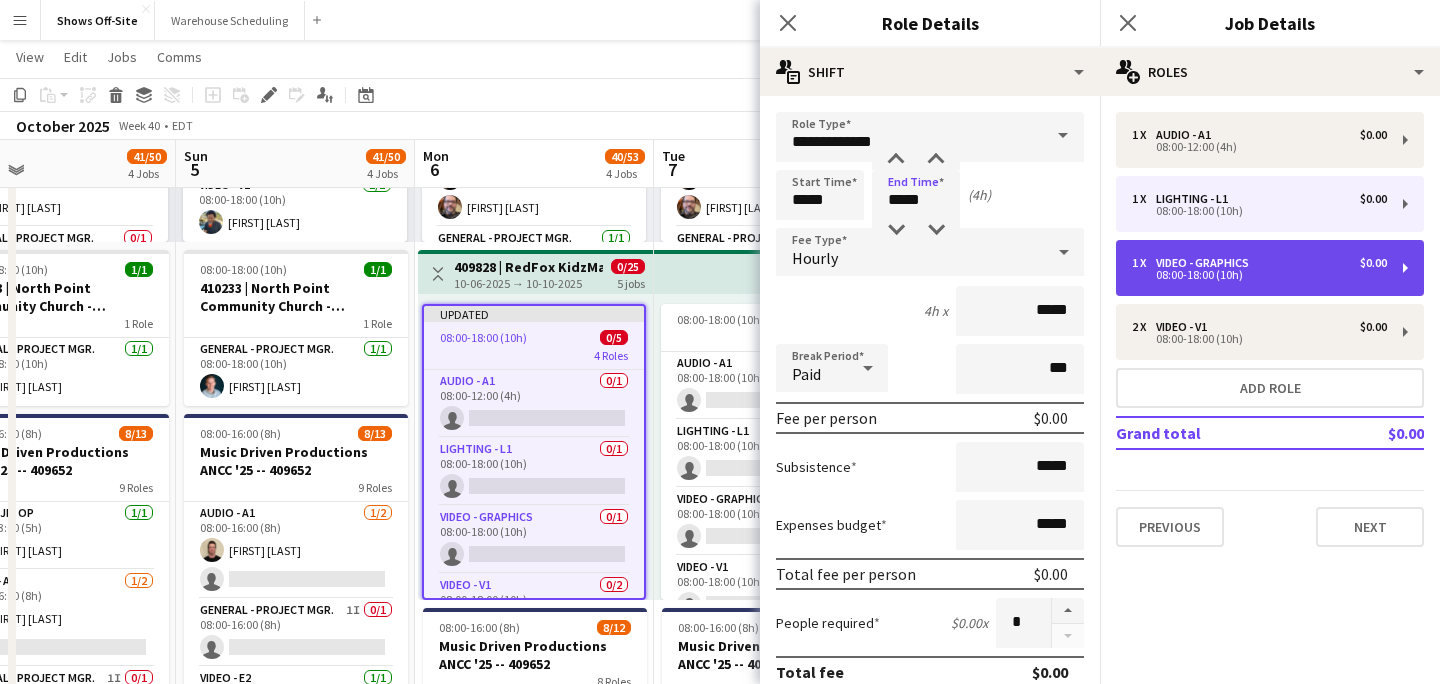 click on "Video - Graphics" at bounding box center (1206, 263) 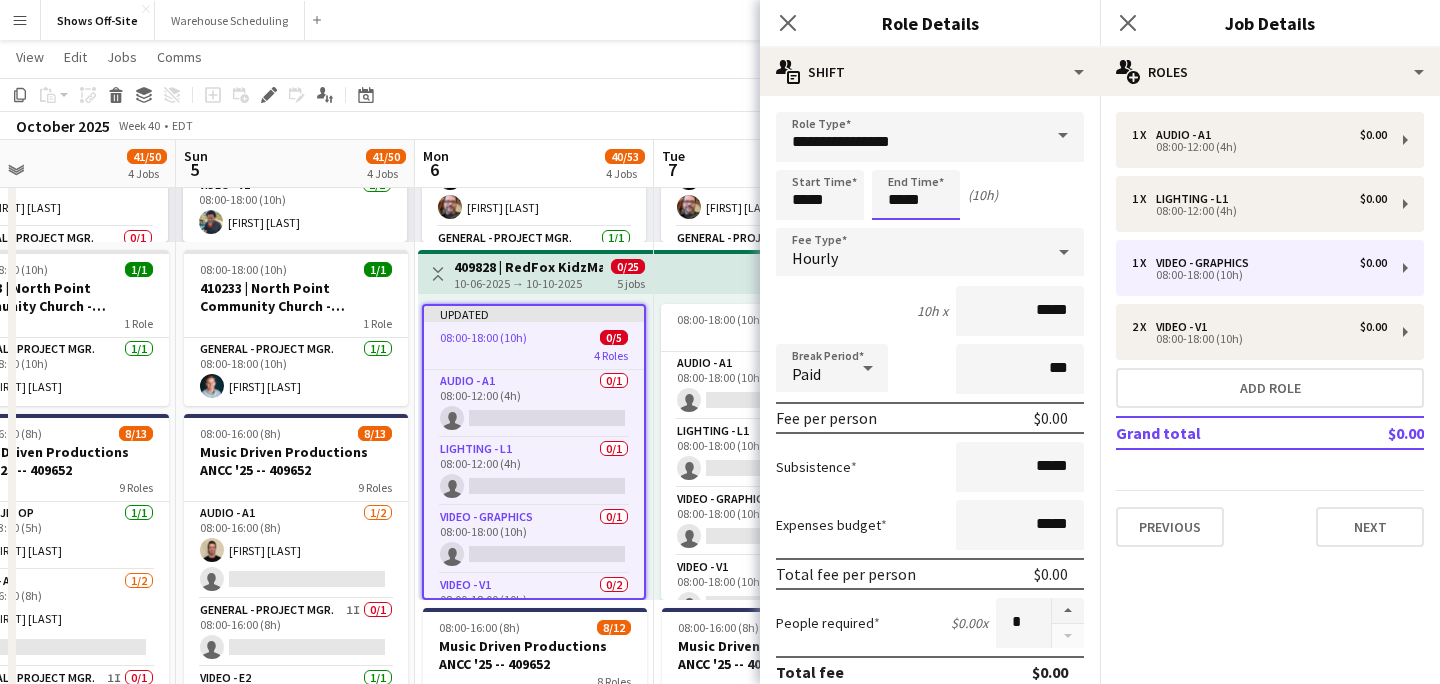 click on "*****" at bounding box center (916, 195) 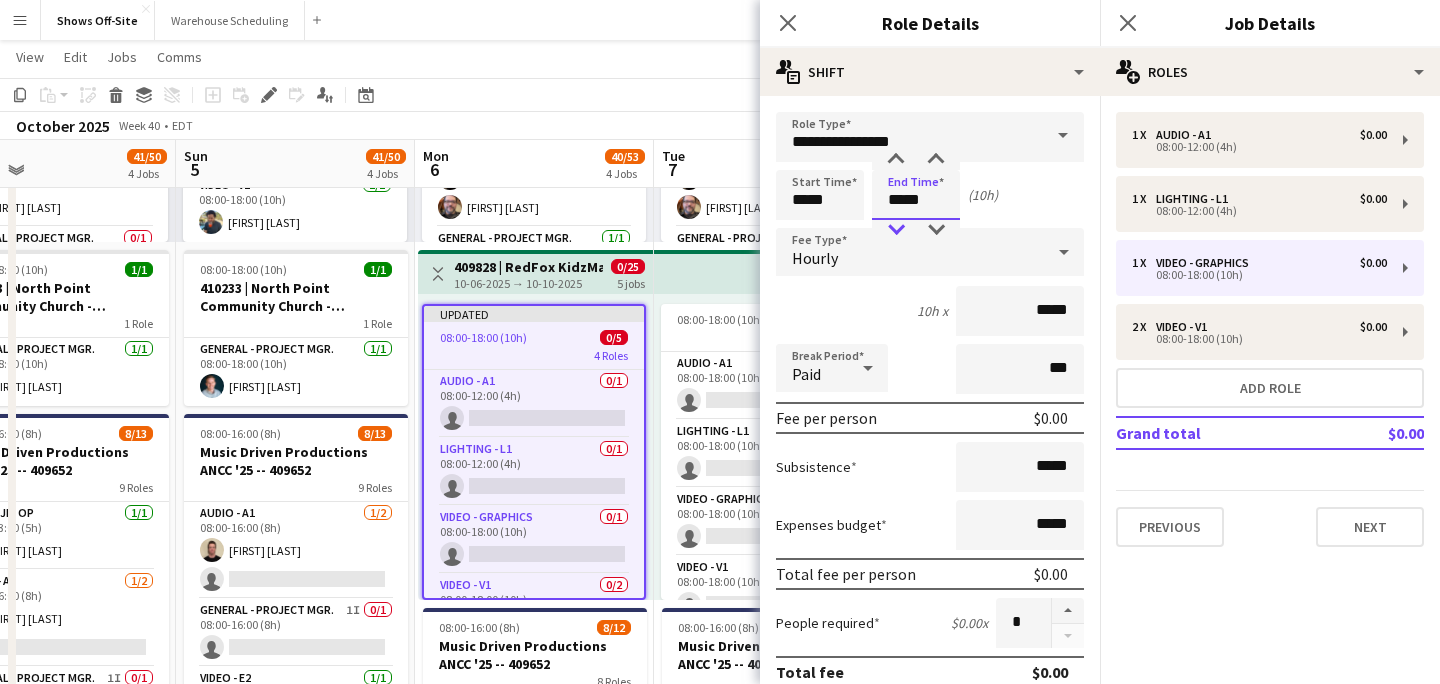 click at bounding box center (896, 230) 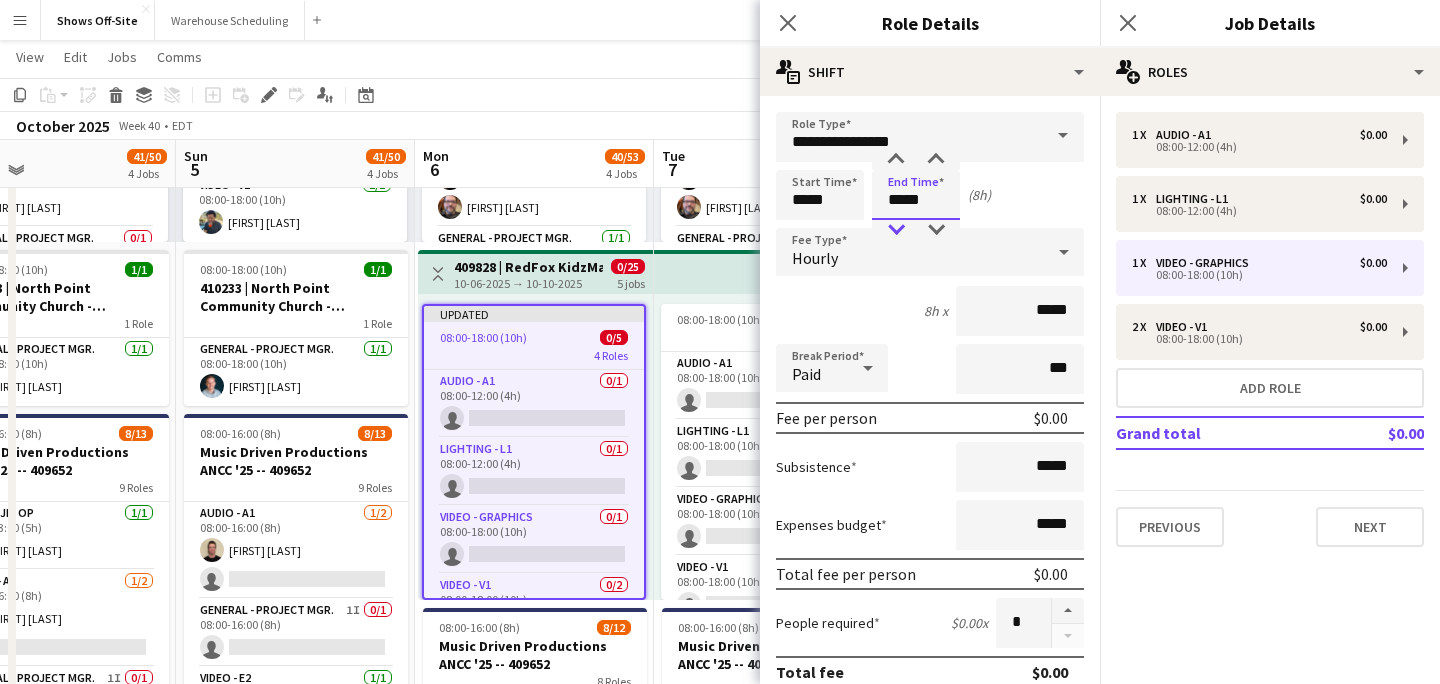 click at bounding box center [896, 230] 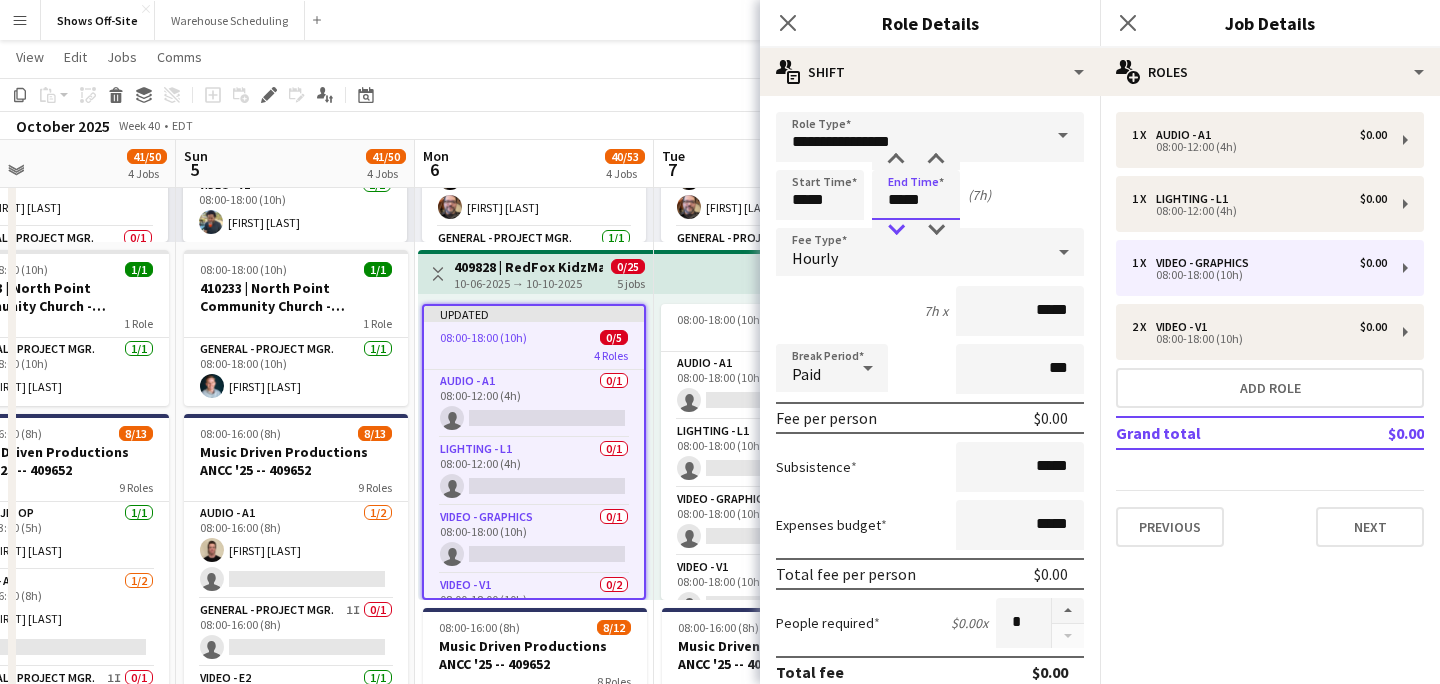click at bounding box center [896, 230] 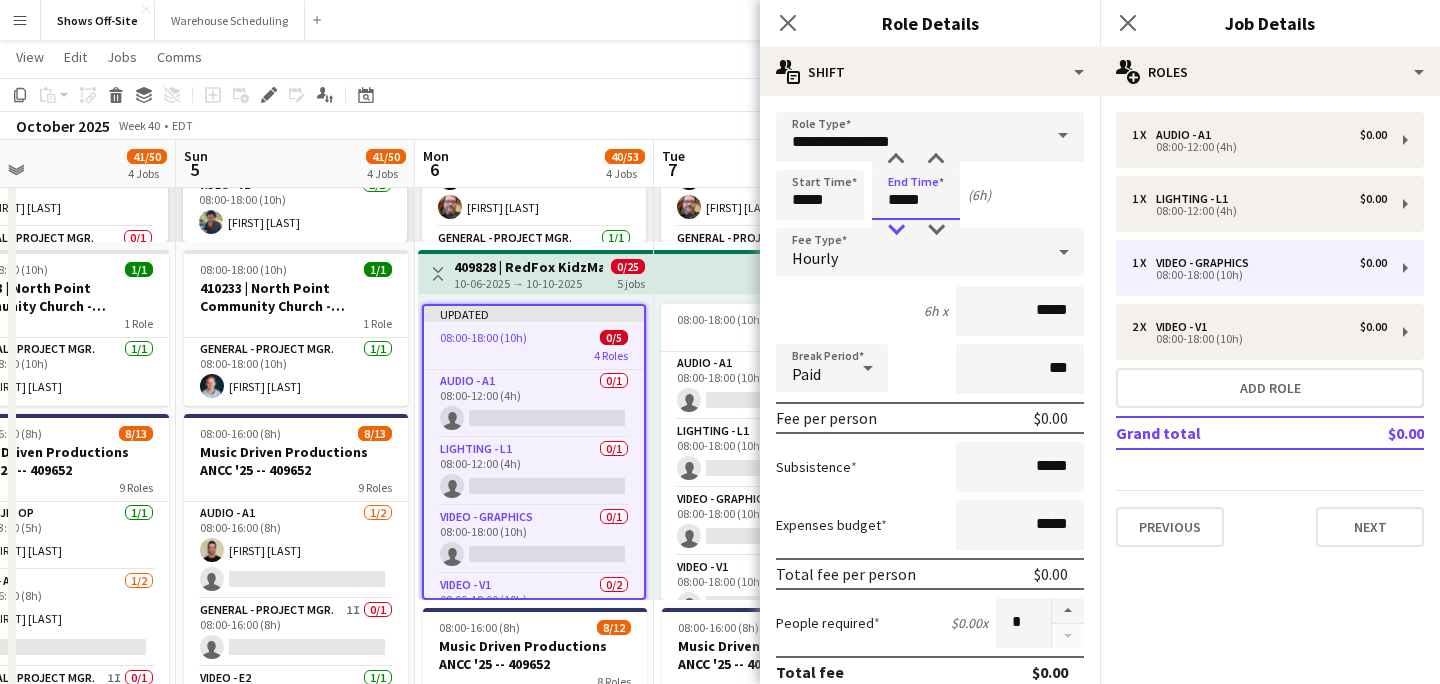 click at bounding box center [896, 230] 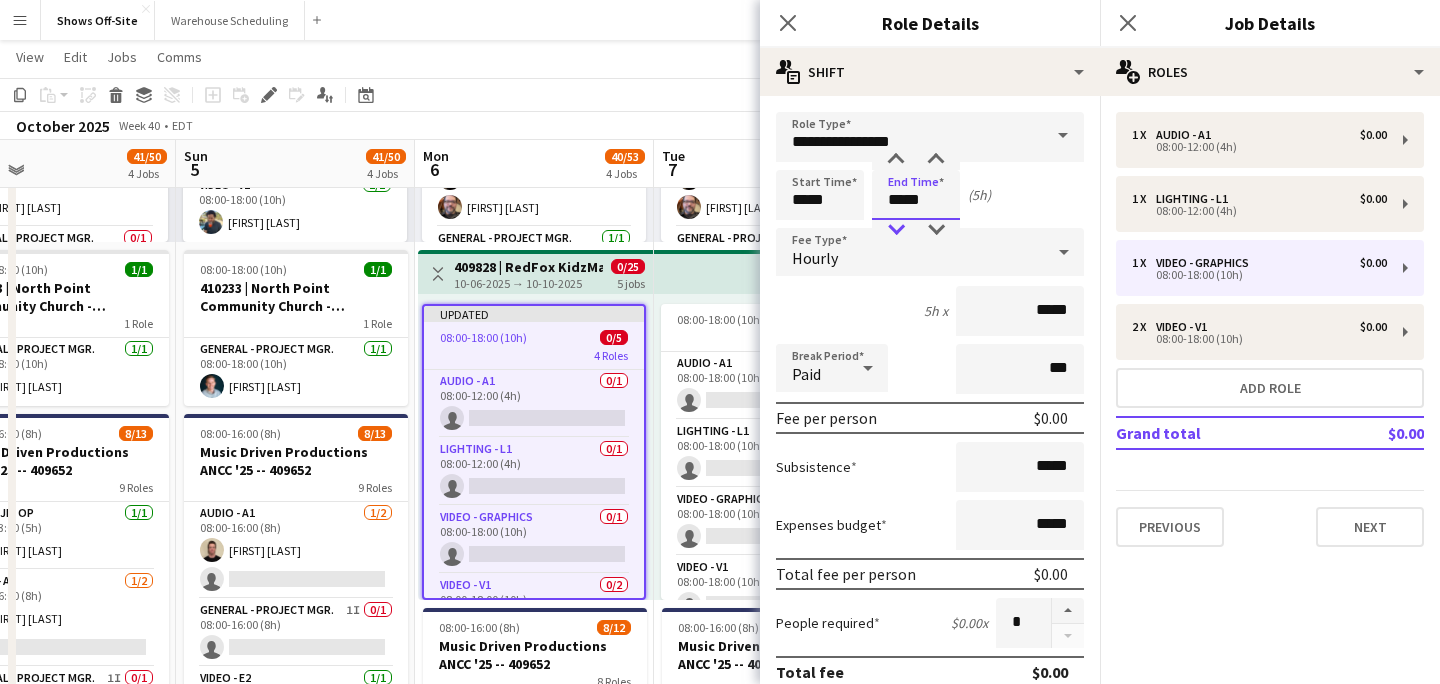 type on "*****" 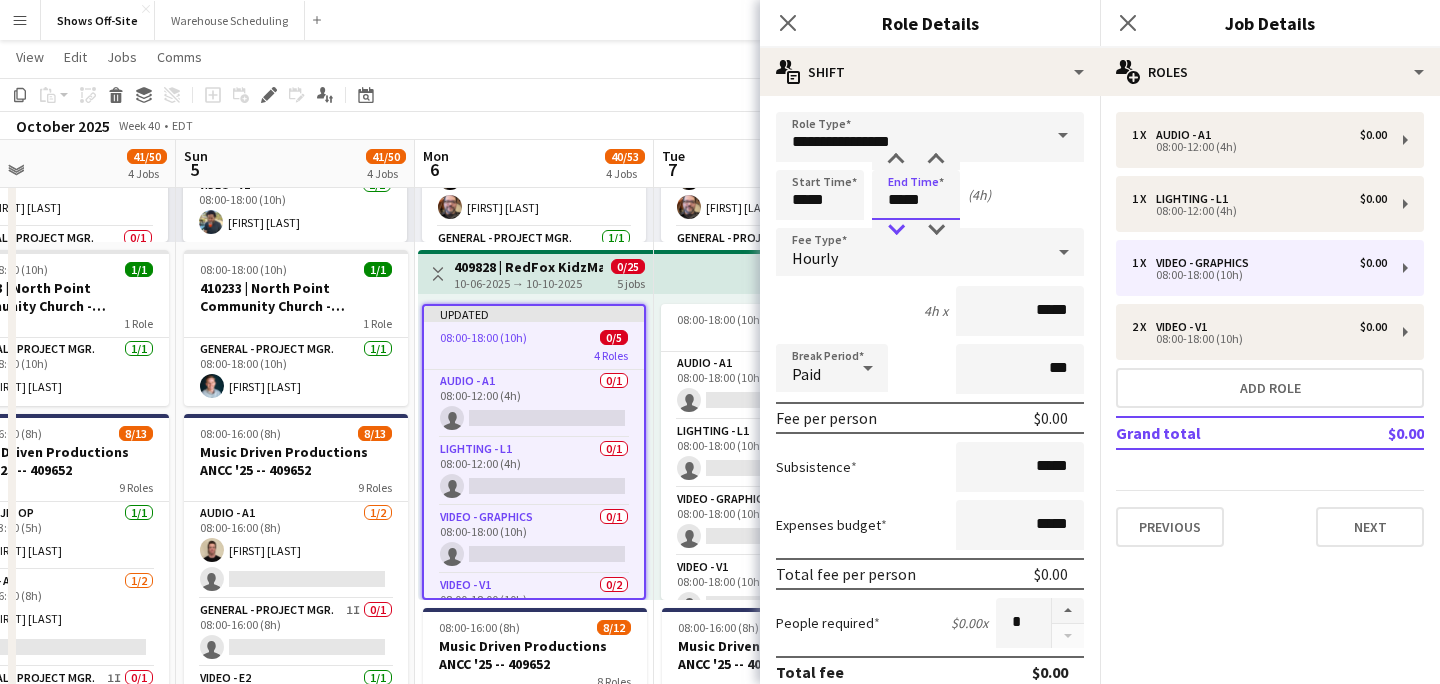click at bounding box center (896, 230) 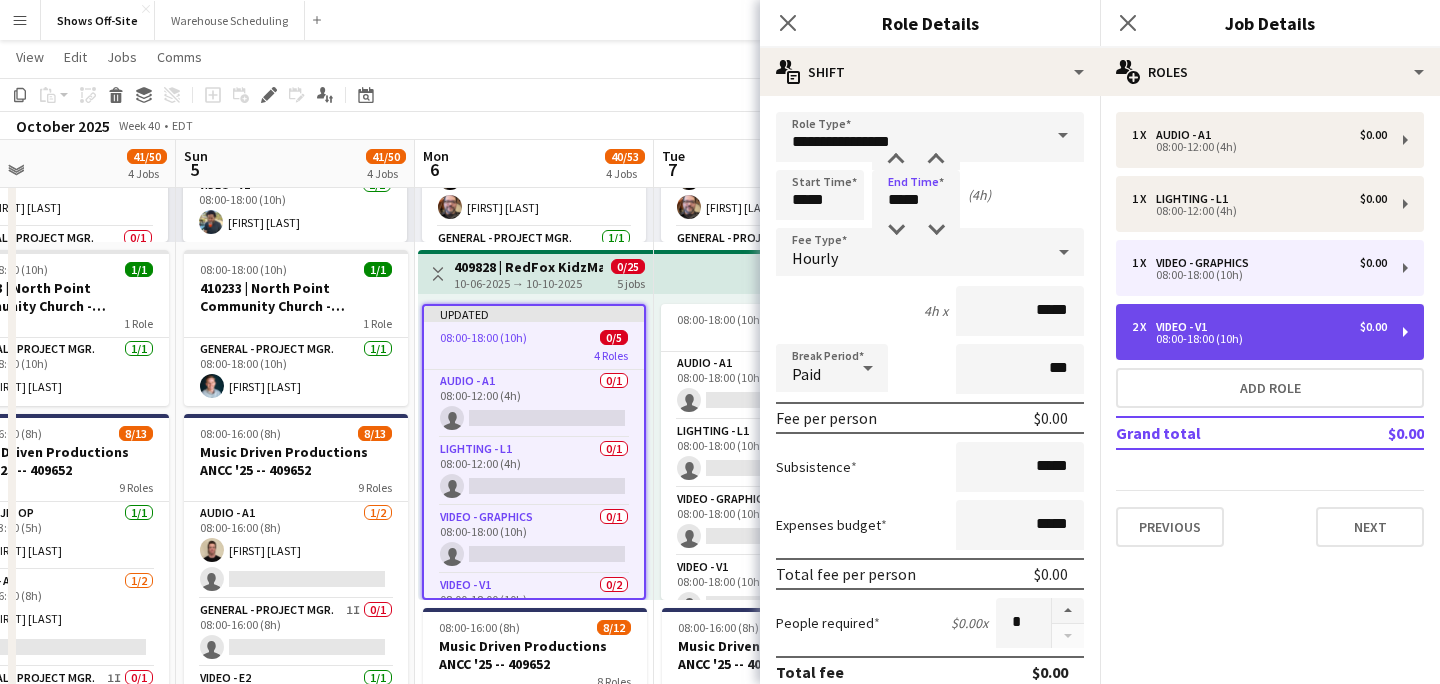 click on "2 x   Video - V1   $0.00   08:00-18:00 (10h)" at bounding box center (1270, 332) 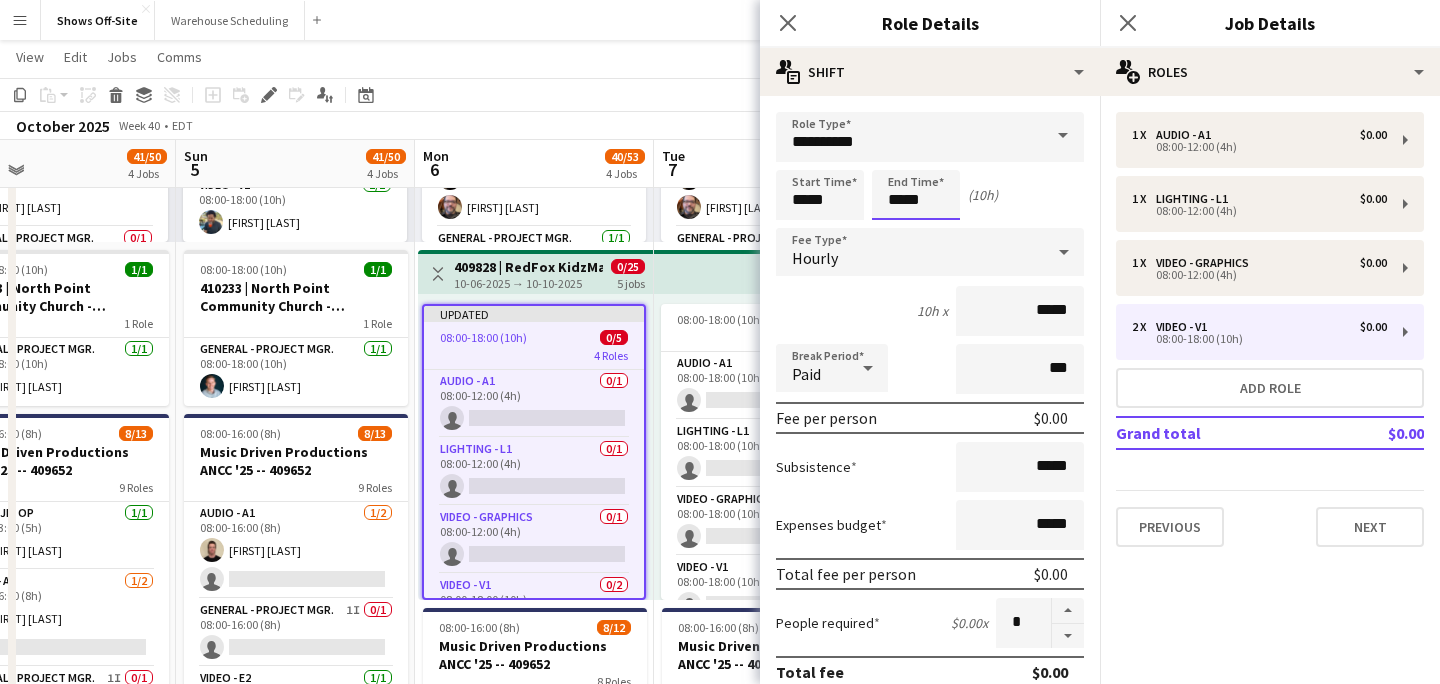 click on "*****" at bounding box center [916, 195] 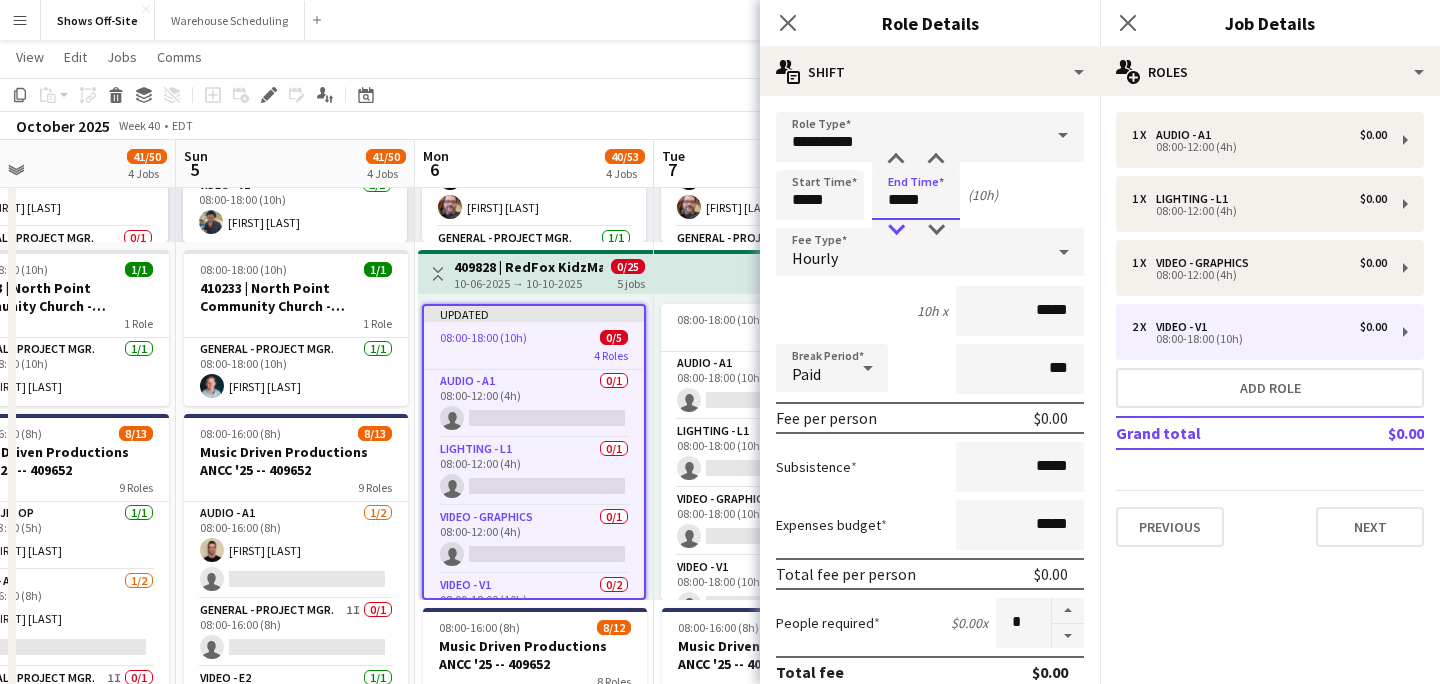click at bounding box center [896, 230] 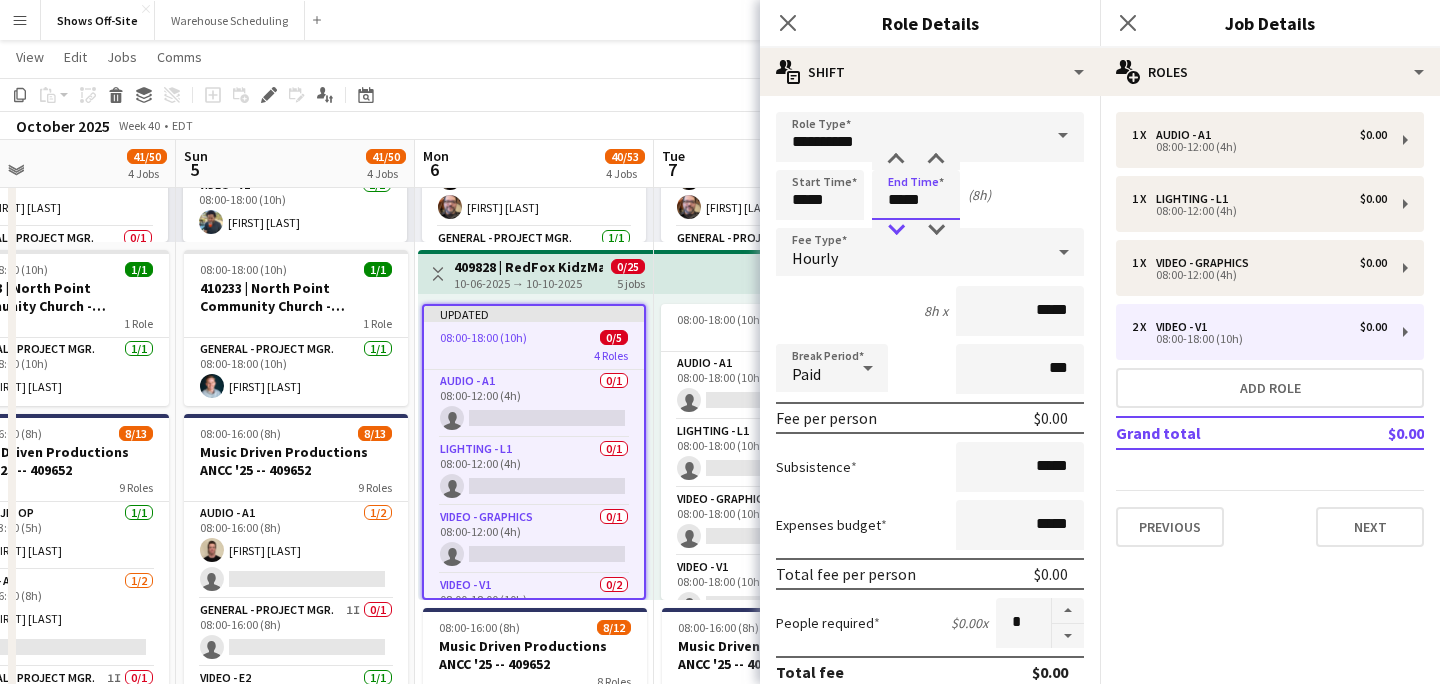 click at bounding box center (896, 230) 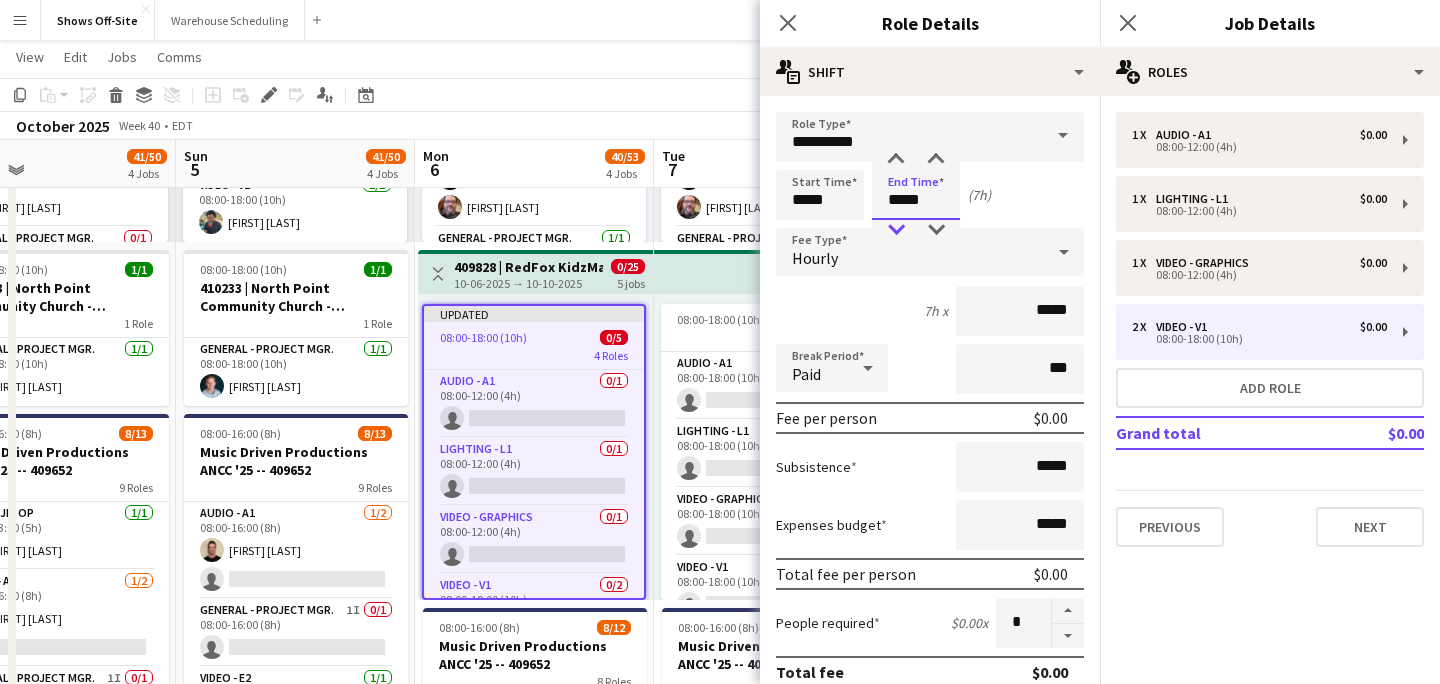 click at bounding box center [896, 230] 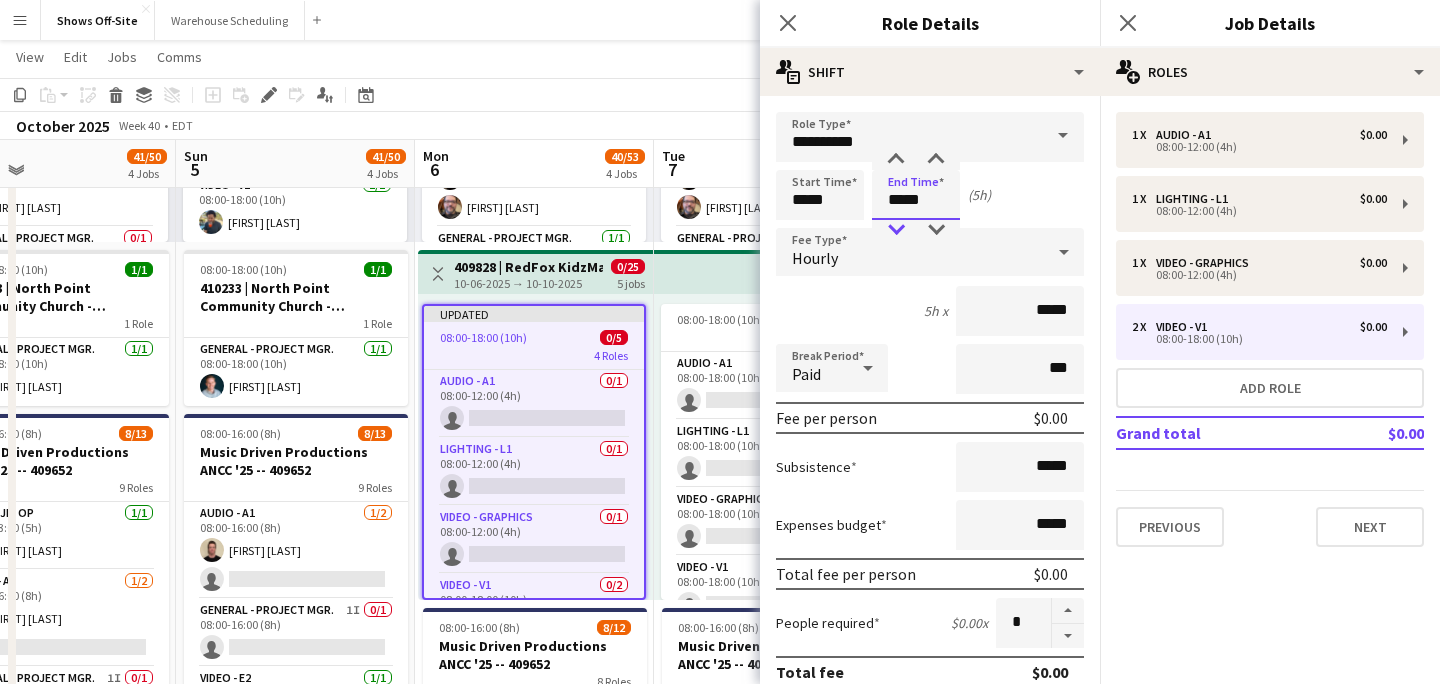 click at bounding box center [896, 230] 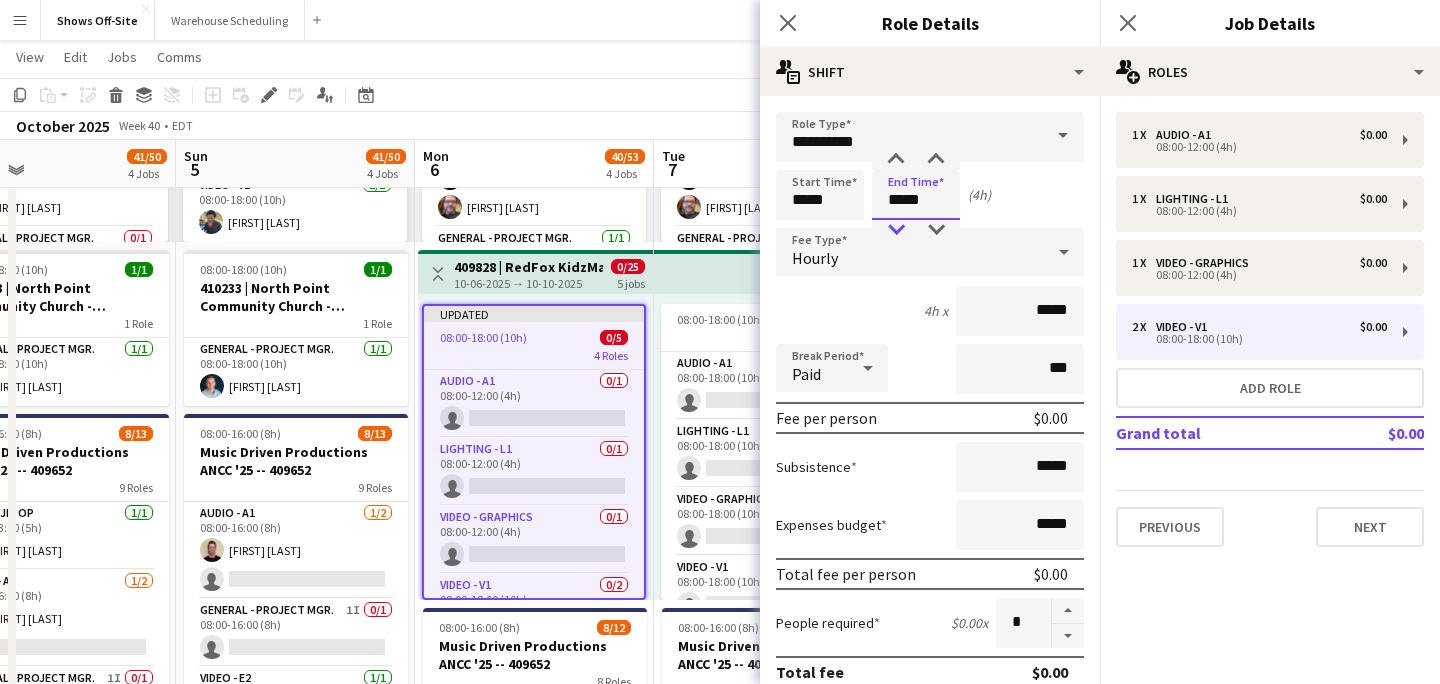 click at bounding box center [896, 230] 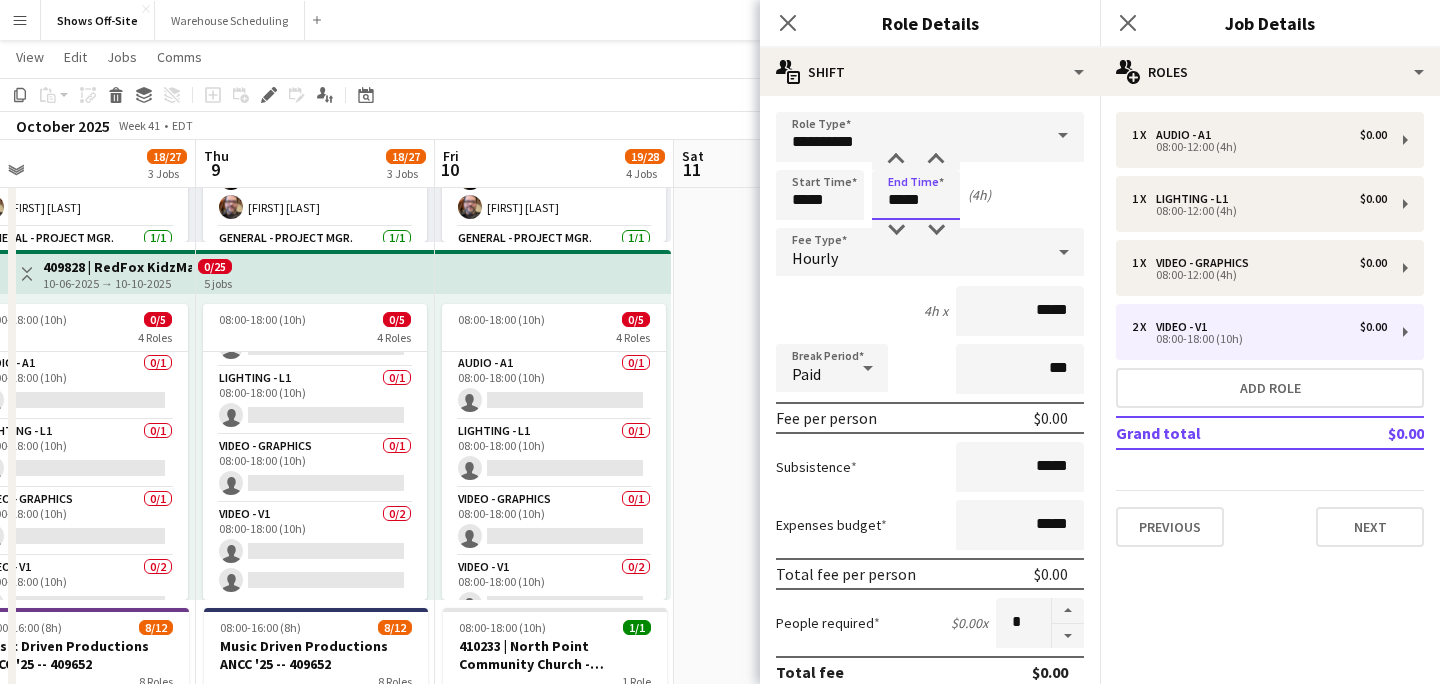 scroll, scrollTop: 0, scrollLeft: 998, axis: horizontal 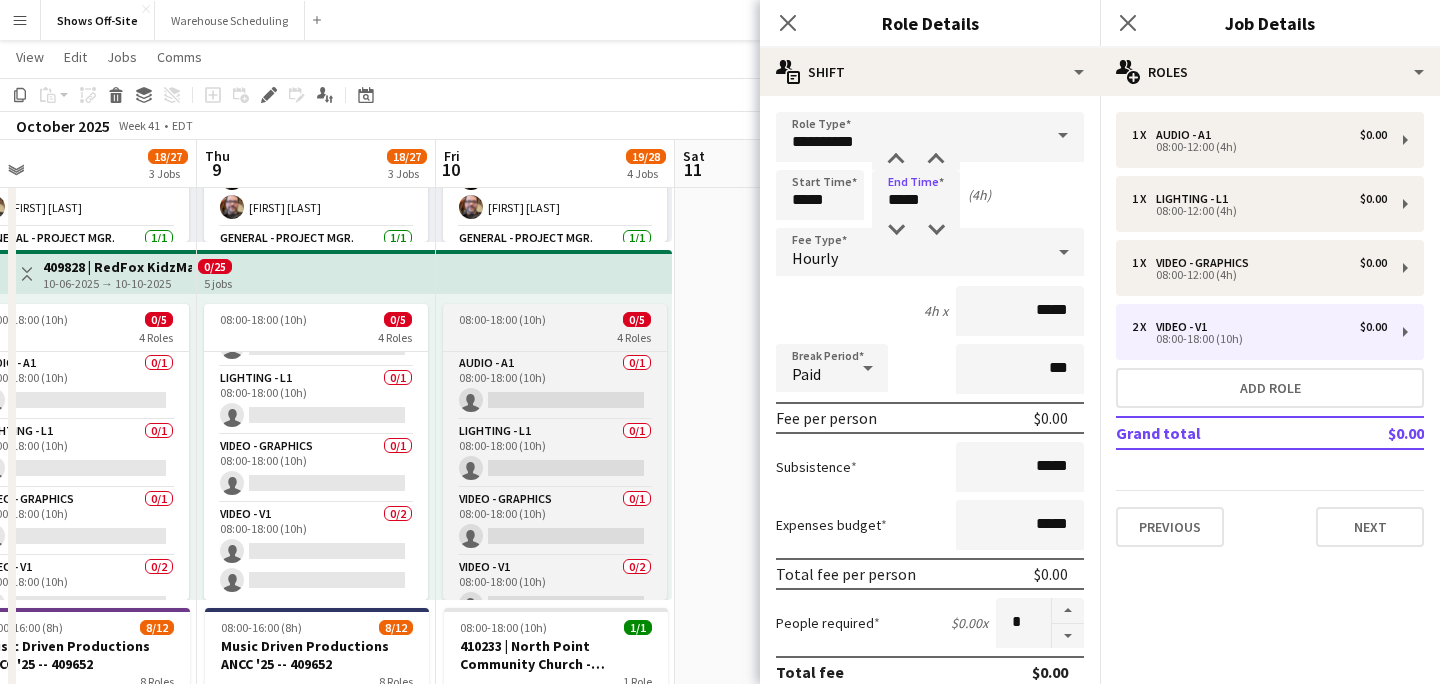click on "08:00-18:00 (10h)    0/5" at bounding box center (555, 319) 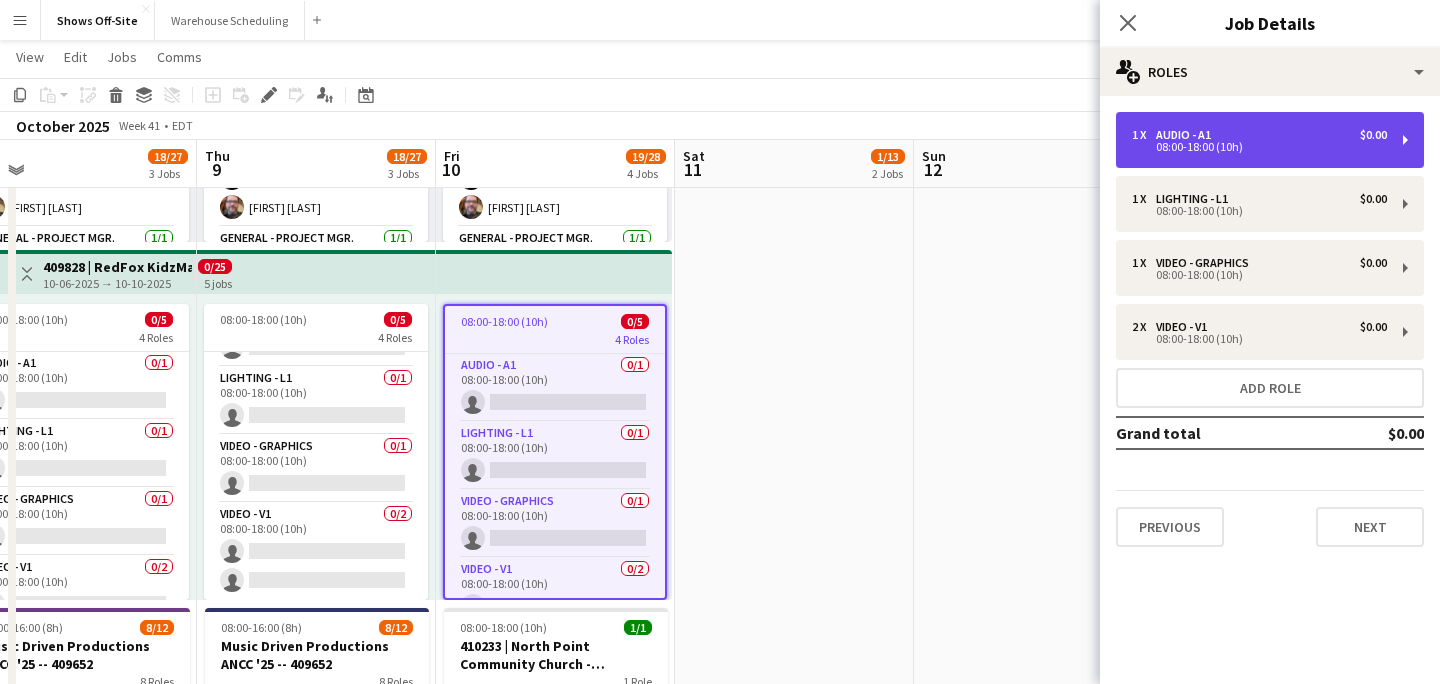 click on "08:00-18:00 (10h)" at bounding box center [1259, 147] 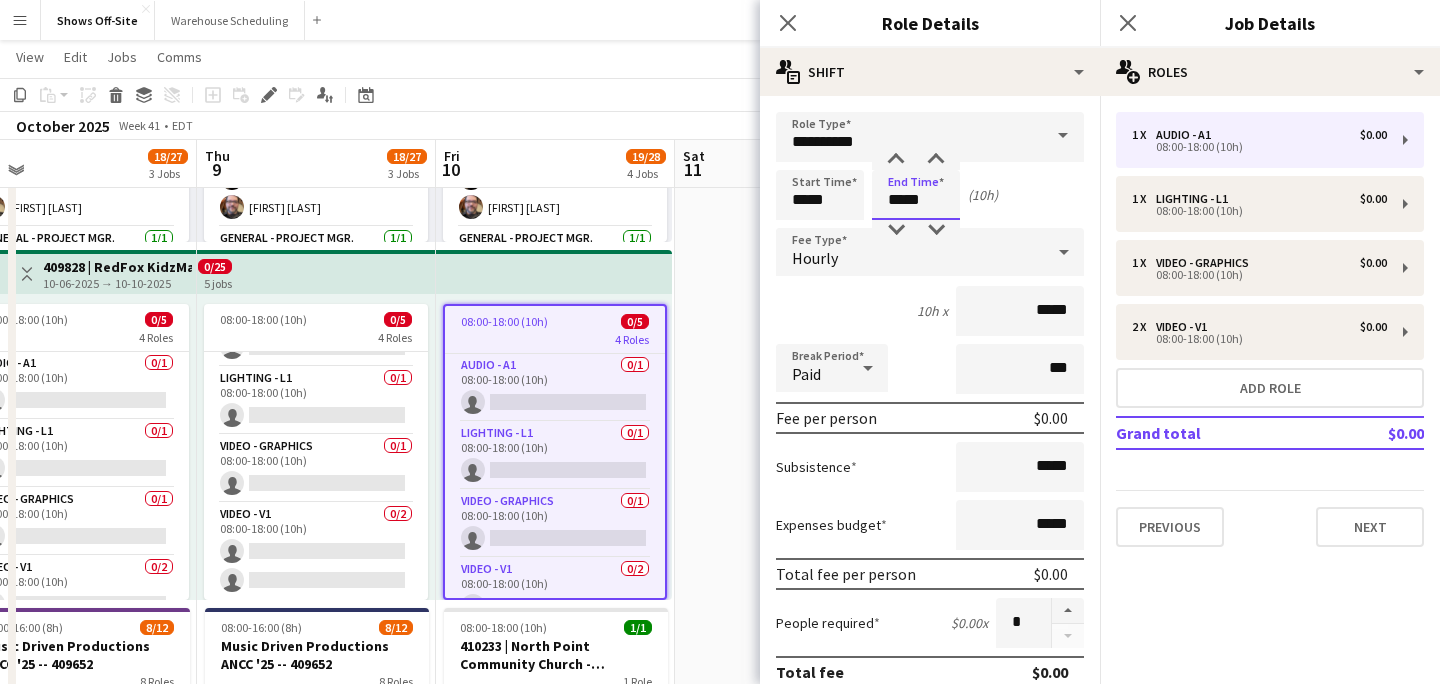 click on "*****" at bounding box center [916, 195] 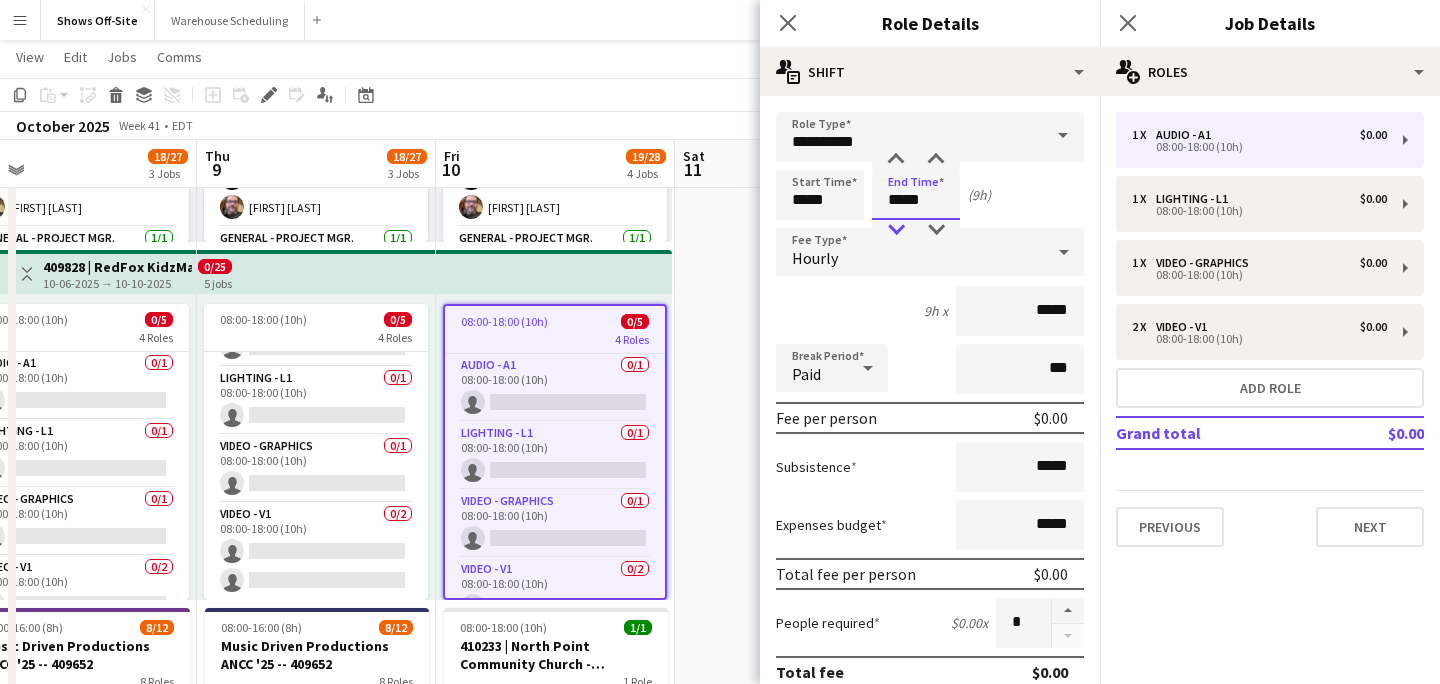 click at bounding box center (896, 230) 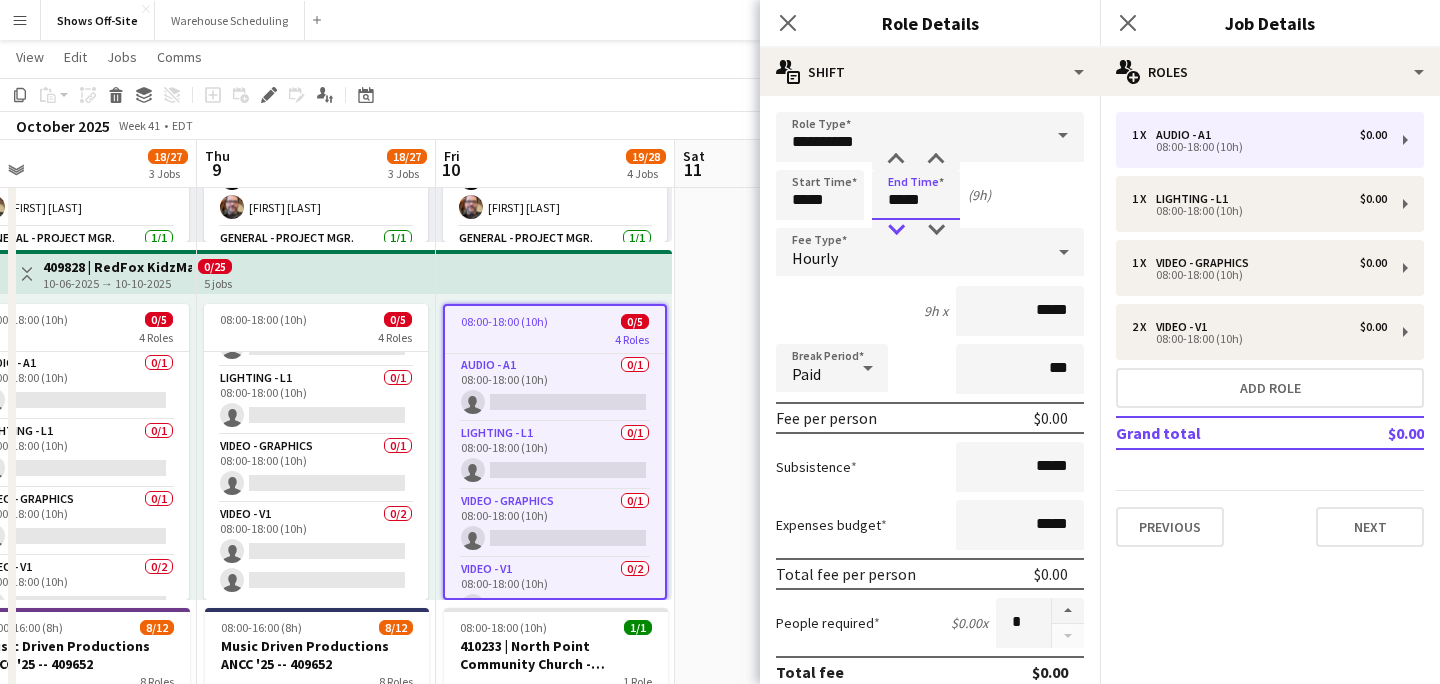 click at bounding box center [896, 230] 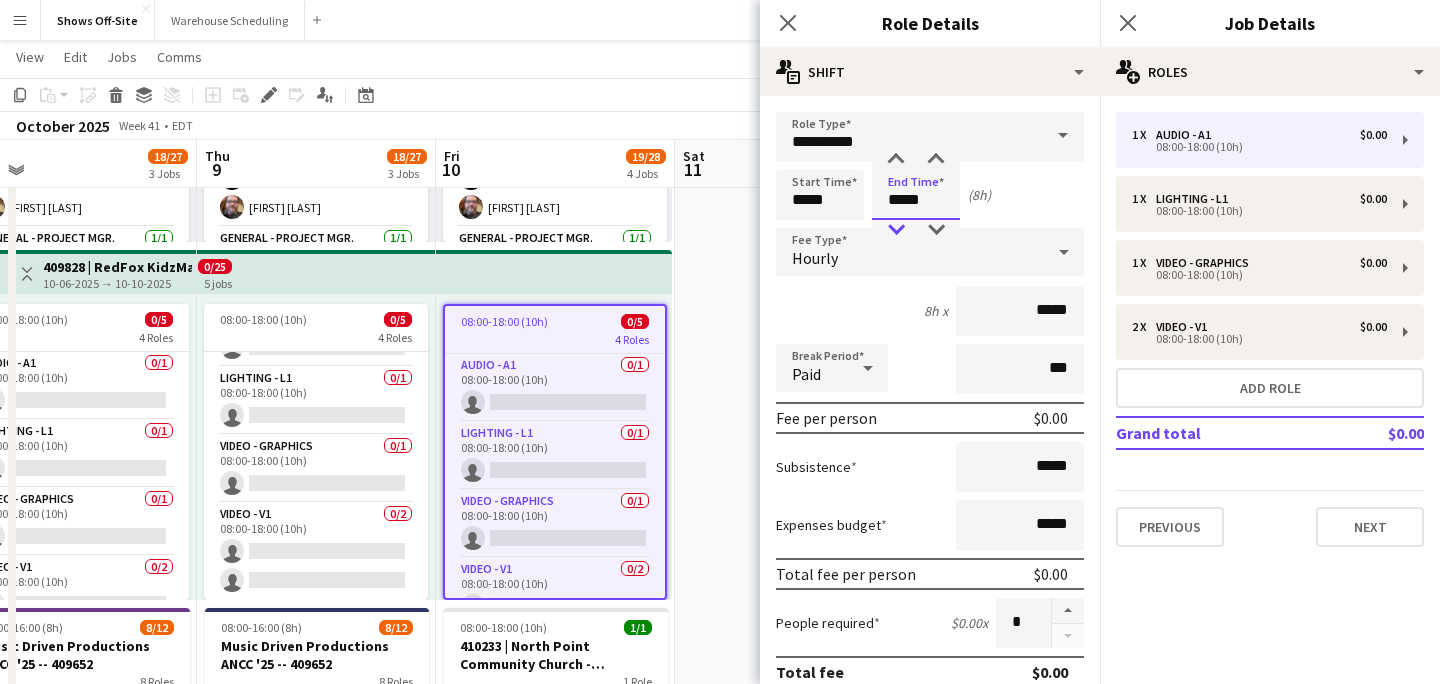 click at bounding box center (896, 230) 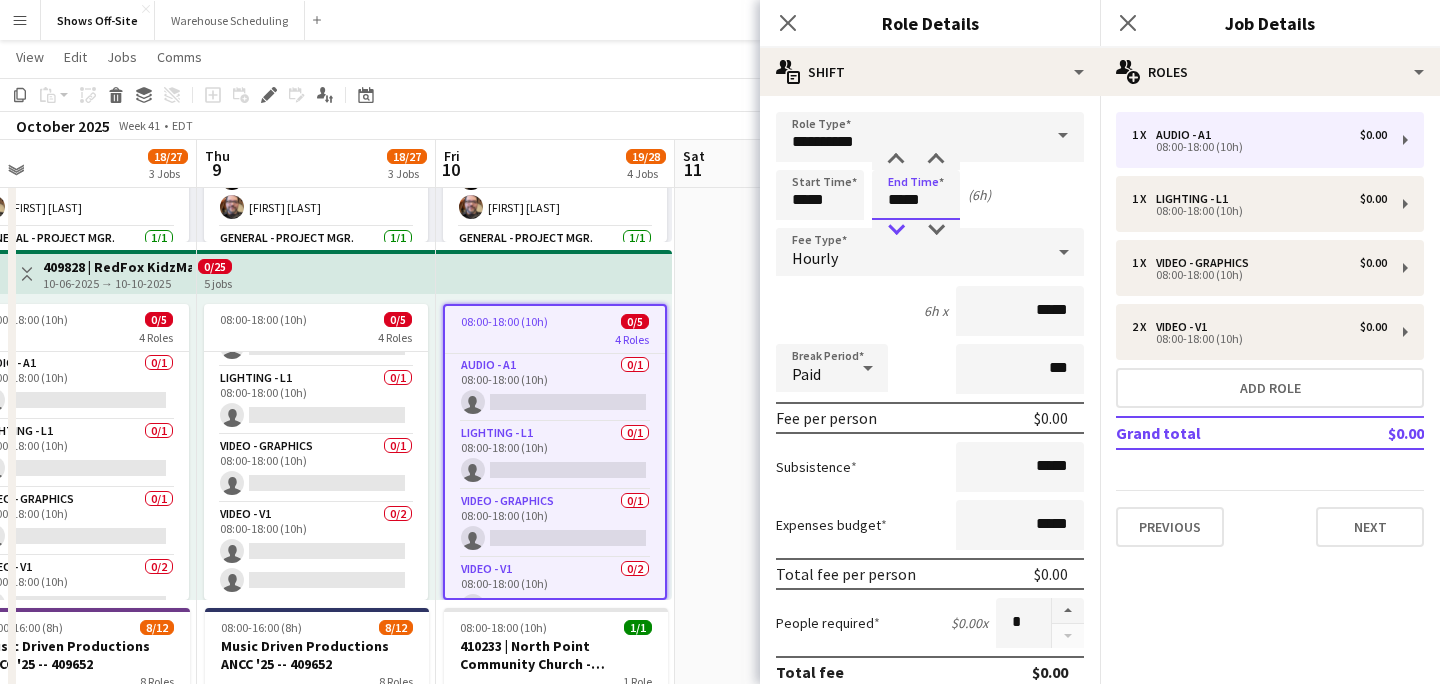 click at bounding box center (896, 230) 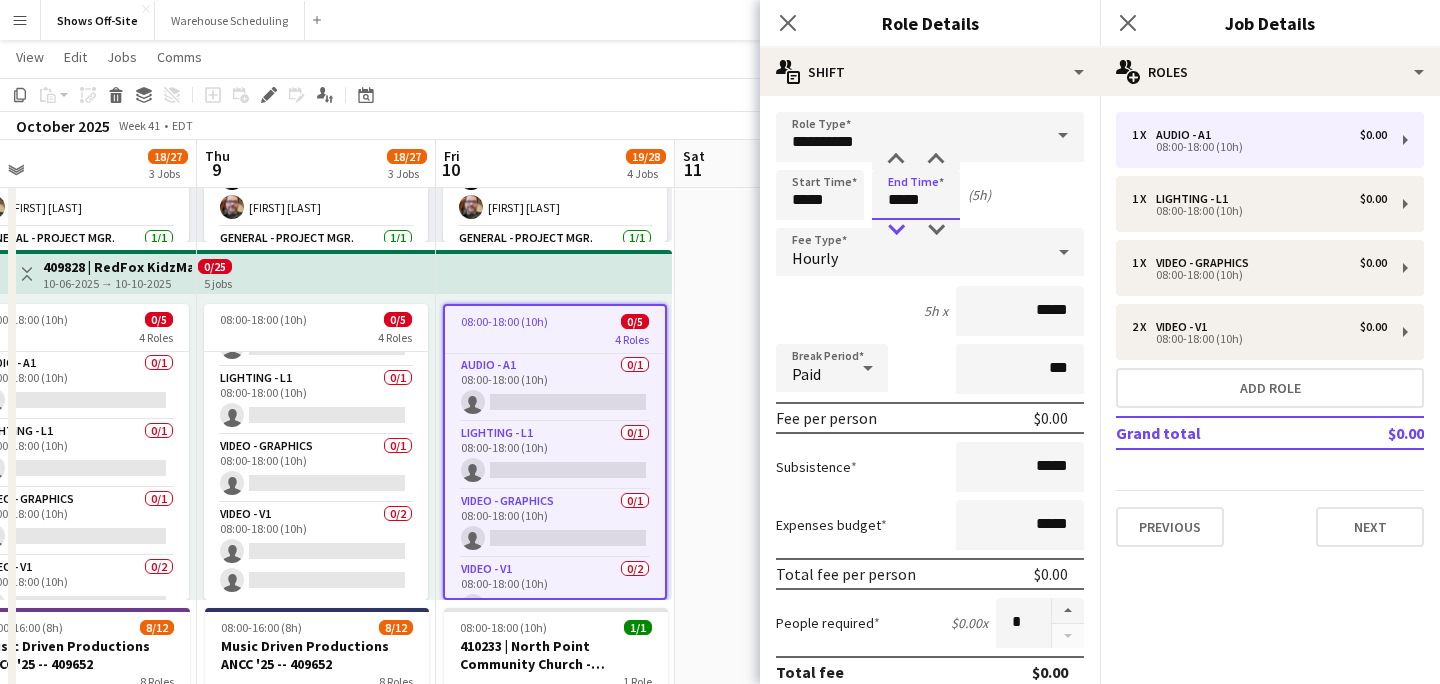 click at bounding box center (896, 230) 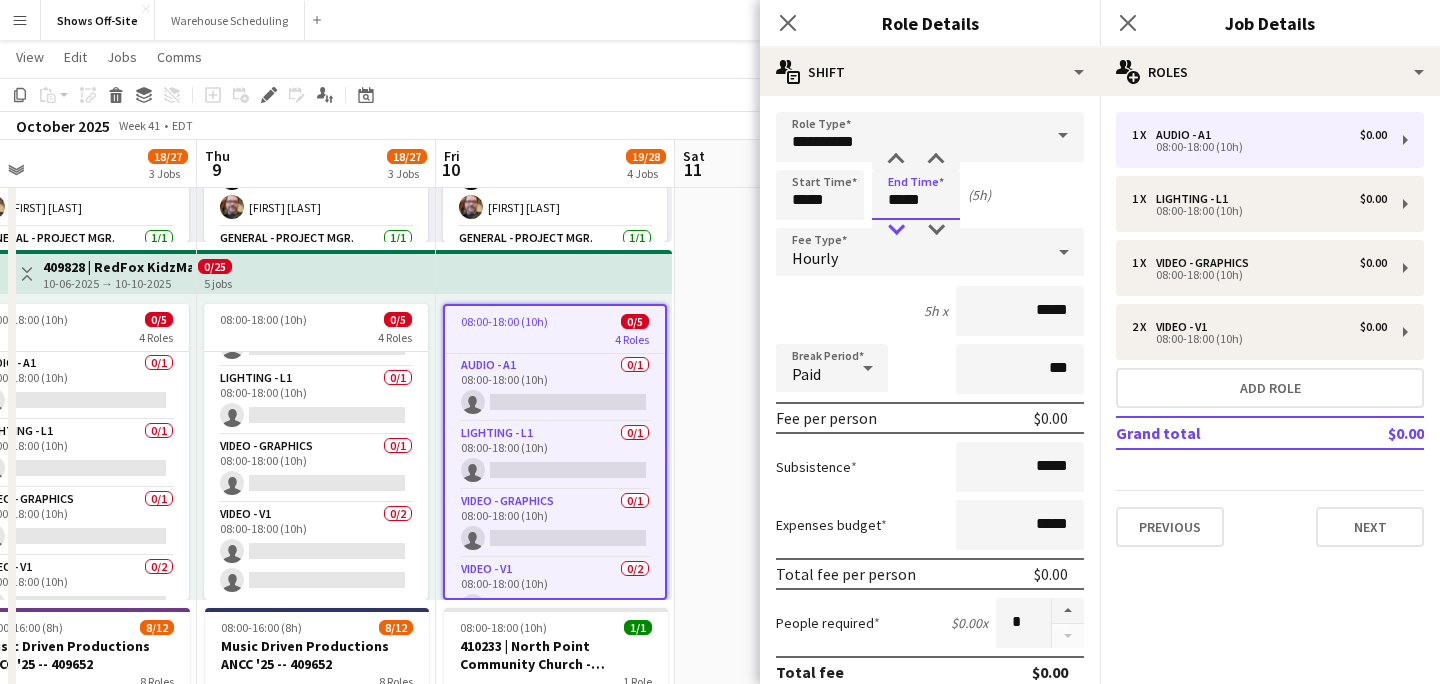 type on "*****" 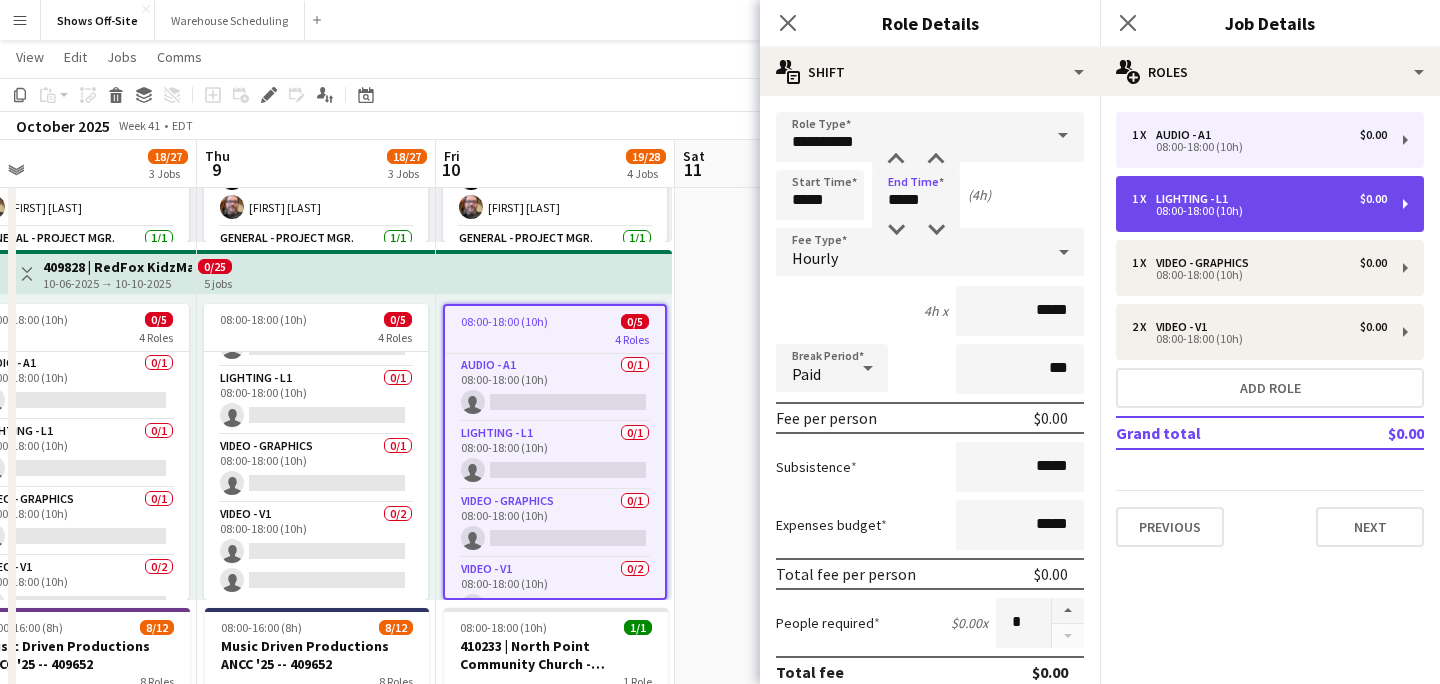 click on "1 x   Lighting - L1   $0.00   08:00-18:00 (10h)" at bounding box center (1270, 204) 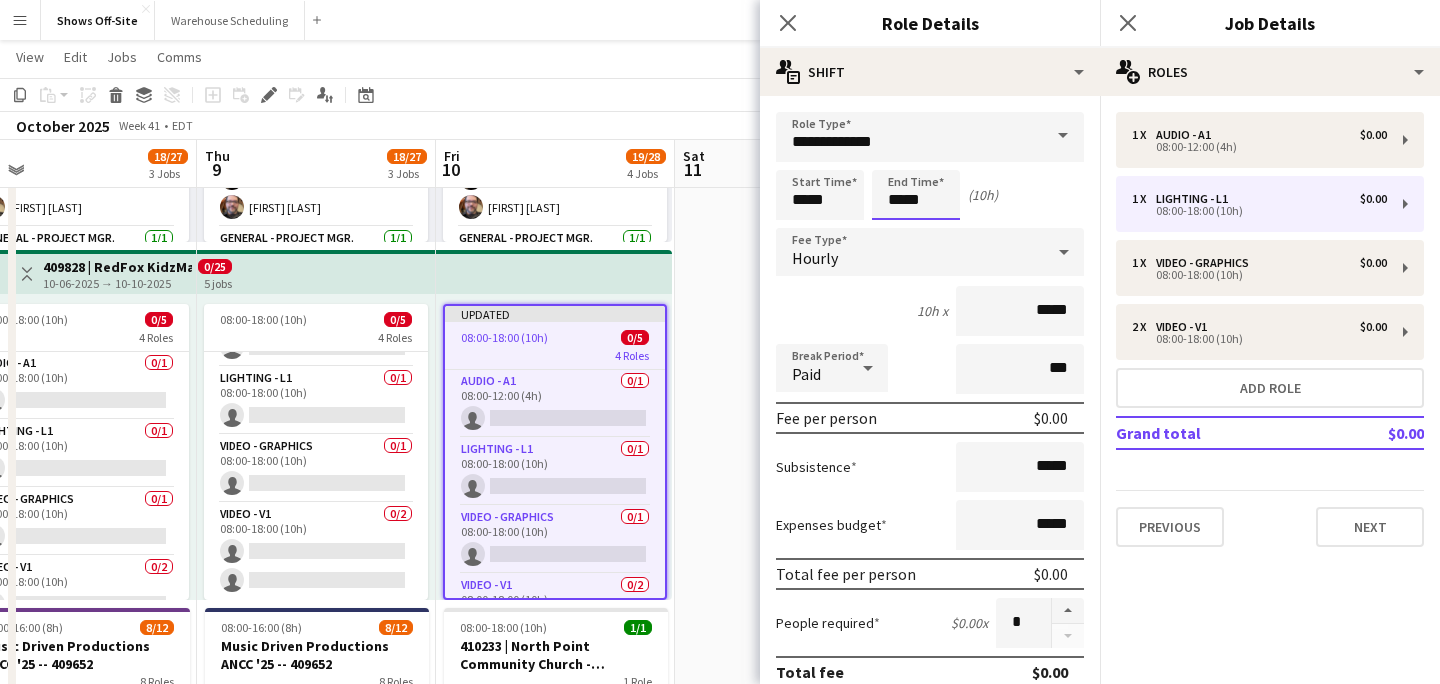 click on "*****" at bounding box center (916, 195) 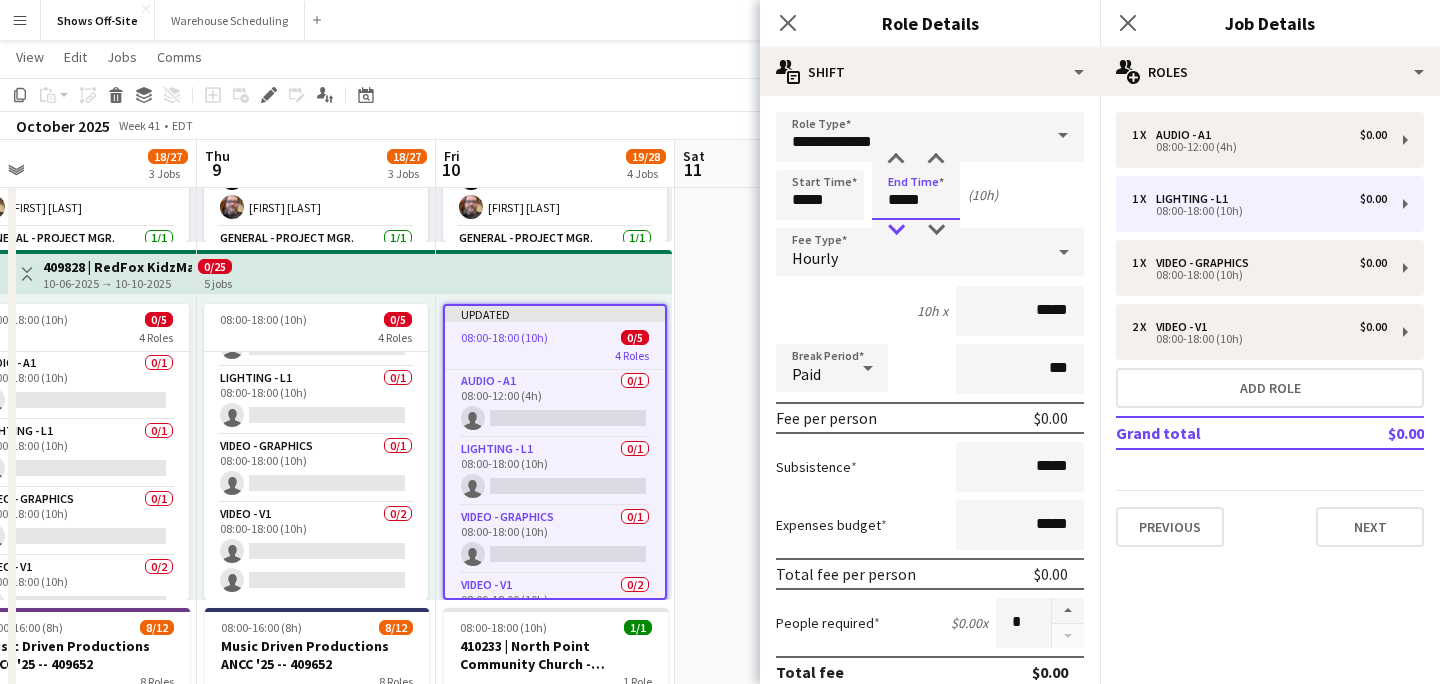 click at bounding box center [896, 230] 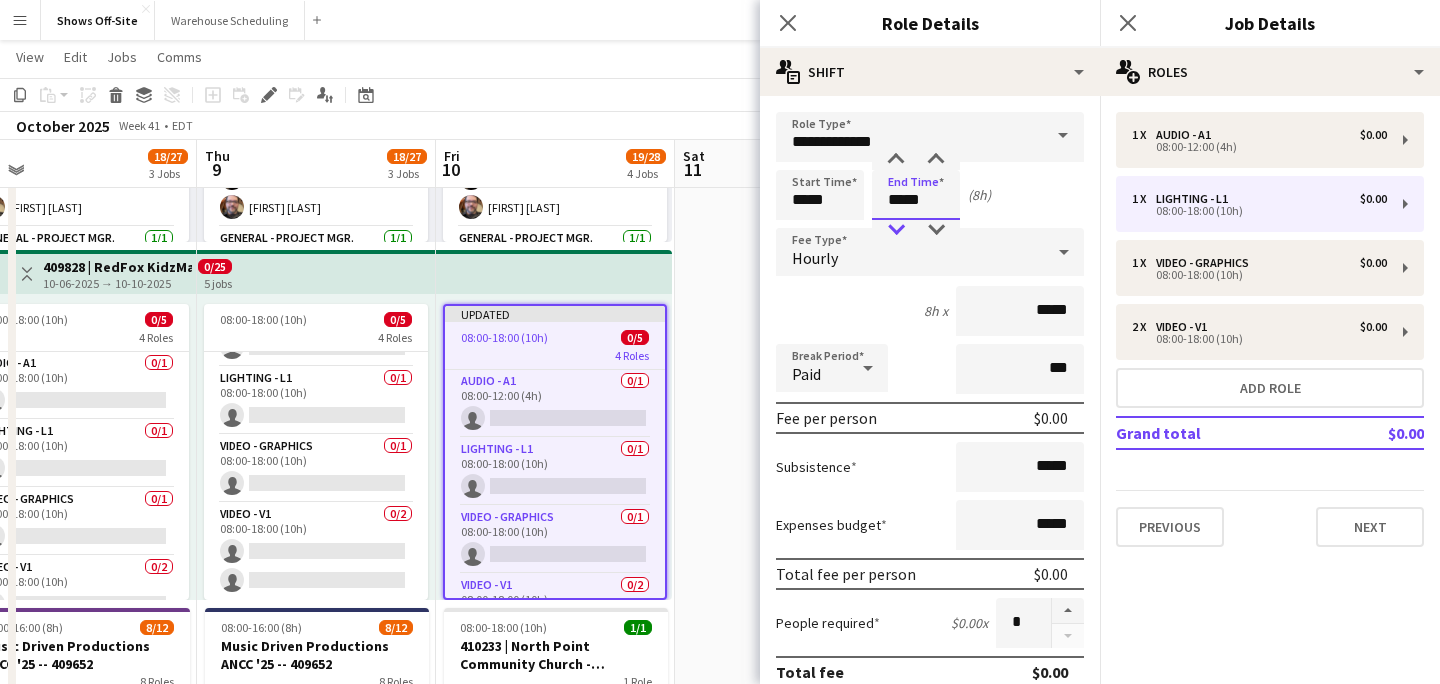 click at bounding box center [896, 230] 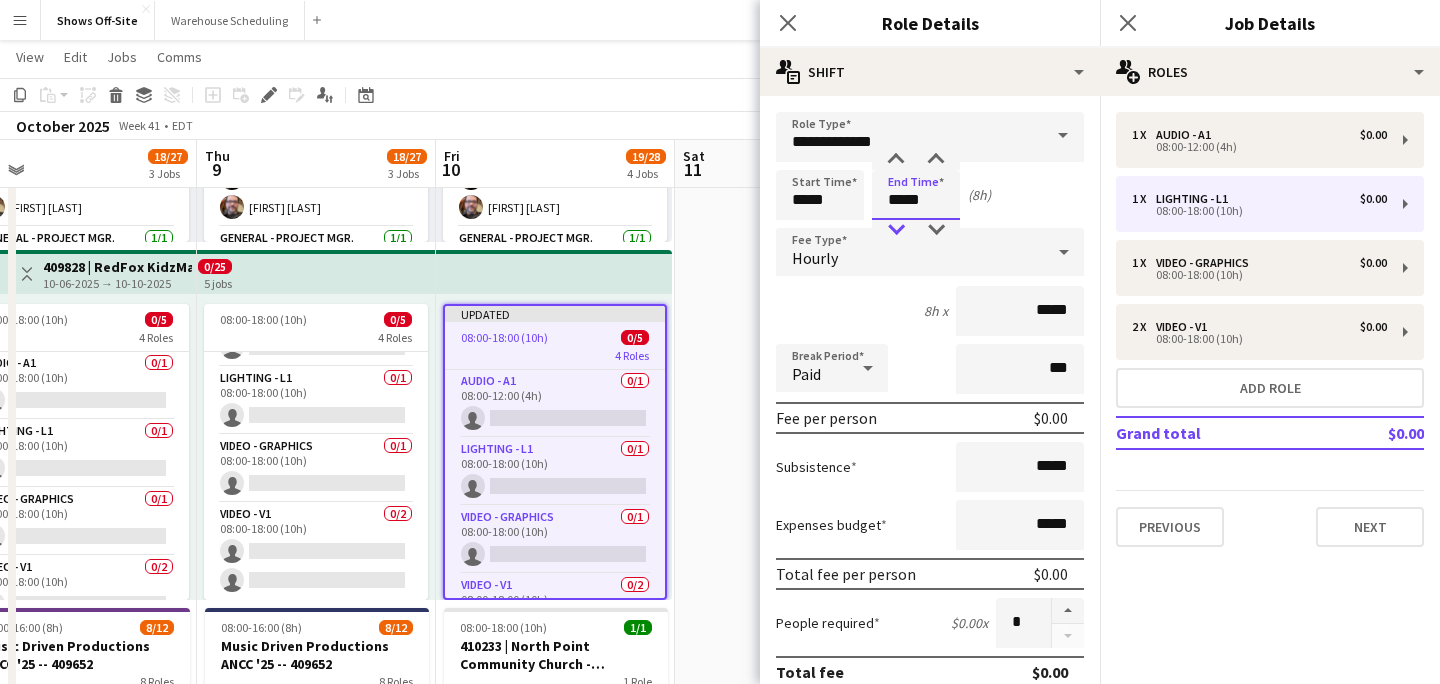 click at bounding box center (896, 230) 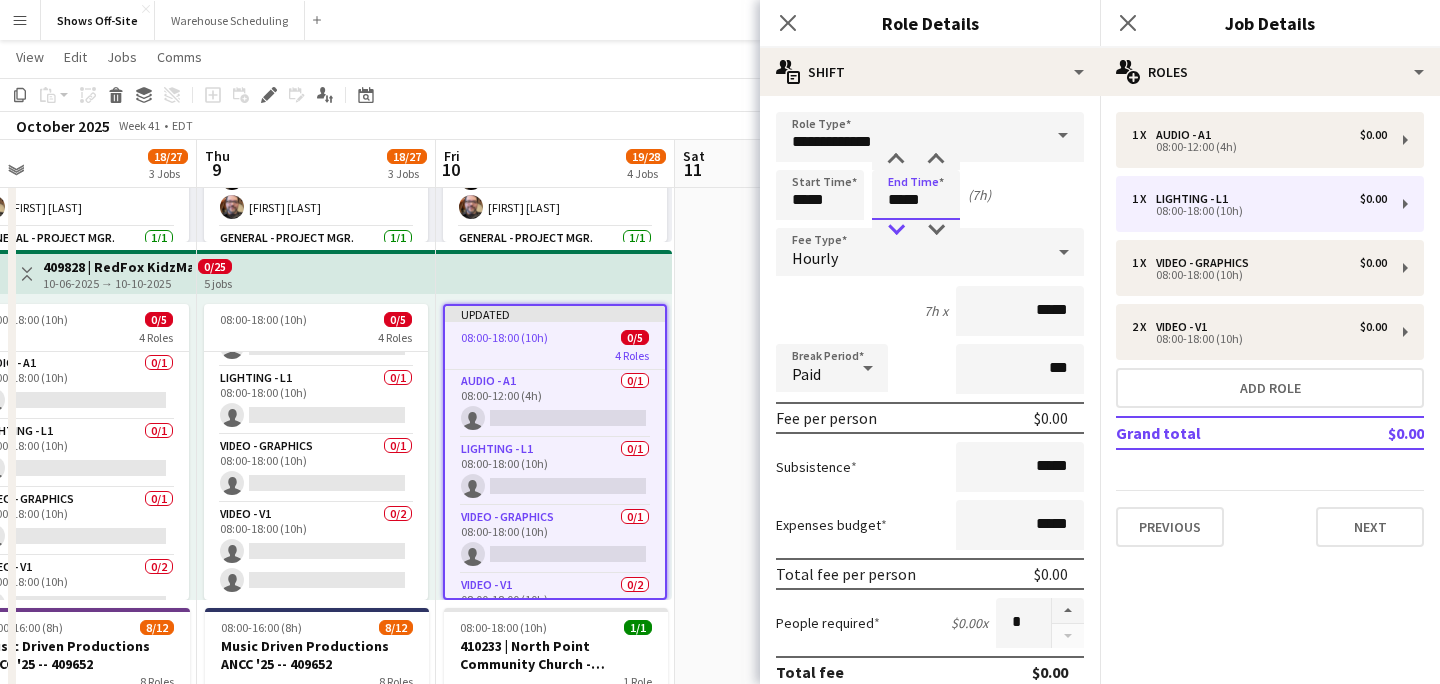 click at bounding box center [896, 230] 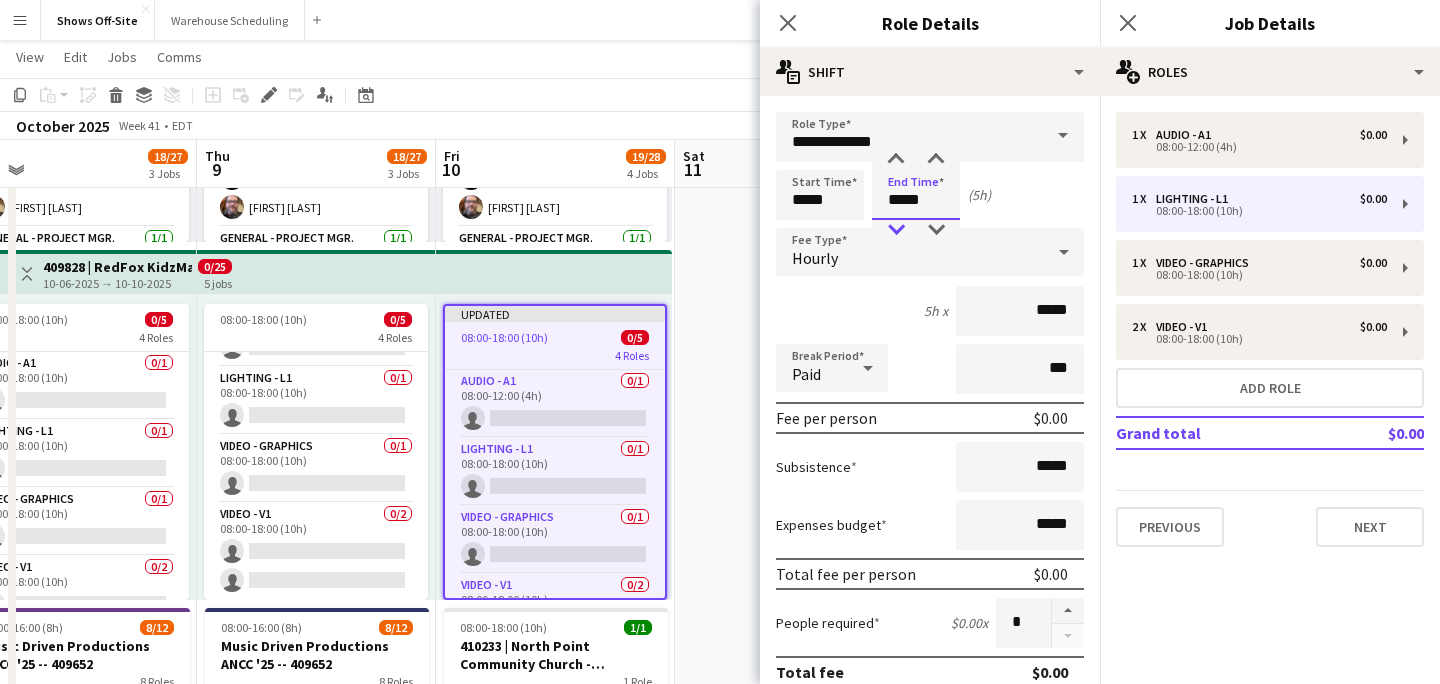 click at bounding box center (896, 230) 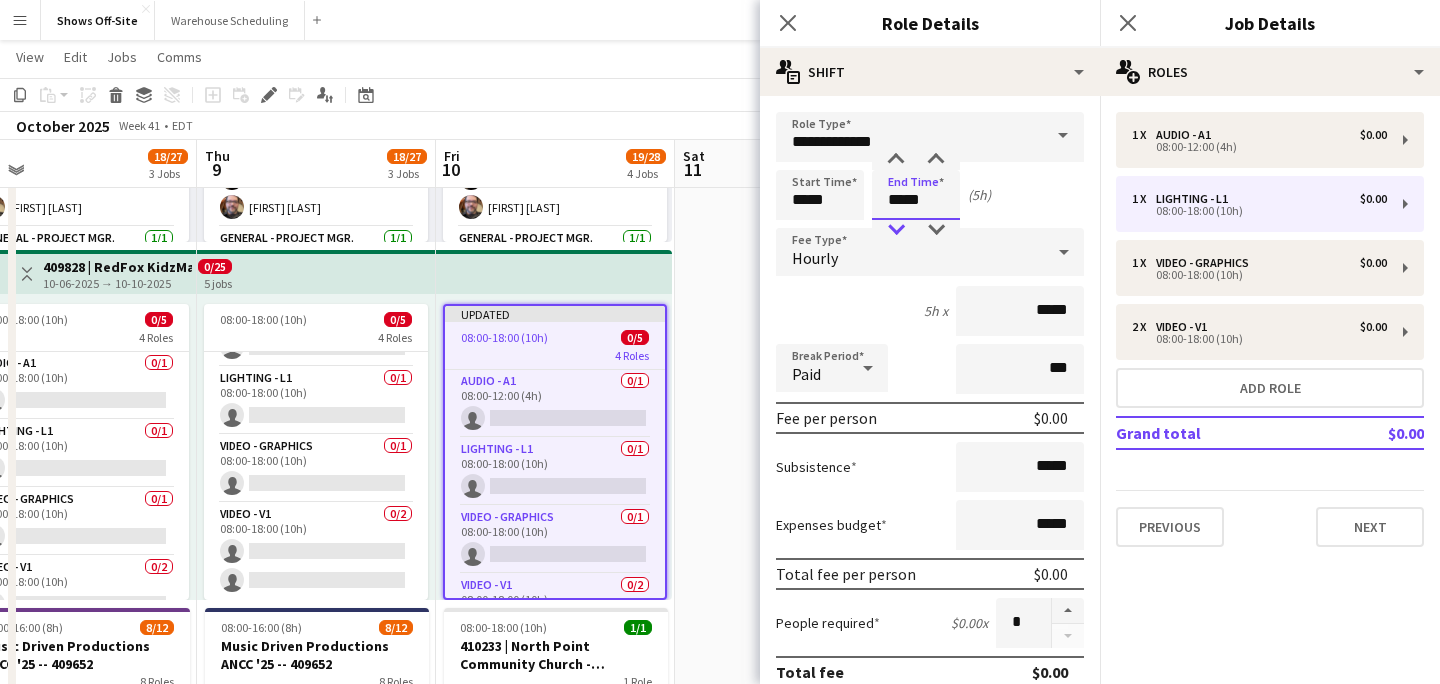type on "*****" 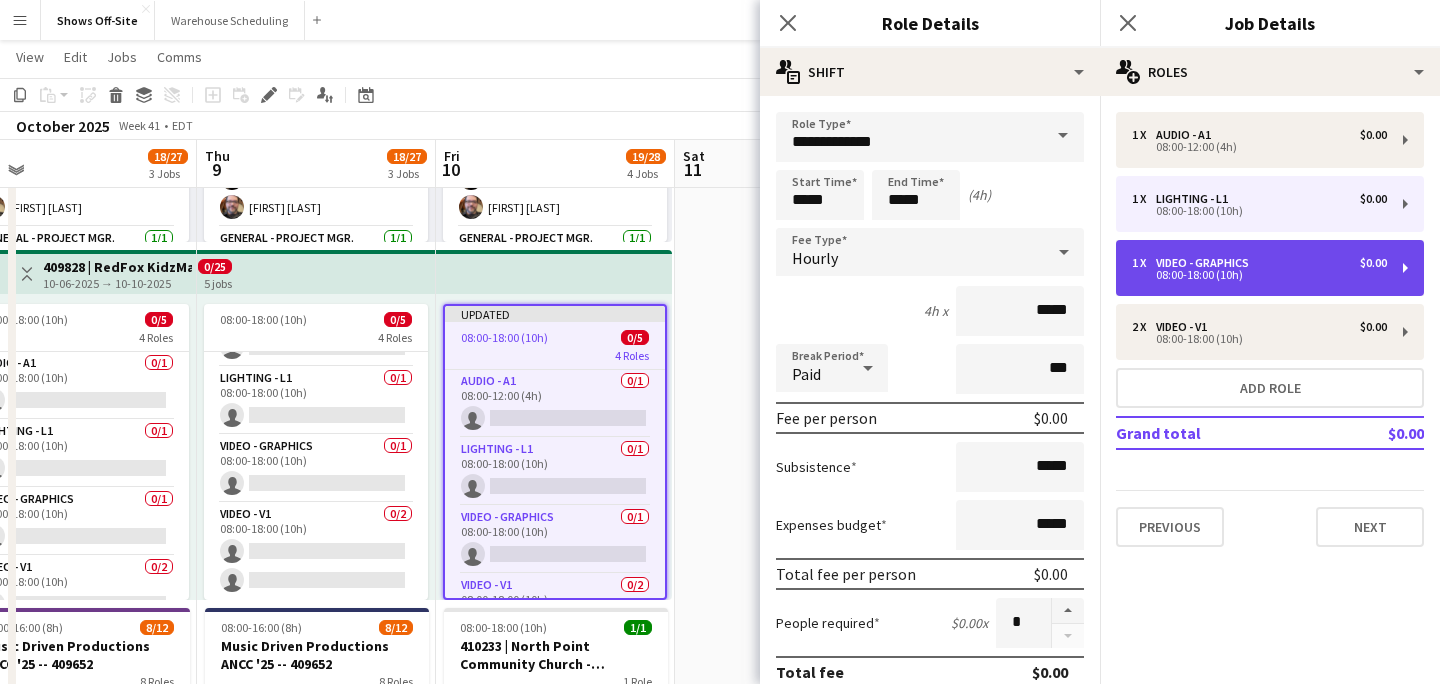 click on "1 x   Video - Graphics   $0.00   08:00-18:00 (10h)" at bounding box center [1270, 268] 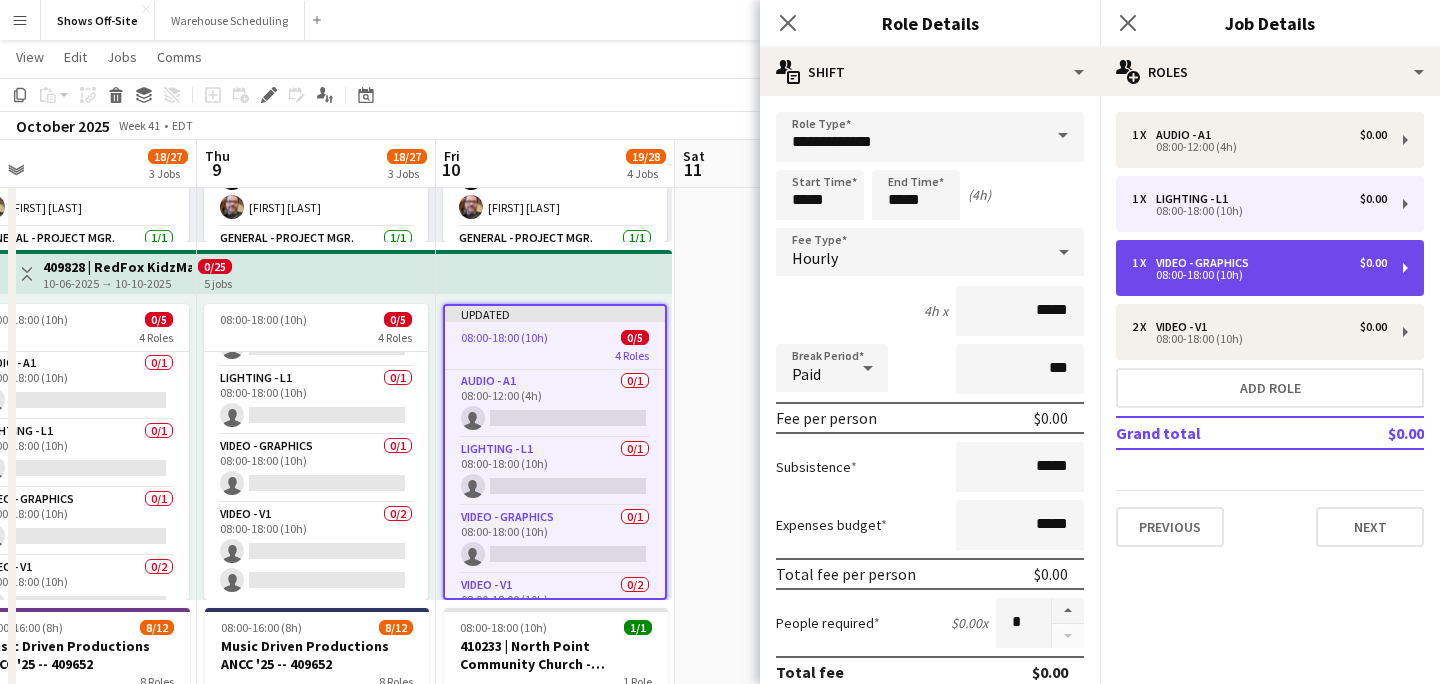 type on "**********" 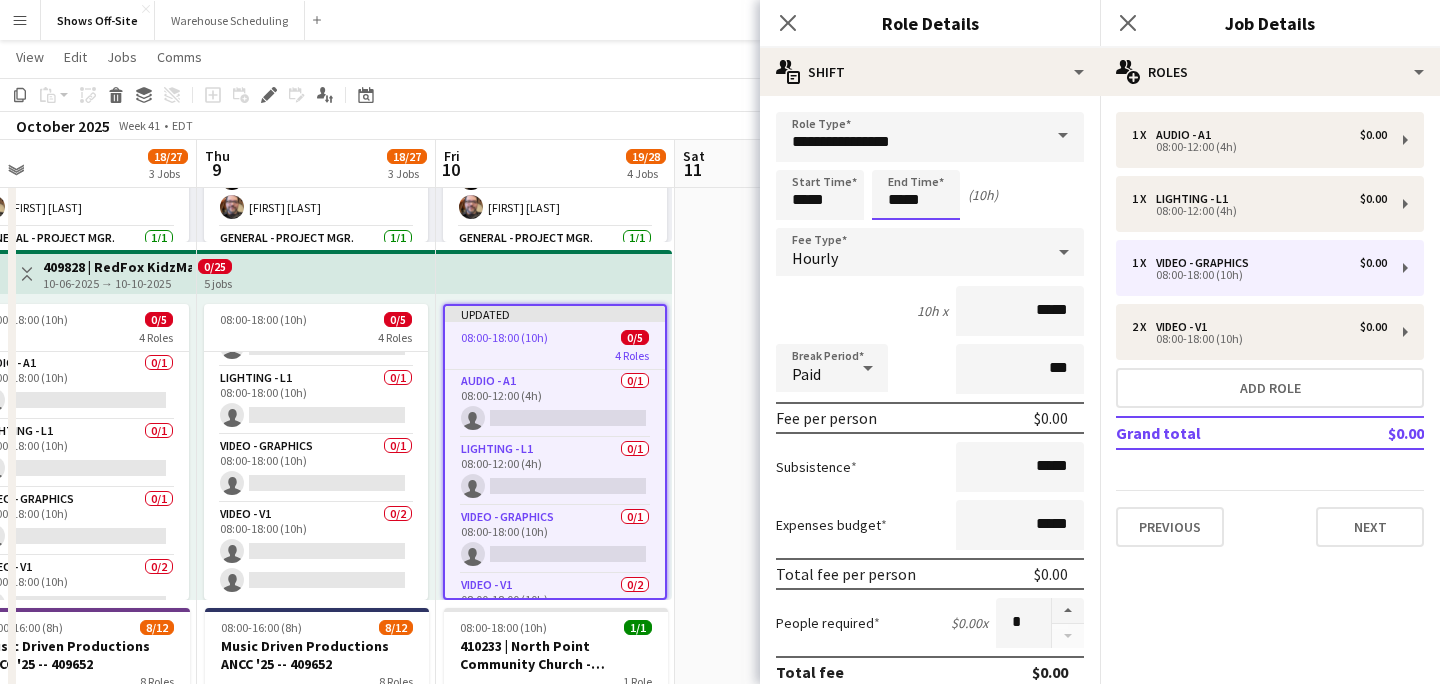 click on "*****" at bounding box center (916, 195) 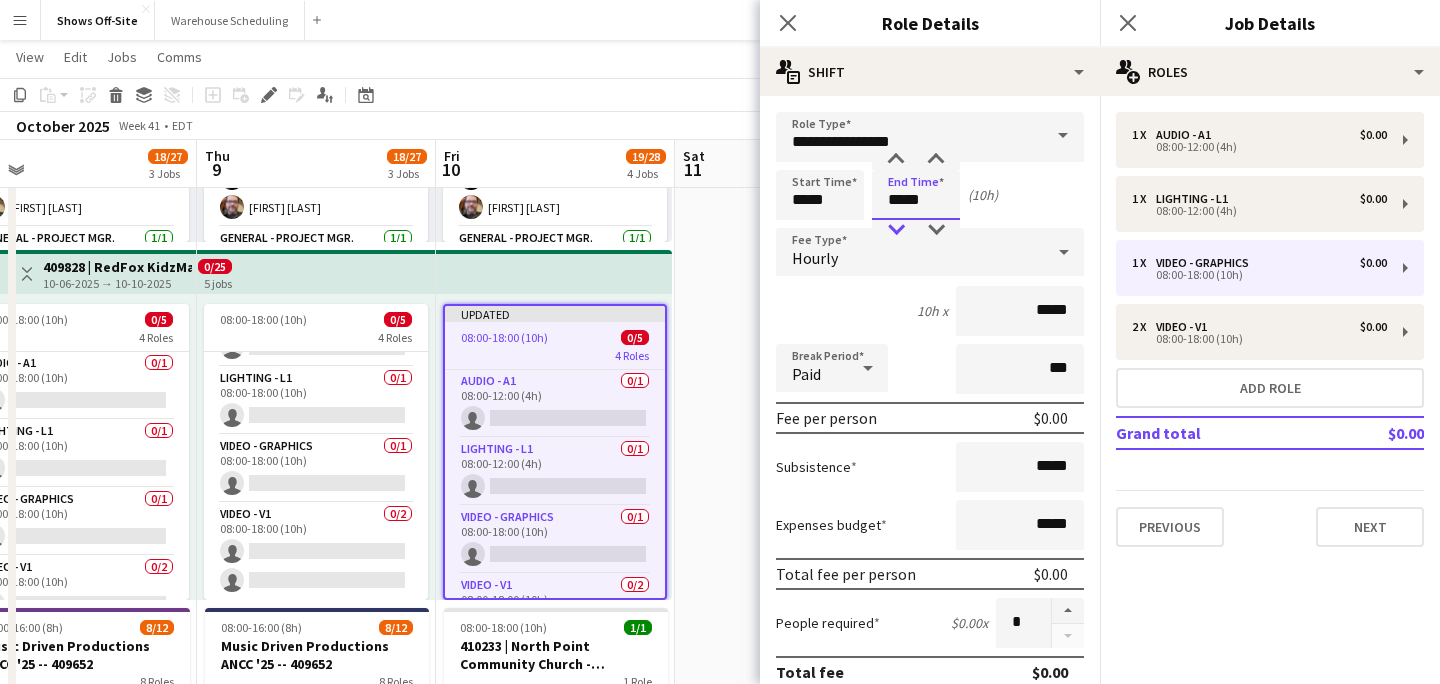 click at bounding box center (896, 230) 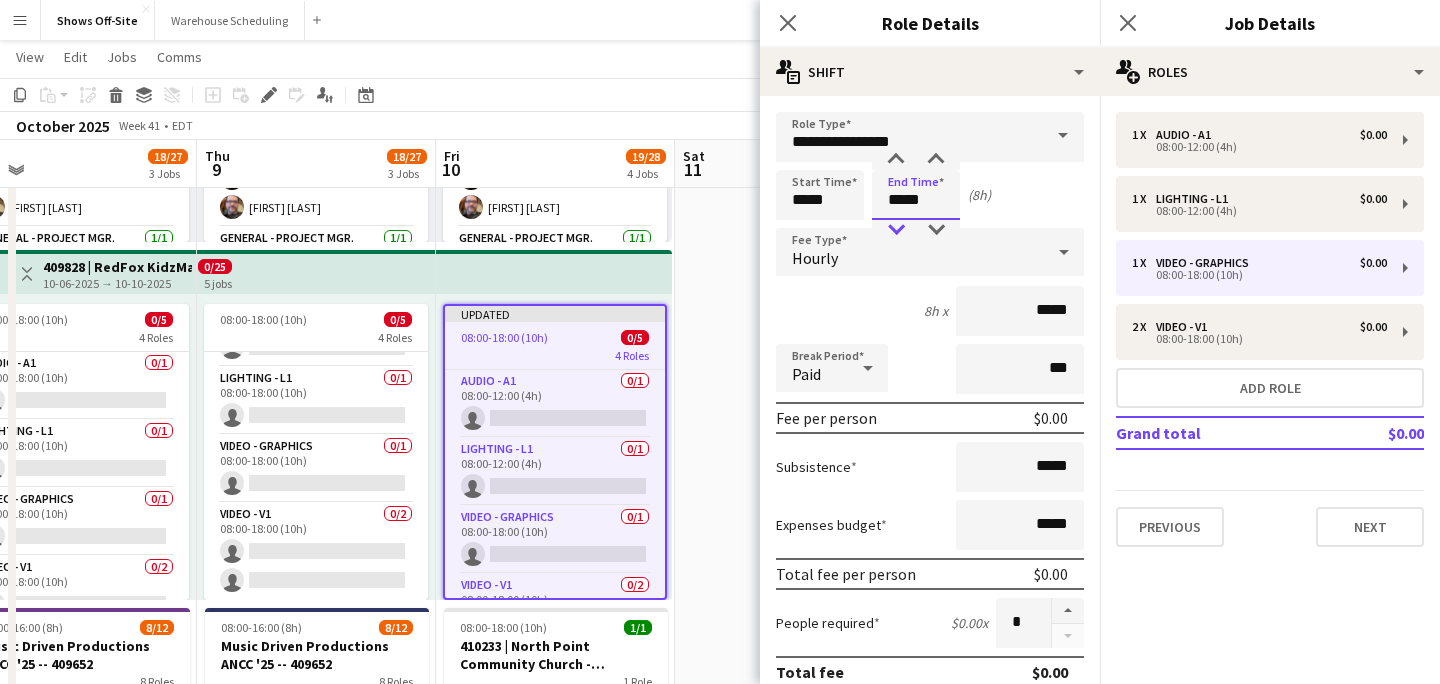 click at bounding box center [896, 230] 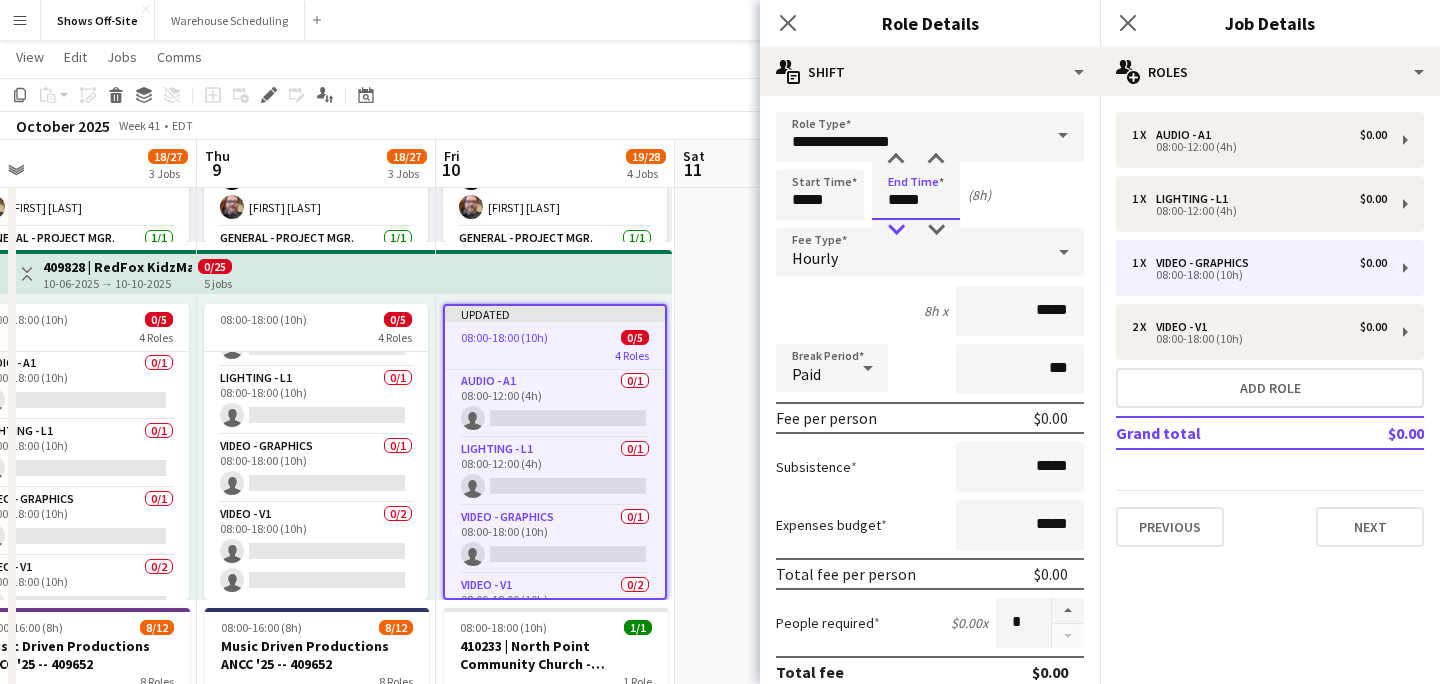 click at bounding box center [896, 230] 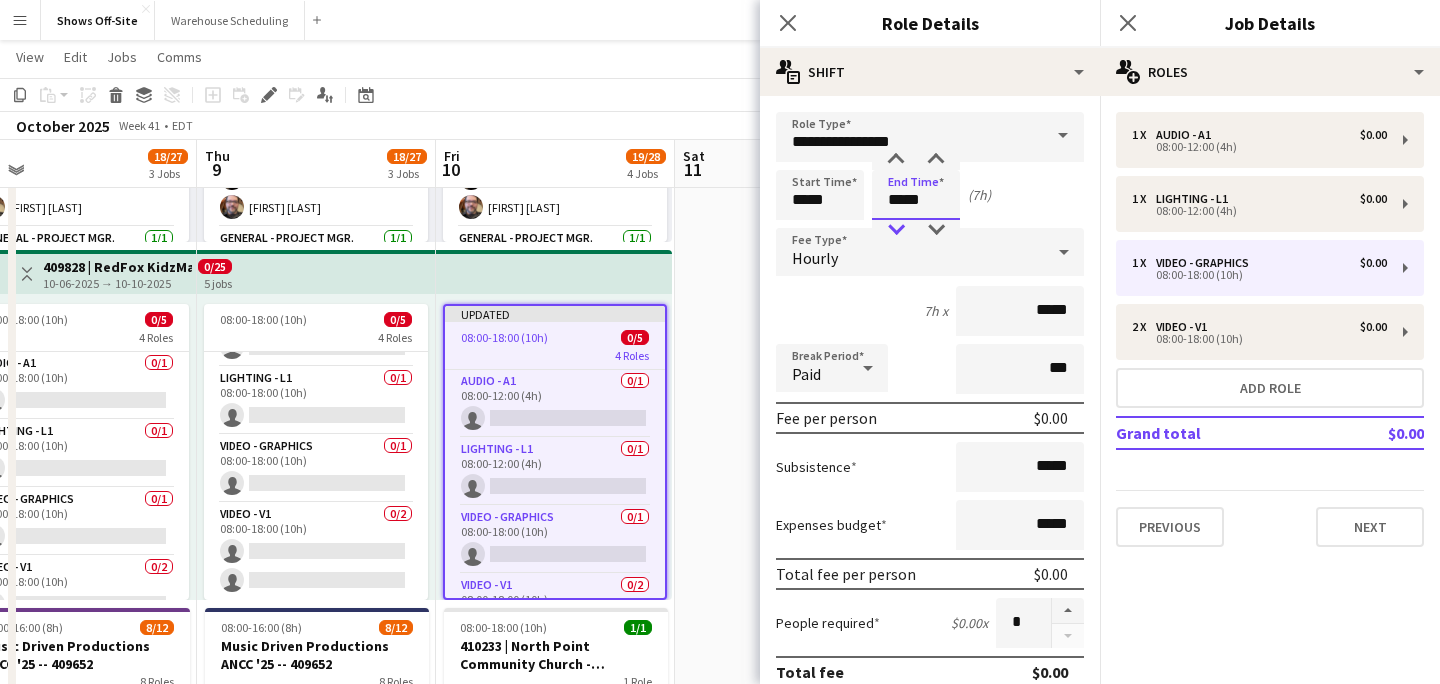 click at bounding box center (896, 230) 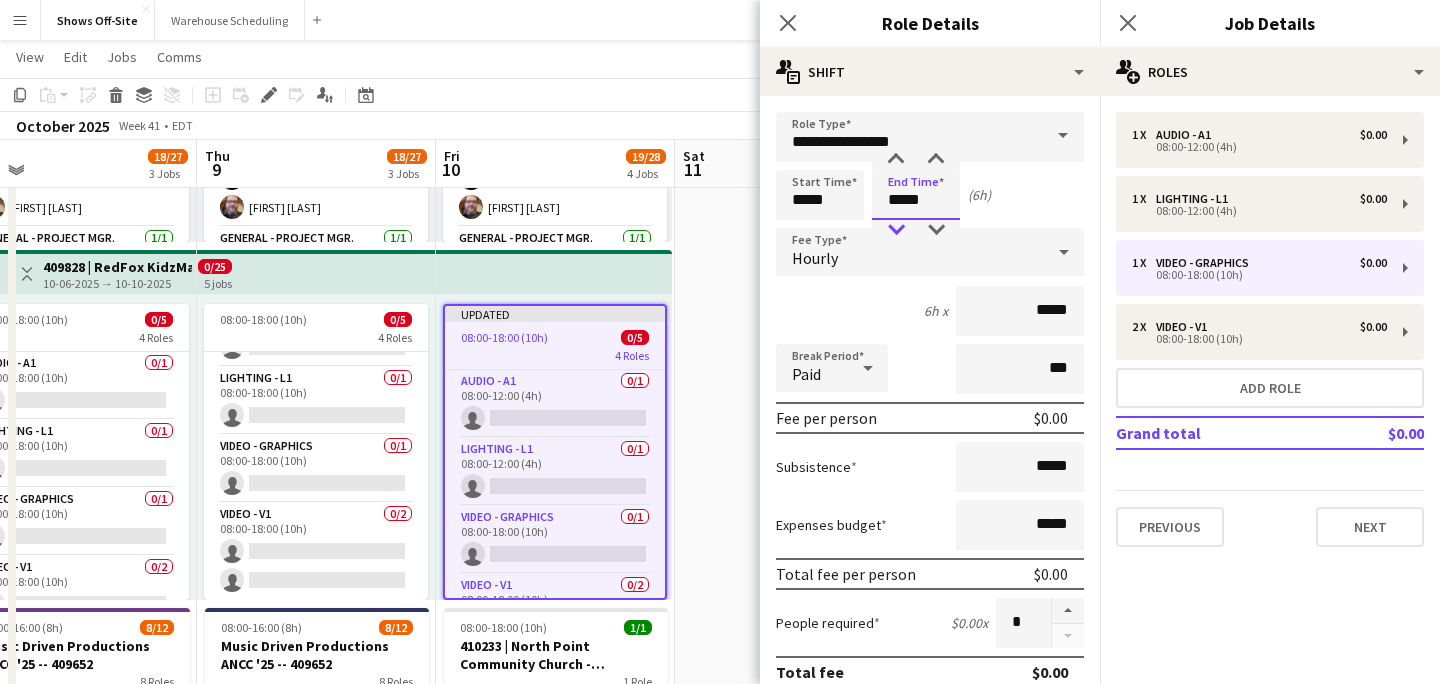 click at bounding box center [896, 230] 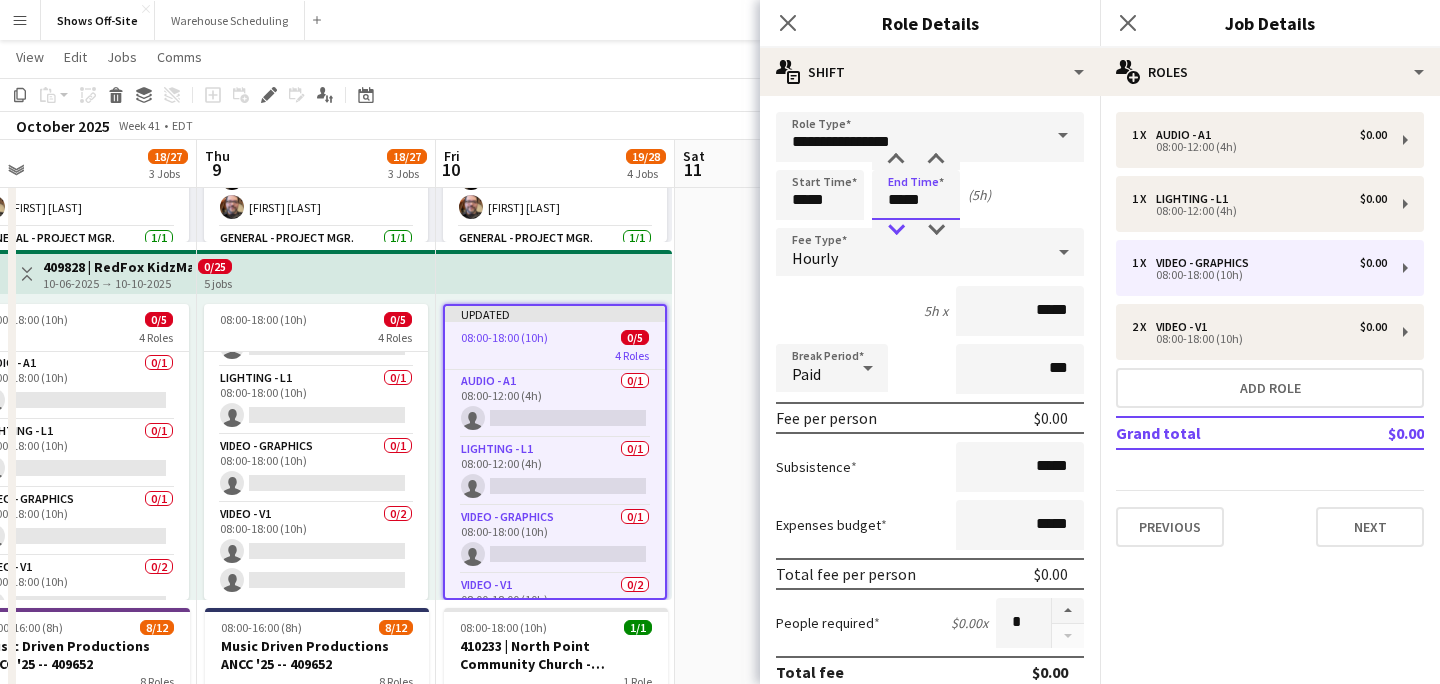 type on "*****" 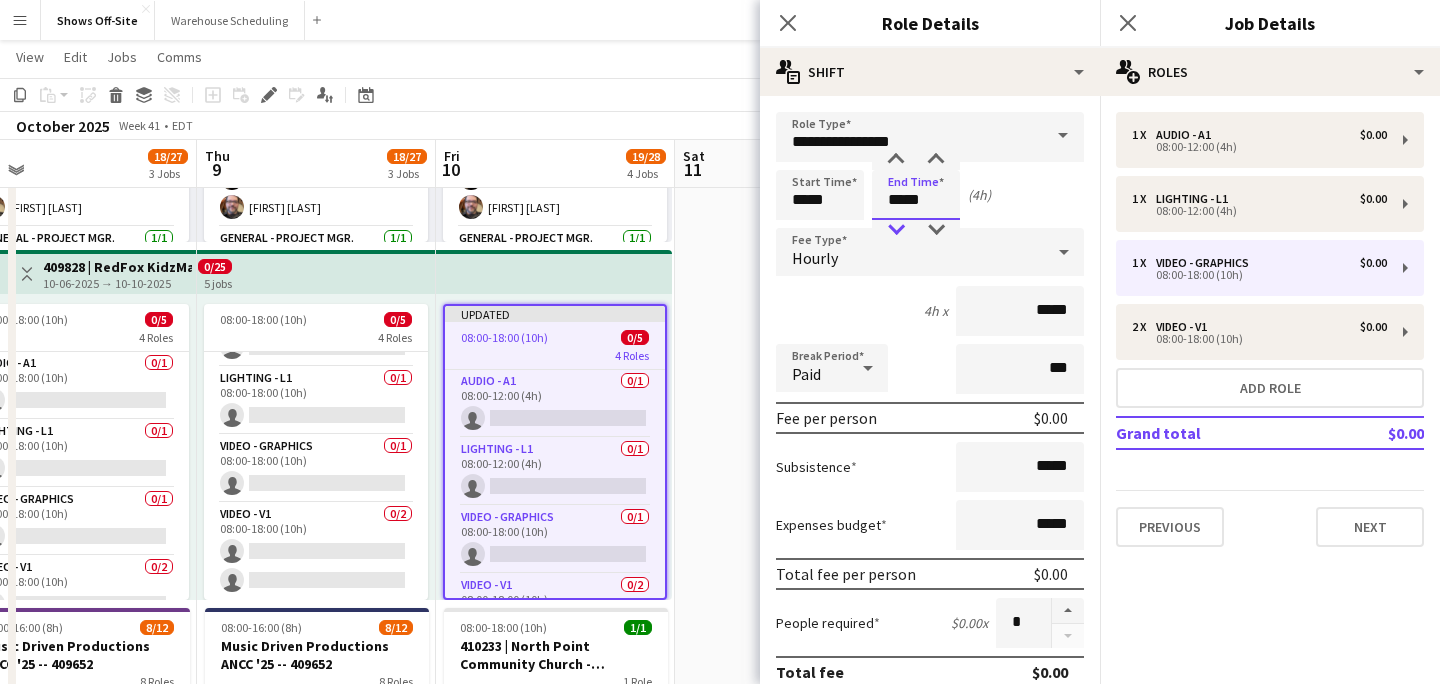 click at bounding box center [896, 230] 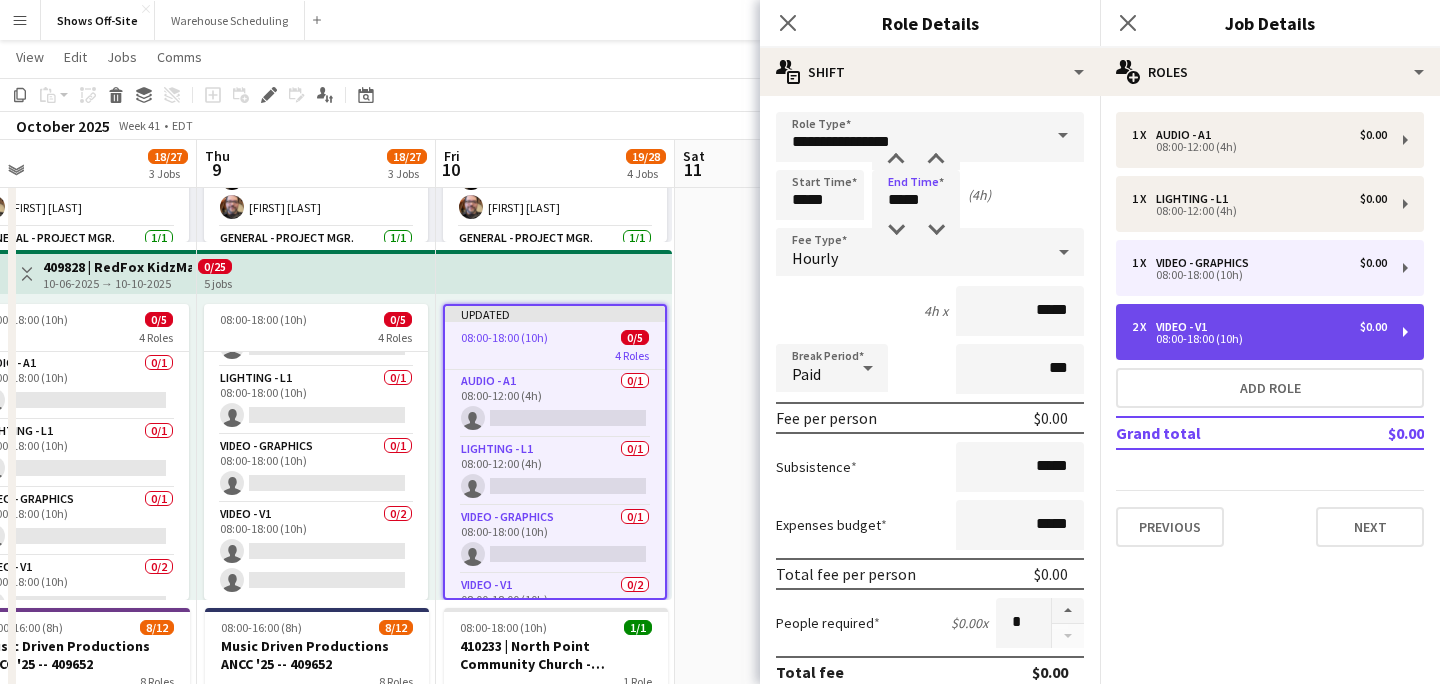 click on "08:00-18:00 (10h)" at bounding box center (1259, 339) 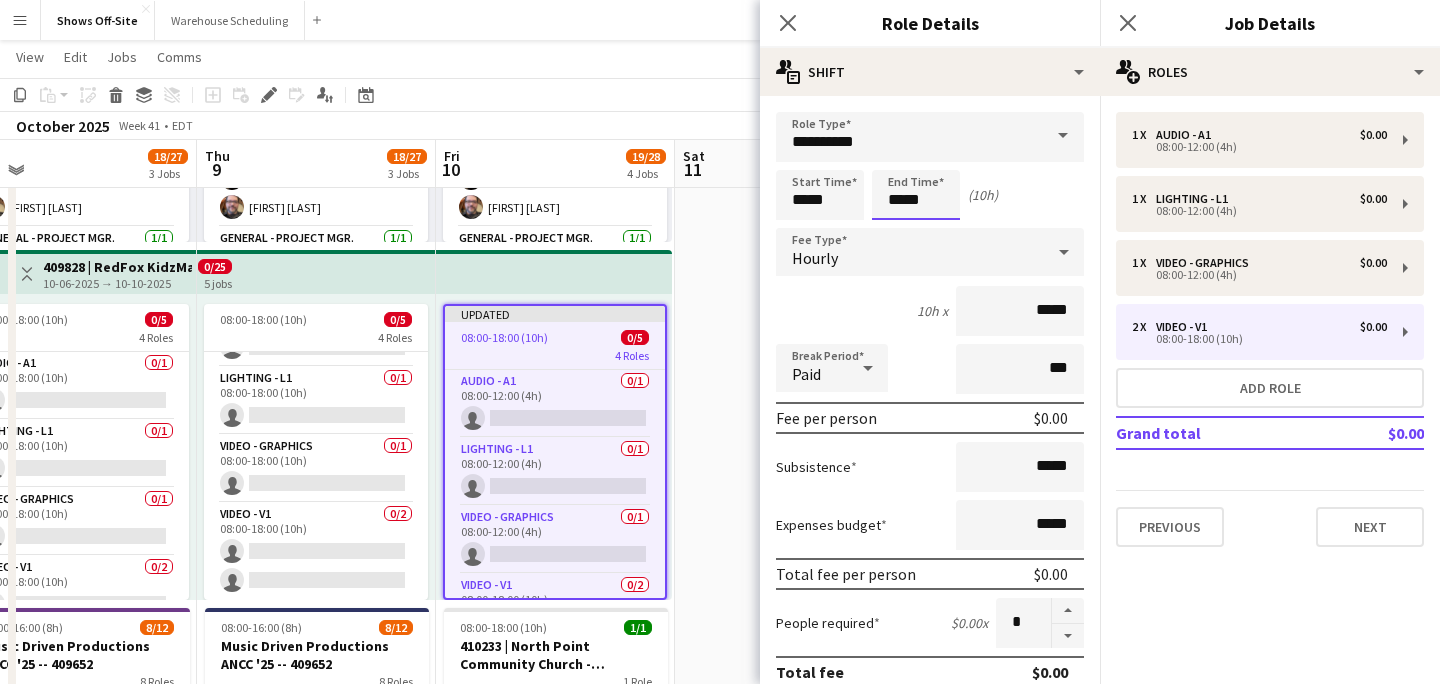 click on "*****" at bounding box center (916, 195) 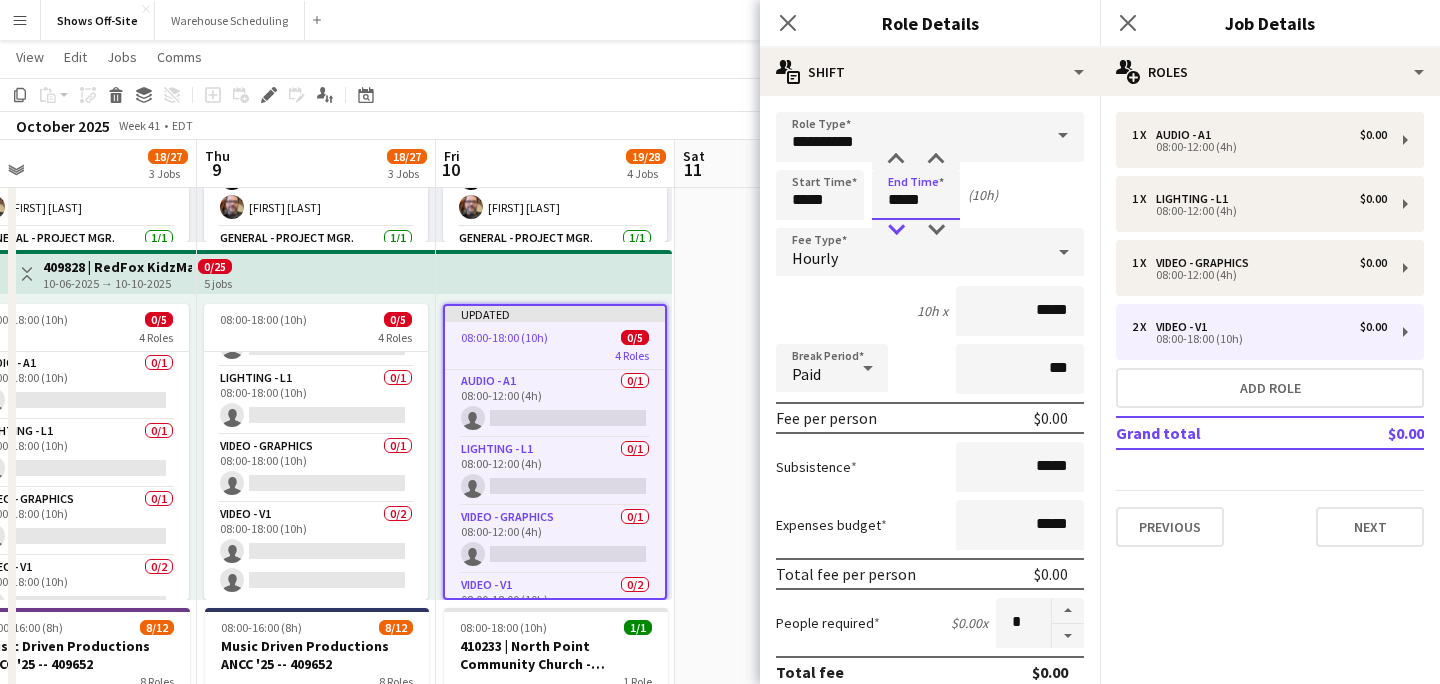 click at bounding box center [896, 230] 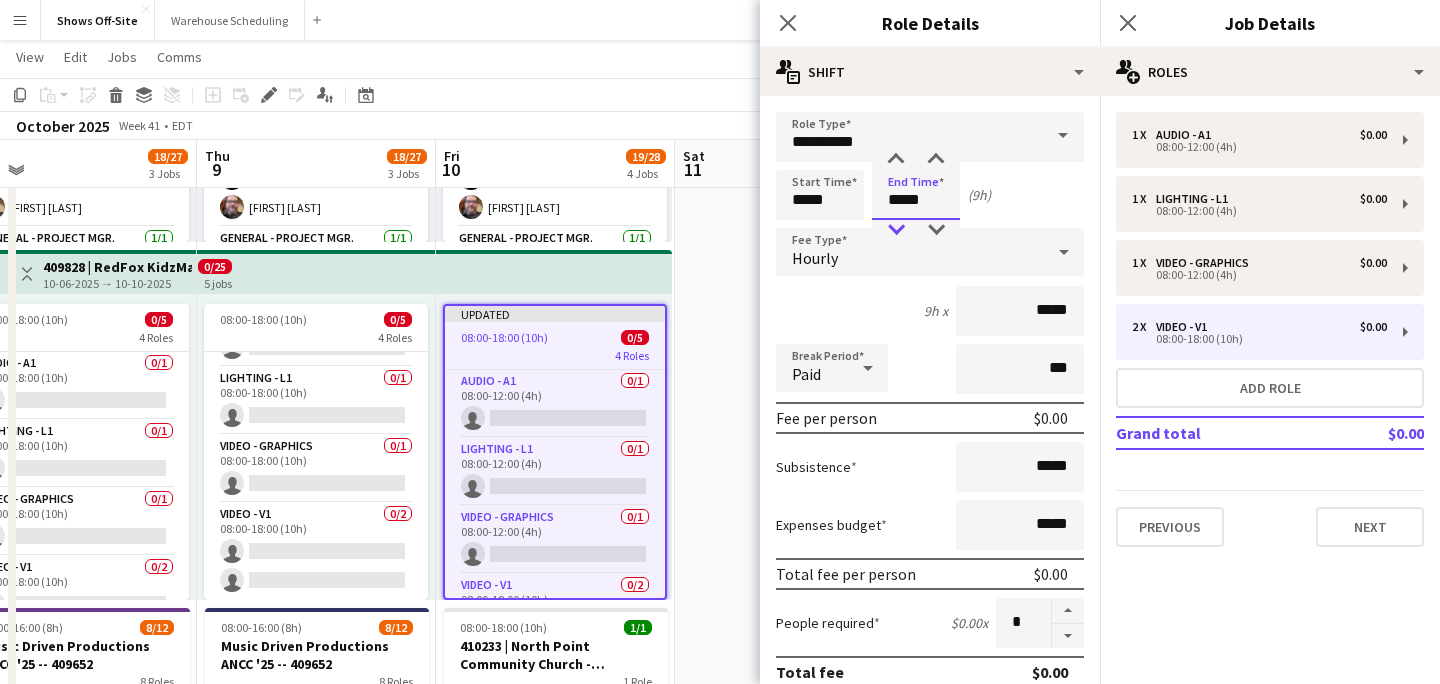 click at bounding box center [896, 230] 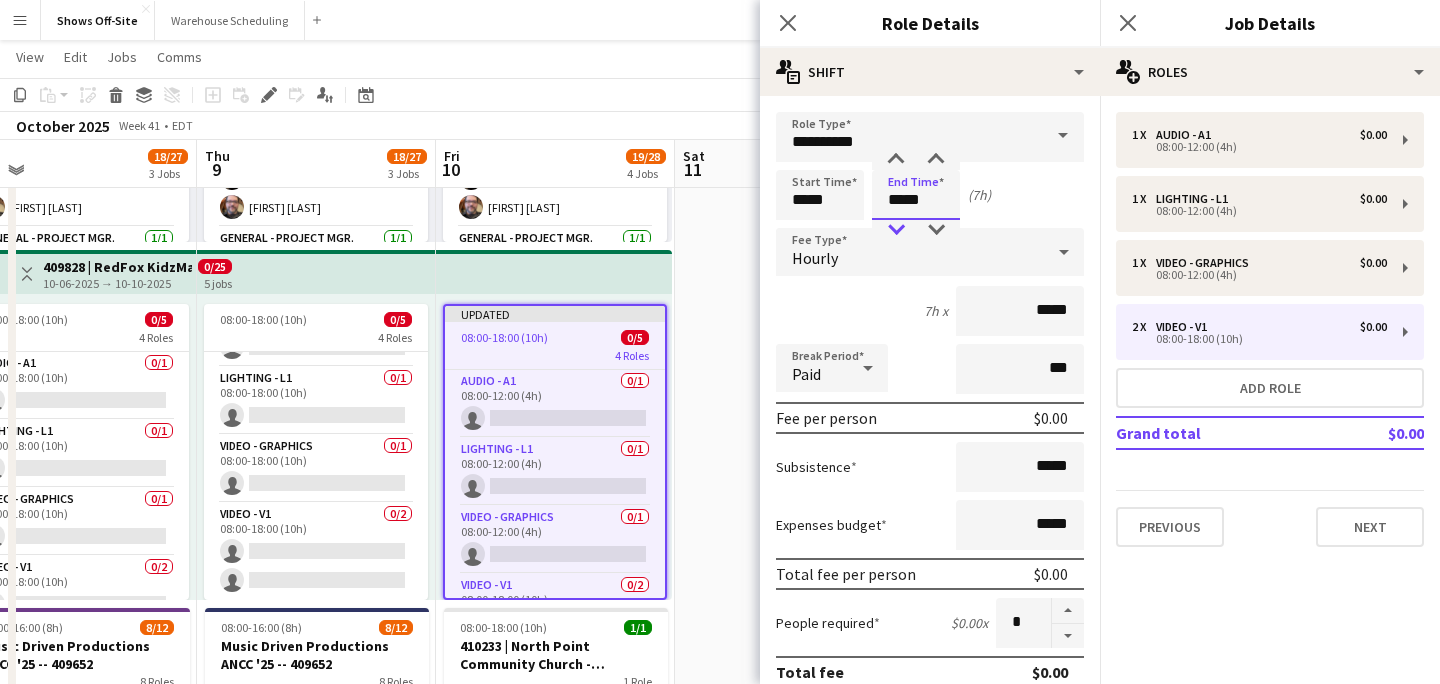 click at bounding box center (896, 230) 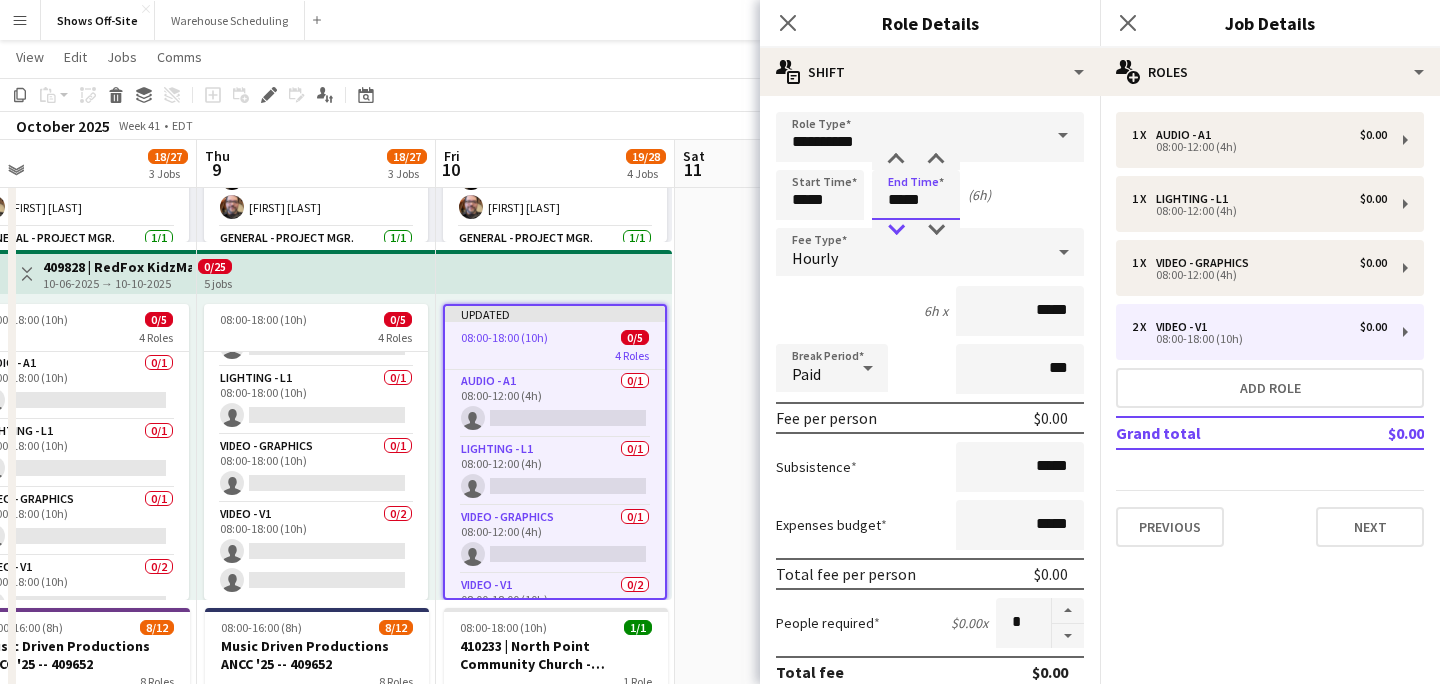 click at bounding box center [896, 230] 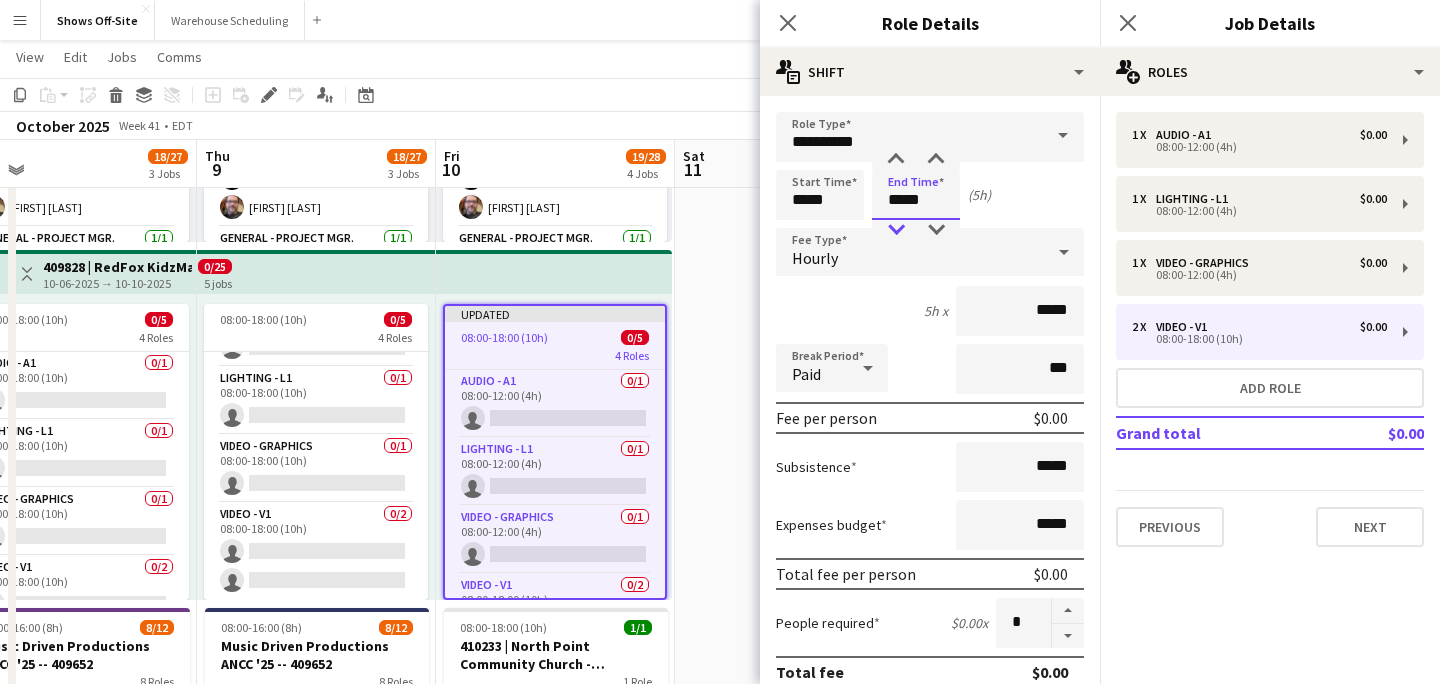 type on "*****" 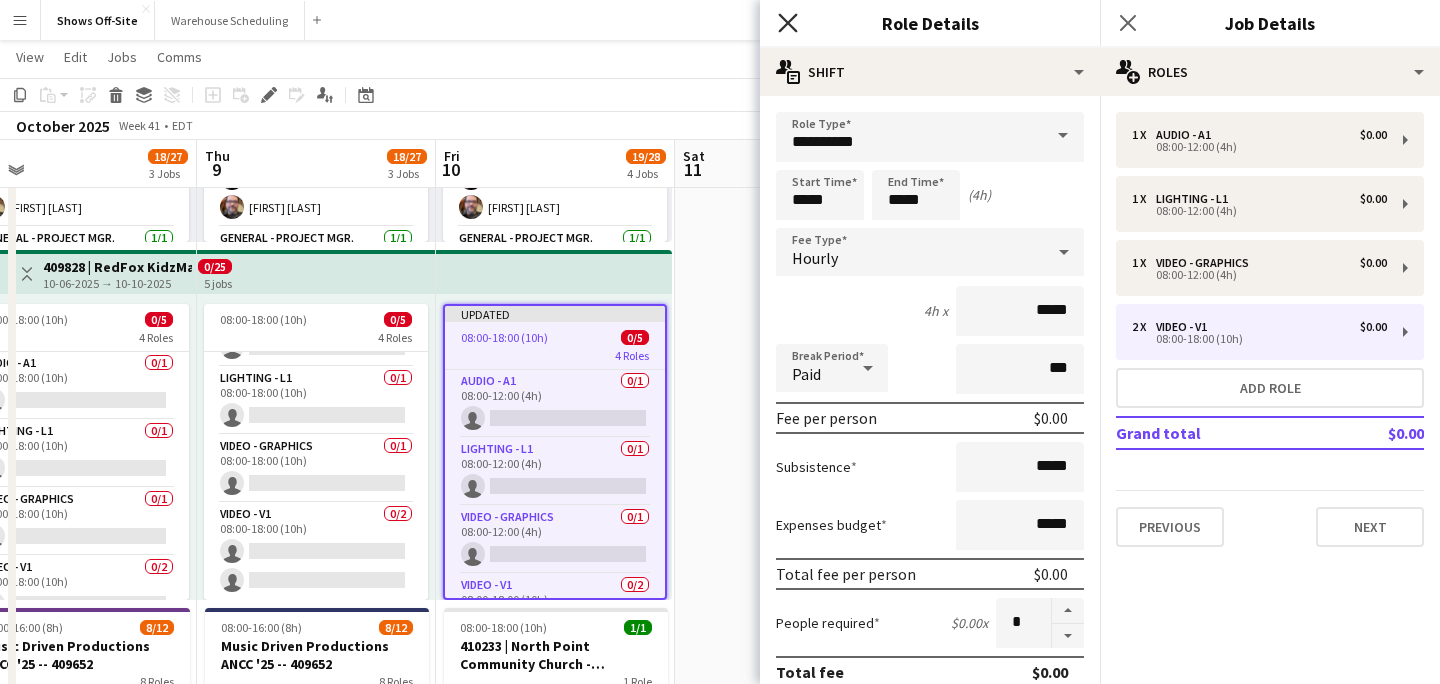 click 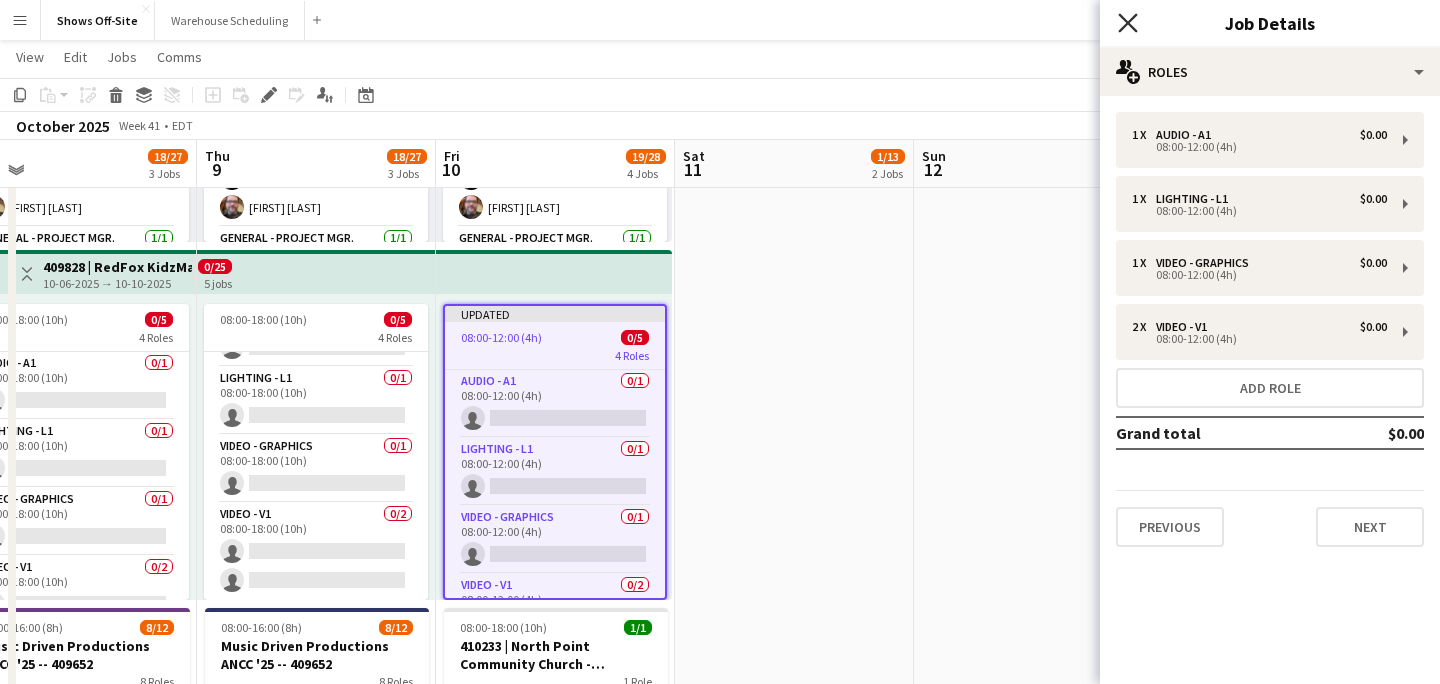 click on "Close pop-in" 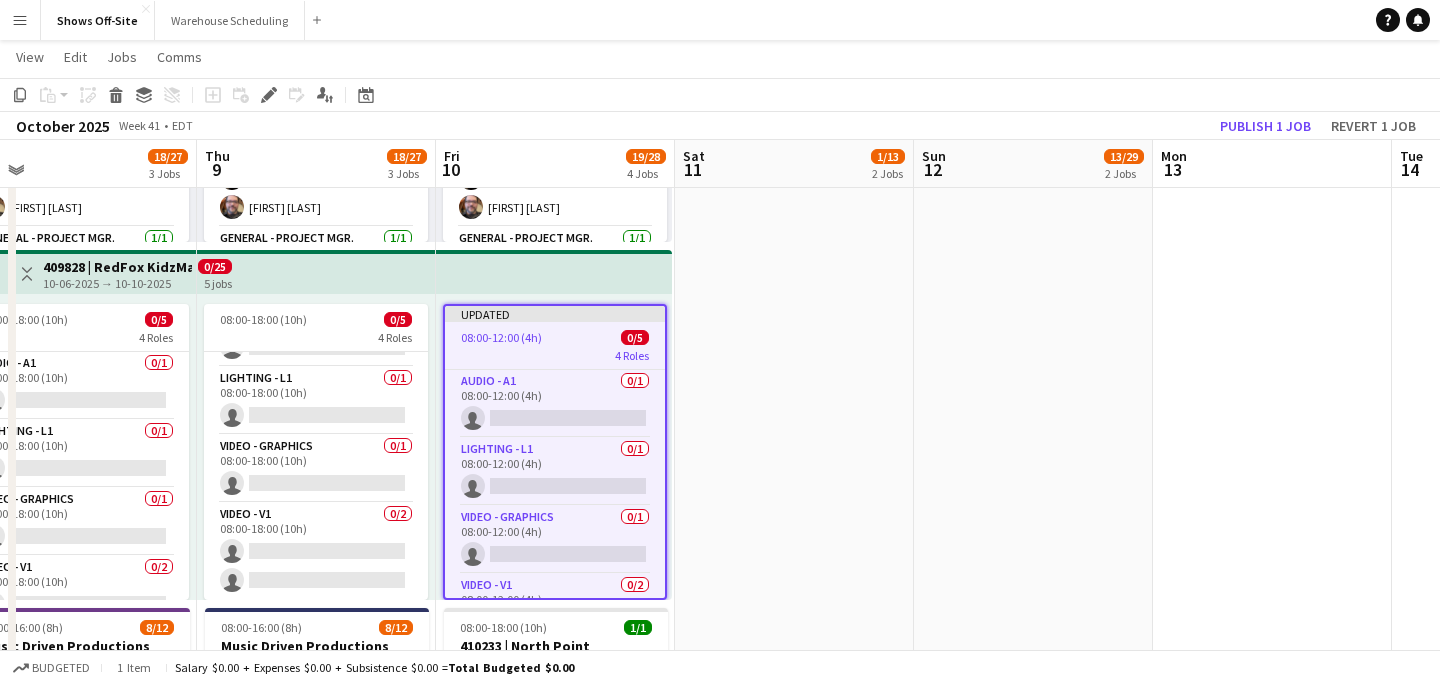 click on "Copy
Paste
Paste
Command
V Paste with crew
Command
Shift
V
Paste linked Job
Delete
Group
Ungroup
Add job
Add linked Job
Edit
Edit linked Job
Applicants
Date picker
OCT 2025 OCT 2025 Monday M Tuesday T Wednesday W Thursday T Friday F Saturday S Sunday S  OCT      1   2   3   4   5   6   7   8   9   10   11   12   13   14   15   16   17   18   19   20   21   22   23   24" 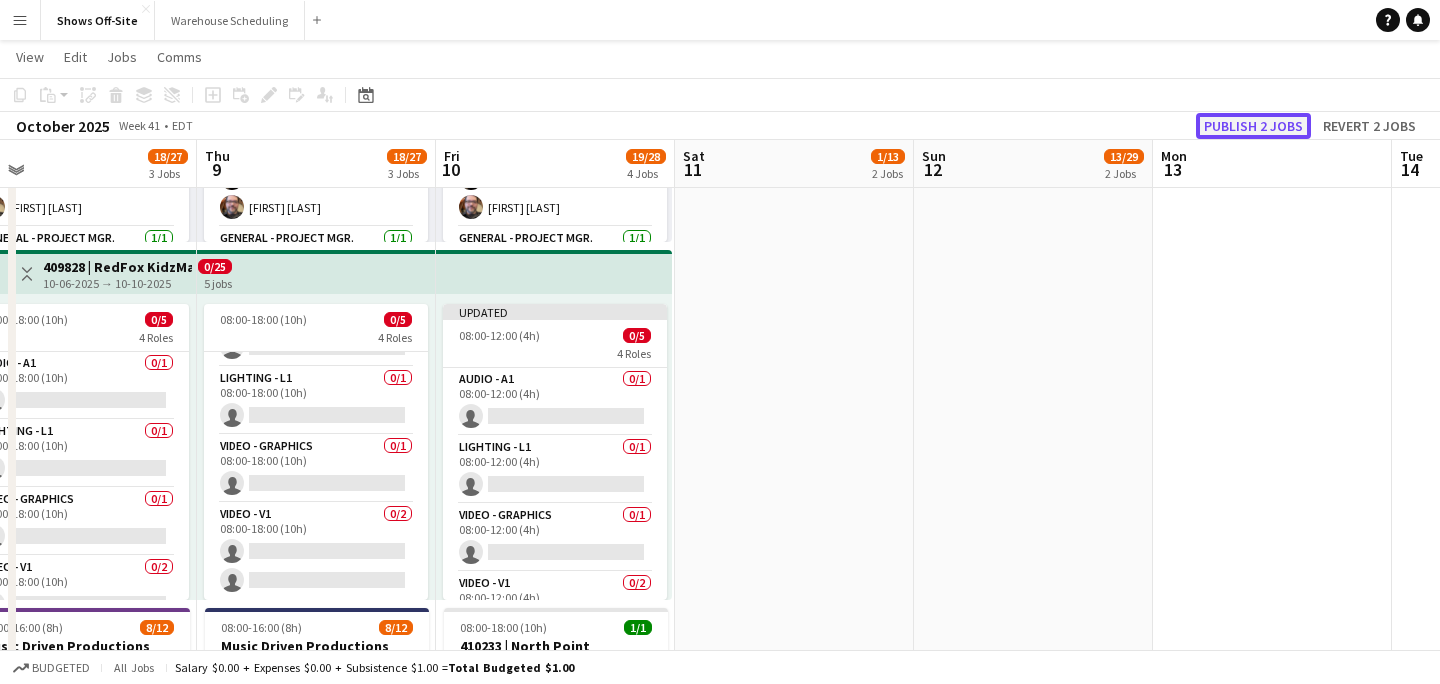 click on "Publish 2 jobs" 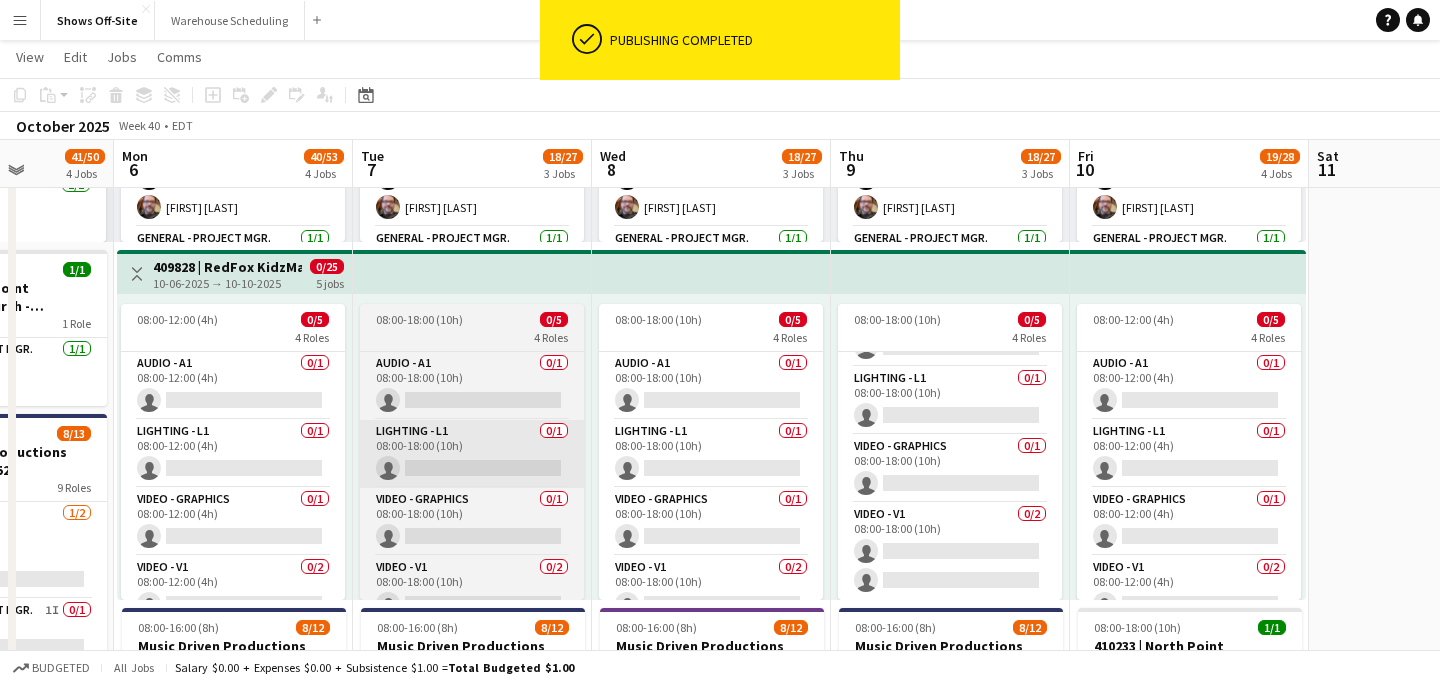 scroll, scrollTop: 0, scrollLeft: 509, axis: horizontal 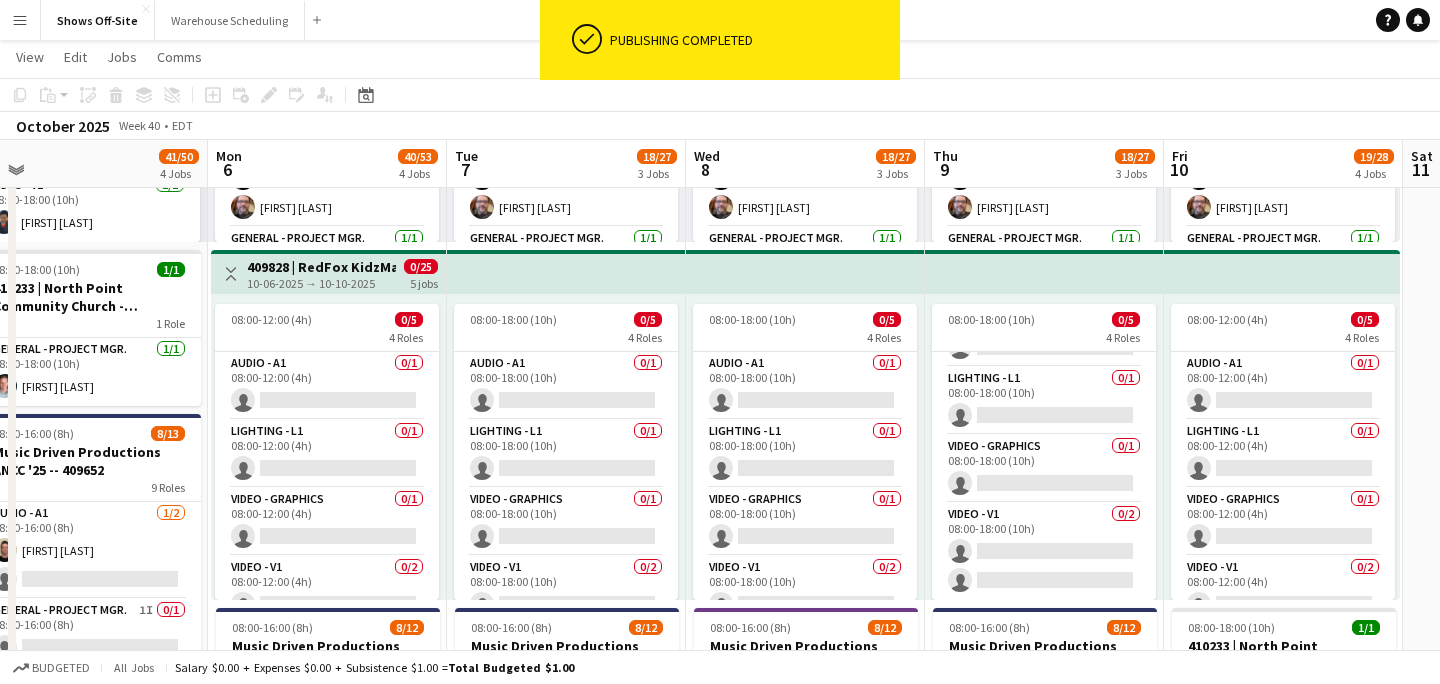 click on "10-06-2025 → 10-10-2025" at bounding box center [321, 283] 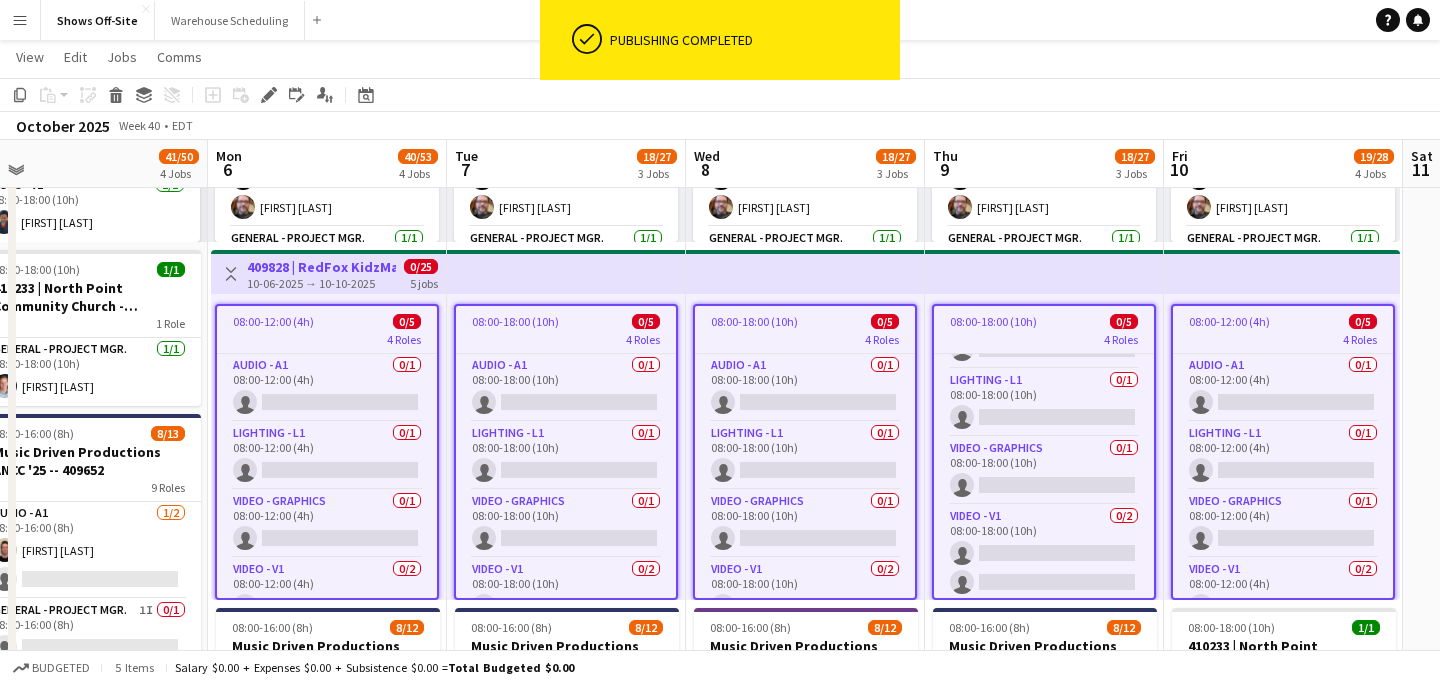 scroll, scrollTop: 57, scrollLeft: 0, axis: vertical 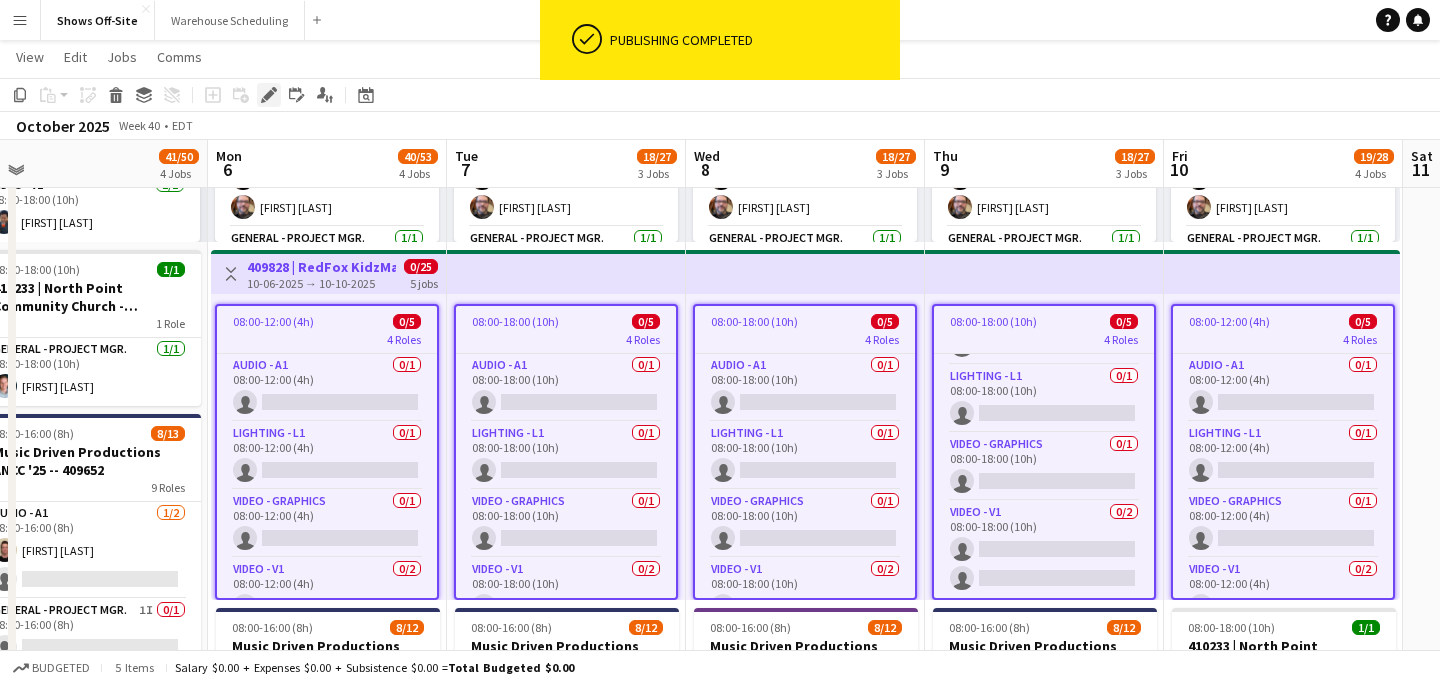 click on "Edit" 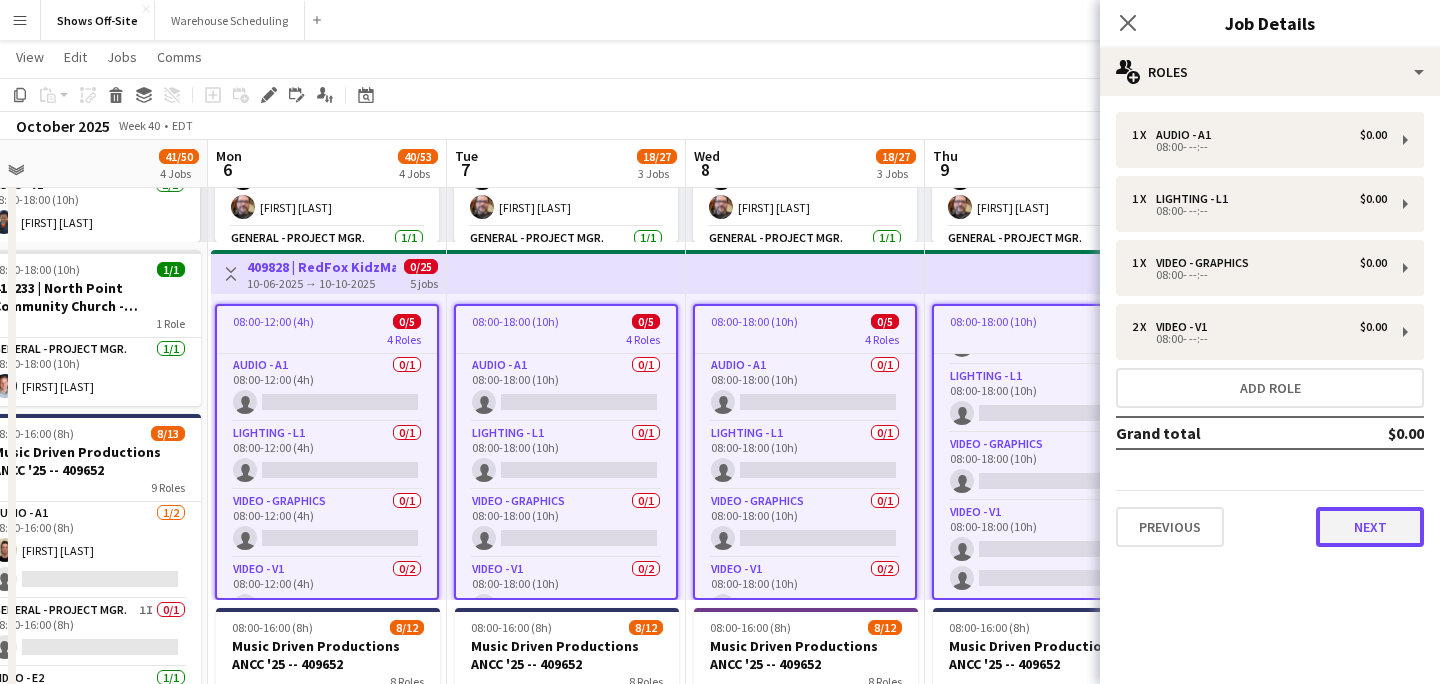click on "Next" at bounding box center [1370, 527] 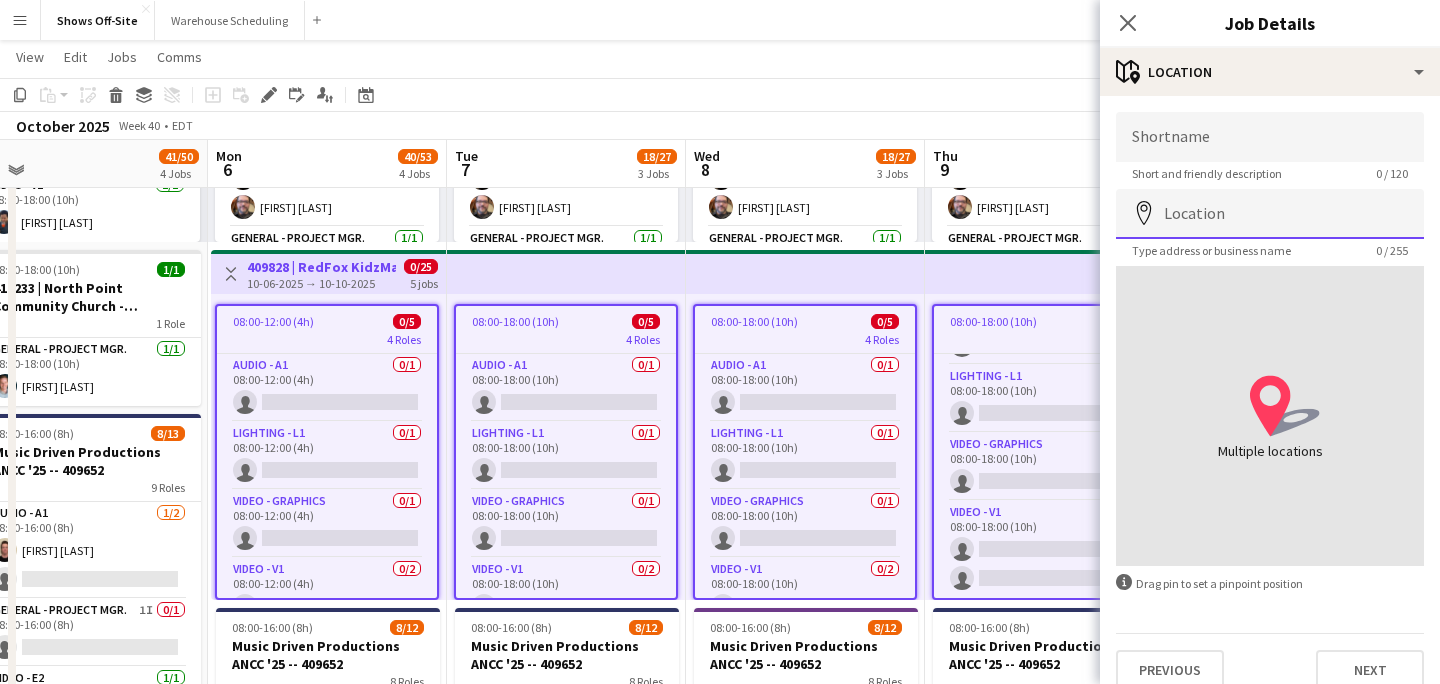 click on "Location" at bounding box center [1270, 214] 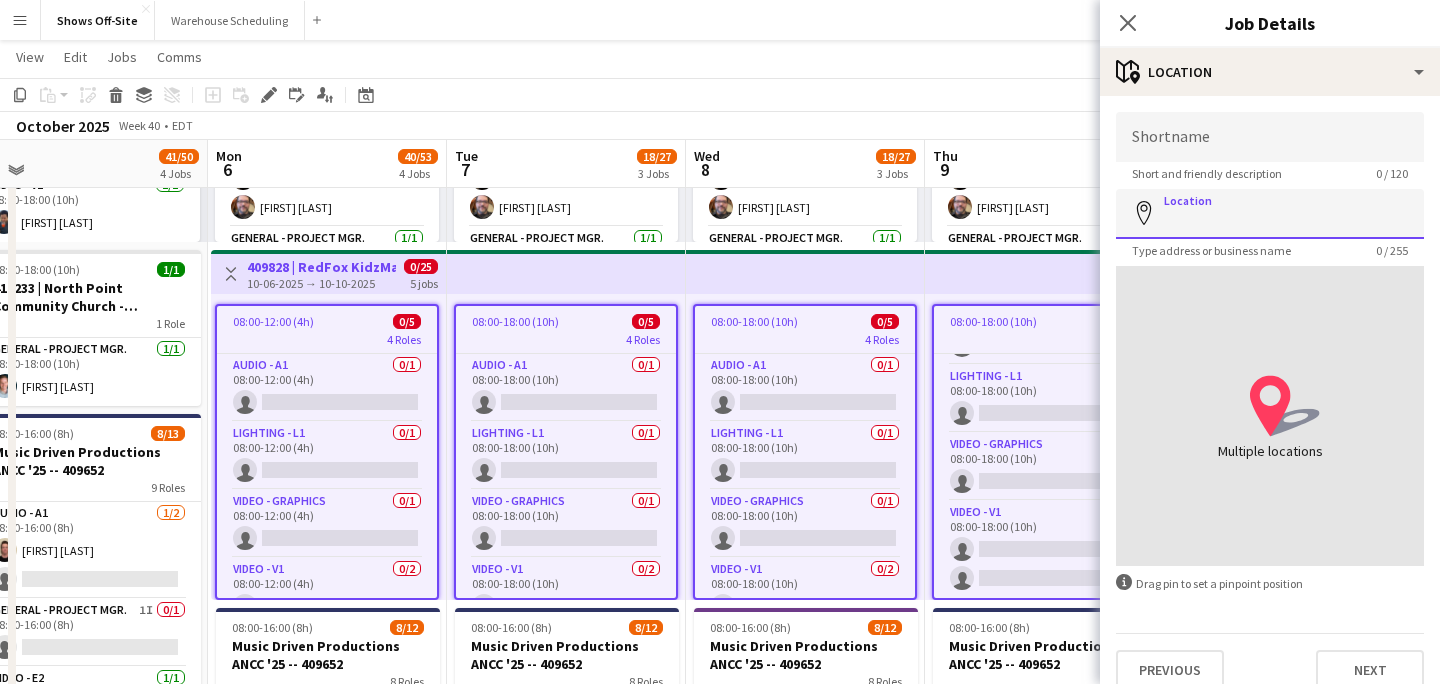 paste on "**********" 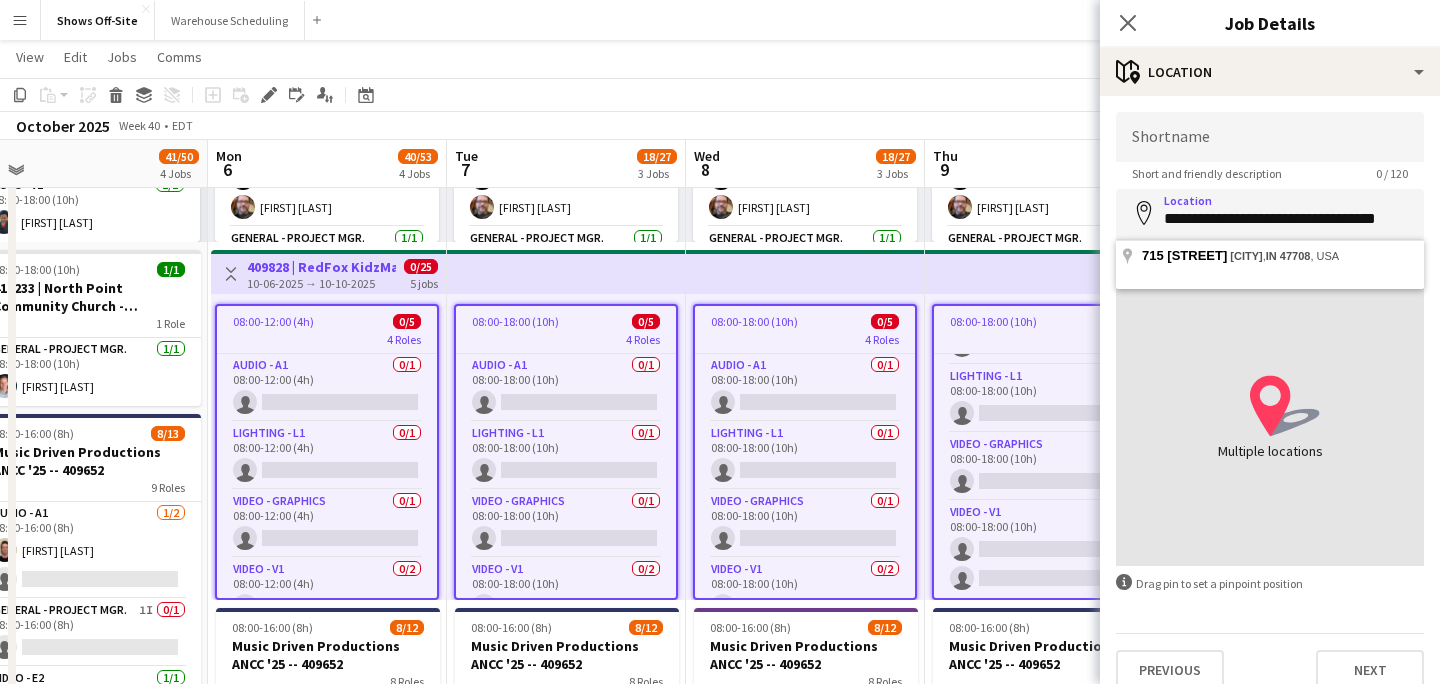 type on "**********" 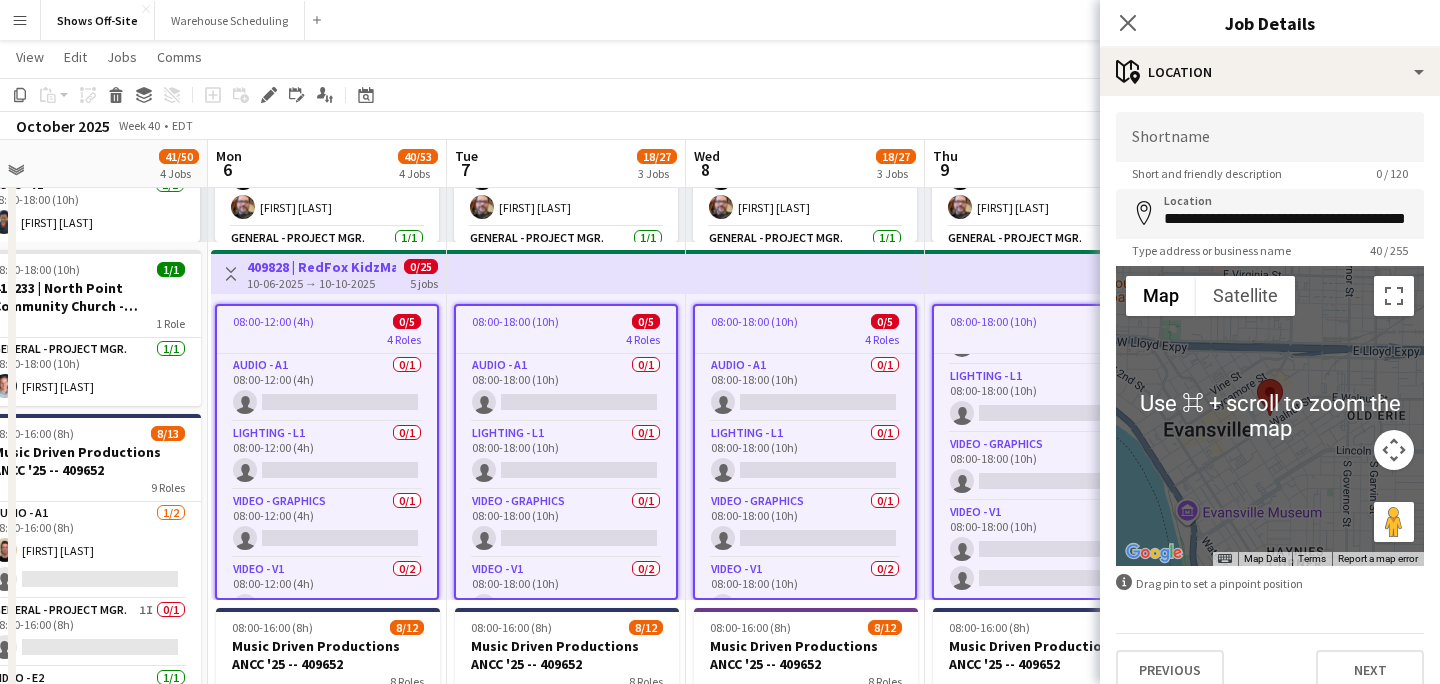 scroll, scrollTop: 22, scrollLeft: 0, axis: vertical 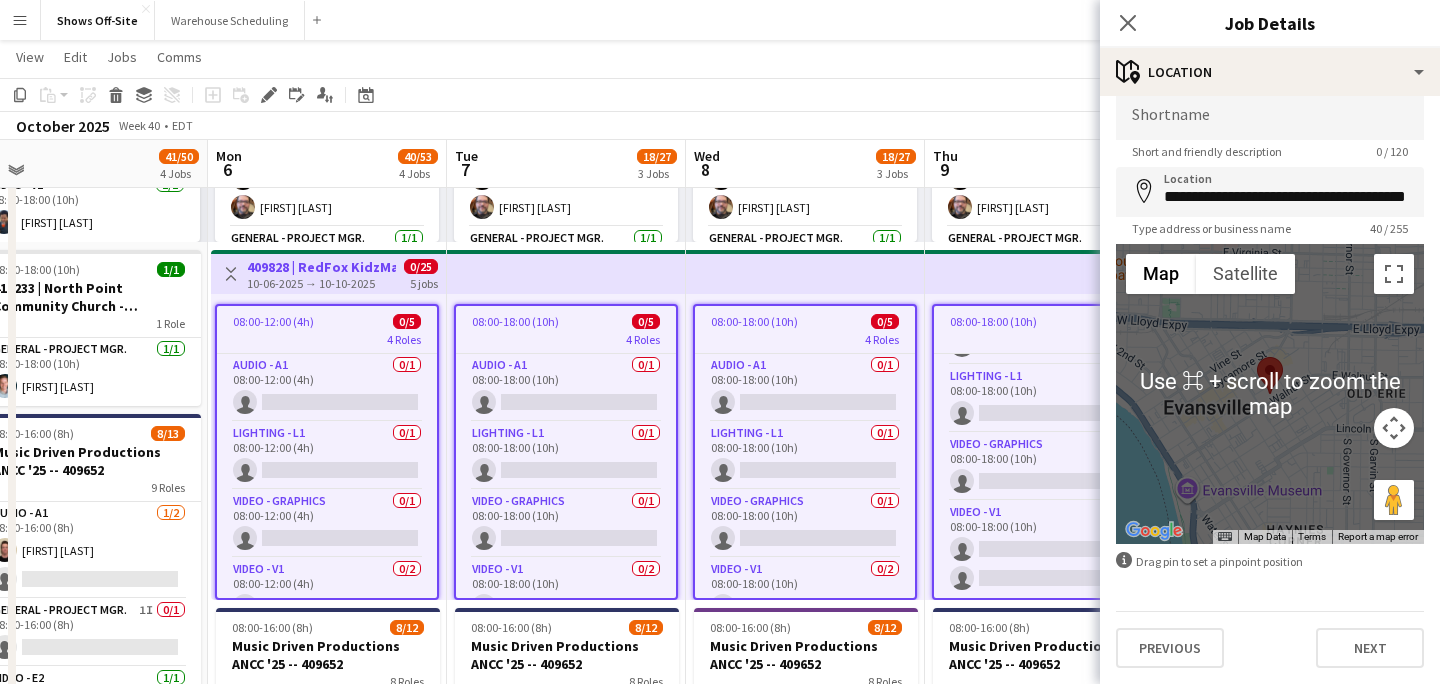 click on "Close pop-in" 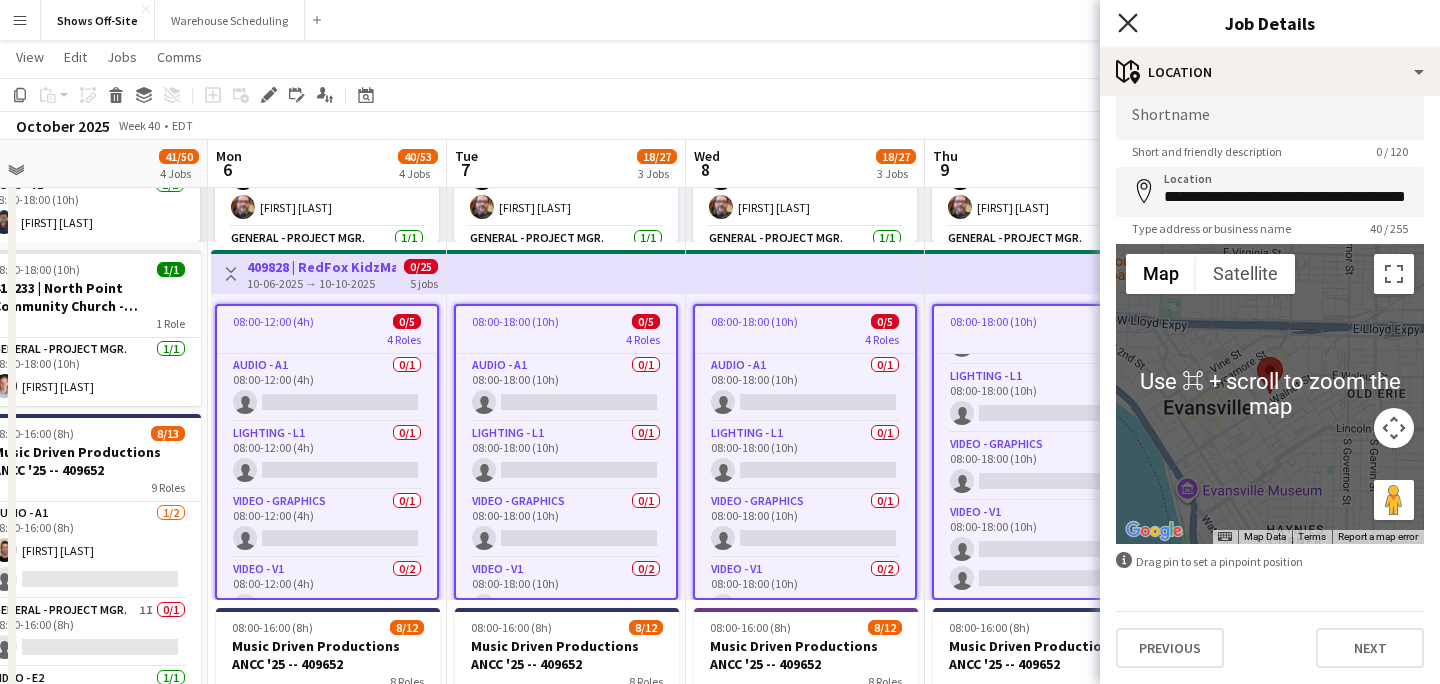 click on "Close pop-in" 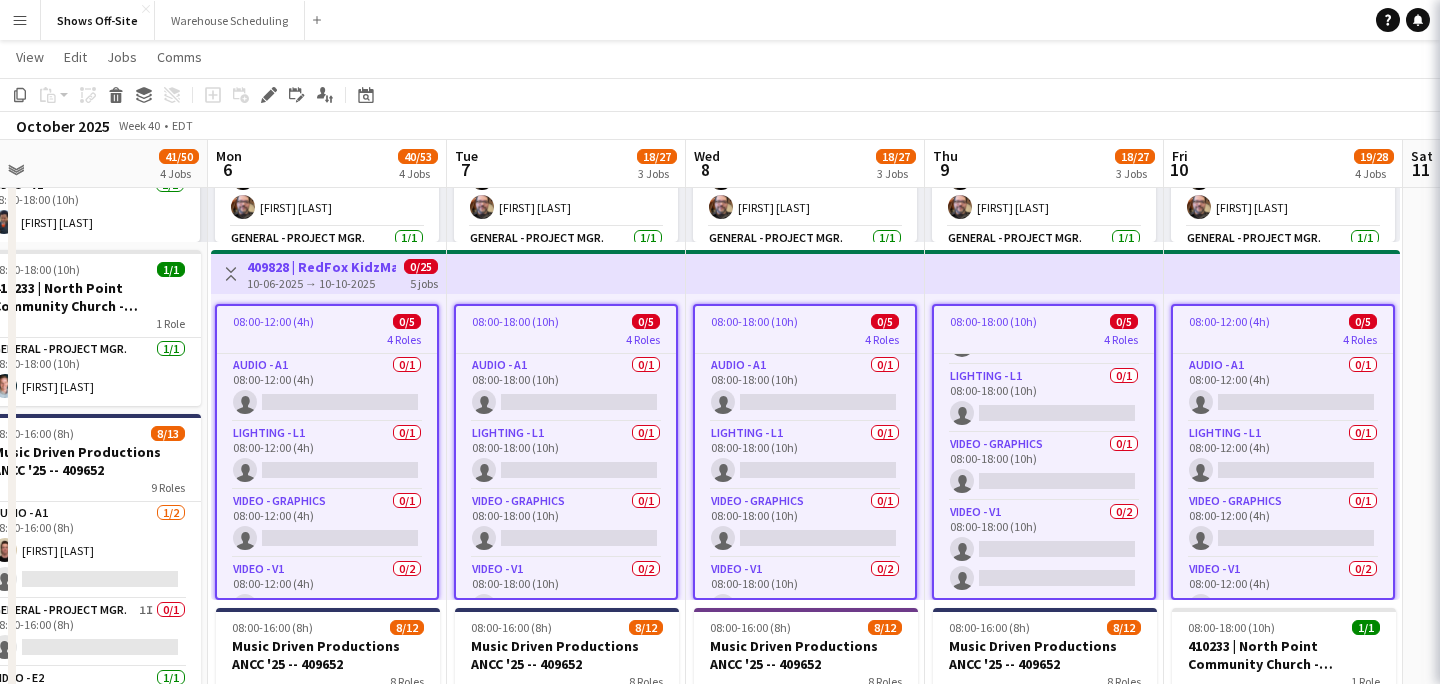 scroll, scrollTop: 0, scrollLeft: 0, axis: both 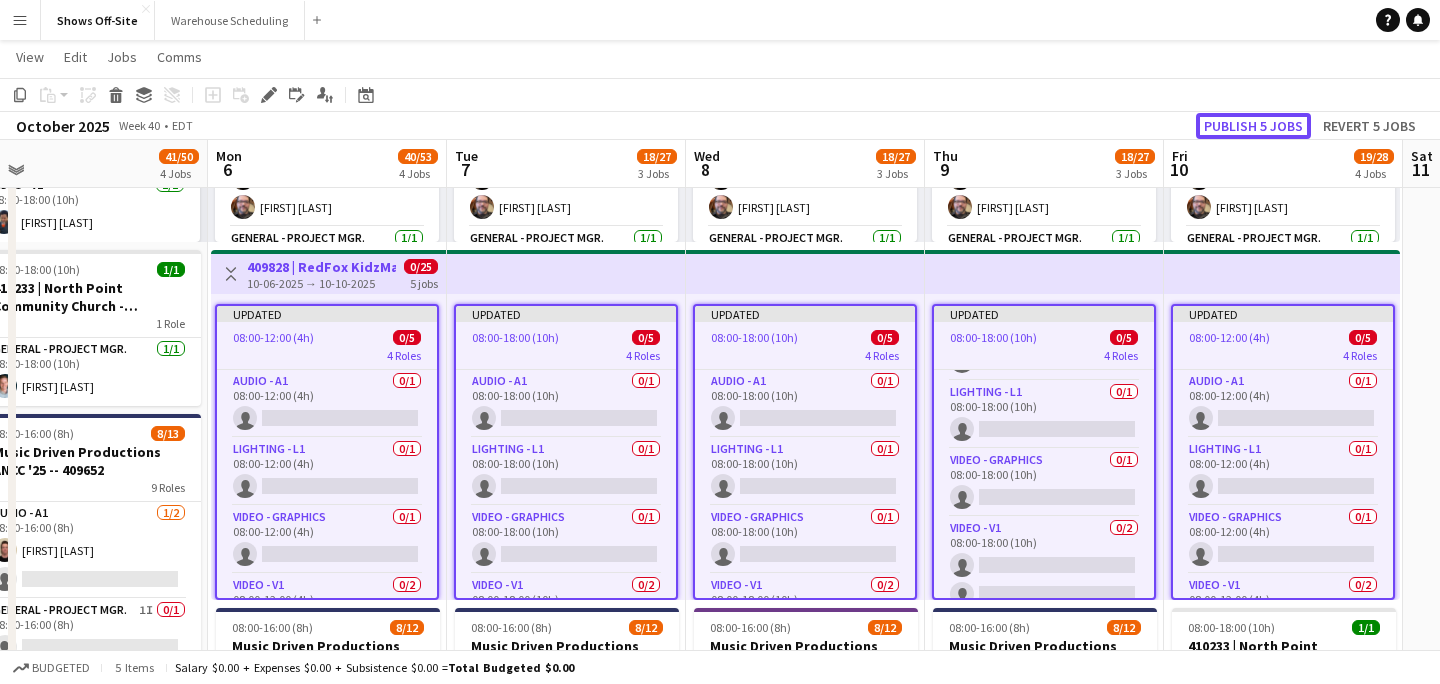 click on "Publish 5 jobs" 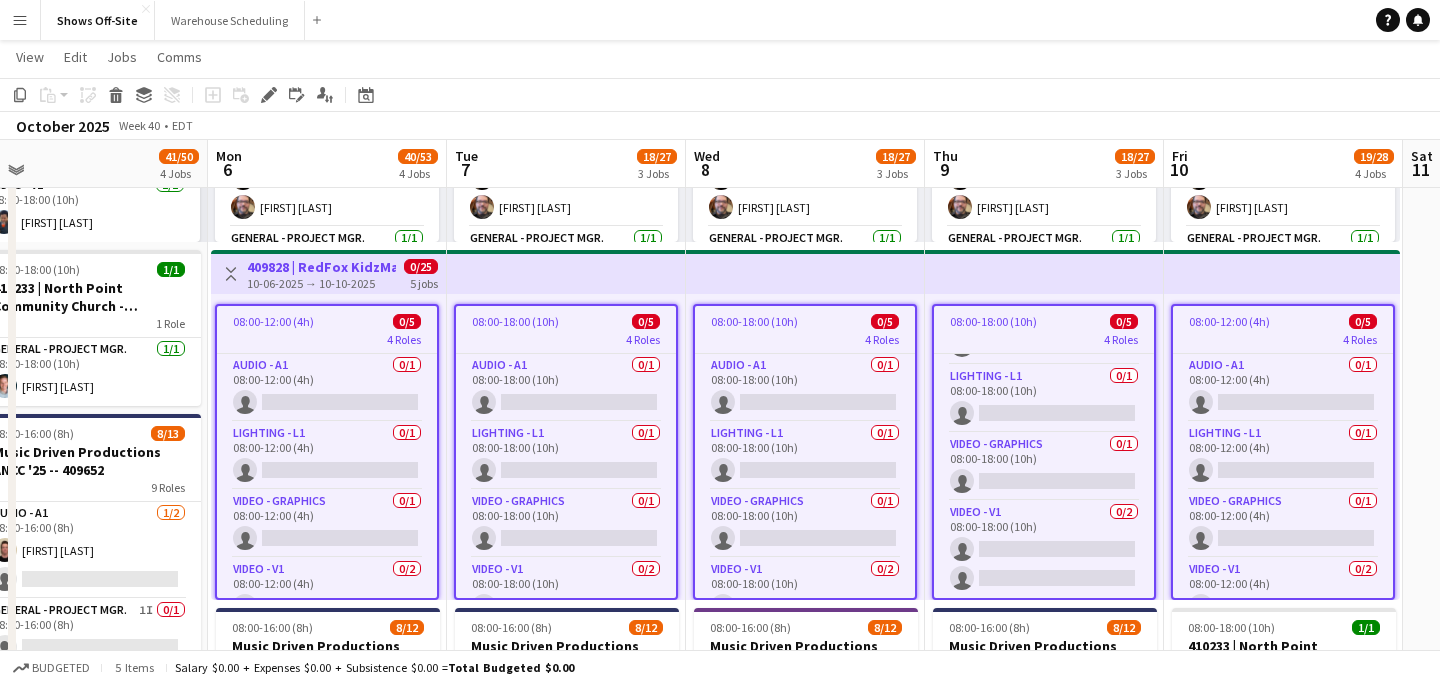 click on "[TIME]    [ROLES]   [COMPANY]   [ROLES]   [ROLE]   [TIME]
[FIRST] [LAST]     [TIME]    [COMPANY]   [ROLES]   [ROLE]   [TIME]
single-neutral-actions
single-neutral-actions
[ROLE]   [TIME]
single-neutral-actions
[ROLE]   [TIME]
single-neutral-actions
[ROLE]   [TIME]
single-neutral-actions
single-neutral-actions
[ROLE]   [TIME]
single-neutral-actions" at bounding box center (1522, 601) 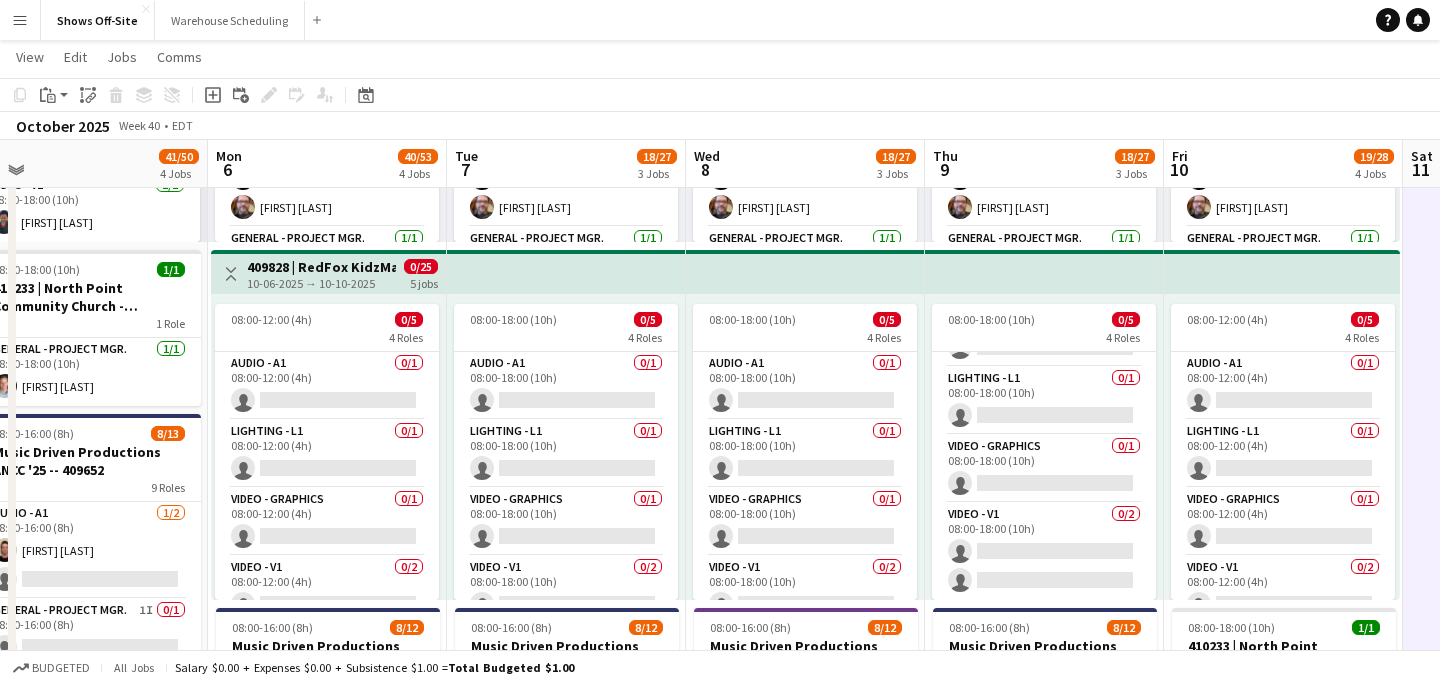 scroll, scrollTop: 53, scrollLeft: 0, axis: vertical 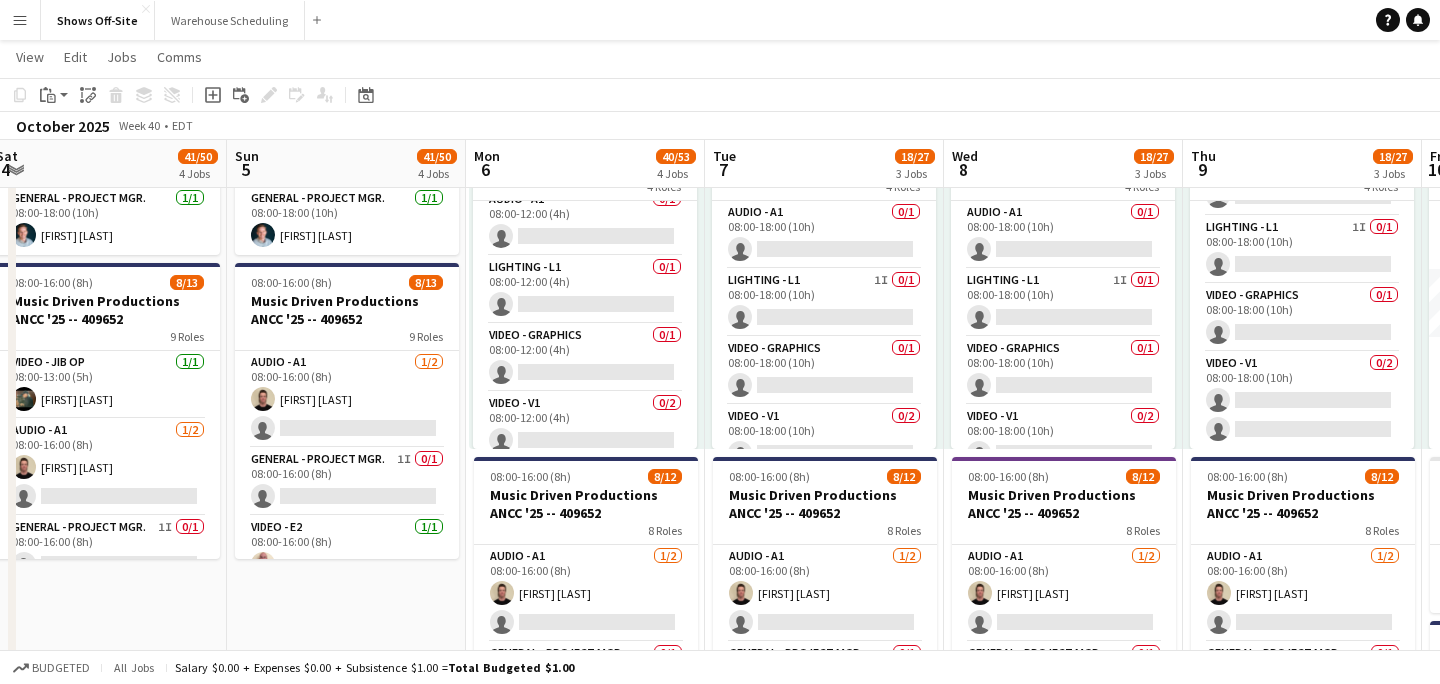 click on "Video - Graphics   0/1   08:00-12:00 (4h)
single-neutral-actions" at bounding box center (585, 358) 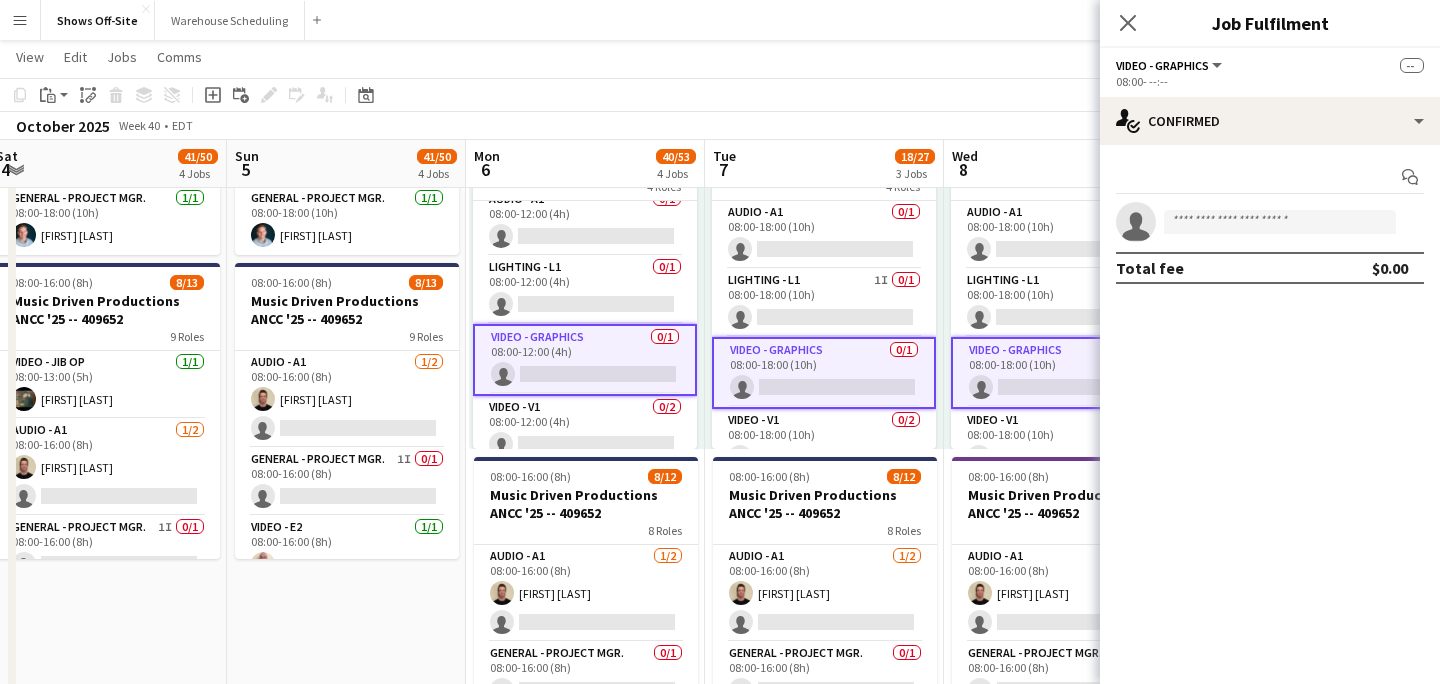 scroll, scrollTop: 57, scrollLeft: 0, axis: vertical 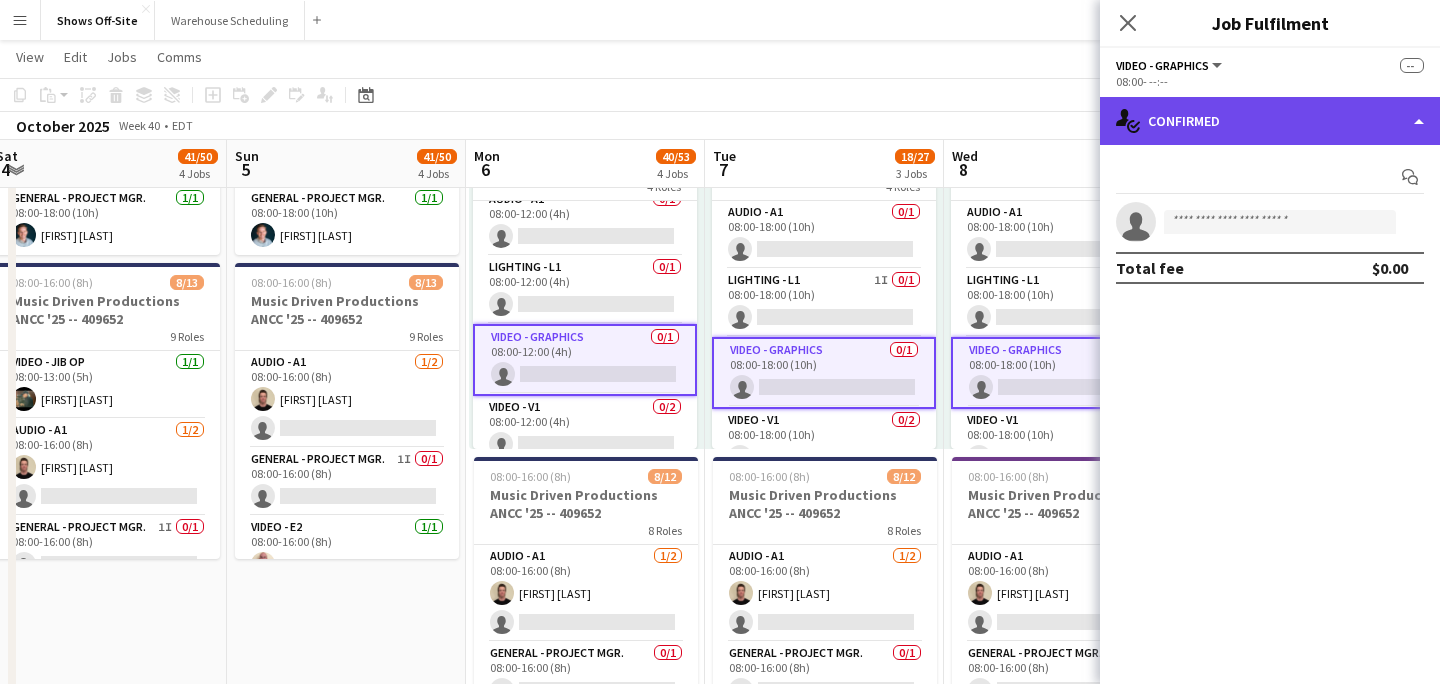click on "single-neutral-actions-check-2
Confirmed" 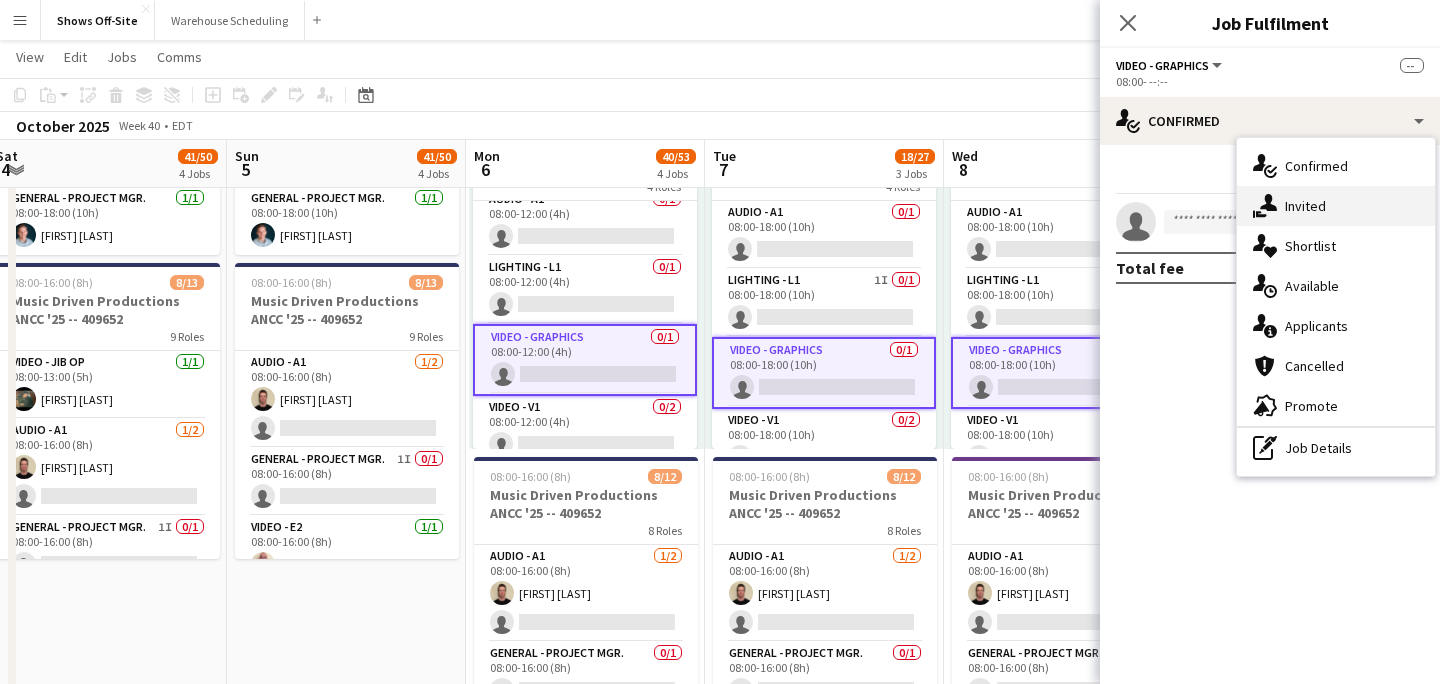 click on "single-neutral-actions-share-1
Invited" at bounding box center (1336, 206) 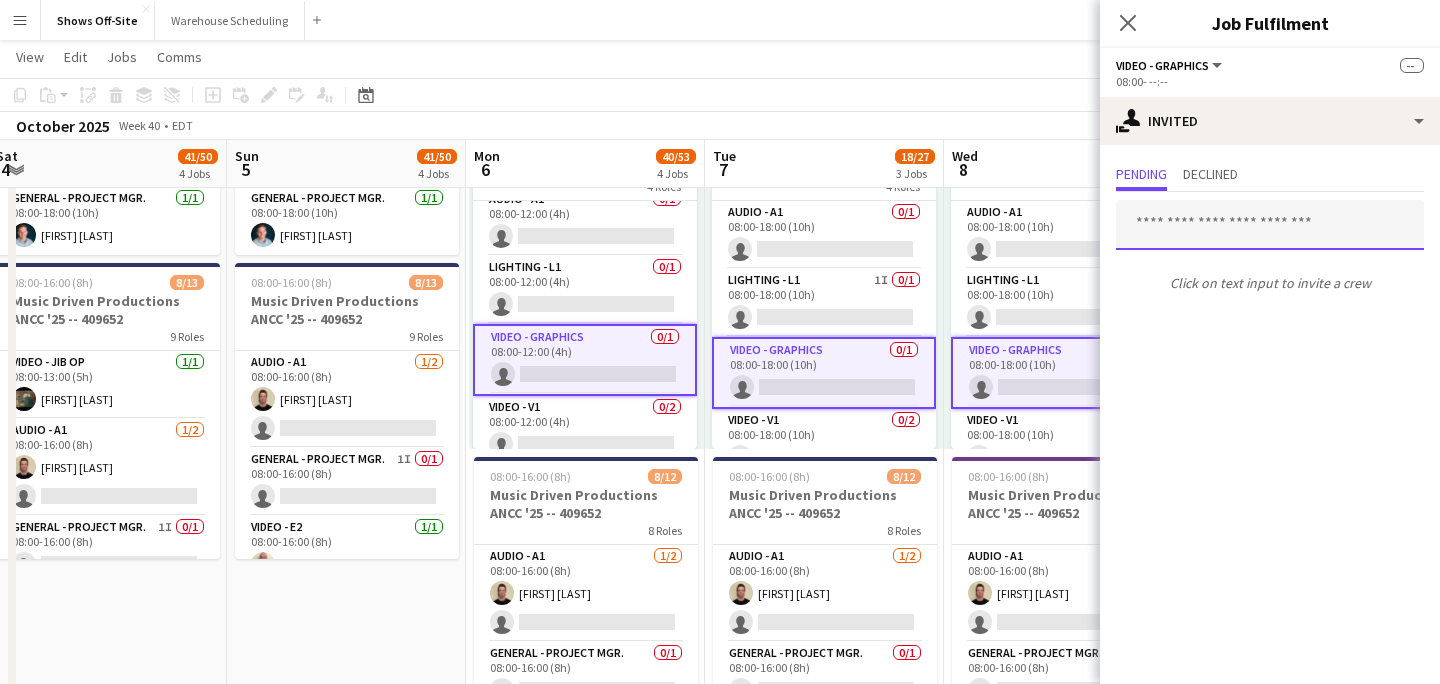 click at bounding box center (1270, 225) 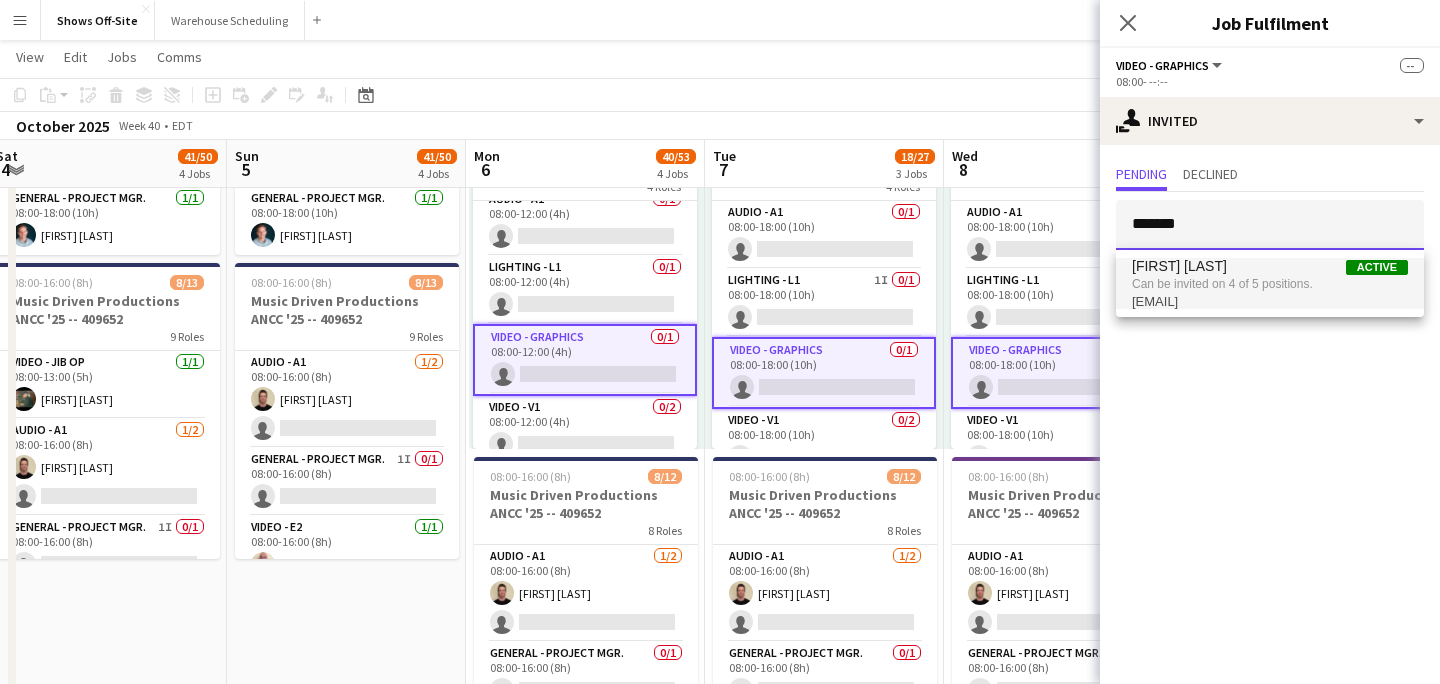 type on "*******" 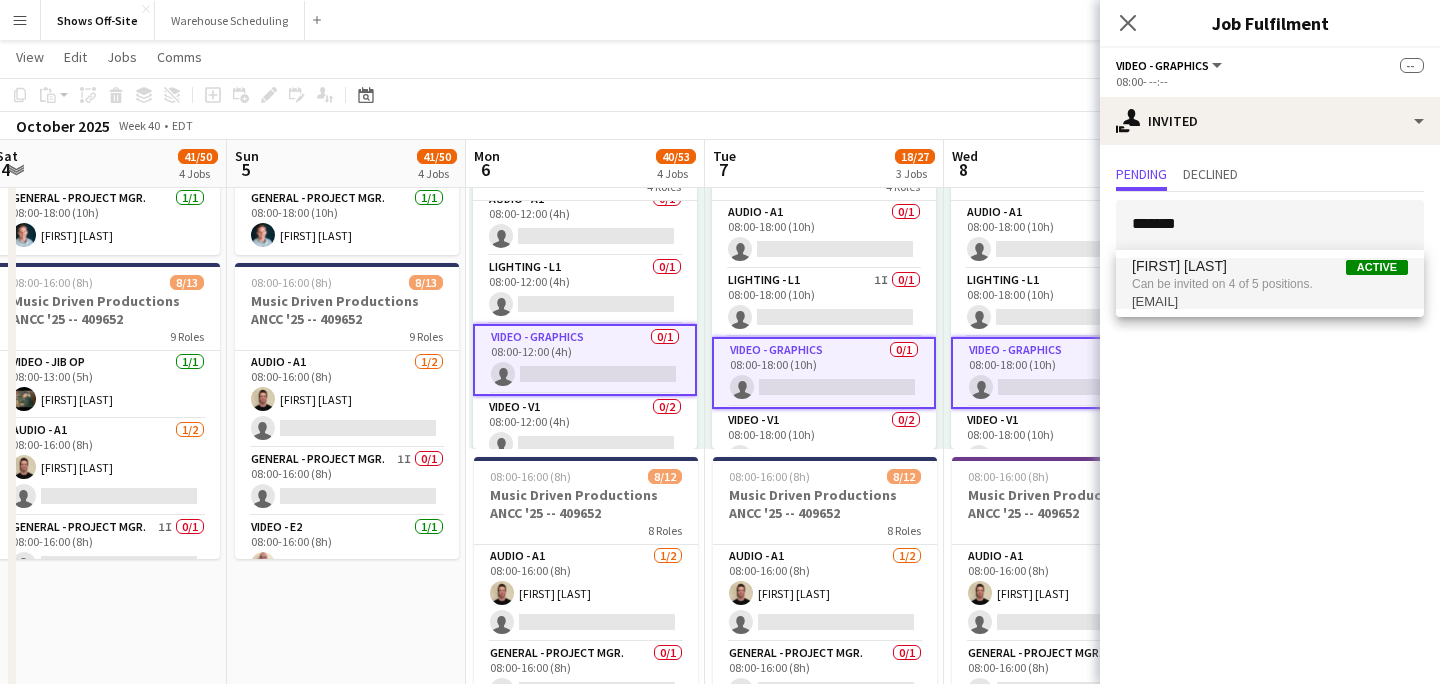 click on "[FIRST] [LAST]" at bounding box center [1179, 266] 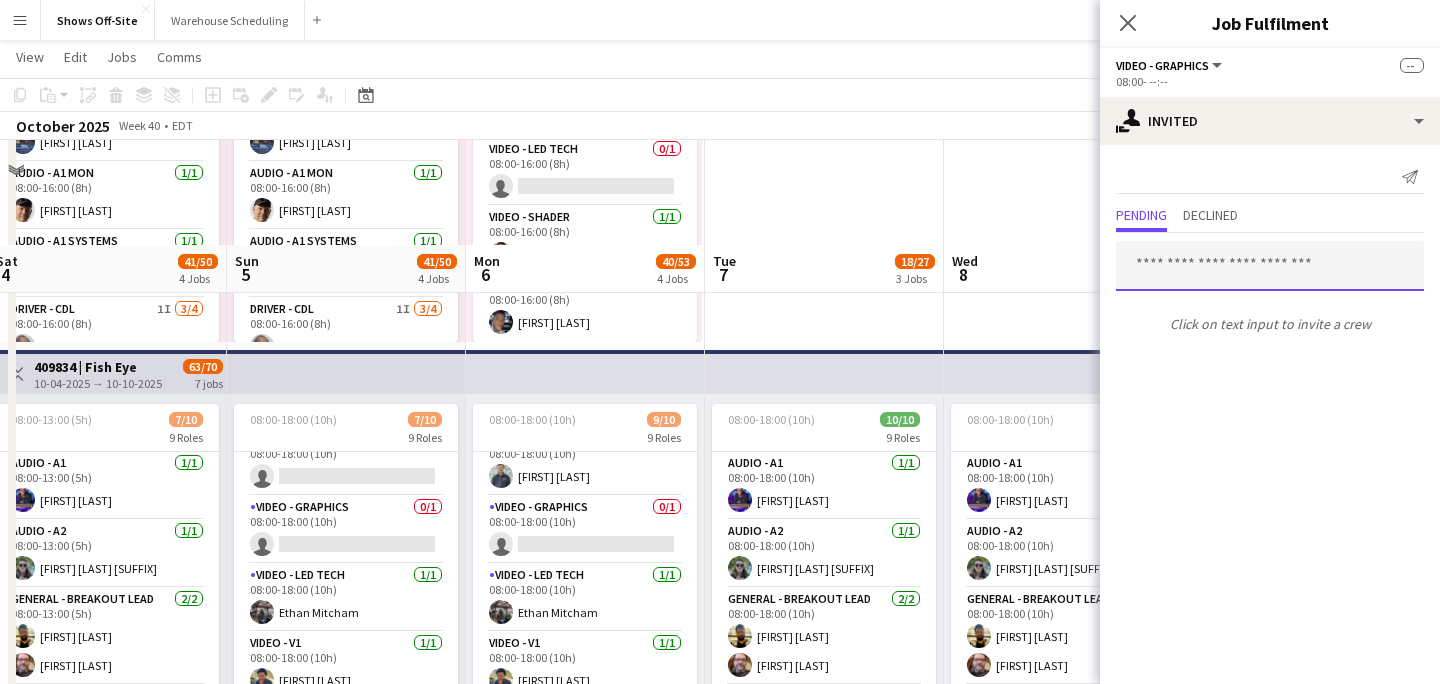 scroll, scrollTop: 391, scrollLeft: 0, axis: vertical 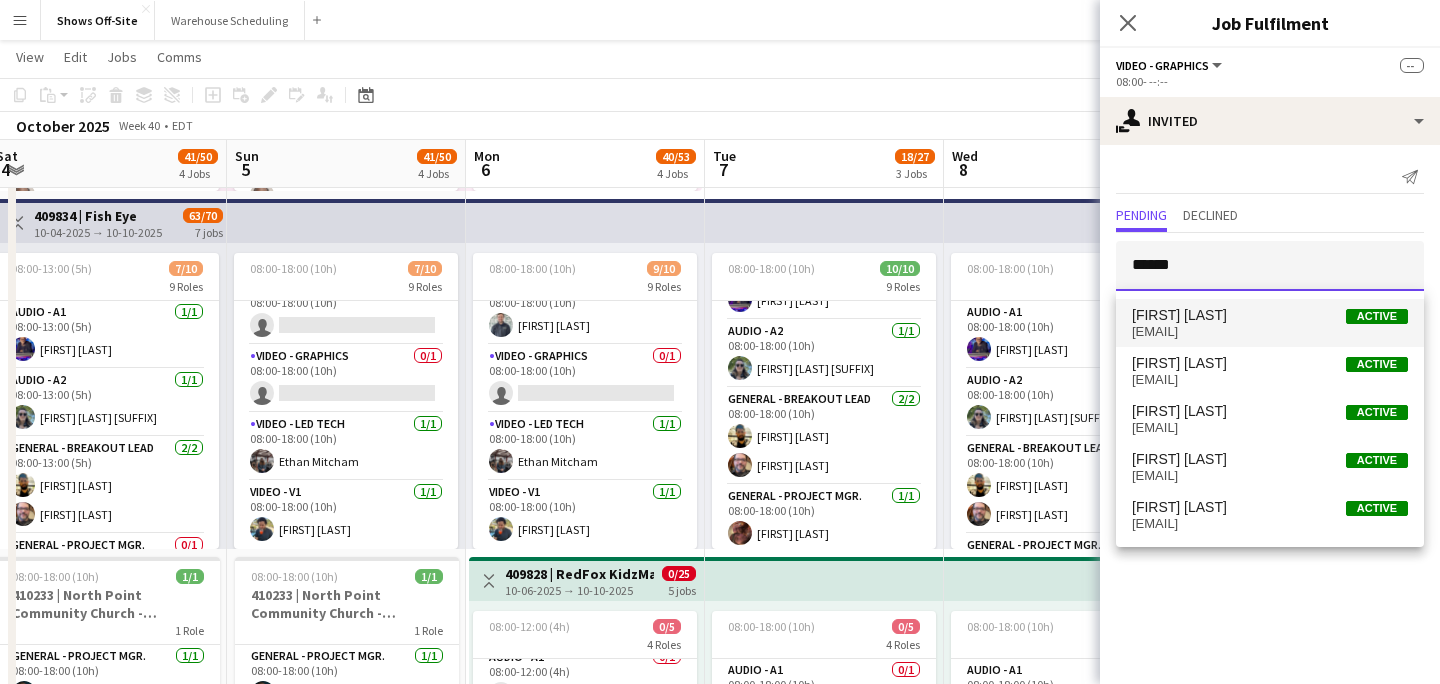type on "*******" 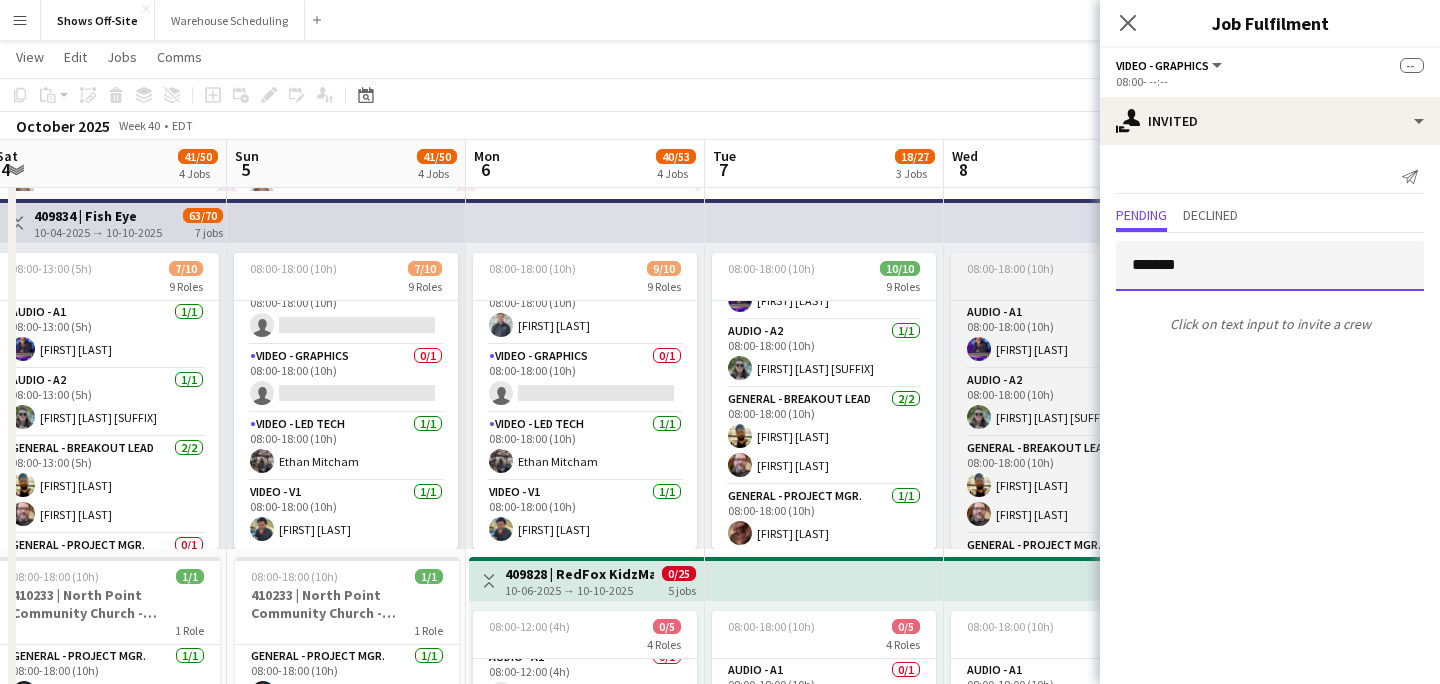 drag, startPoint x: 1216, startPoint y: 270, endPoint x: 1081, endPoint y: 270, distance: 135 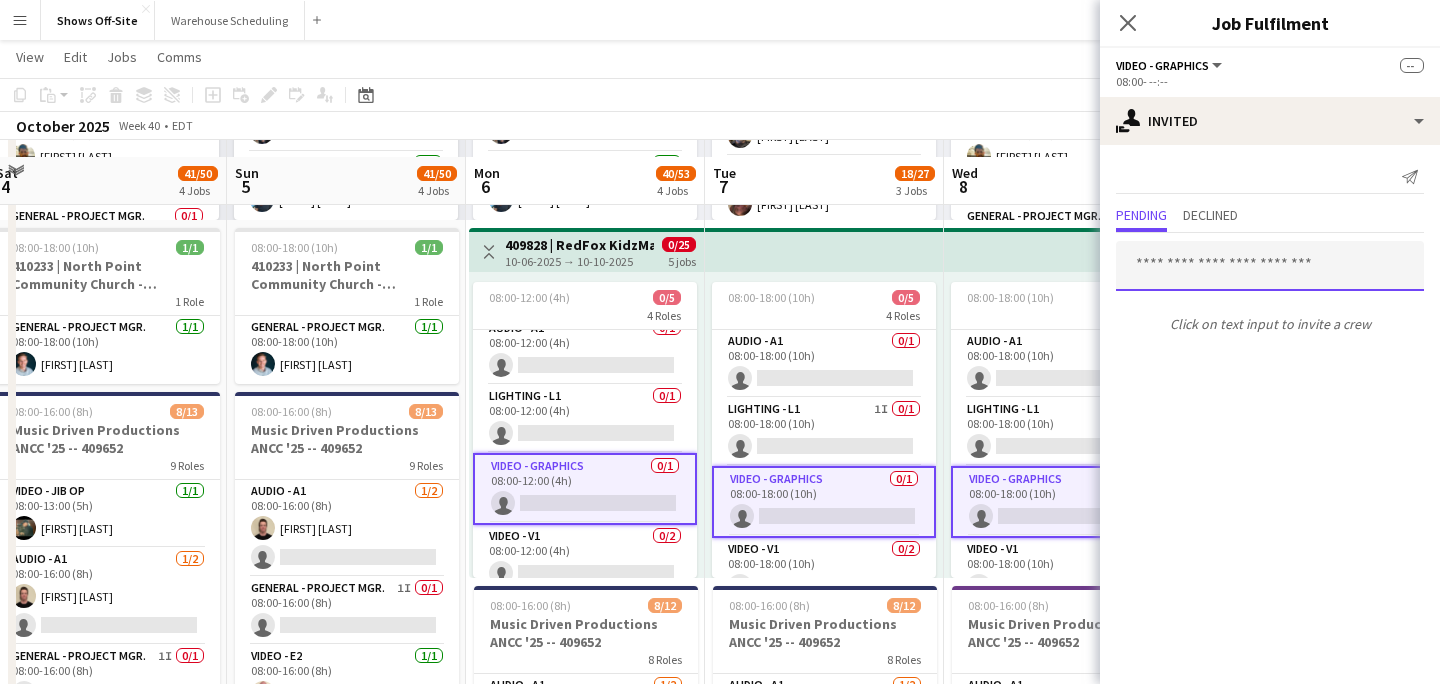 scroll, scrollTop: 737, scrollLeft: 0, axis: vertical 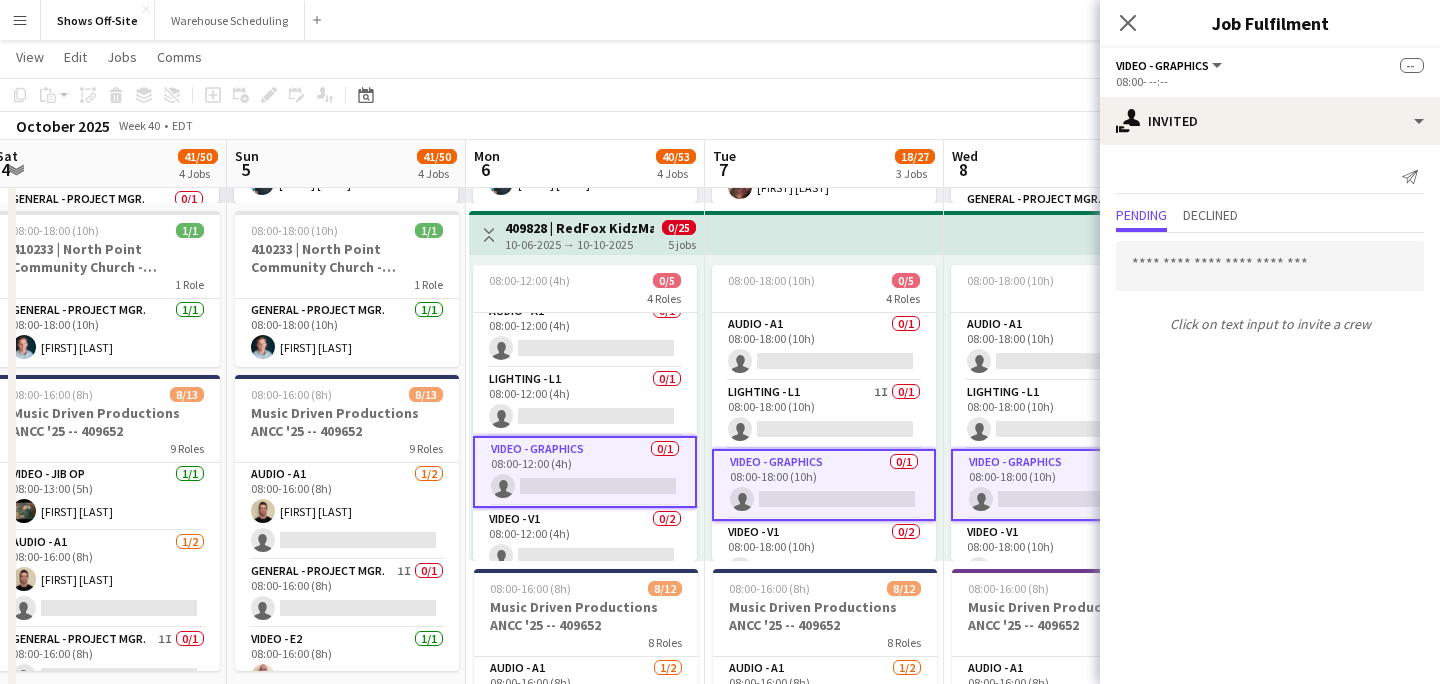 click on "Video - Graphics   0/1   08:00-18:00 (10h)
single-neutral-actions" at bounding box center (824, 485) 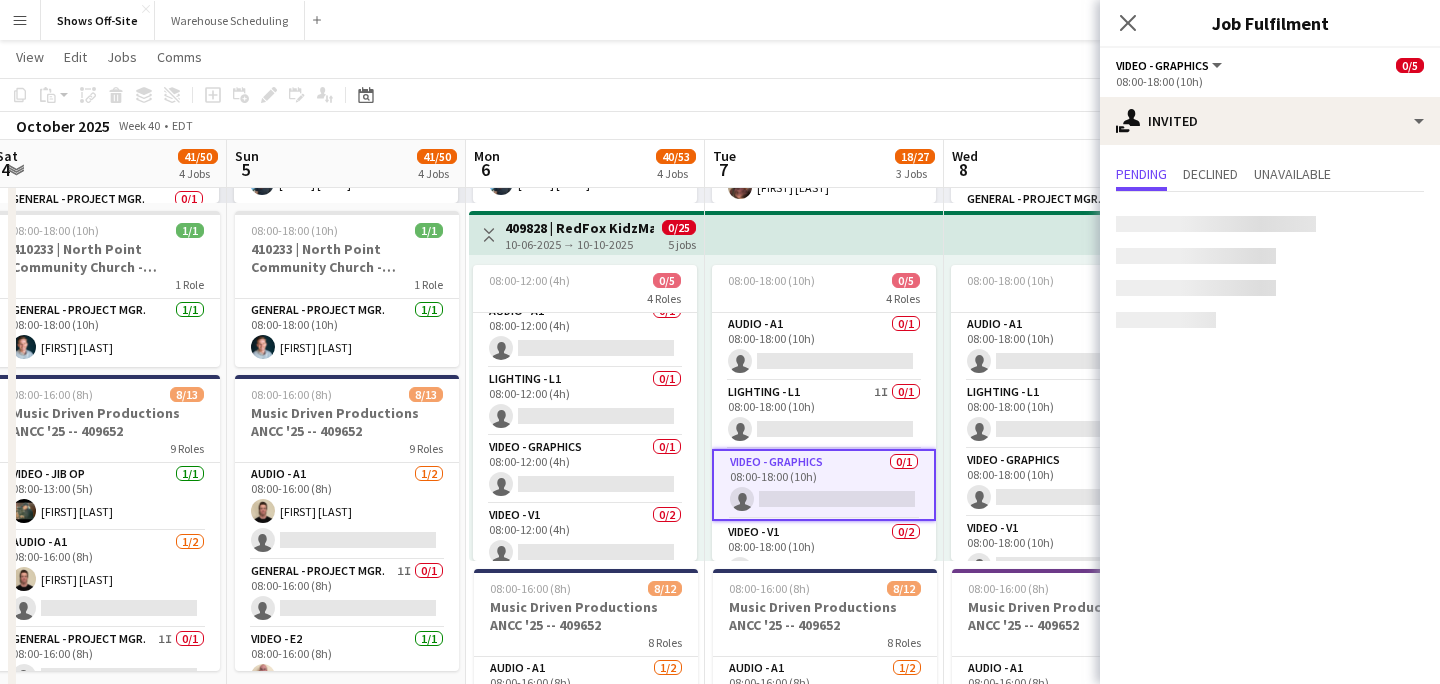 scroll, scrollTop: 53, scrollLeft: 0, axis: vertical 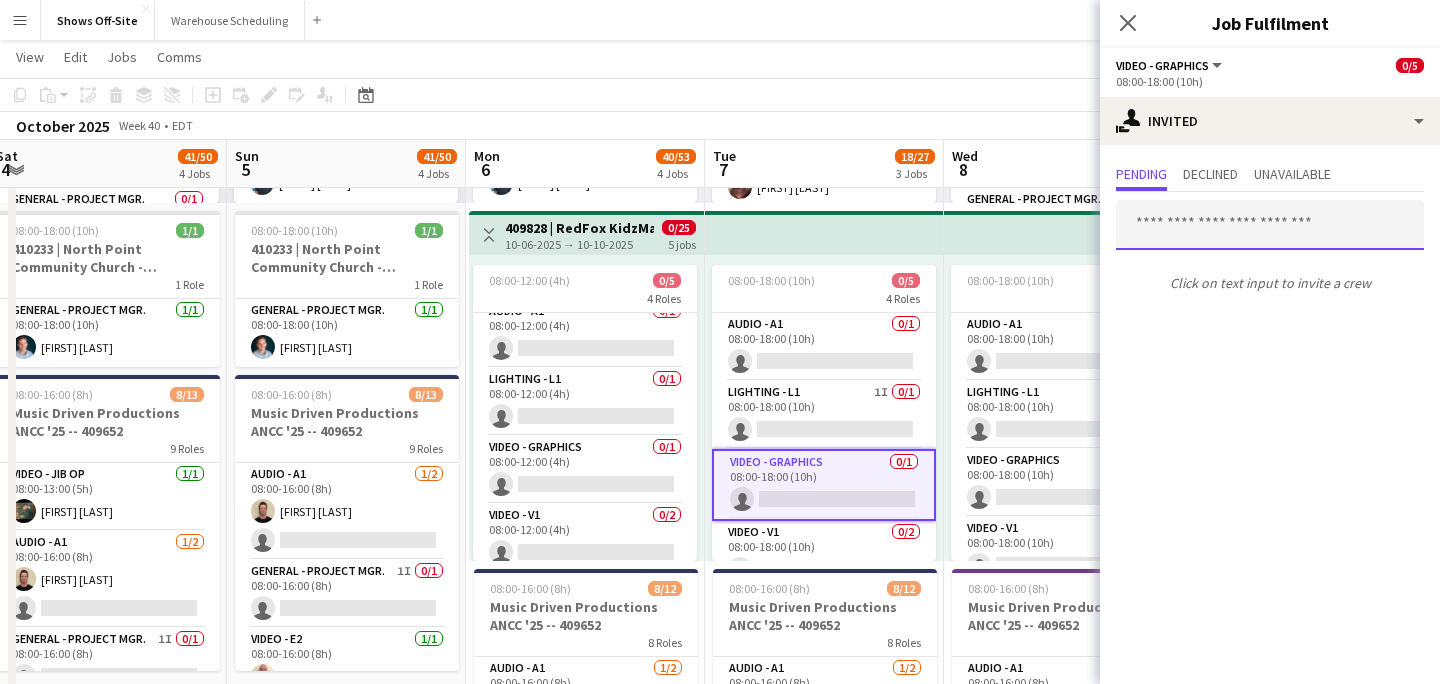 click at bounding box center (1270, 225) 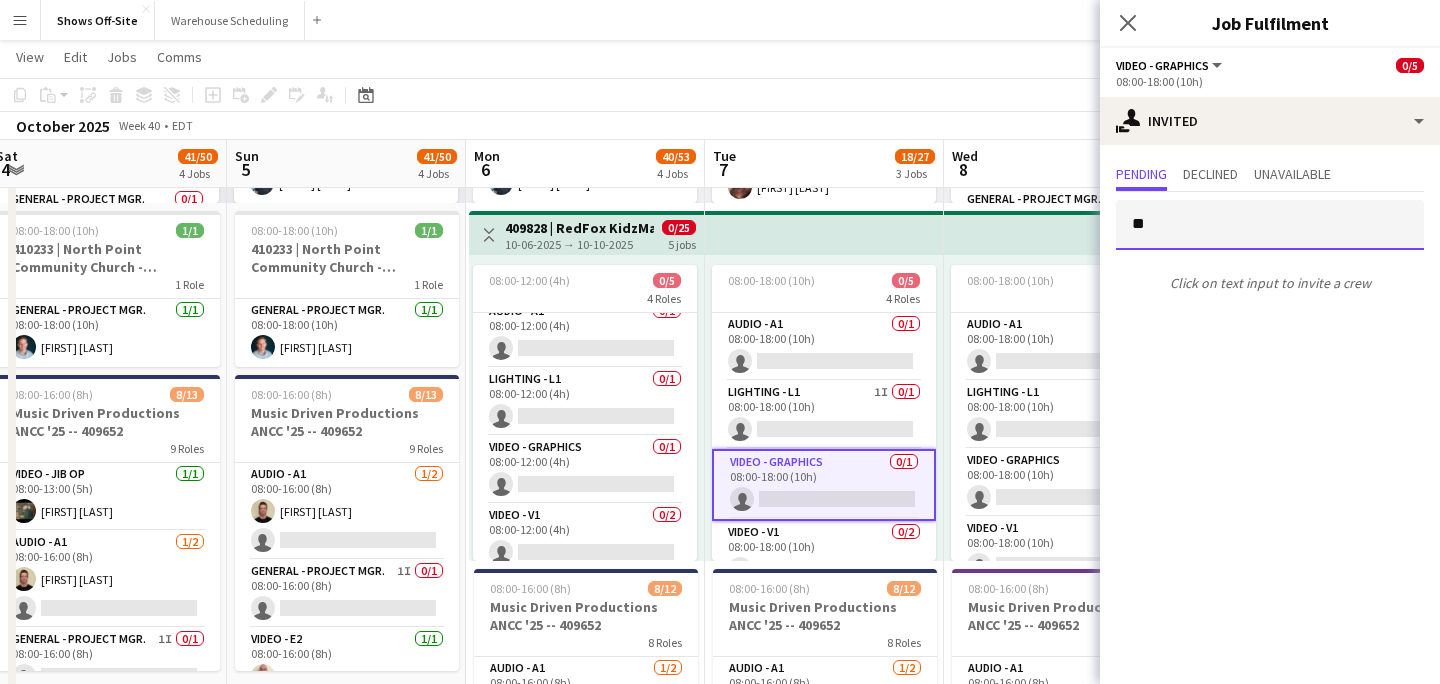 type on "*" 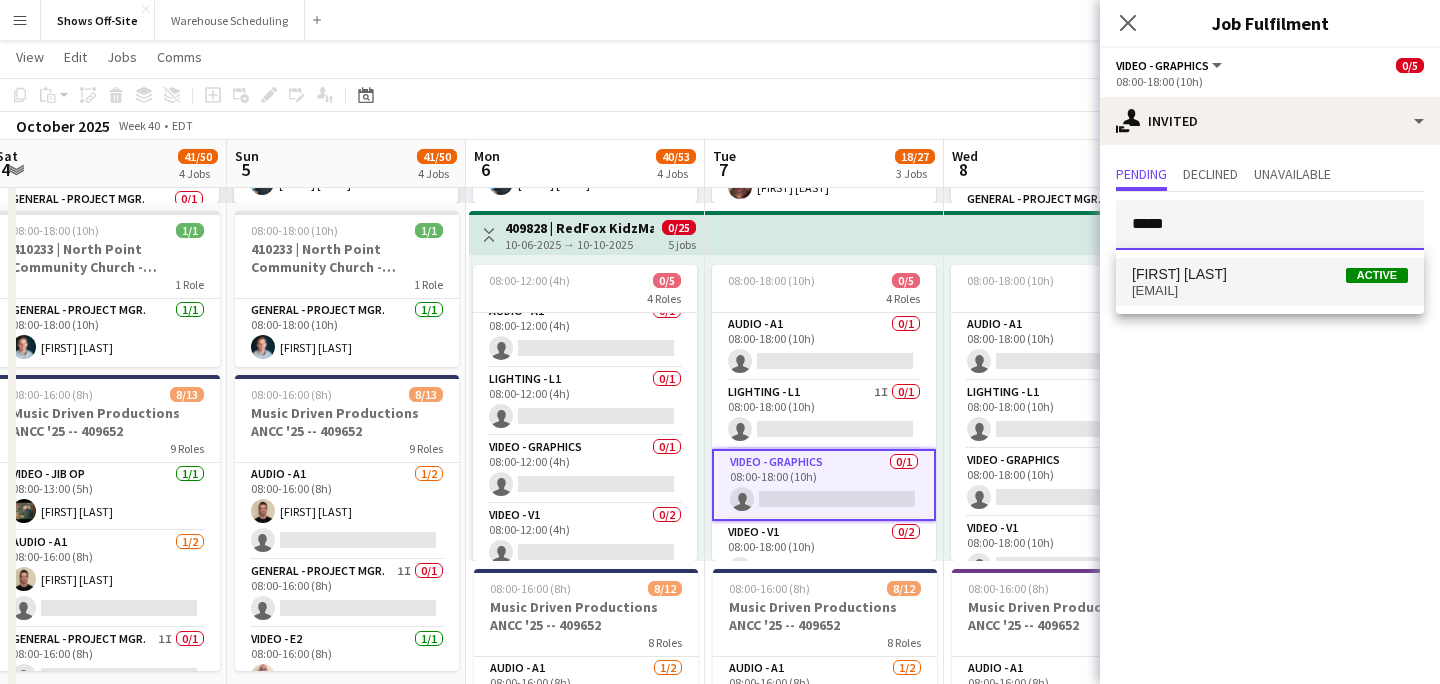 type on "*****" 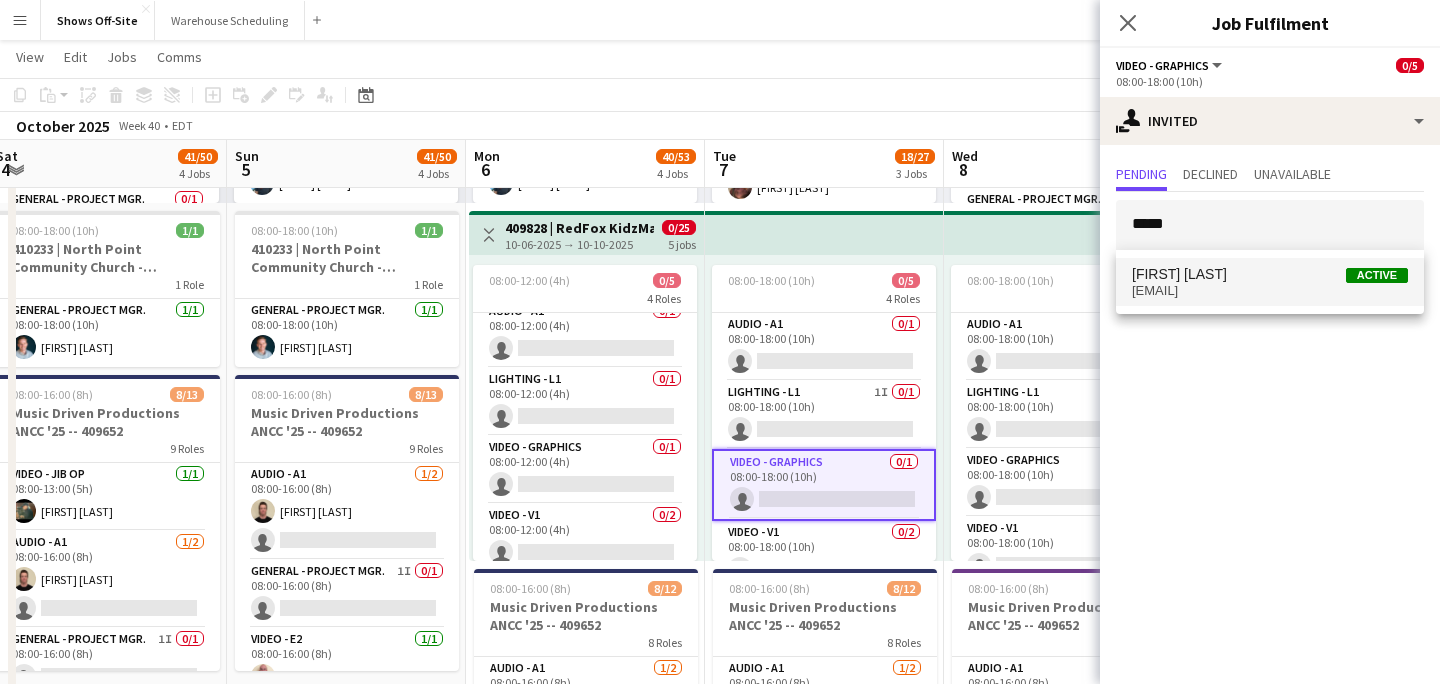 click on "[EMAIL]" at bounding box center [1270, 291] 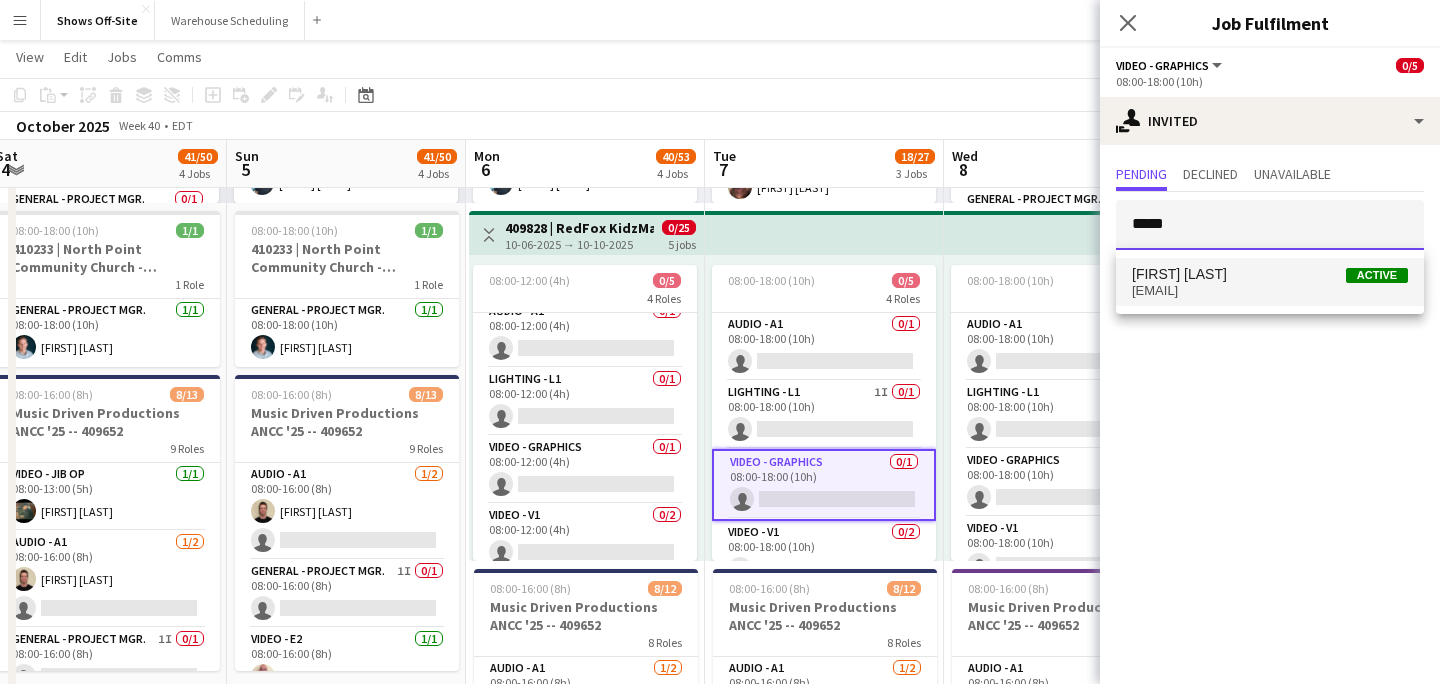 type 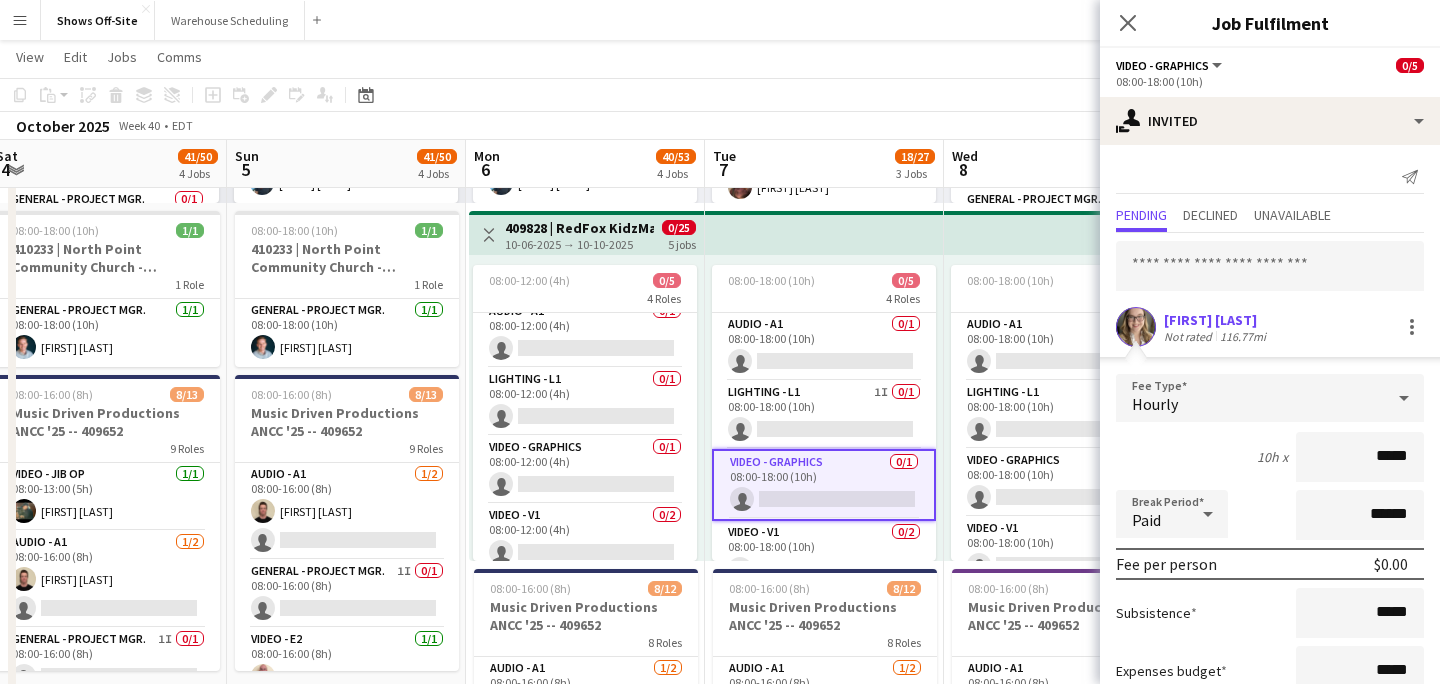 scroll, scrollTop: 137, scrollLeft: 0, axis: vertical 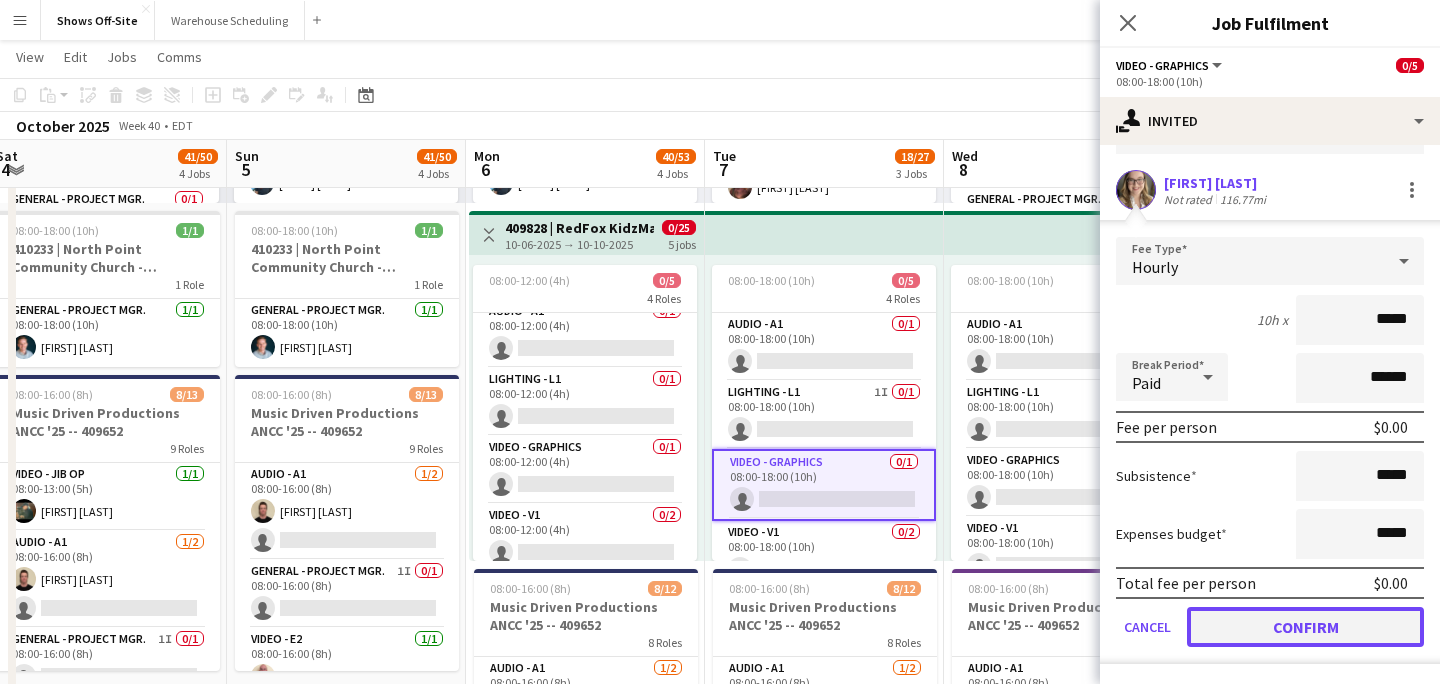 click on "Confirm" 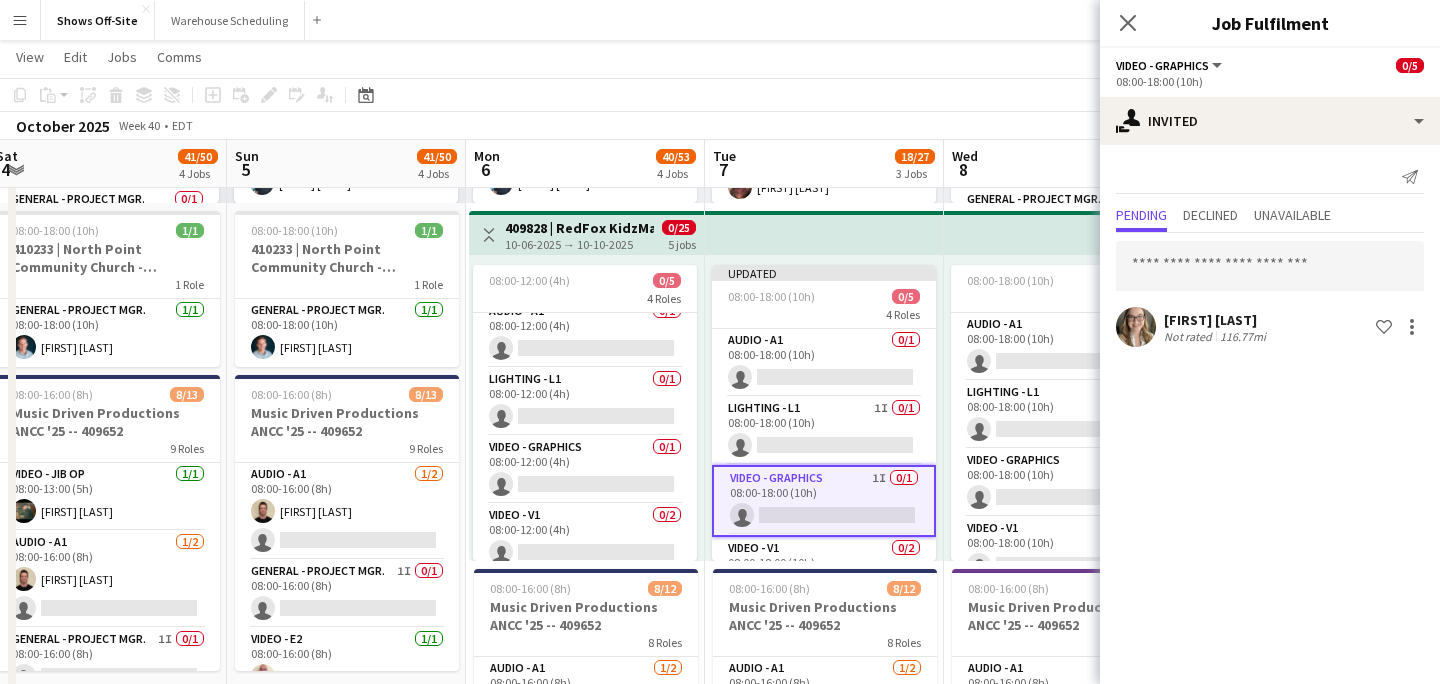 scroll, scrollTop: 0, scrollLeft: 0, axis: both 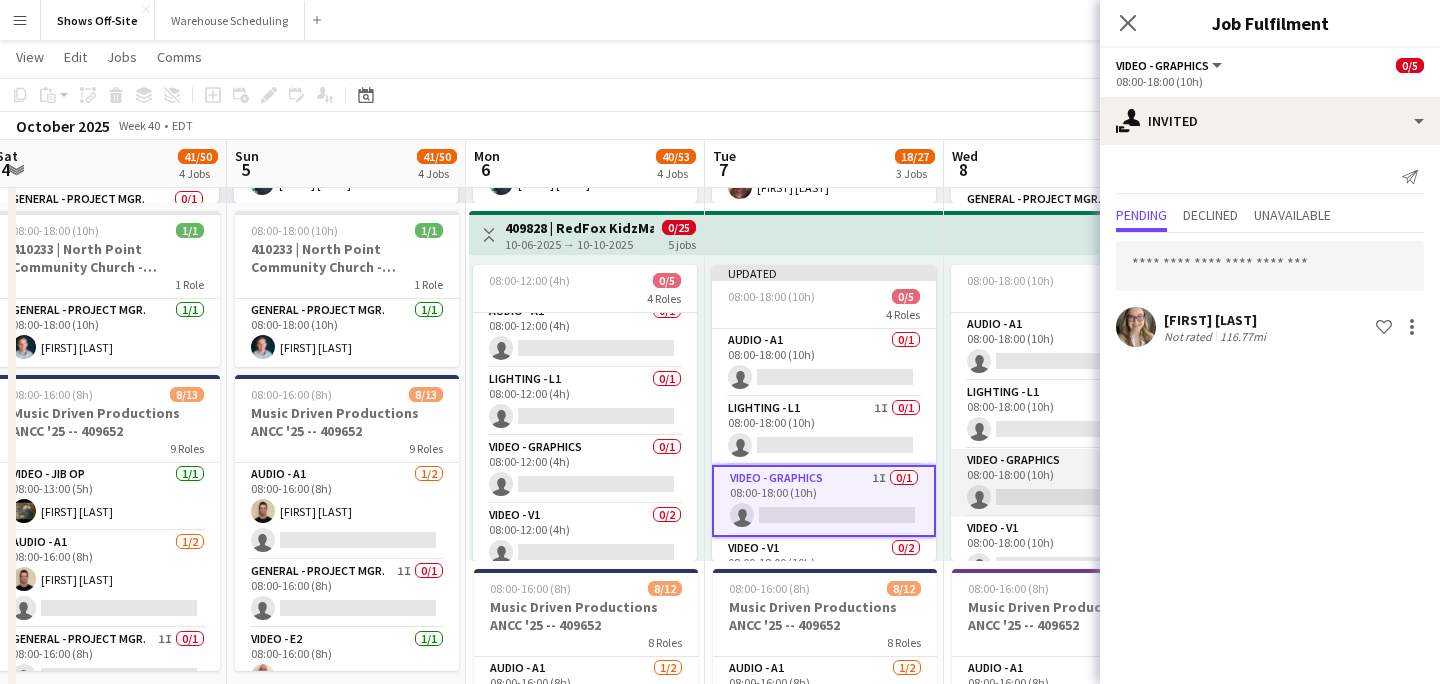 click on "Video - Graphics   0/1   08:00-18:00 (10h)
single-neutral-actions" at bounding box center [1063, 483] 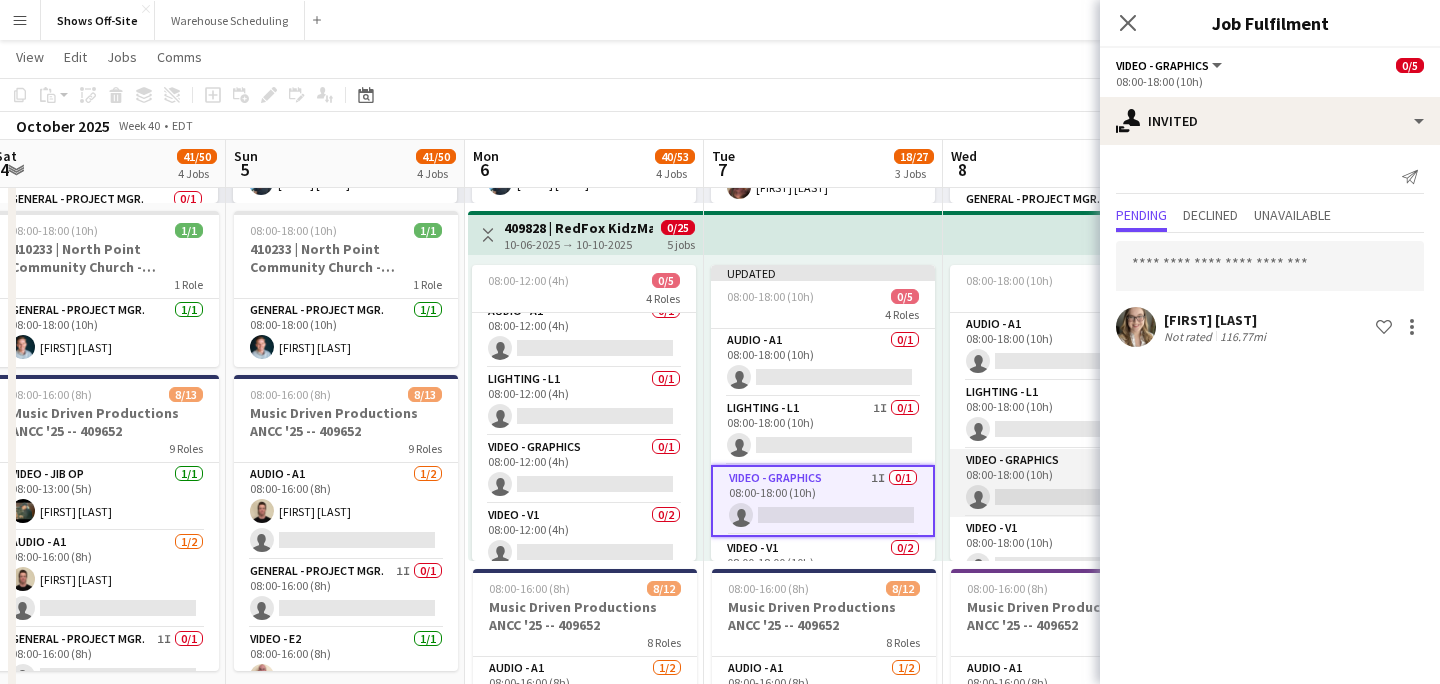 scroll, scrollTop: 57, scrollLeft: 0, axis: vertical 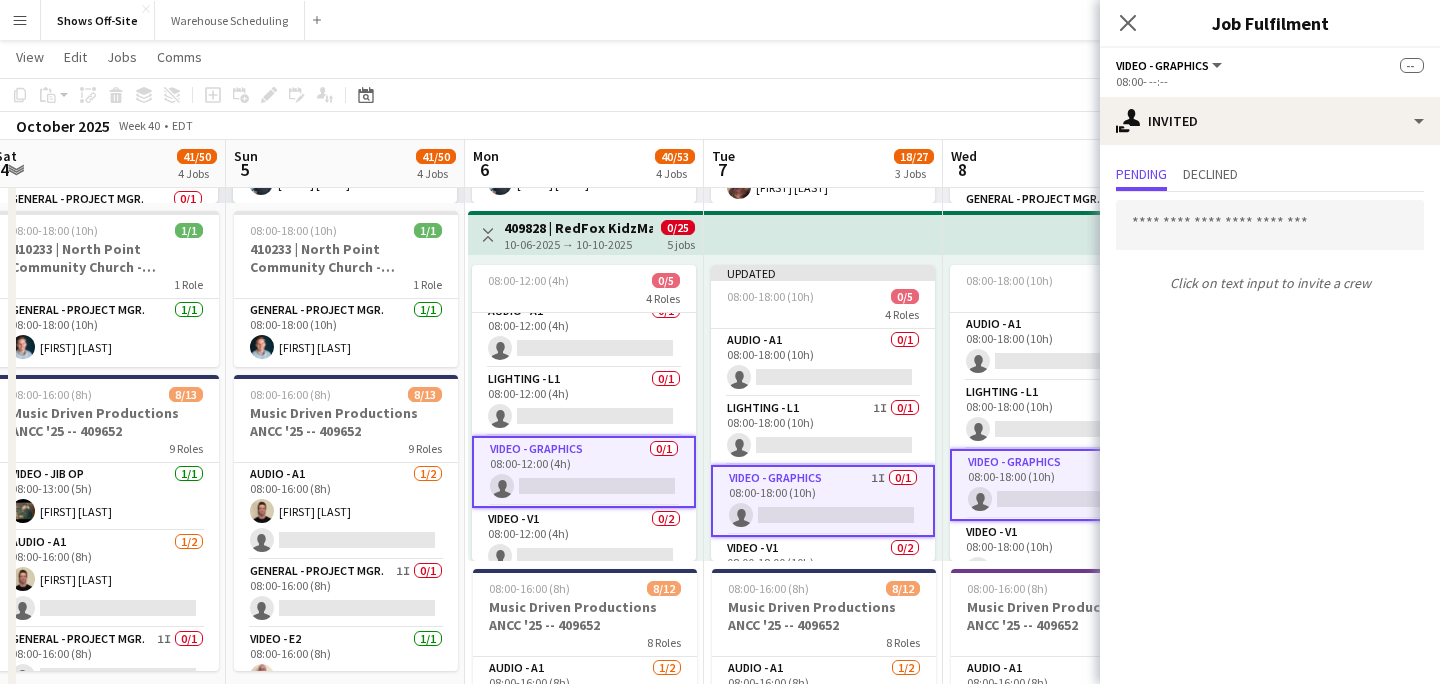 click on "Video - Graphics   0/1   08:00-18:00 (10h)
single-neutral-actions" at bounding box center (1062, 485) 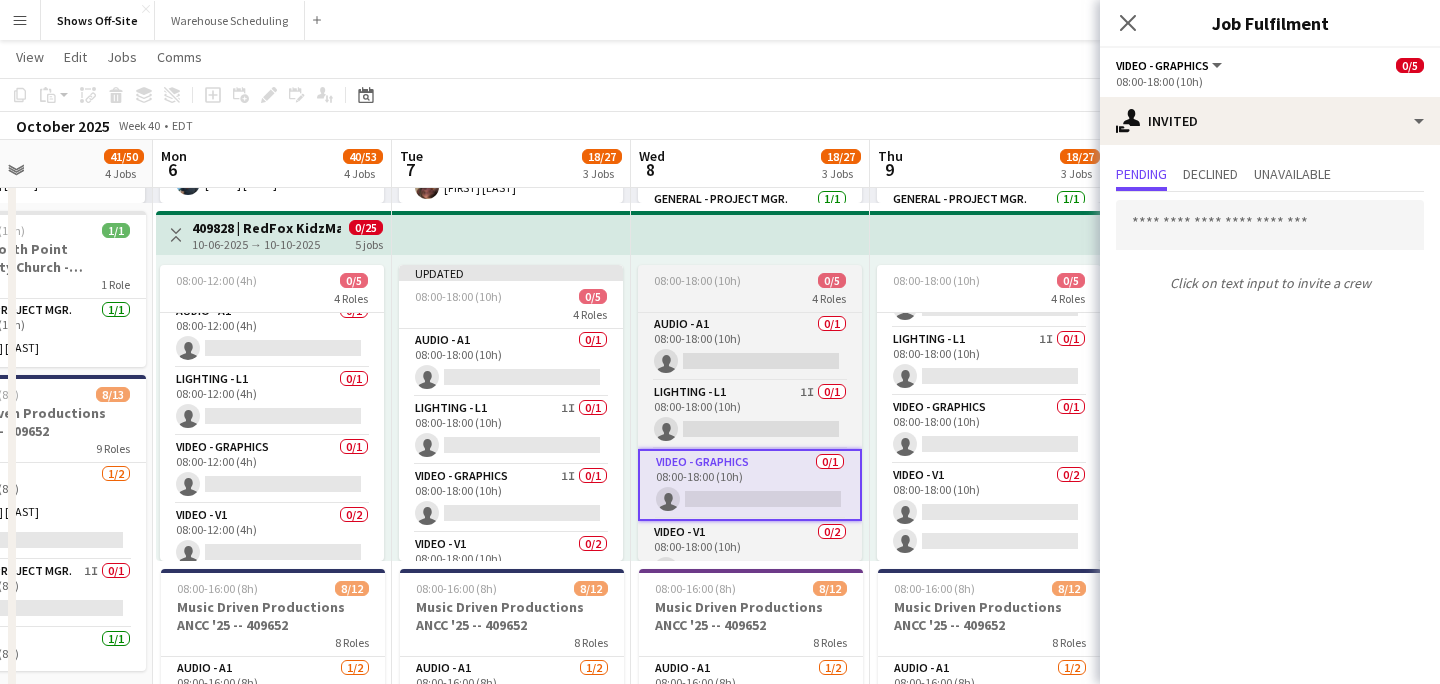 scroll, scrollTop: 0, scrollLeft: 822, axis: horizontal 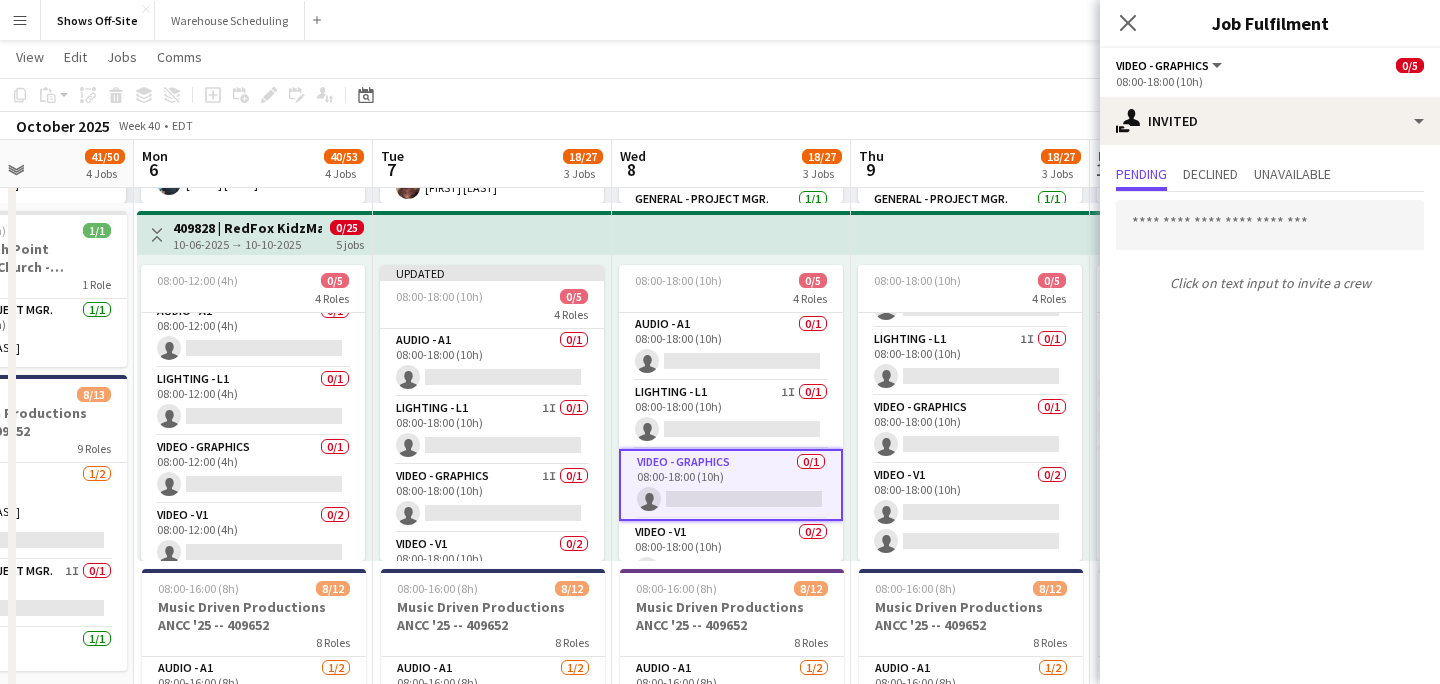 click on "Click on text input to invite a crew" at bounding box center (1270, 246) 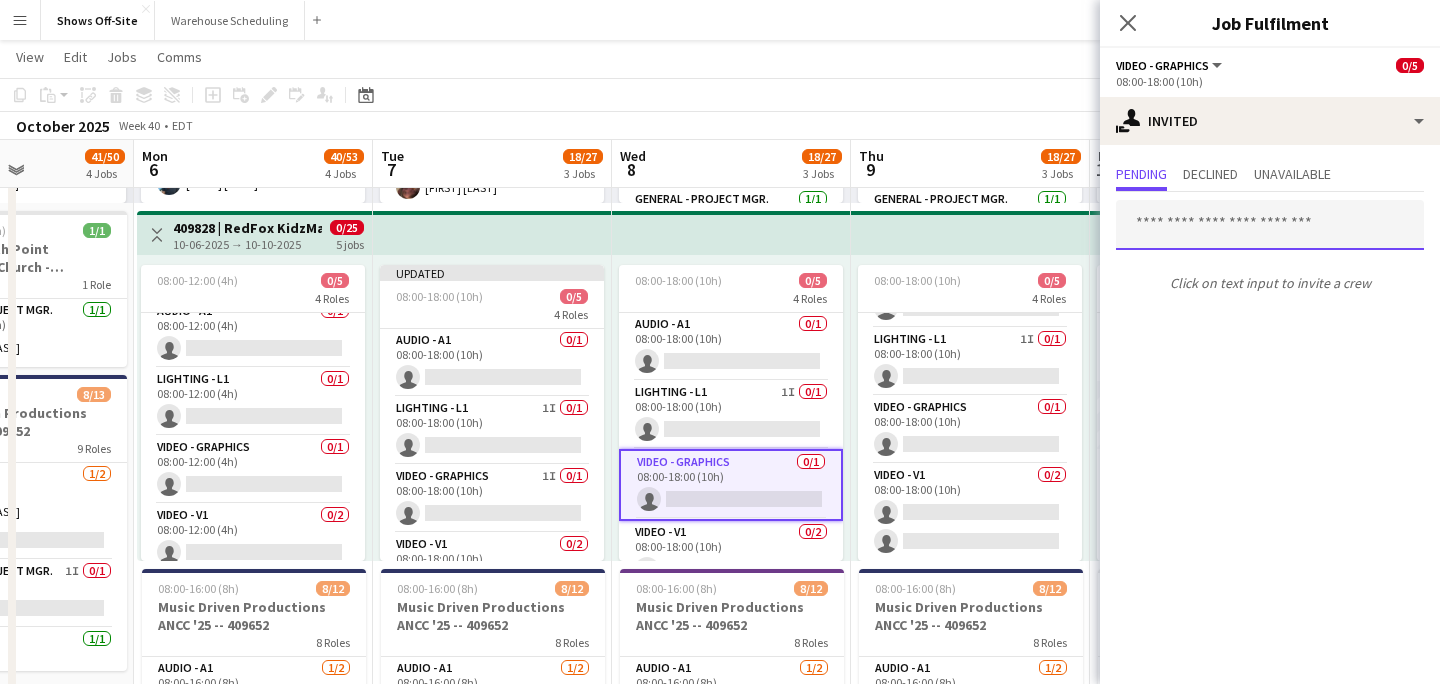 click at bounding box center [1270, 225] 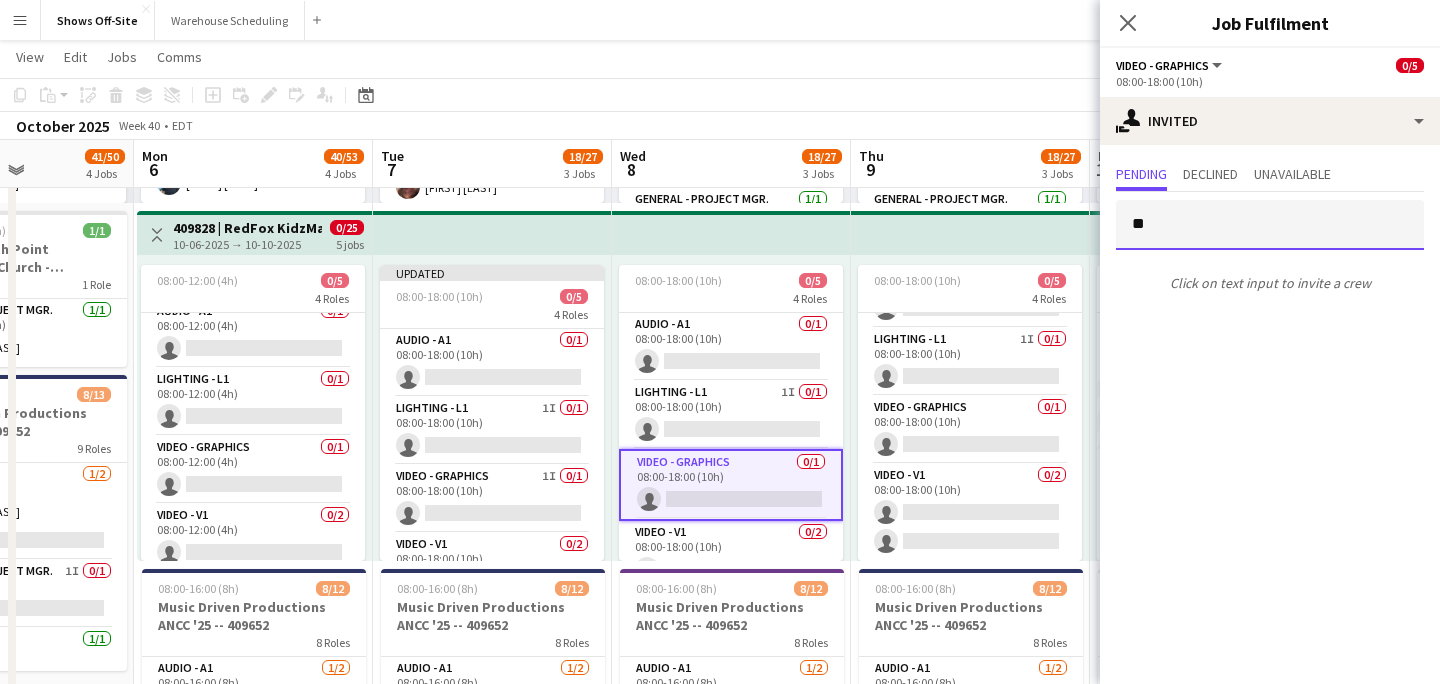 type on "*" 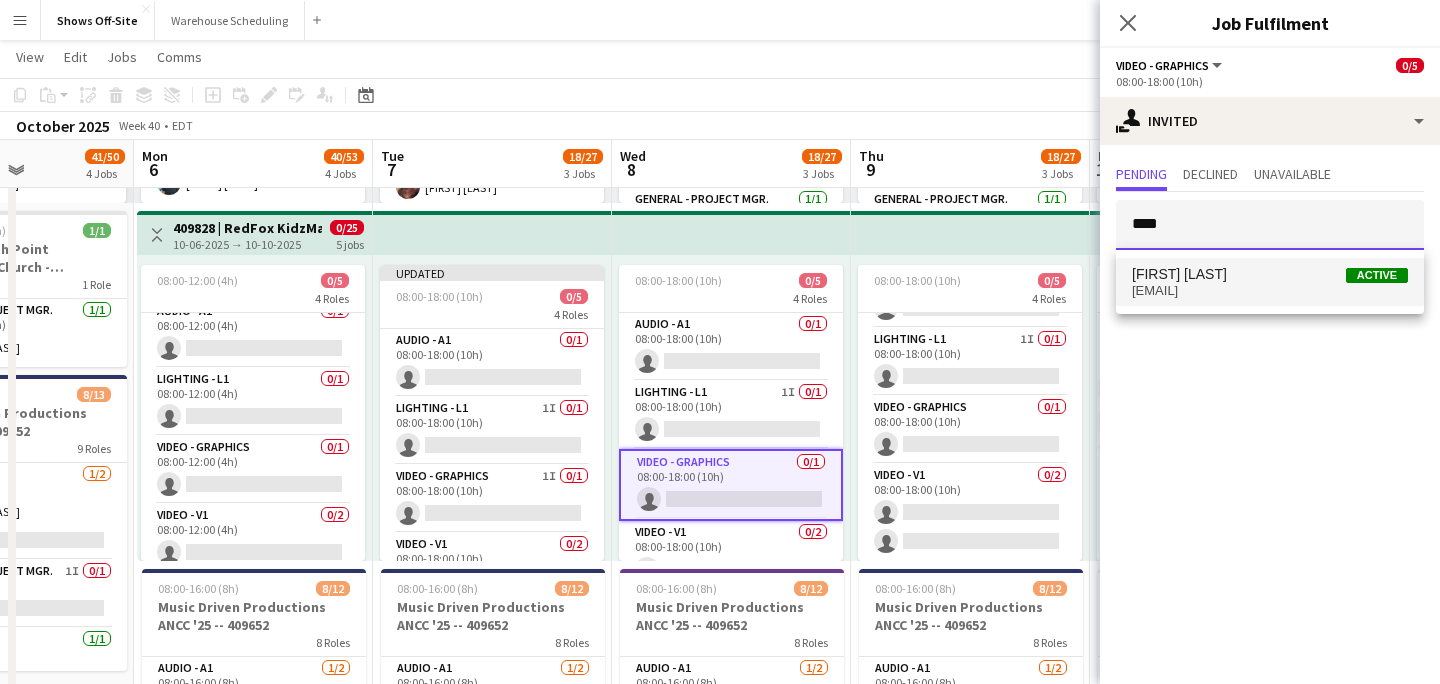 type on "****" 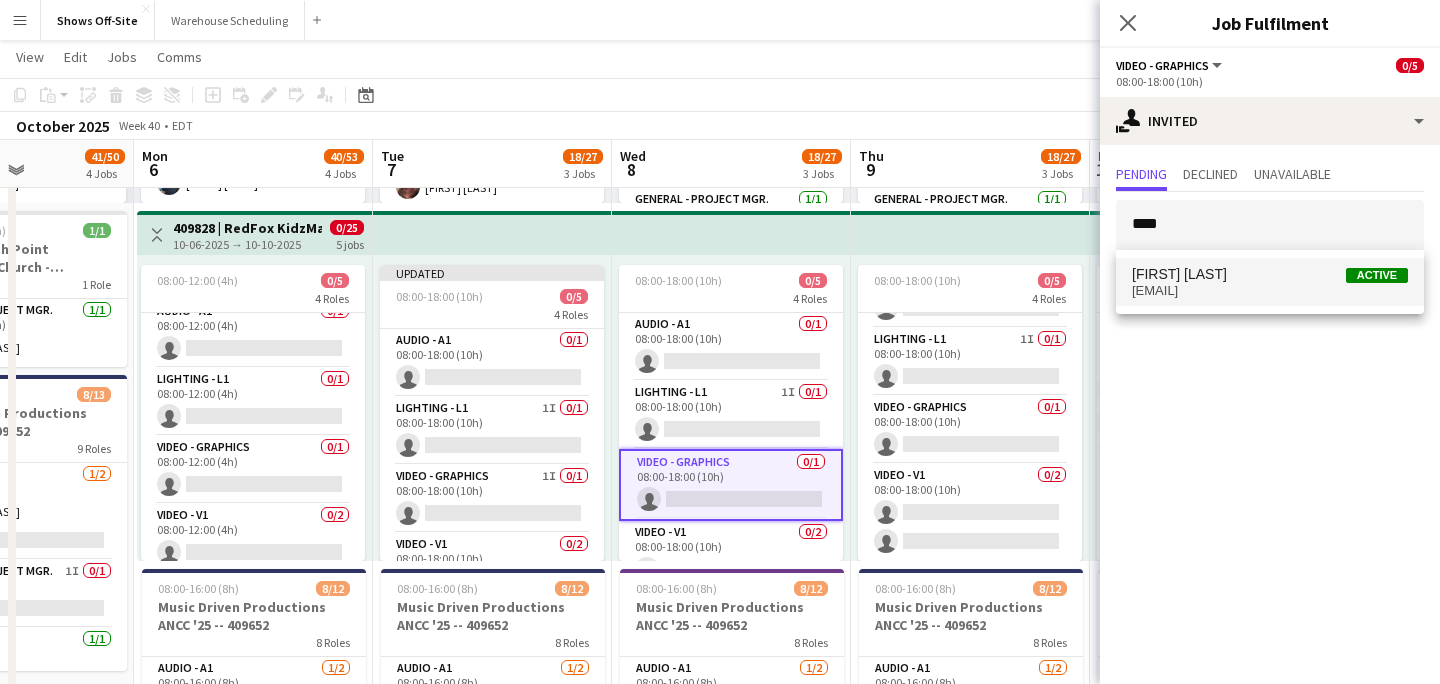 click on "[EMAIL]" at bounding box center [1270, 291] 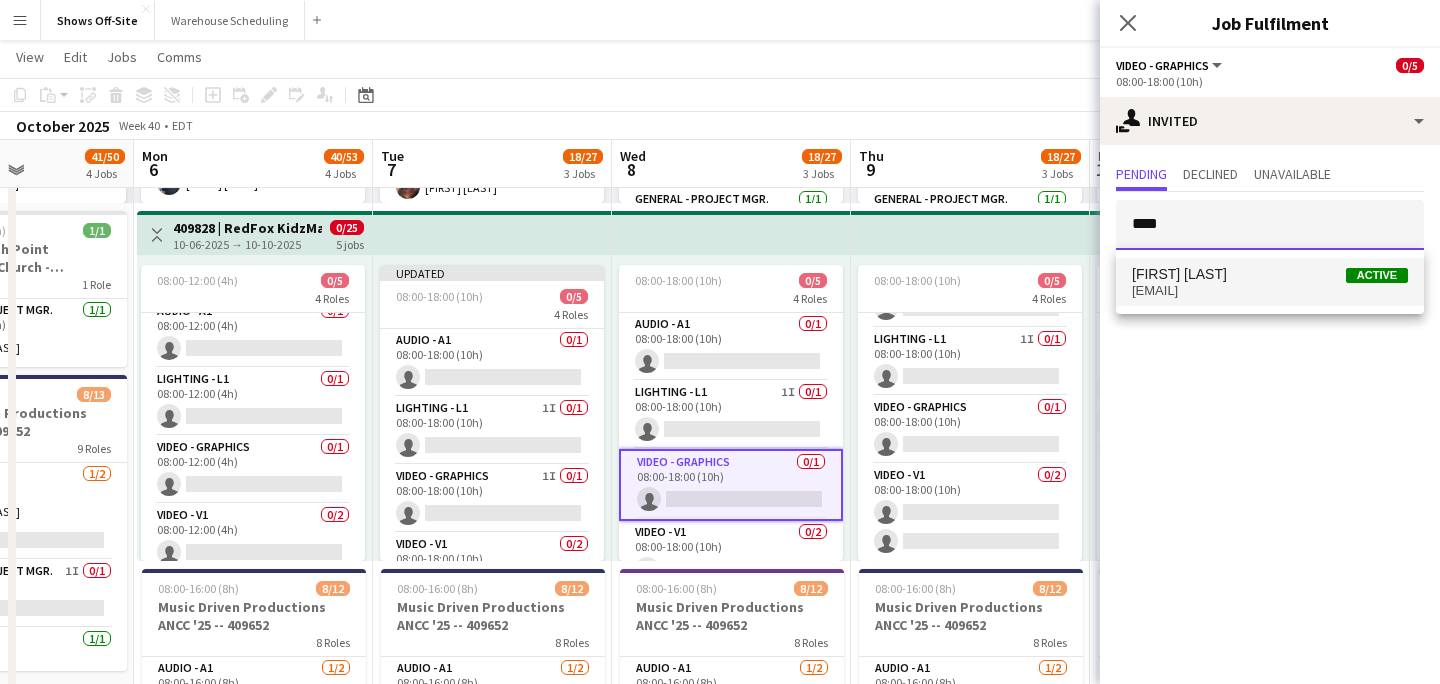 type 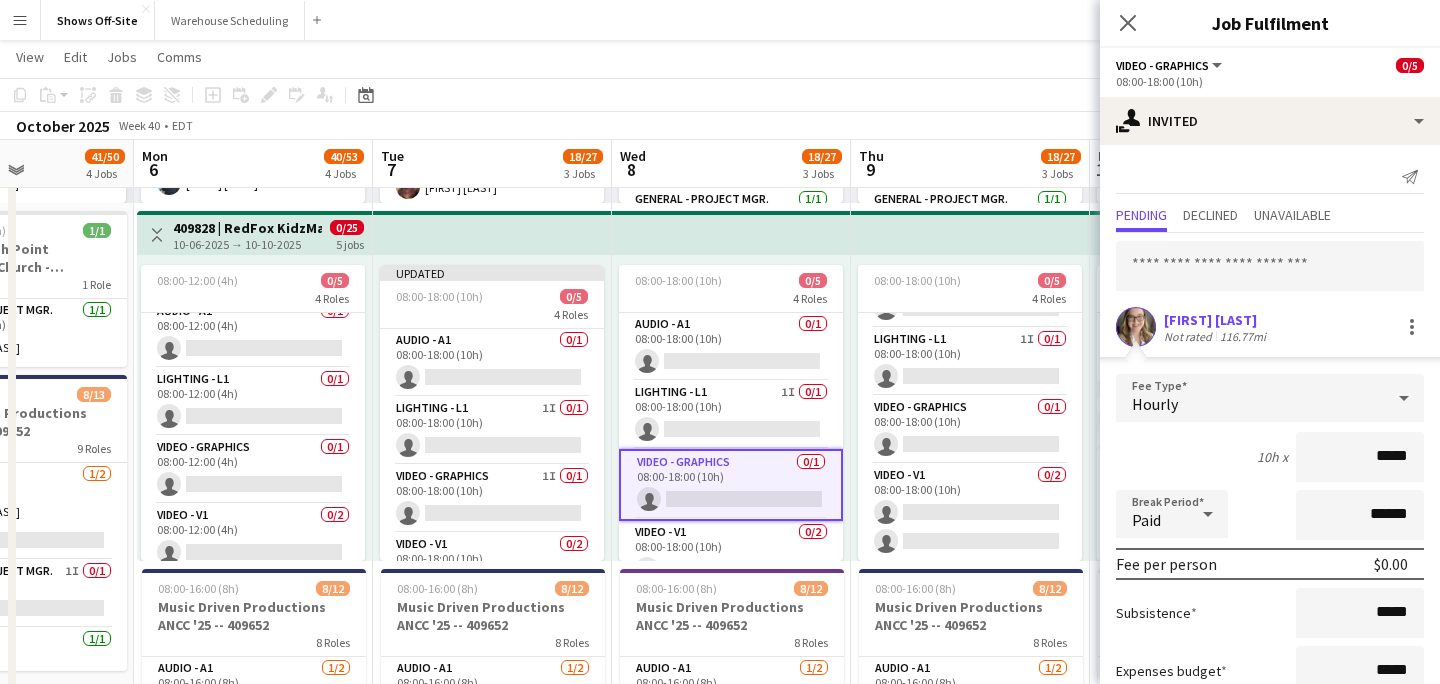 scroll, scrollTop: 137, scrollLeft: 0, axis: vertical 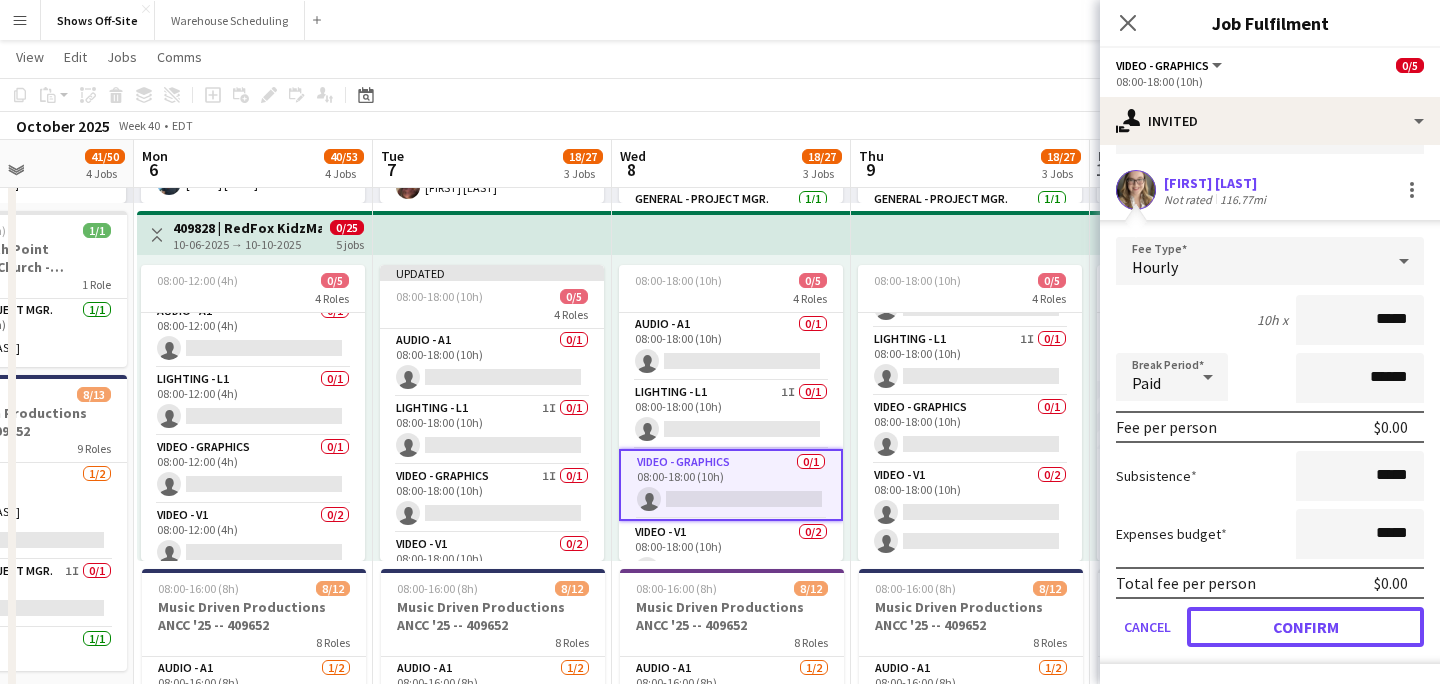 click on "Confirm" 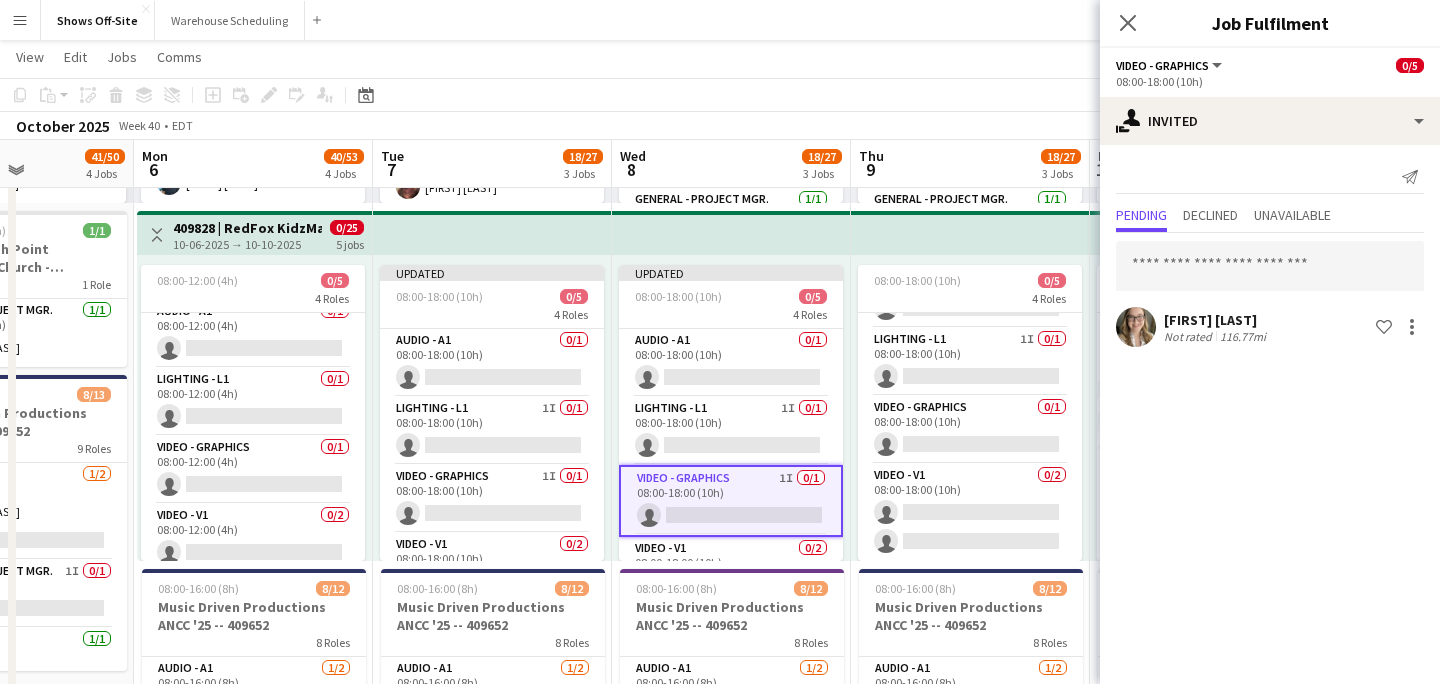 scroll, scrollTop: 0, scrollLeft: 0, axis: both 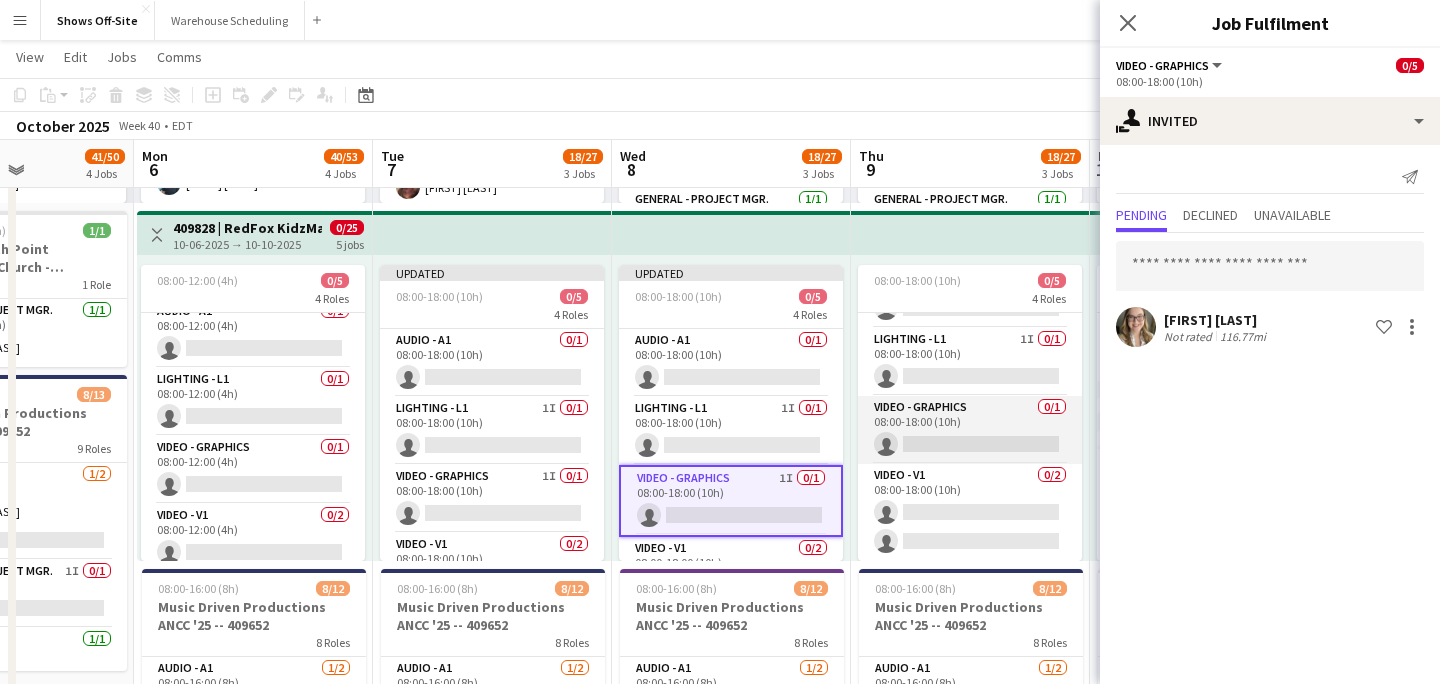 click on "Video - Graphics   0/1   08:00-18:00 (10h)
single-neutral-actions" at bounding box center (970, 430) 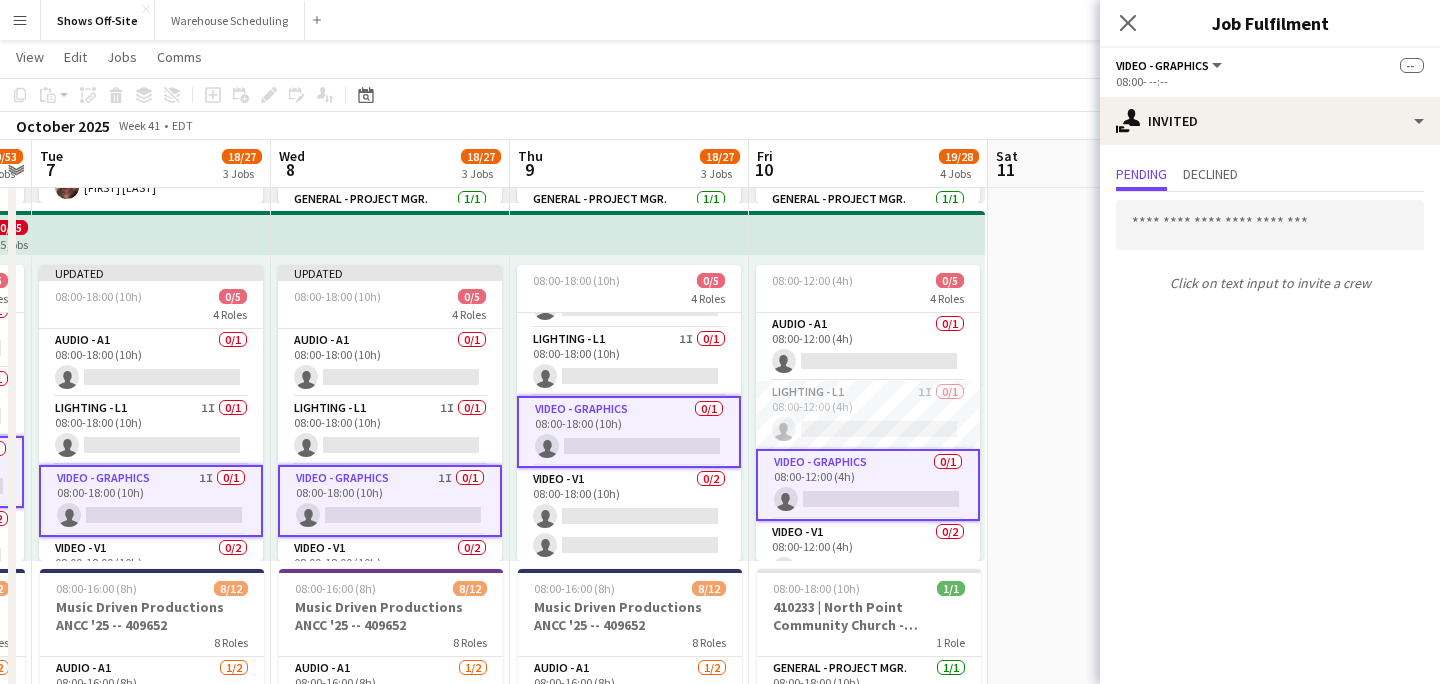 scroll, scrollTop: 0, scrollLeft: 686, axis: horizontal 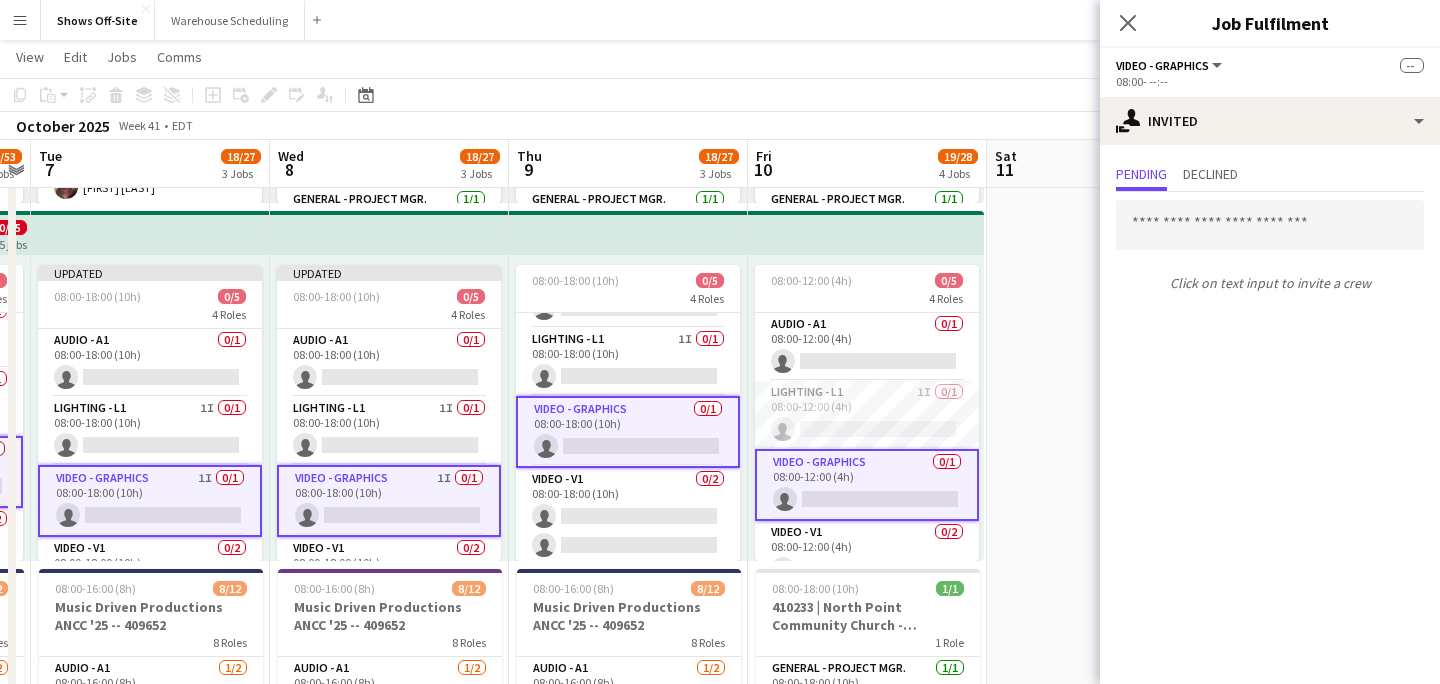 click on "Video - Graphics   0/1   08:00-18:00 (10h)
single-neutral-actions" at bounding box center [628, 432] 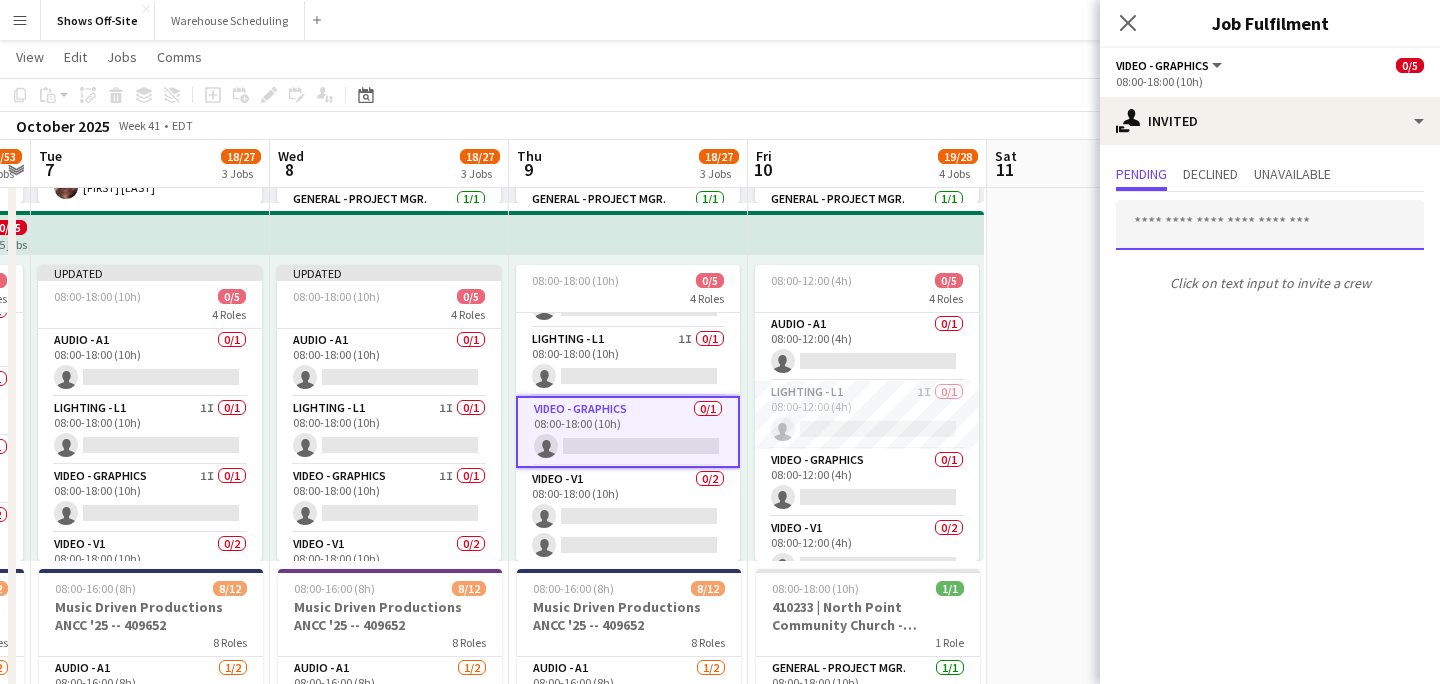 click at bounding box center [1270, 225] 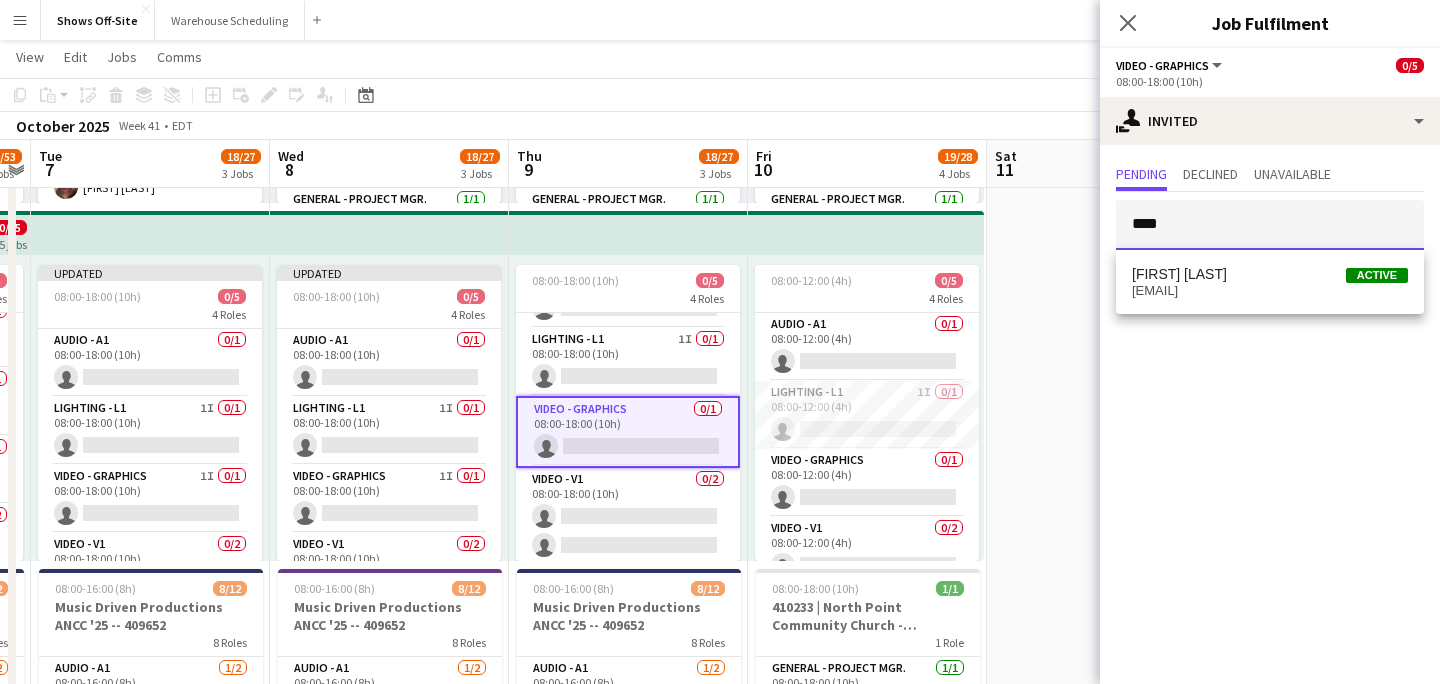 type on "****" 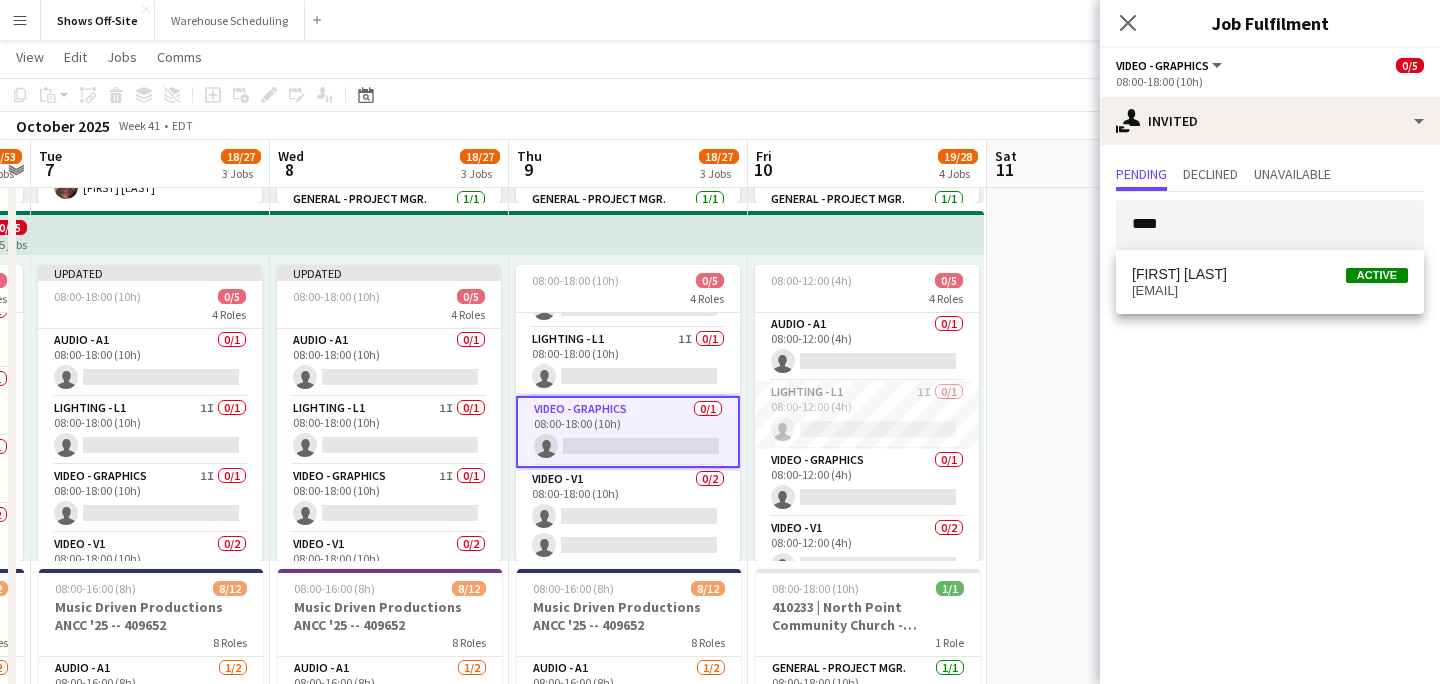 click on "[FIRST] [LAST]" at bounding box center [1179, 274] 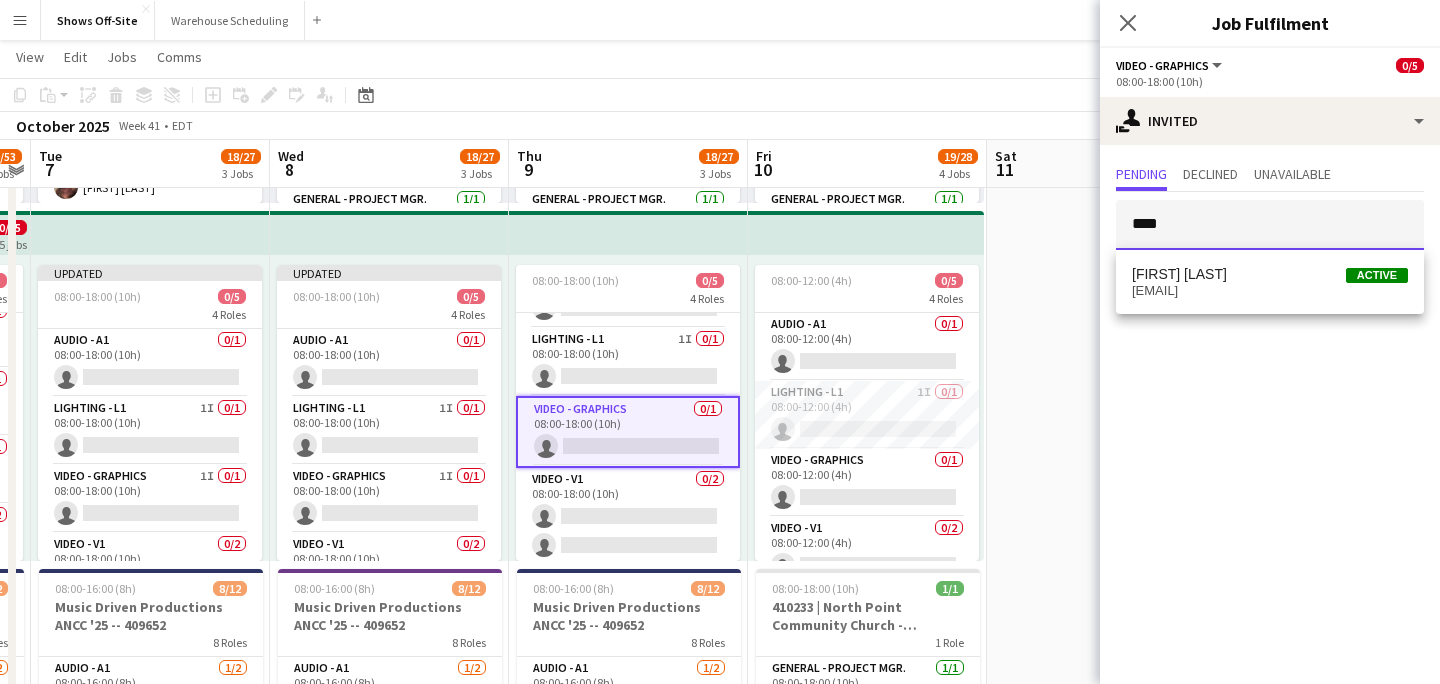 type 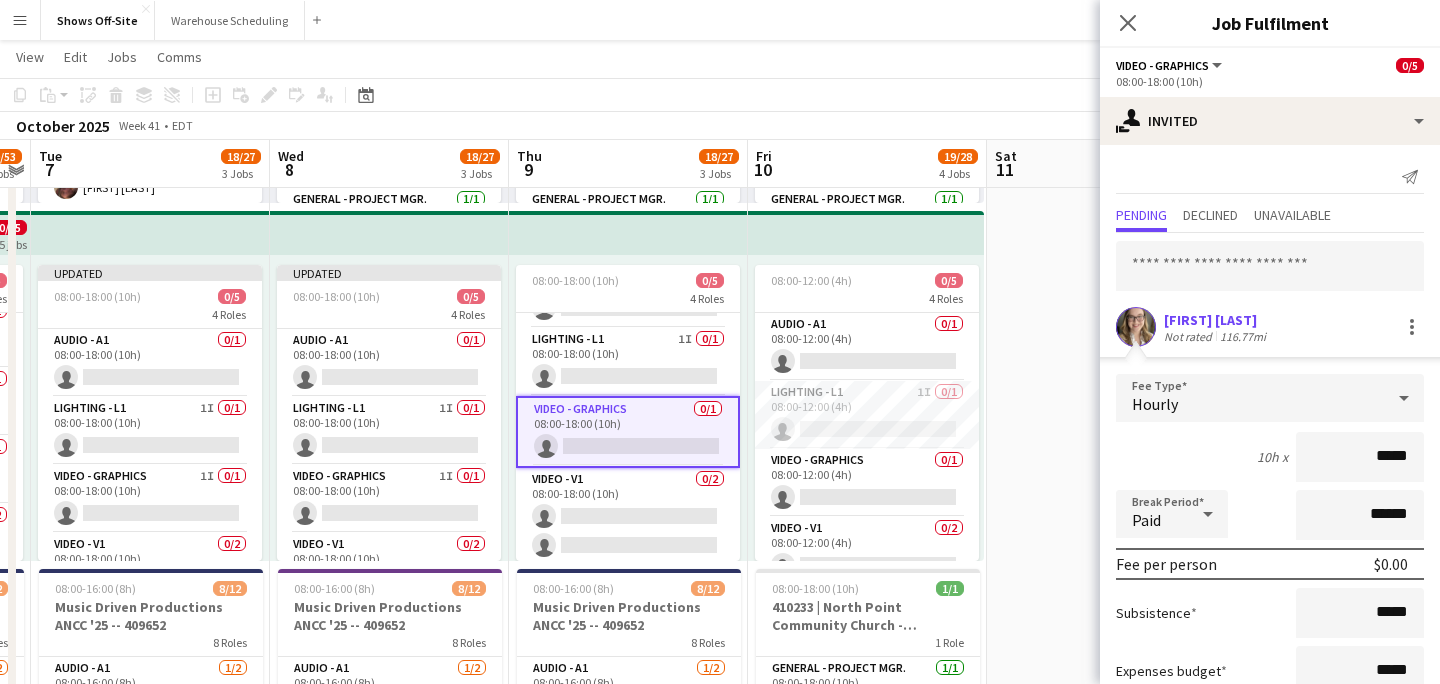 scroll, scrollTop: 137, scrollLeft: 0, axis: vertical 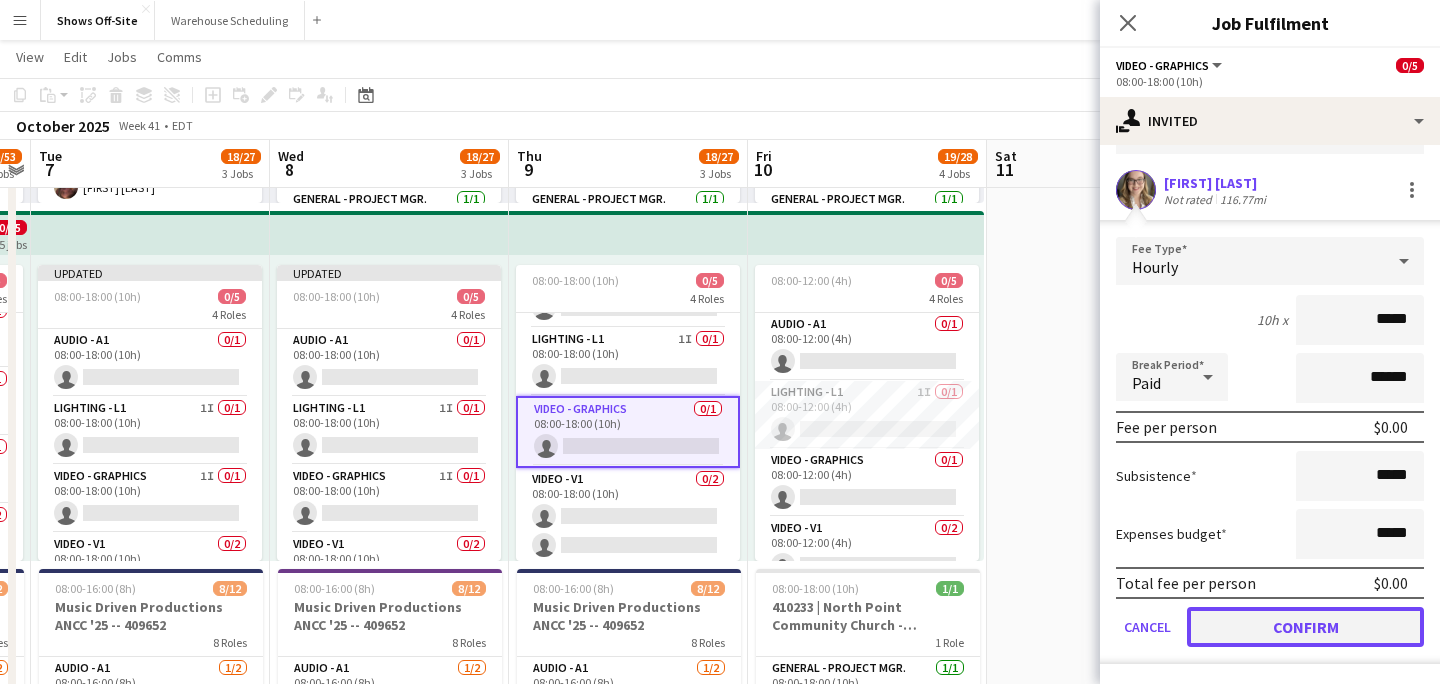 click on "Confirm" 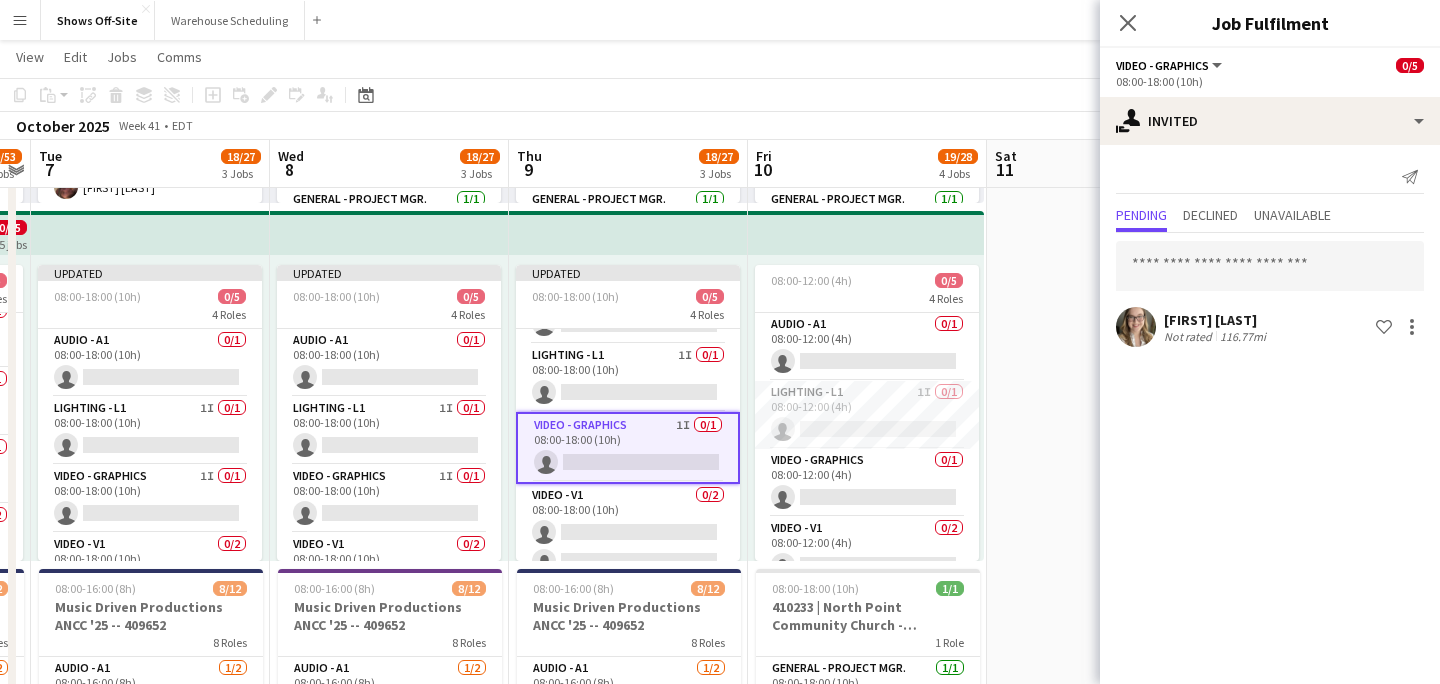 scroll, scrollTop: 0, scrollLeft: 0, axis: both 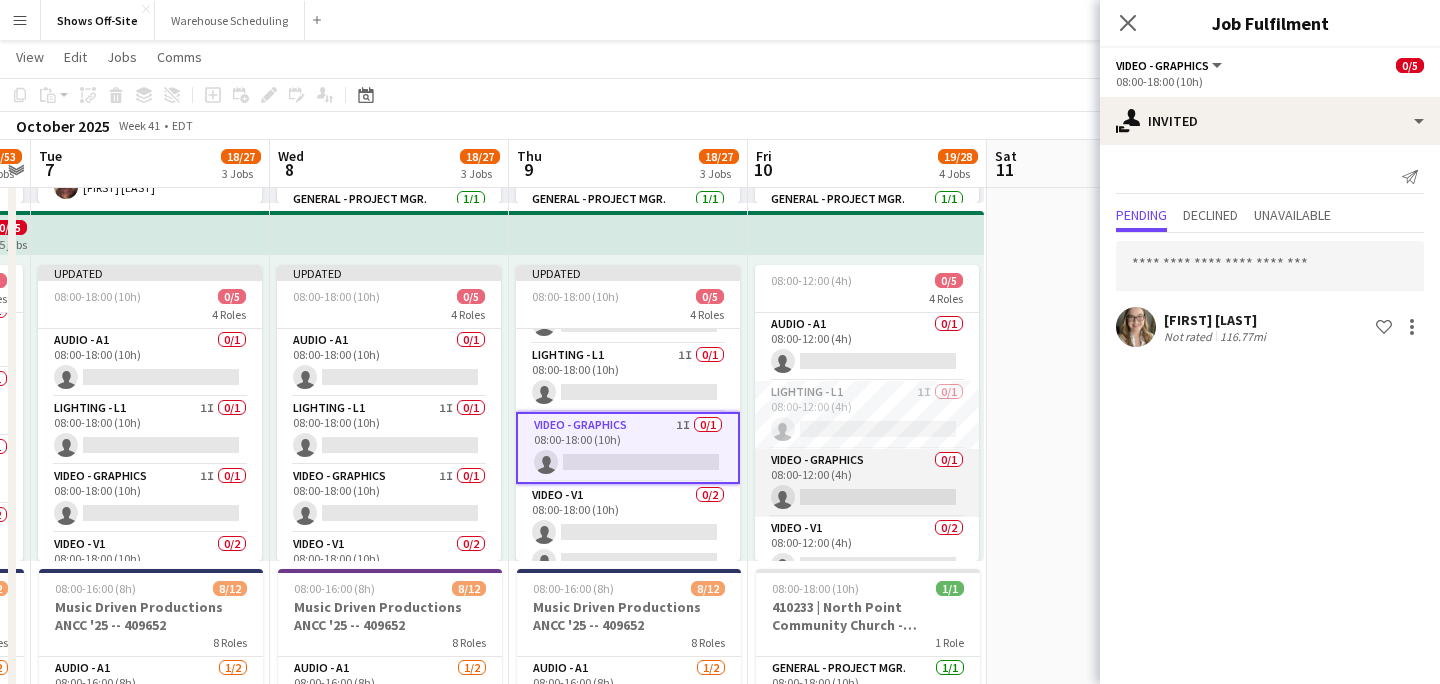 click on "Video - Graphics   0/1   08:00-12:00 (4h)
single-neutral-actions" at bounding box center [867, 483] 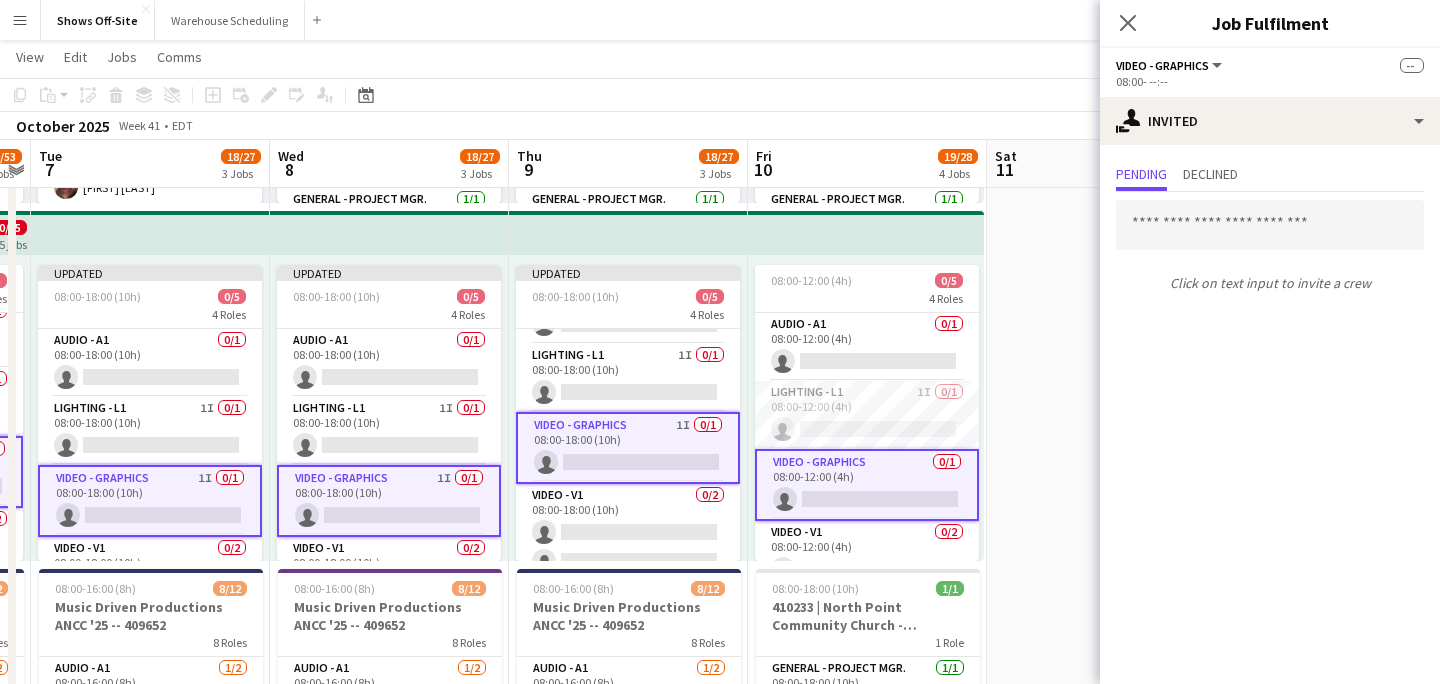 click on "Video - Graphics   0/1   08:00-12:00 (4h)
single-neutral-actions" at bounding box center [867, 485] 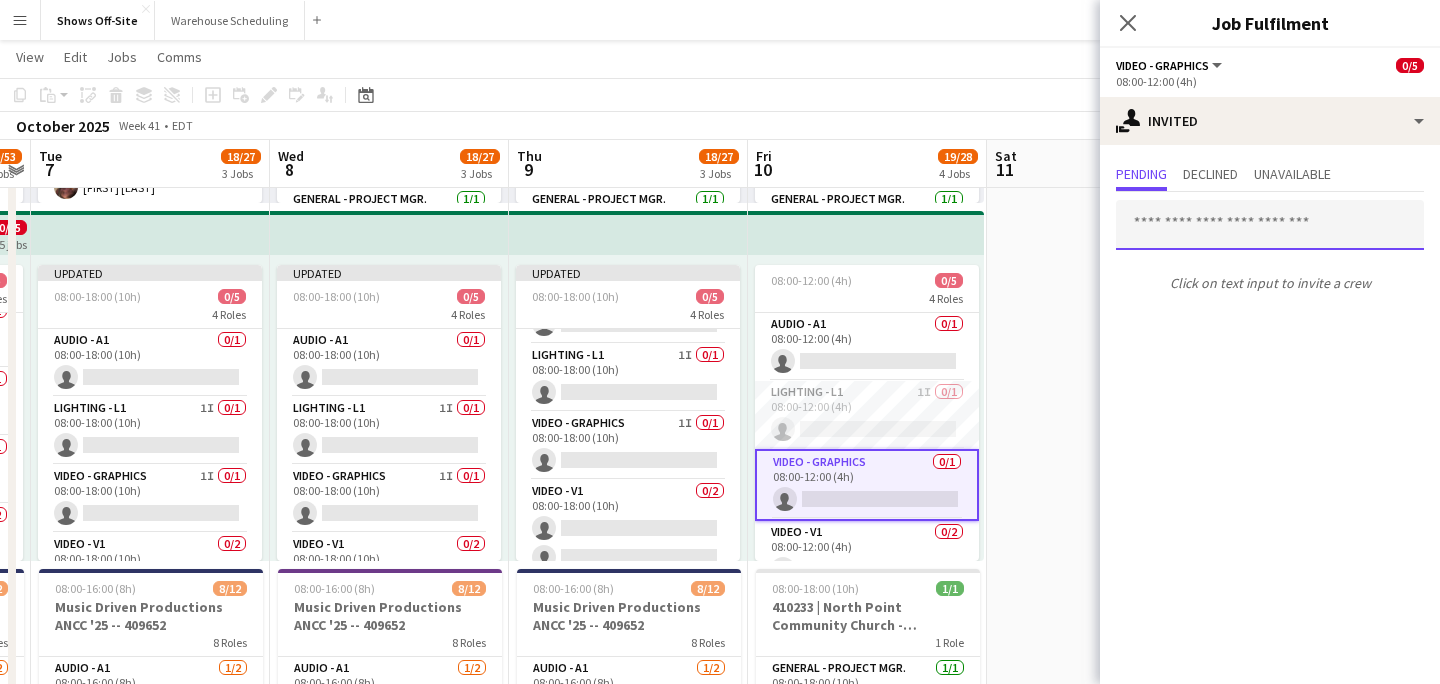 click at bounding box center [1270, 225] 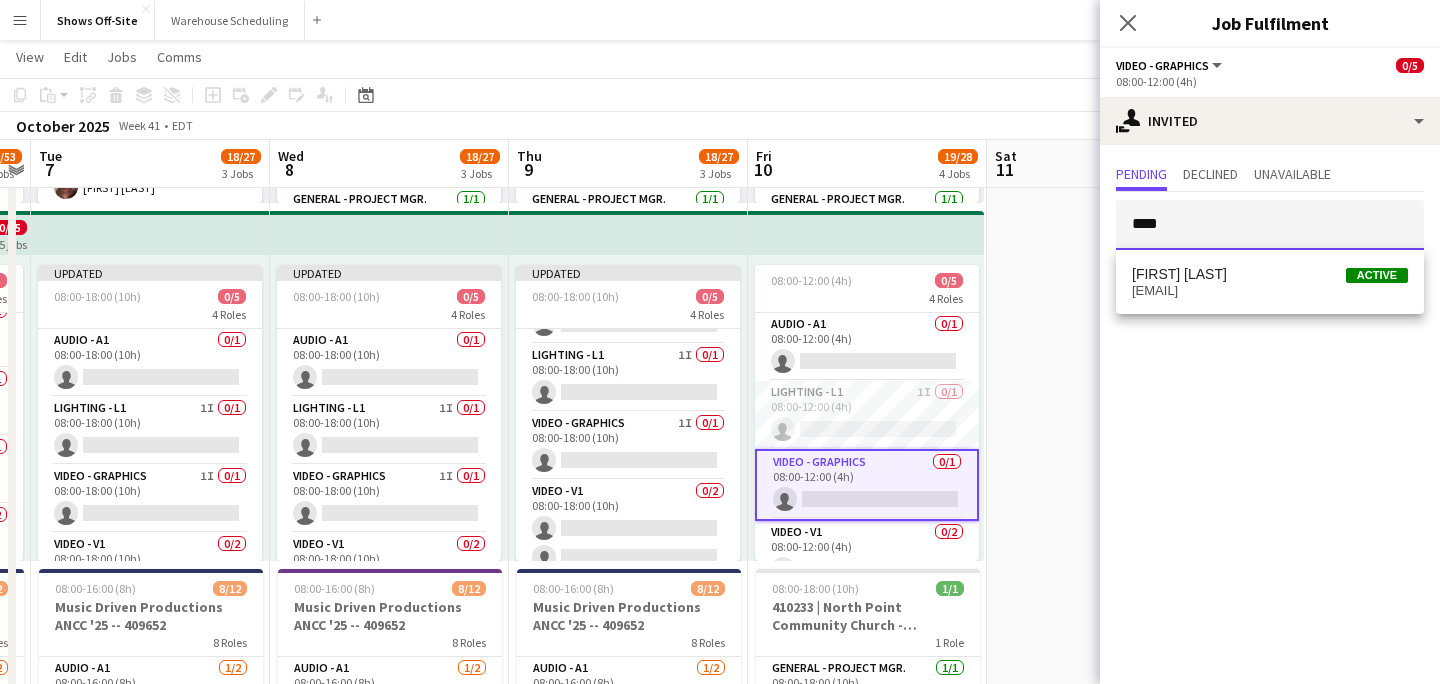 click on "****" at bounding box center [1270, 225] 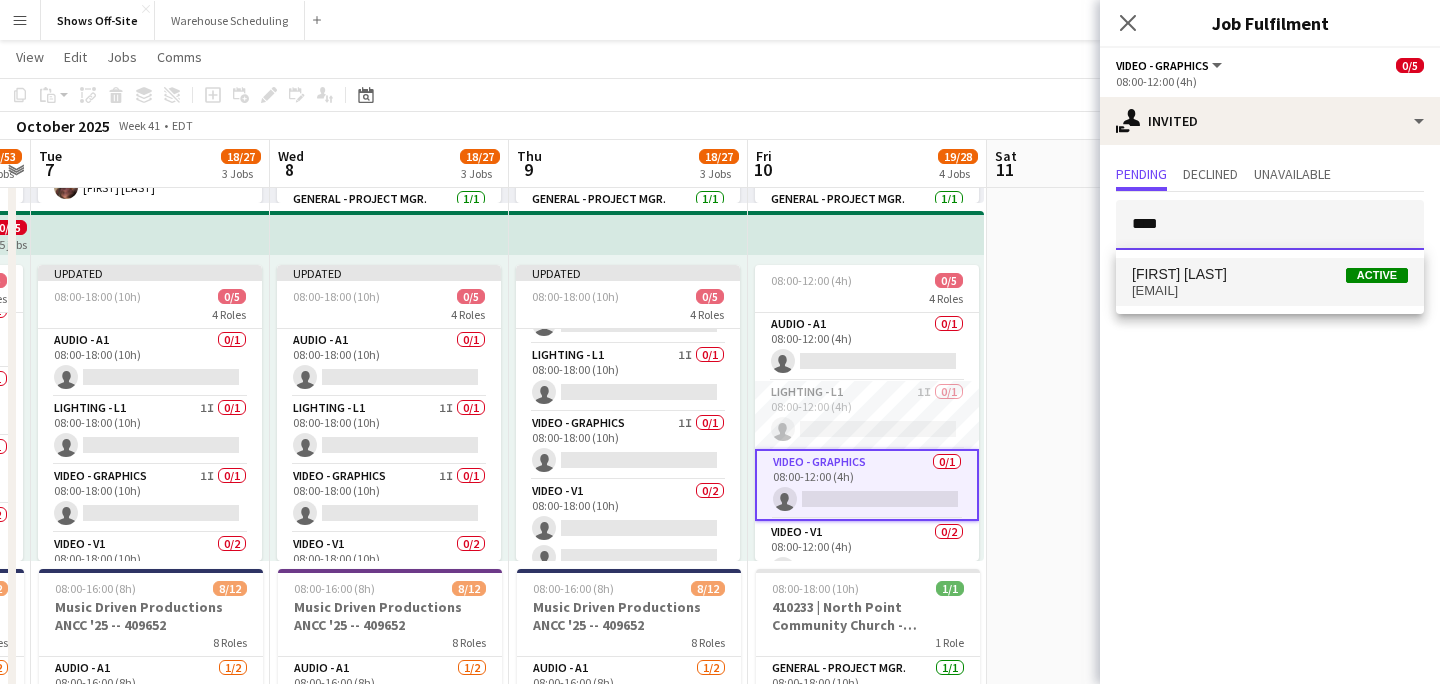 type on "****" 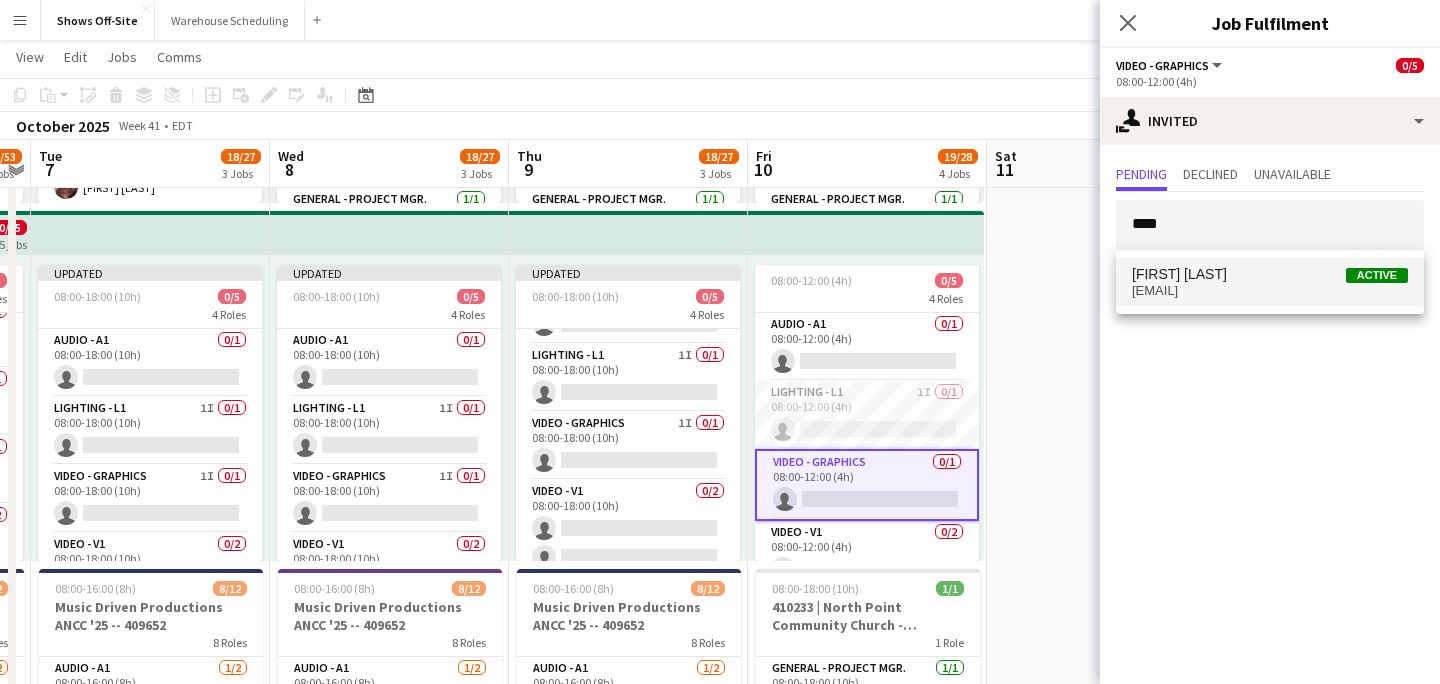 click on "[FIRST] [LAST] Active [EMAIL]" at bounding box center (1270, 282) 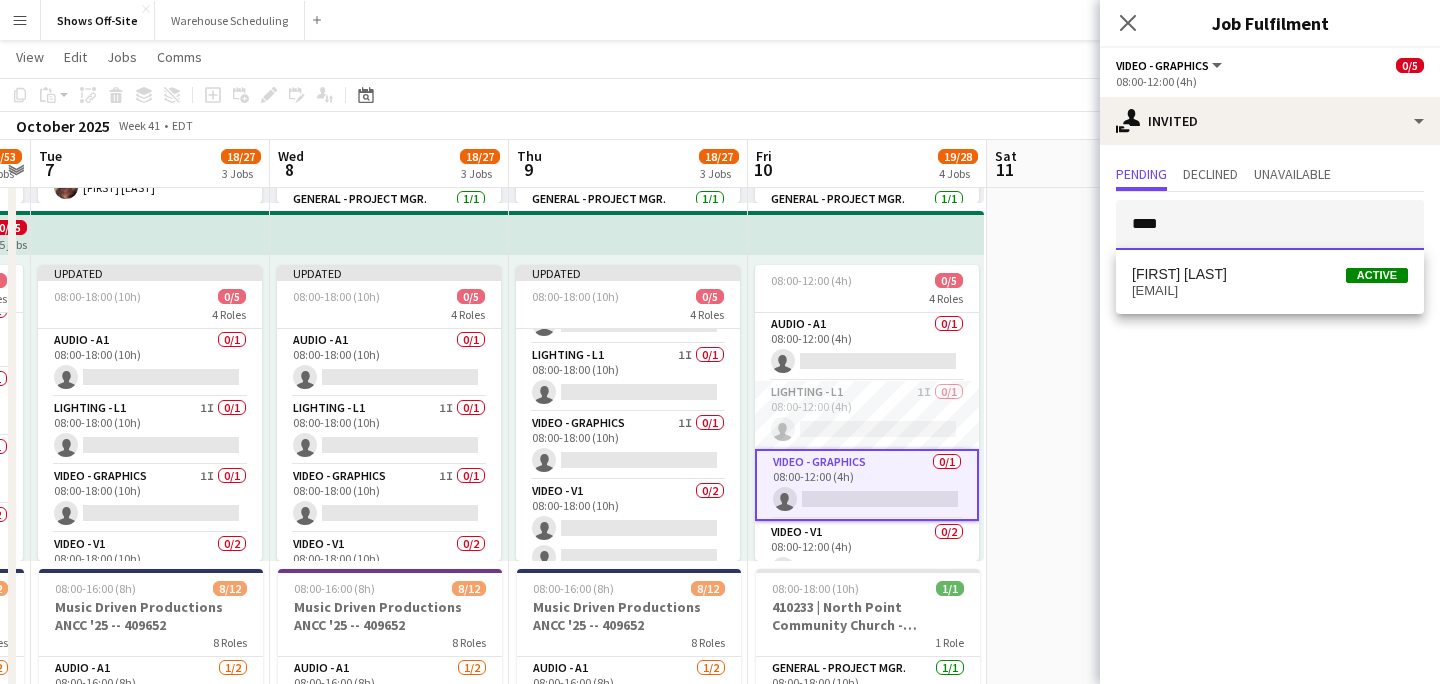 type 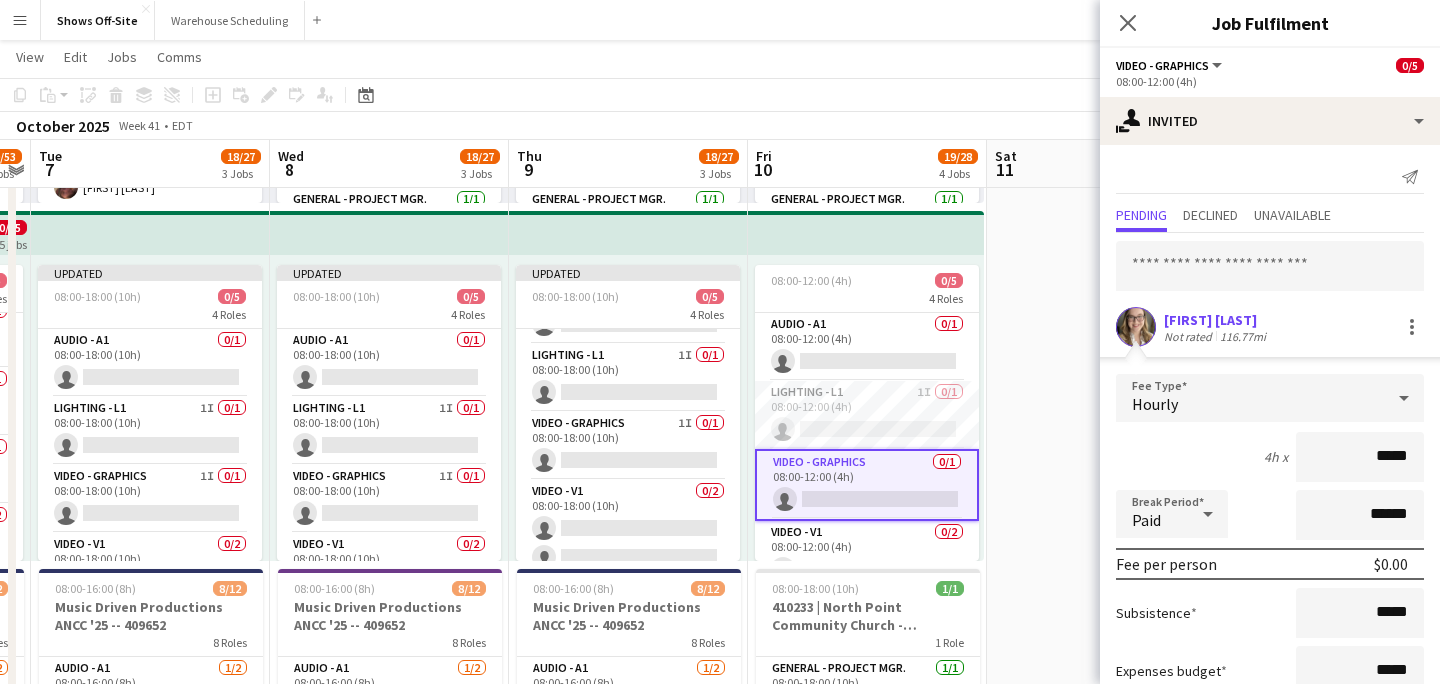 scroll, scrollTop: 137, scrollLeft: 0, axis: vertical 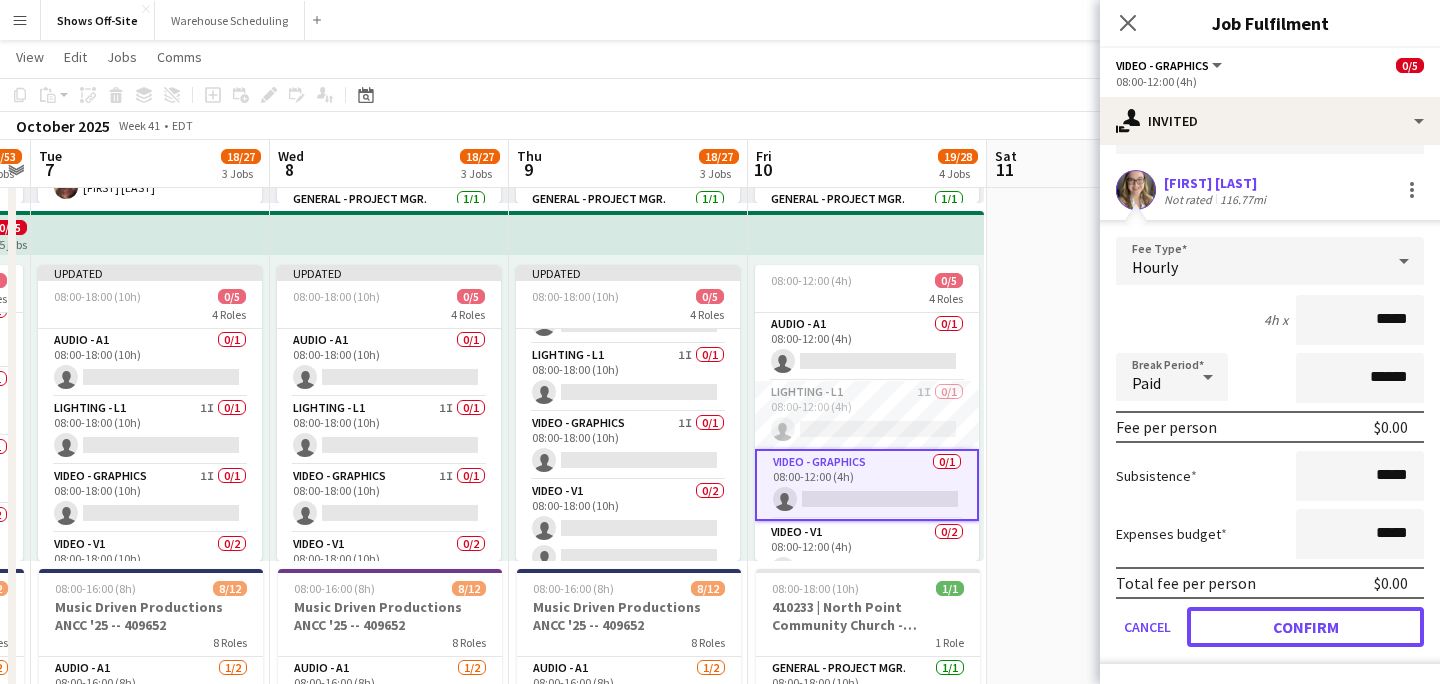 click on "Confirm" 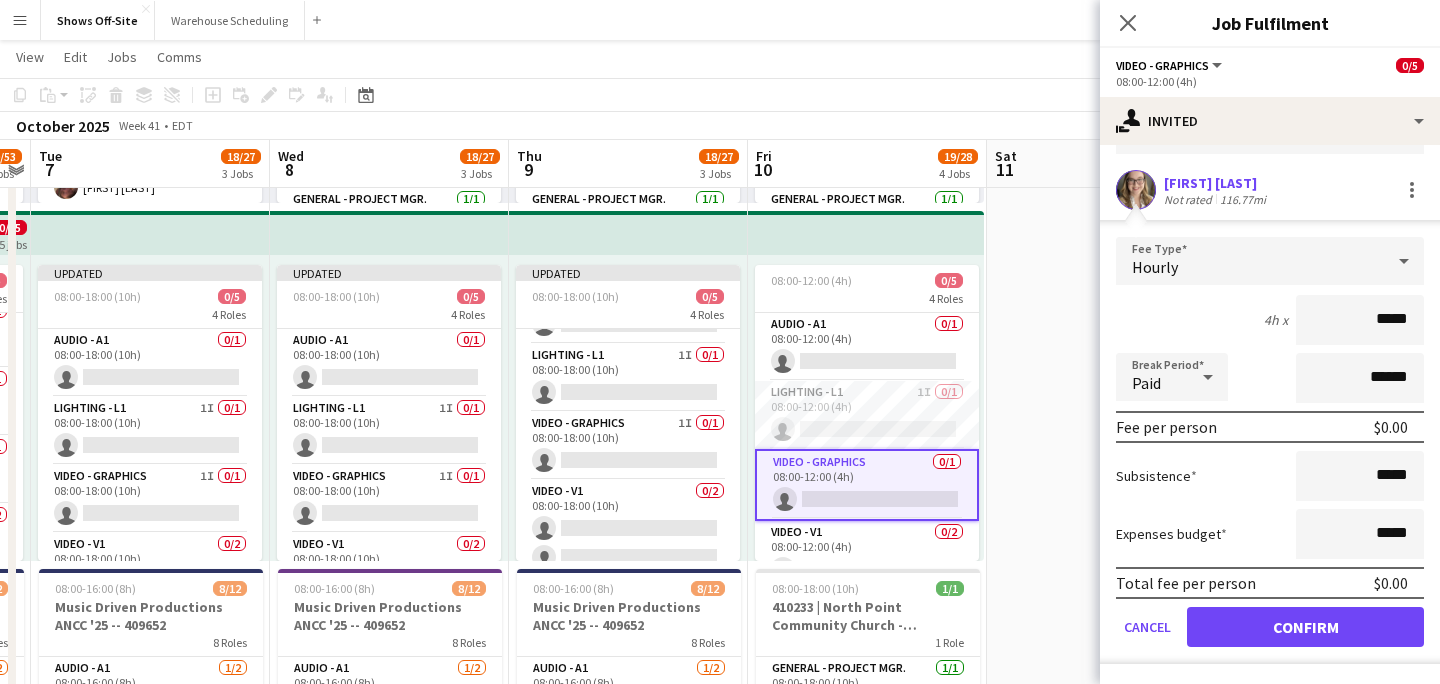 scroll, scrollTop: 0, scrollLeft: 0, axis: both 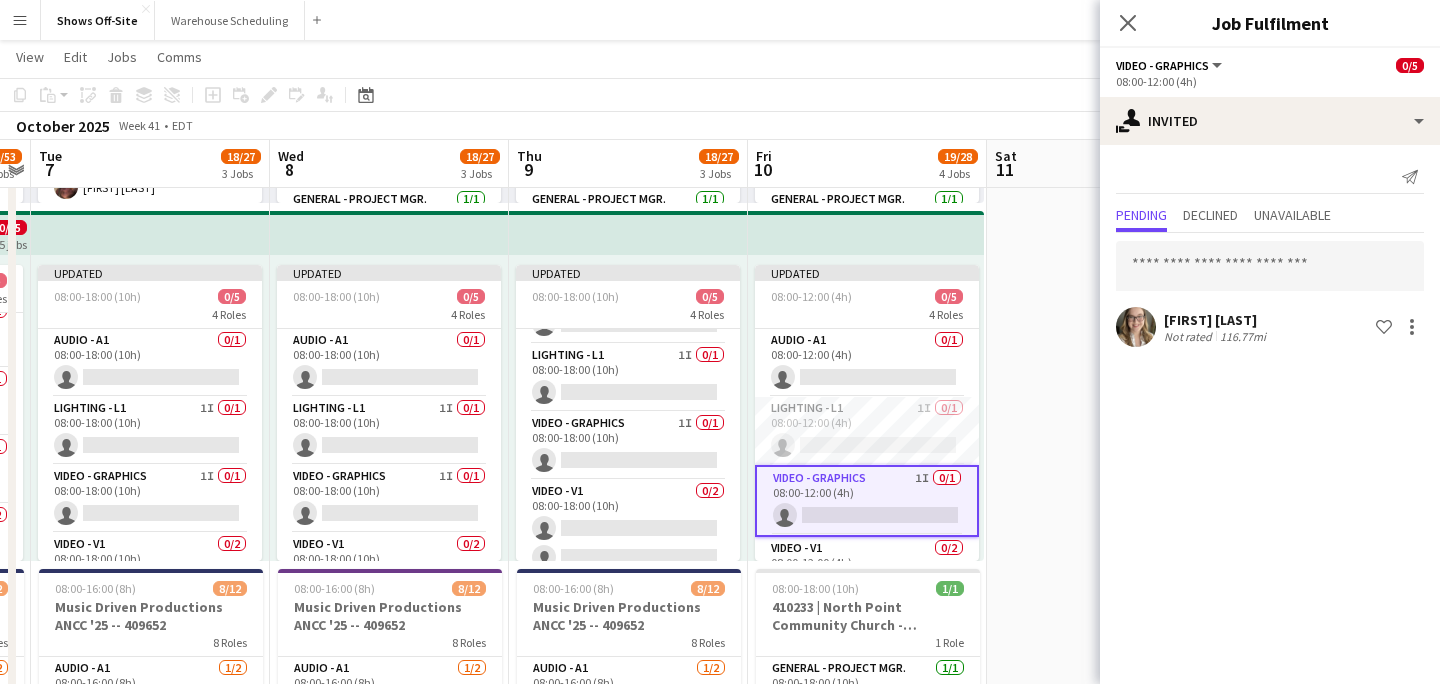 click on "Close pop-in" 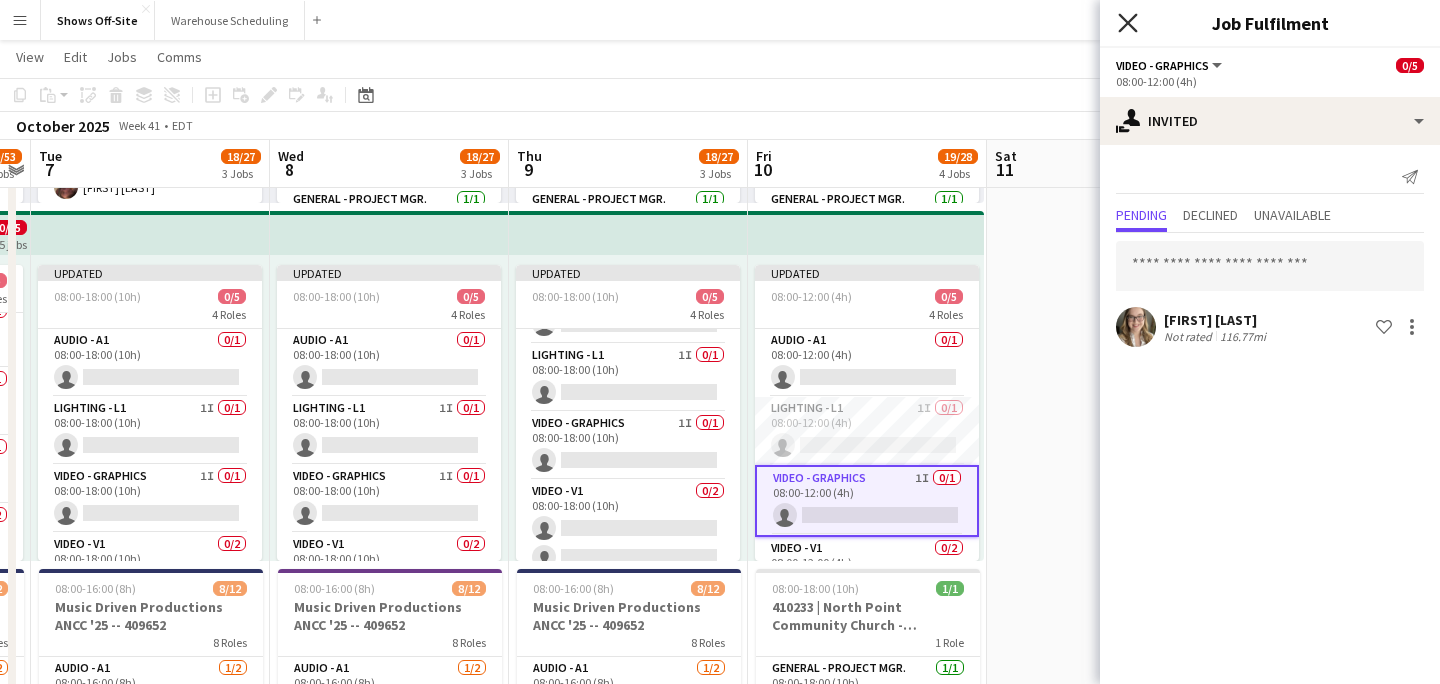 click on "Close pop-in" 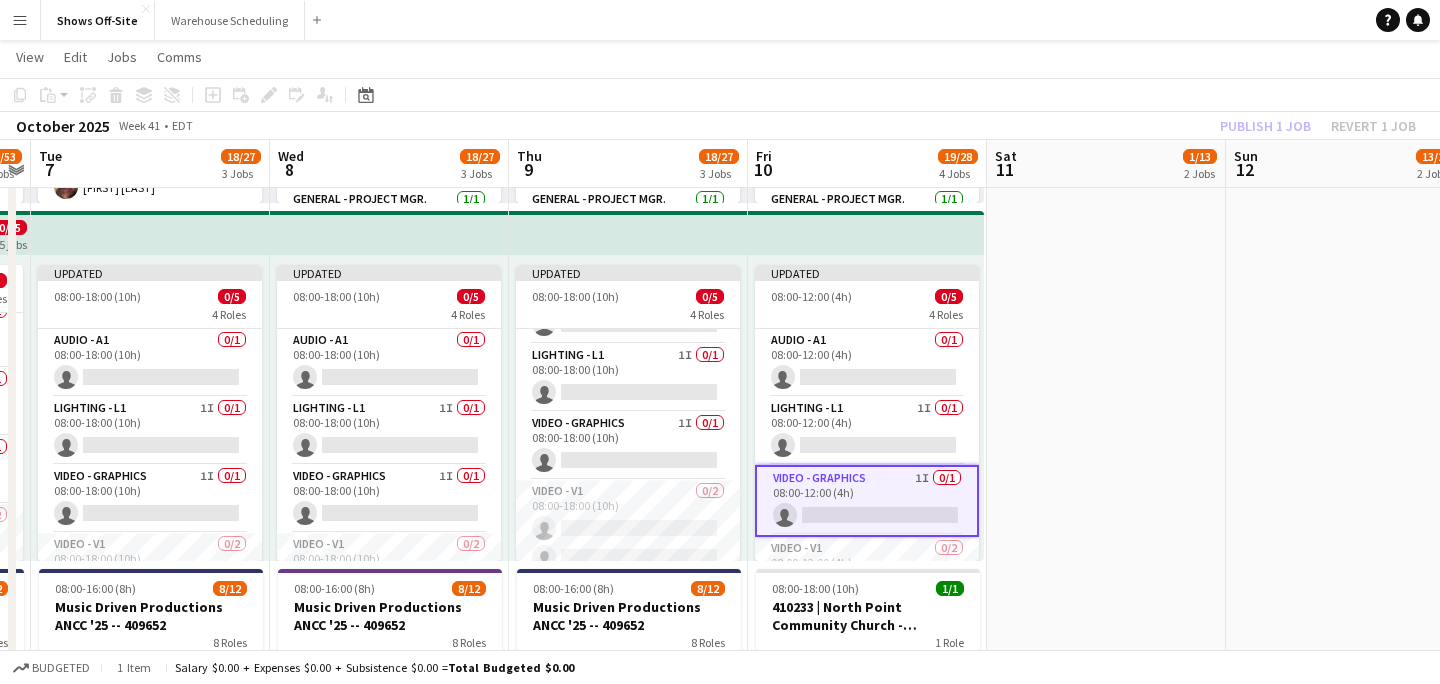 click on "[TIME]    [ROLES]   [COMPANY]   [ROLES]   [ROLE]   [TIME]
[FIRST] [LAST]     [TIME]    [COMPANY]   [ROLES]   [ROLE]   [TIME]
single-neutral-actions
single-neutral-actions
[ROLE]   [TIME]
single-neutral-actions
[ROLE]   [TIME]
single-neutral-actions
[ROLE]   [TIME]
single-neutral-actions
single-neutral-actions
[ROLE]   [TIME]
single-neutral-actions" at bounding box center (1106, 562) 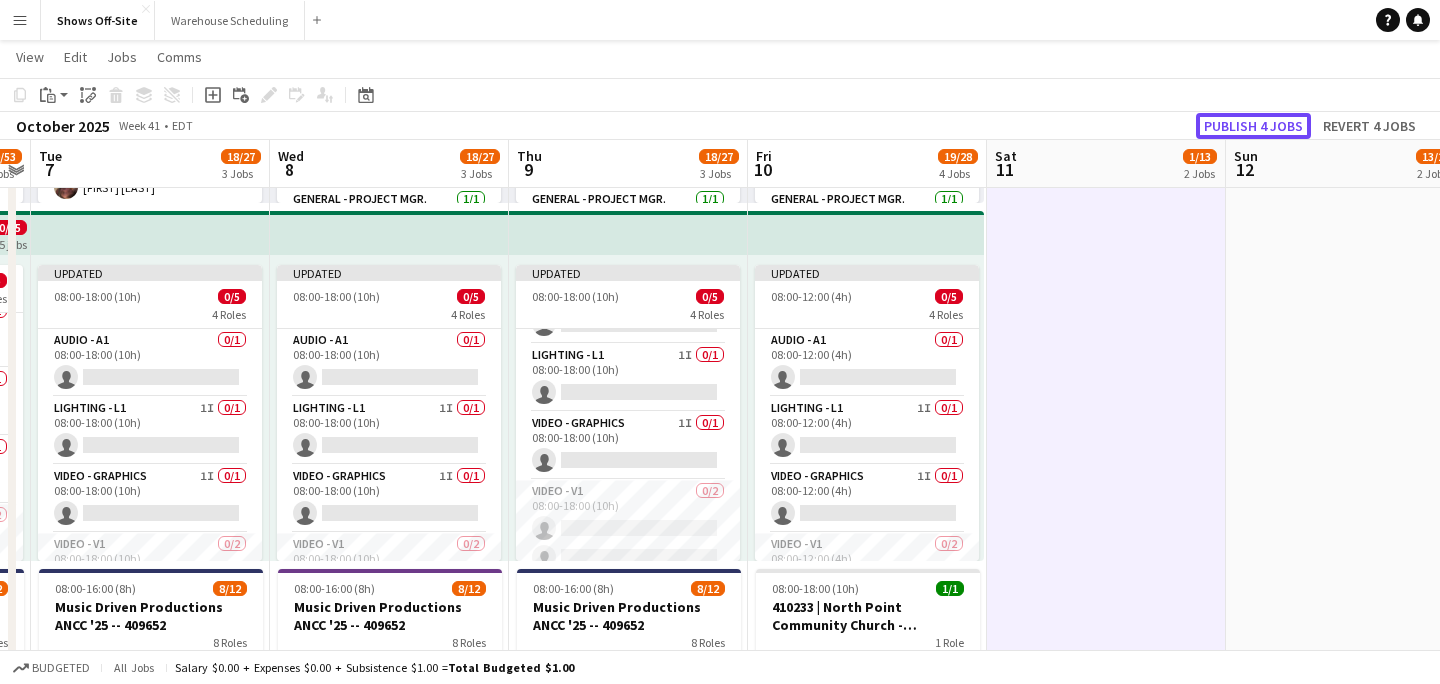 click on "Publish 4 jobs" 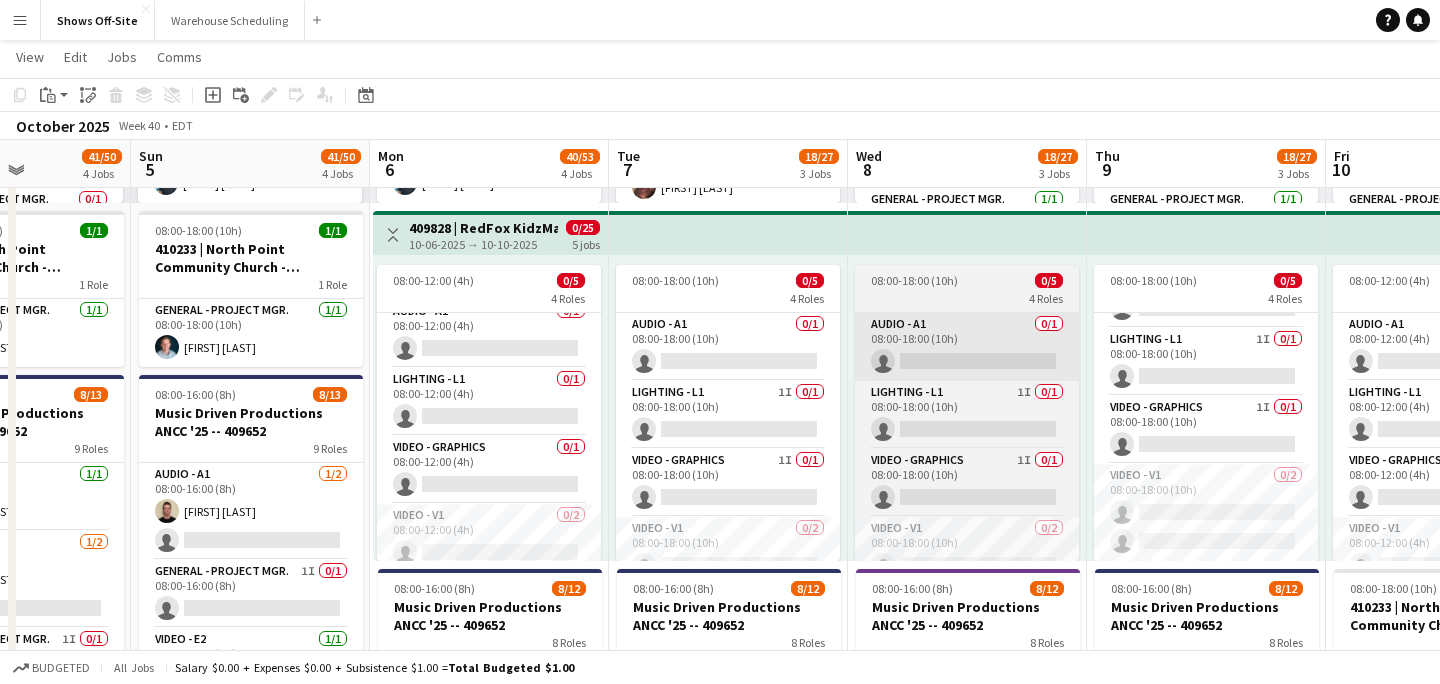 scroll, scrollTop: 0, scrollLeft: 408, axis: horizontal 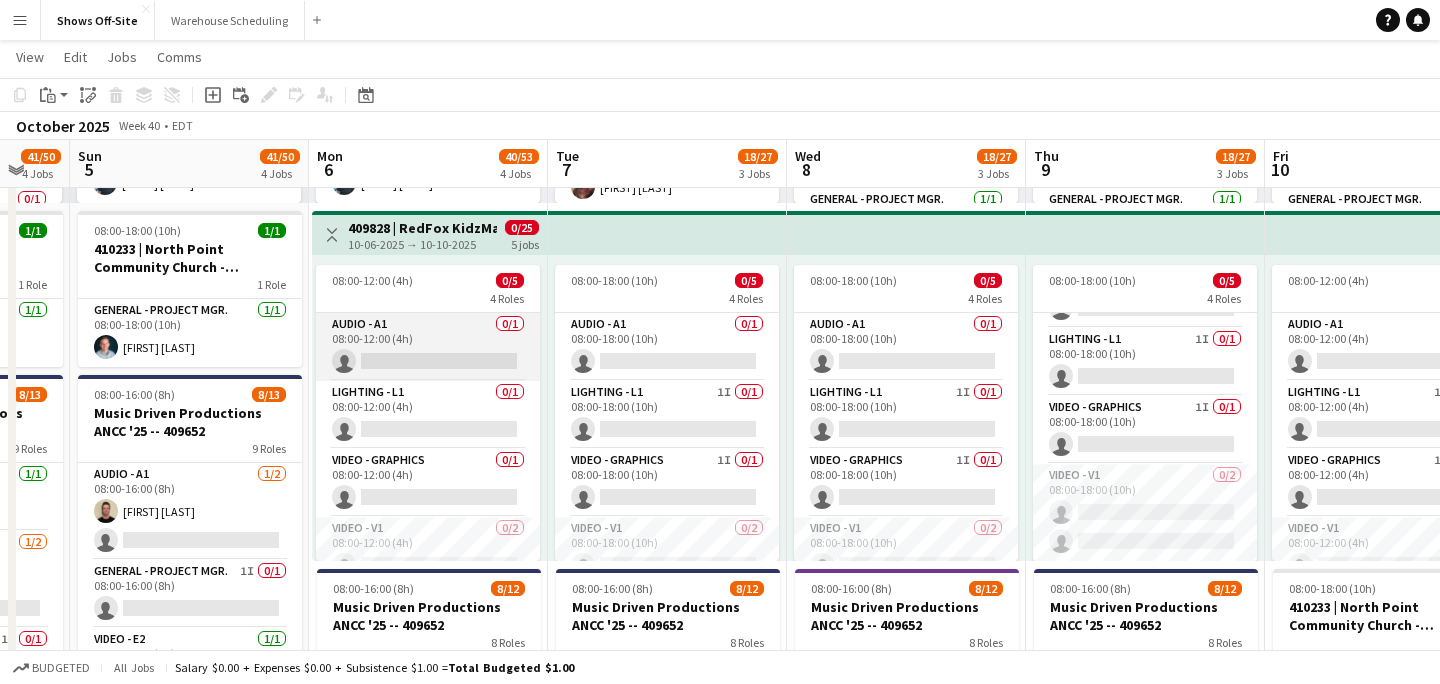 click on "Audio - A1   0/1   08:00-12:00 (4h)
single-neutral-actions" at bounding box center (428, 347) 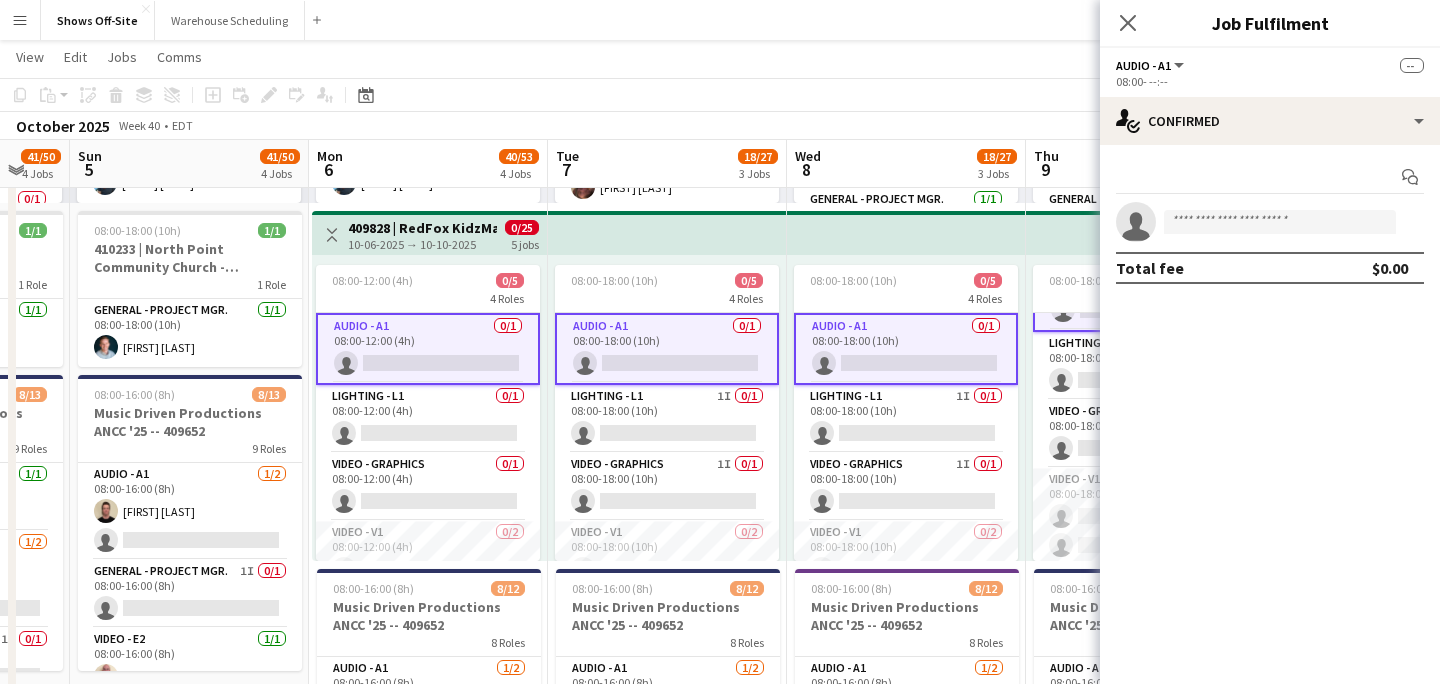 scroll, scrollTop: 55, scrollLeft: 0, axis: vertical 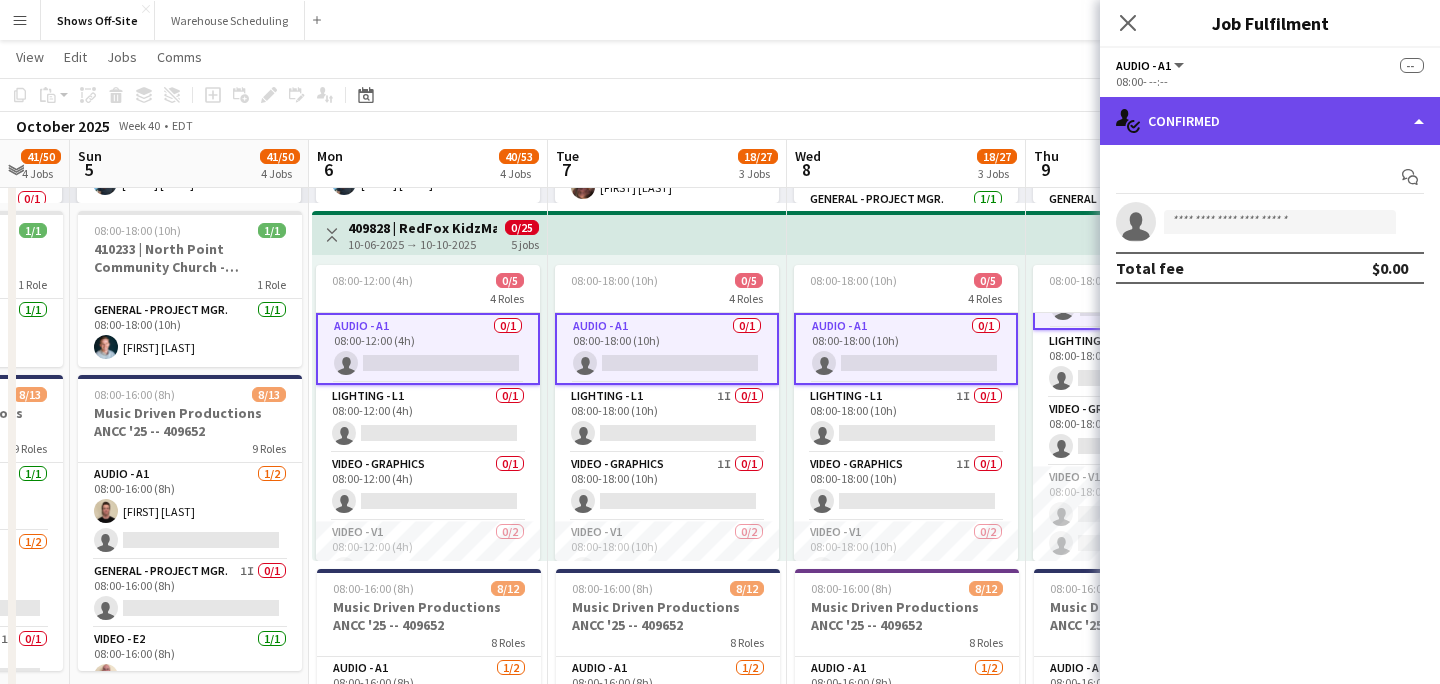 click on "single-neutral-actions-check-2
Confirmed" 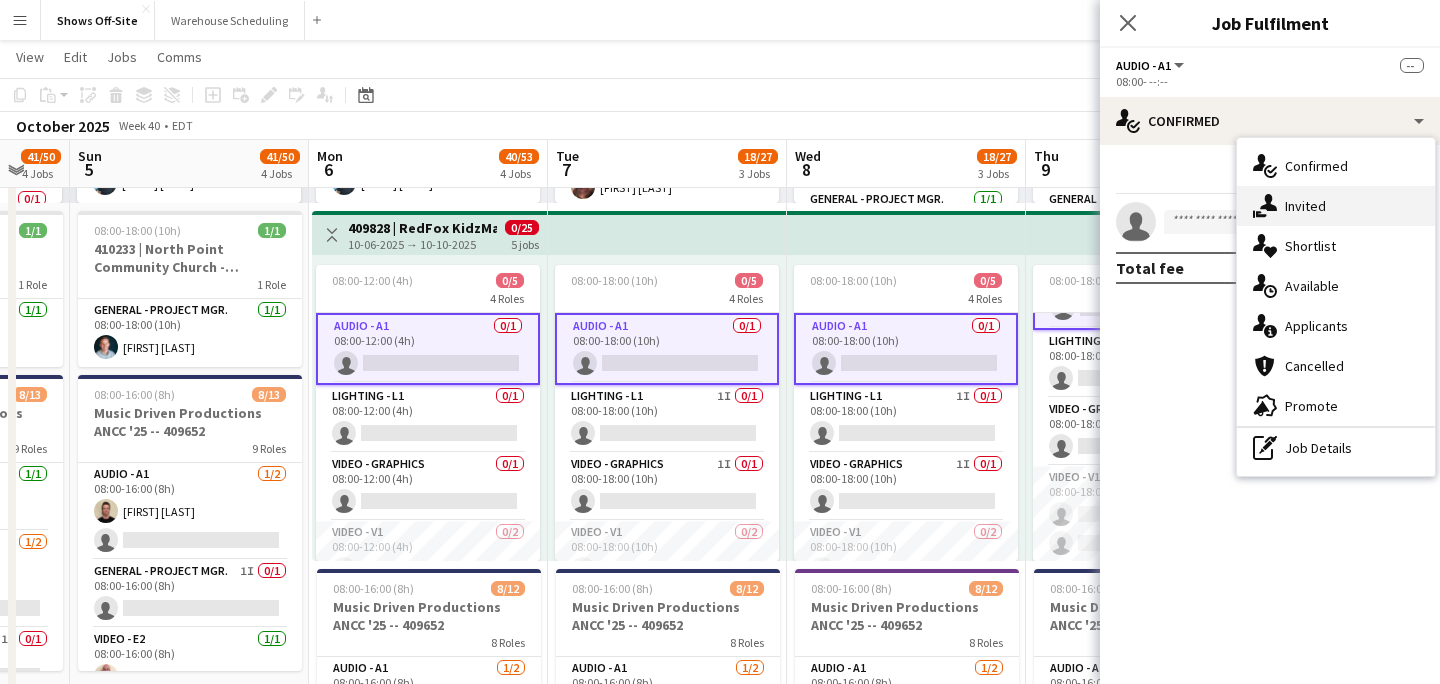 click on "single-neutral-actions-share-1
Invited" at bounding box center (1336, 206) 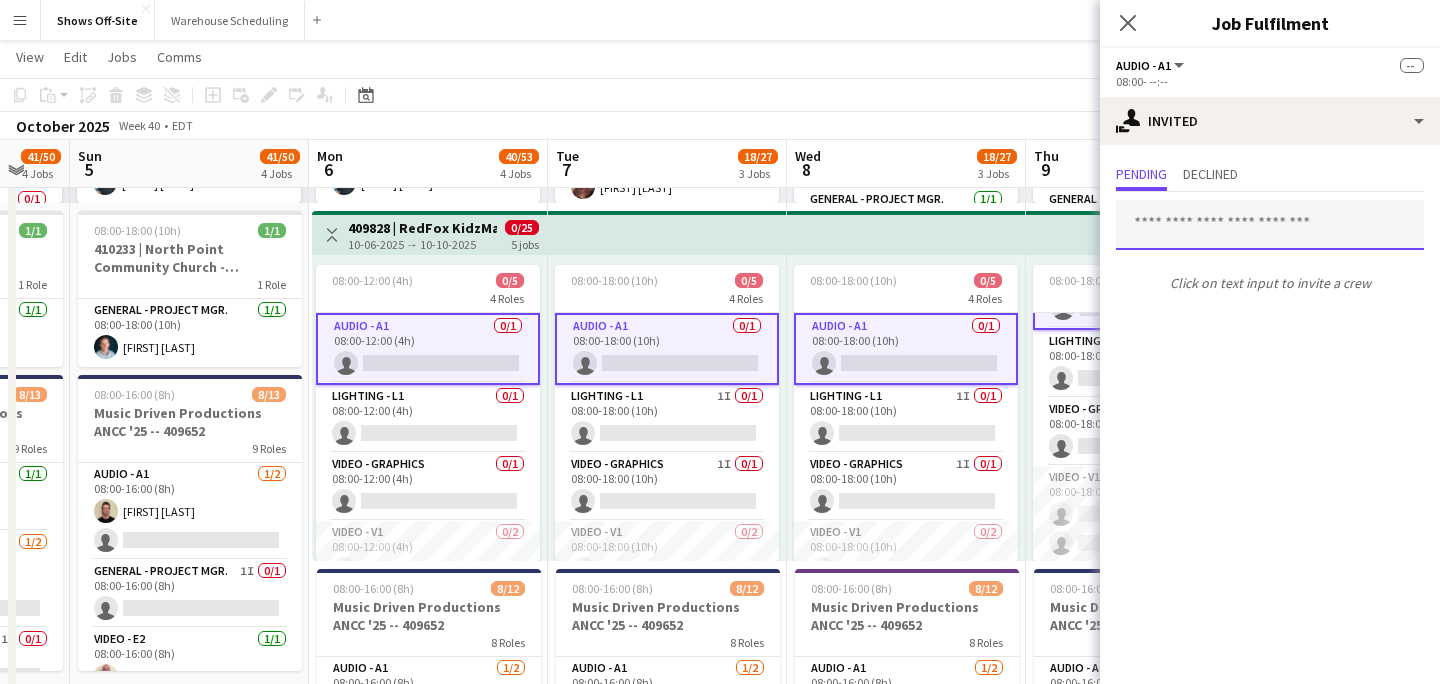 click at bounding box center [1270, 225] 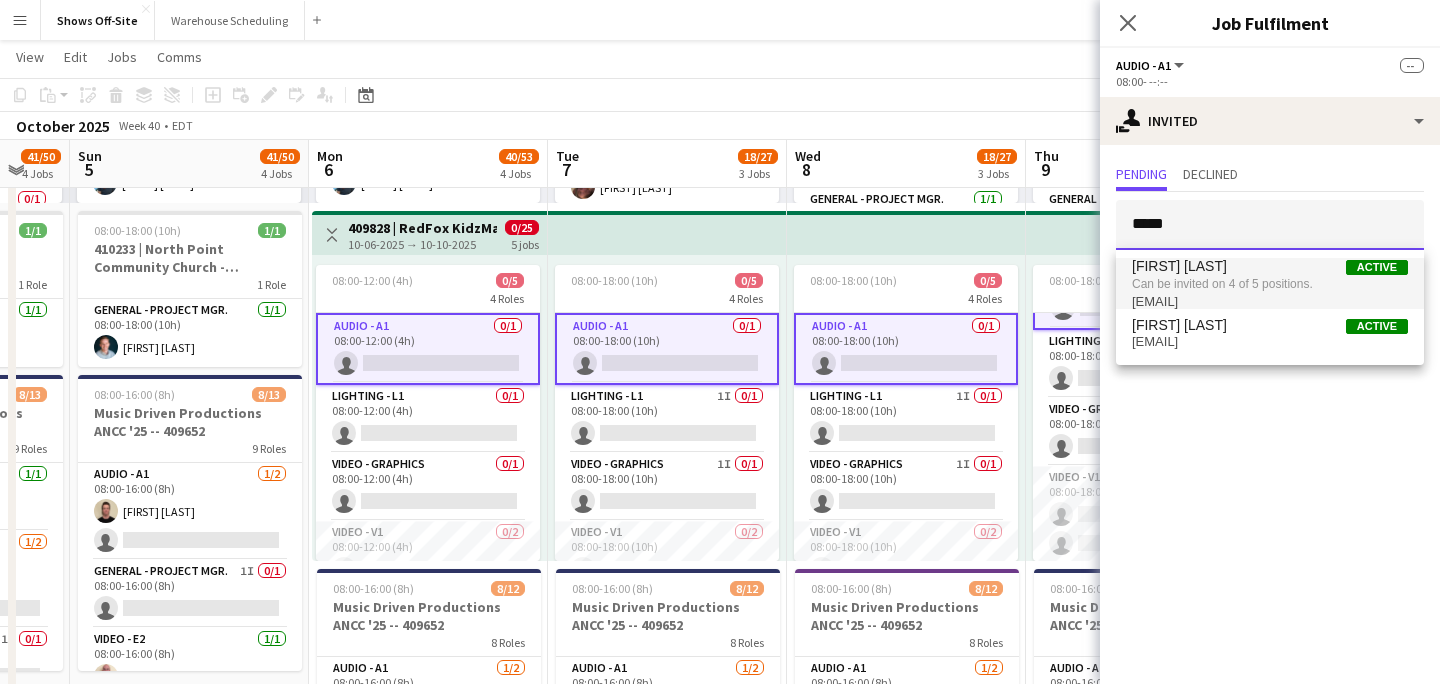 type on "*****" 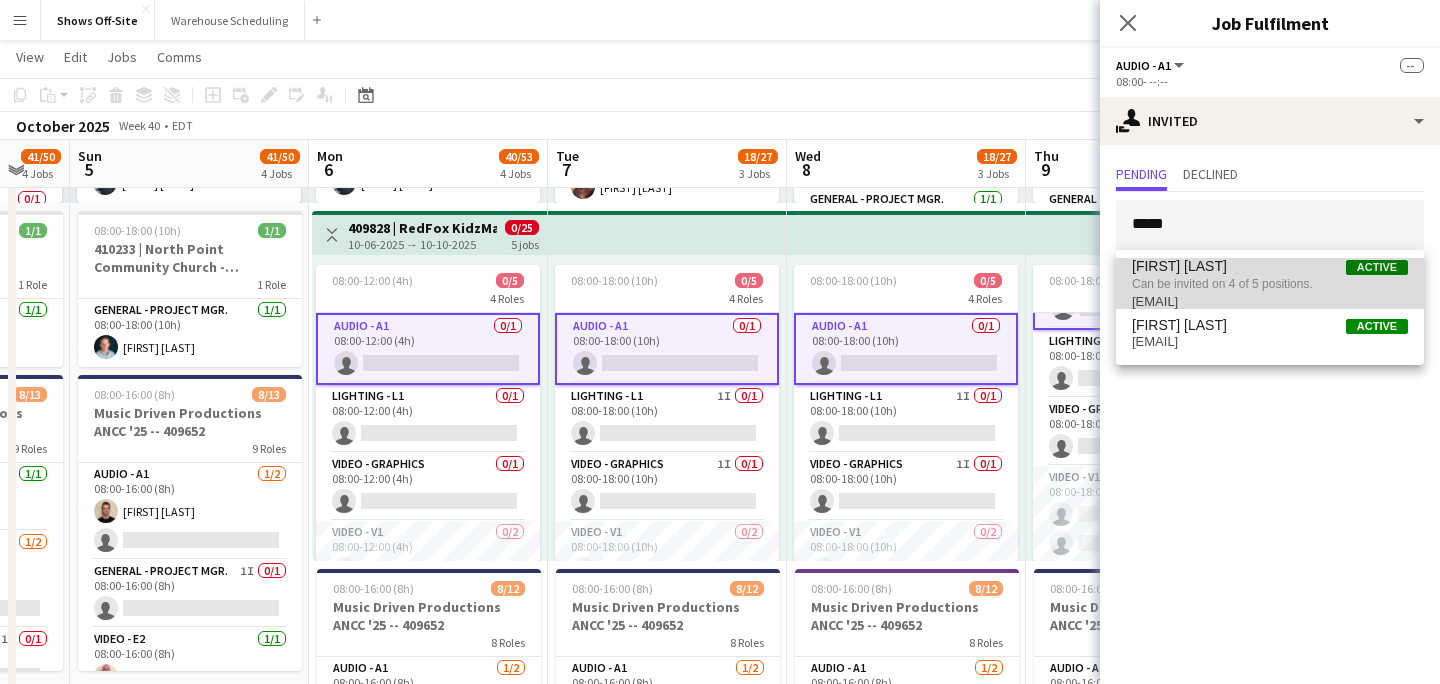 click on "[FIRST] [LAST] Active" at bounding box center [1270, 266] 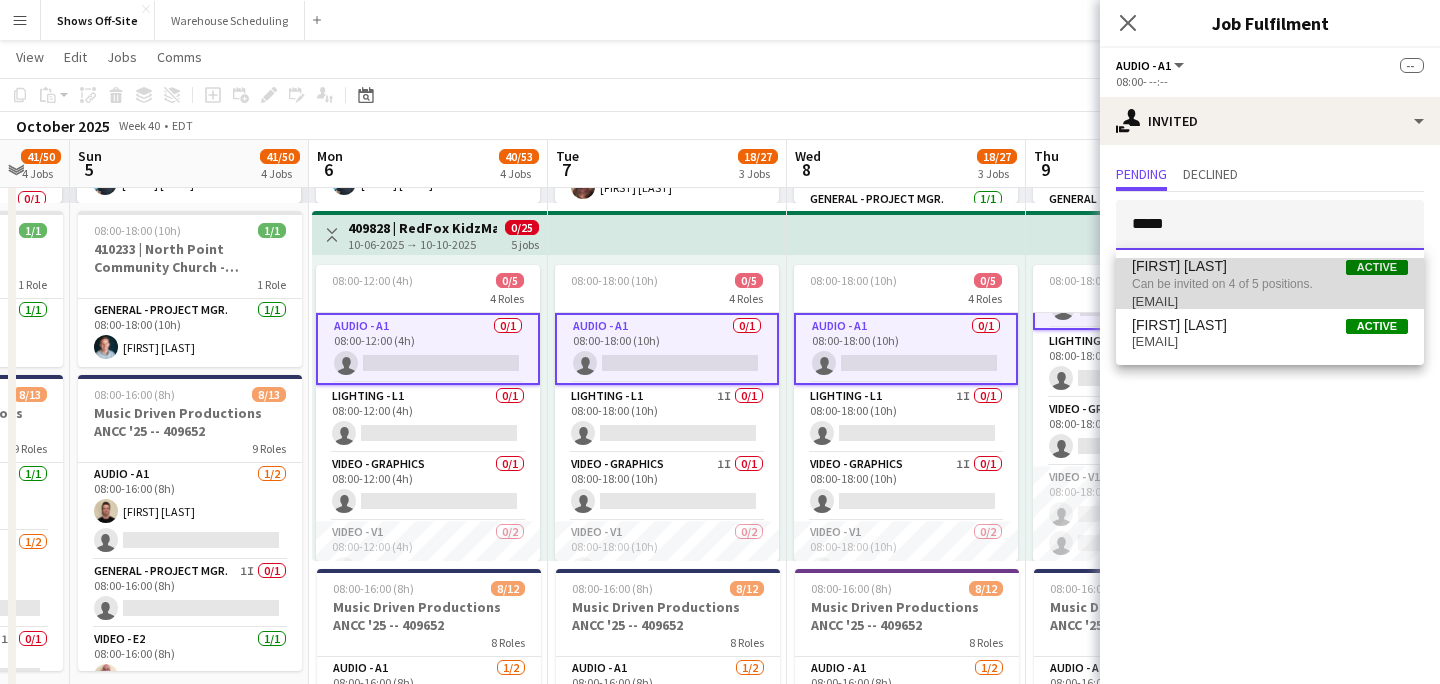 type 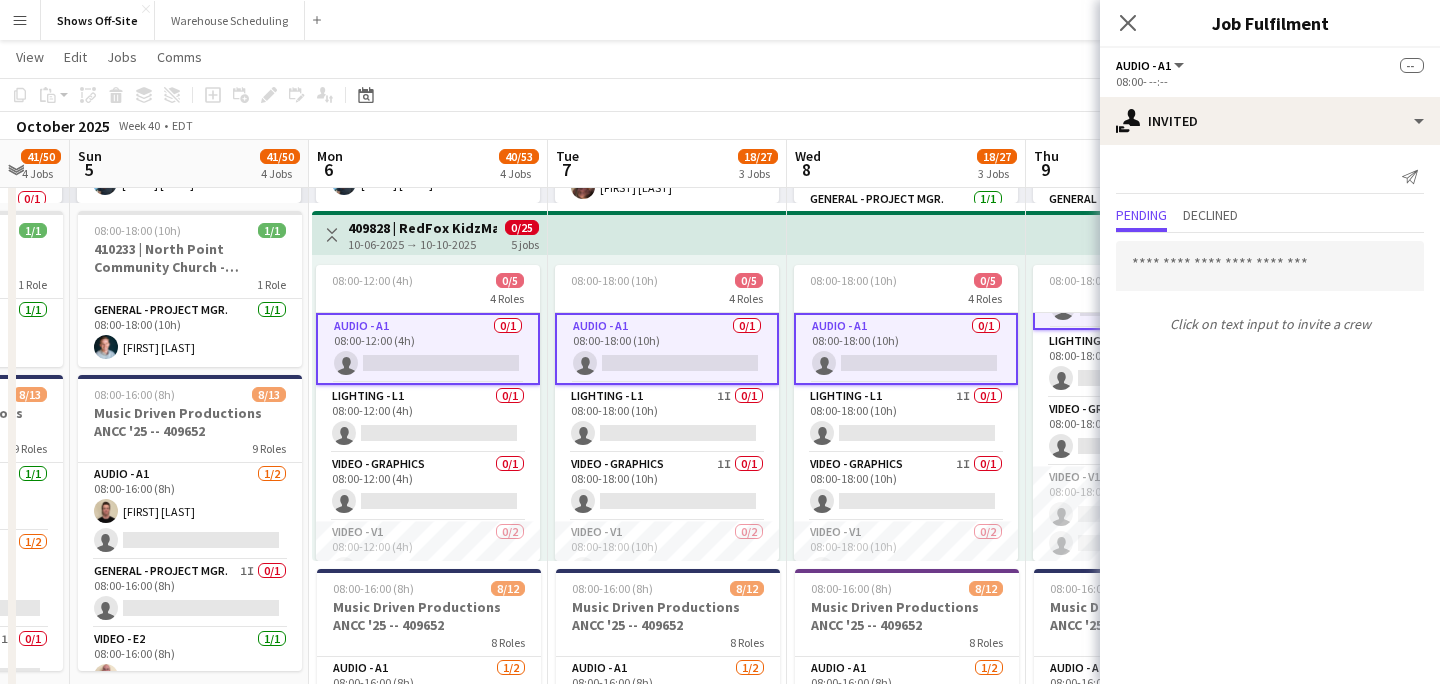 click on "Audio - A1   0/1   08:00-18:00 (10h)
single-neutral-actions" at bounding box center (667, 349) 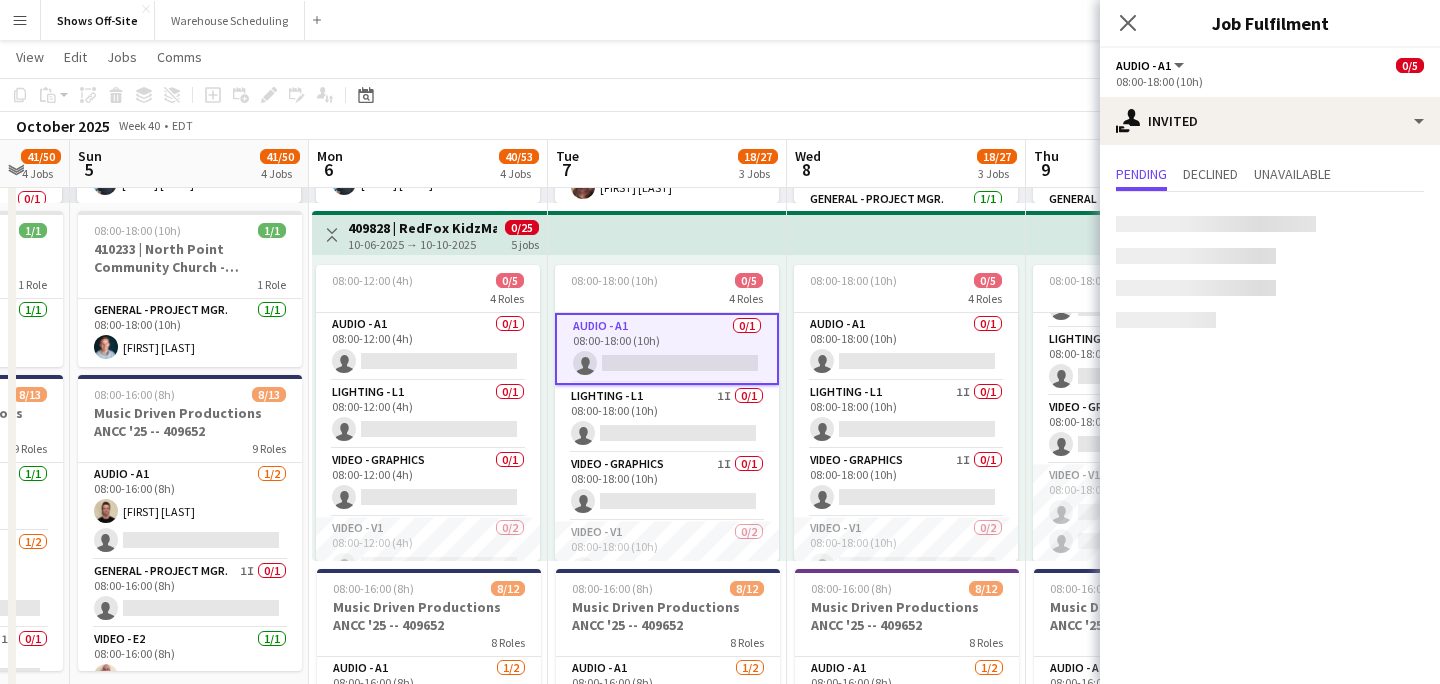 scroll, scrollTop: 53, scrollLeft: 0, axis: vertical 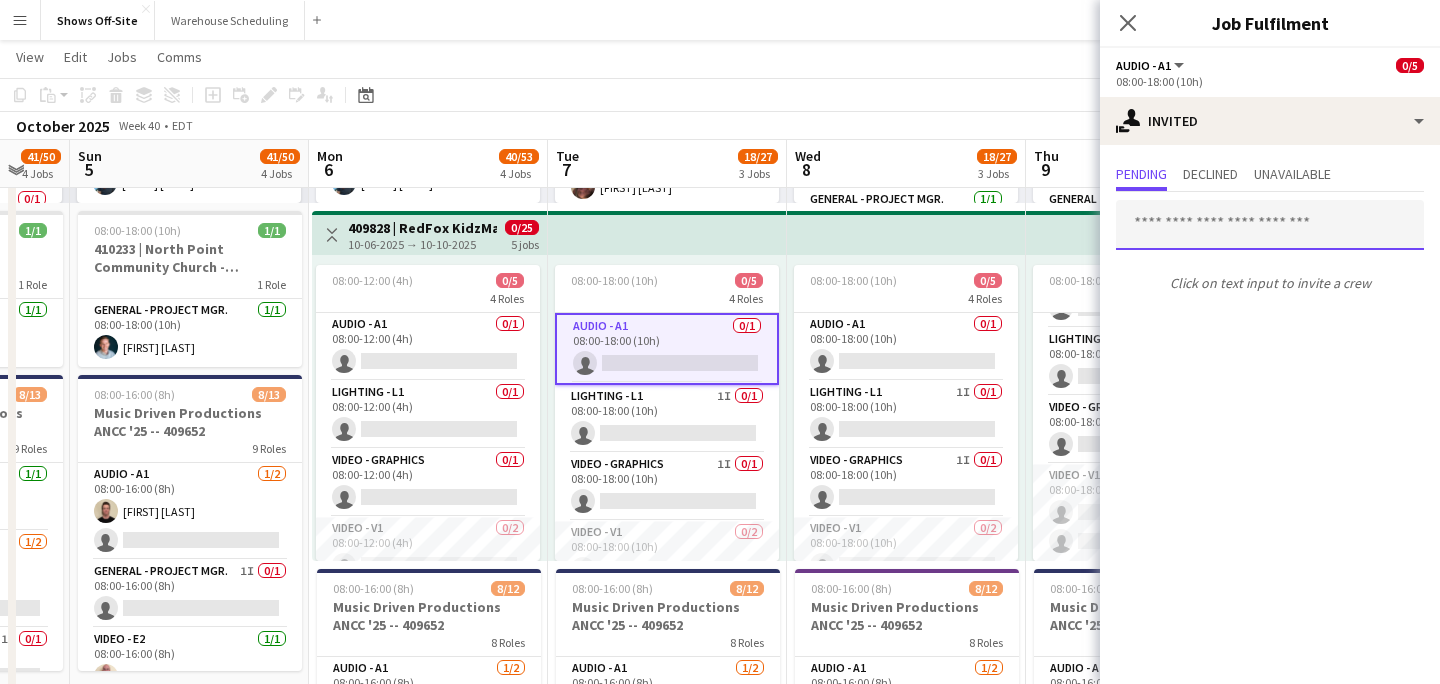 click at bounding box center (1270, 225) 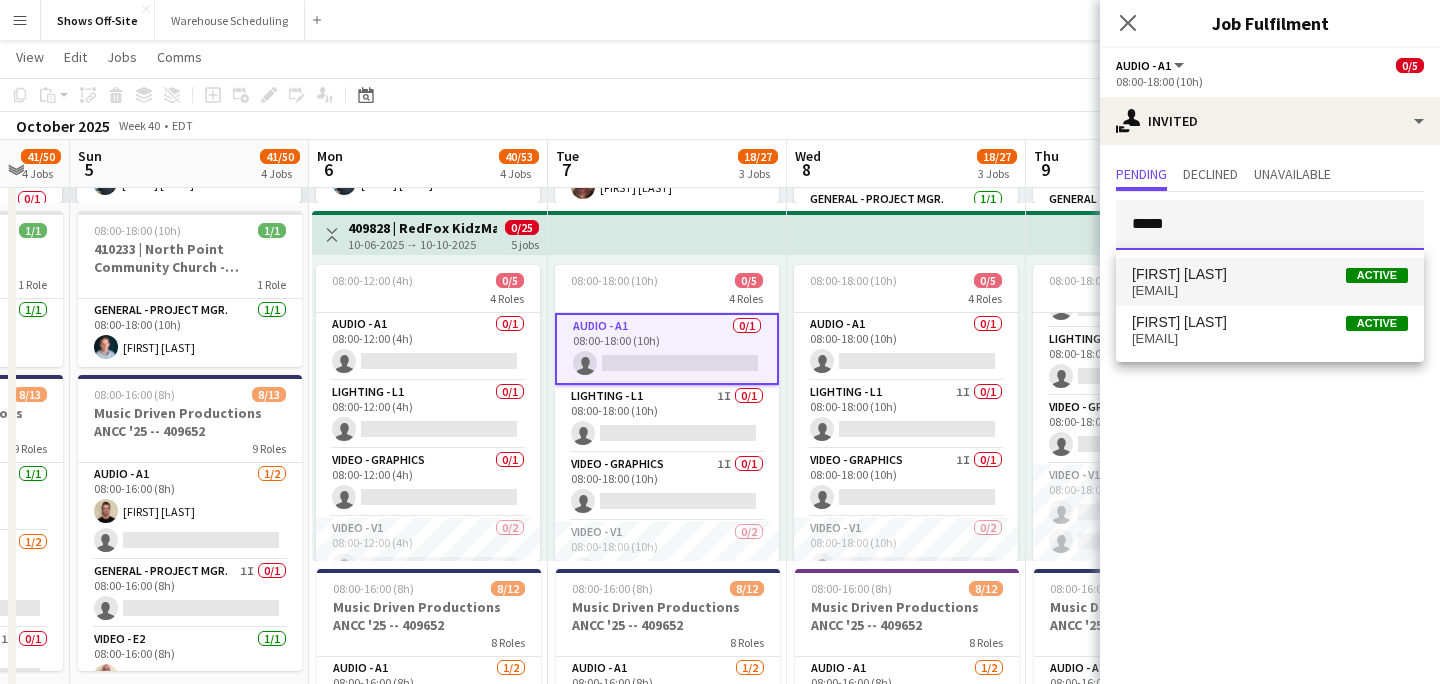 type on "*****" 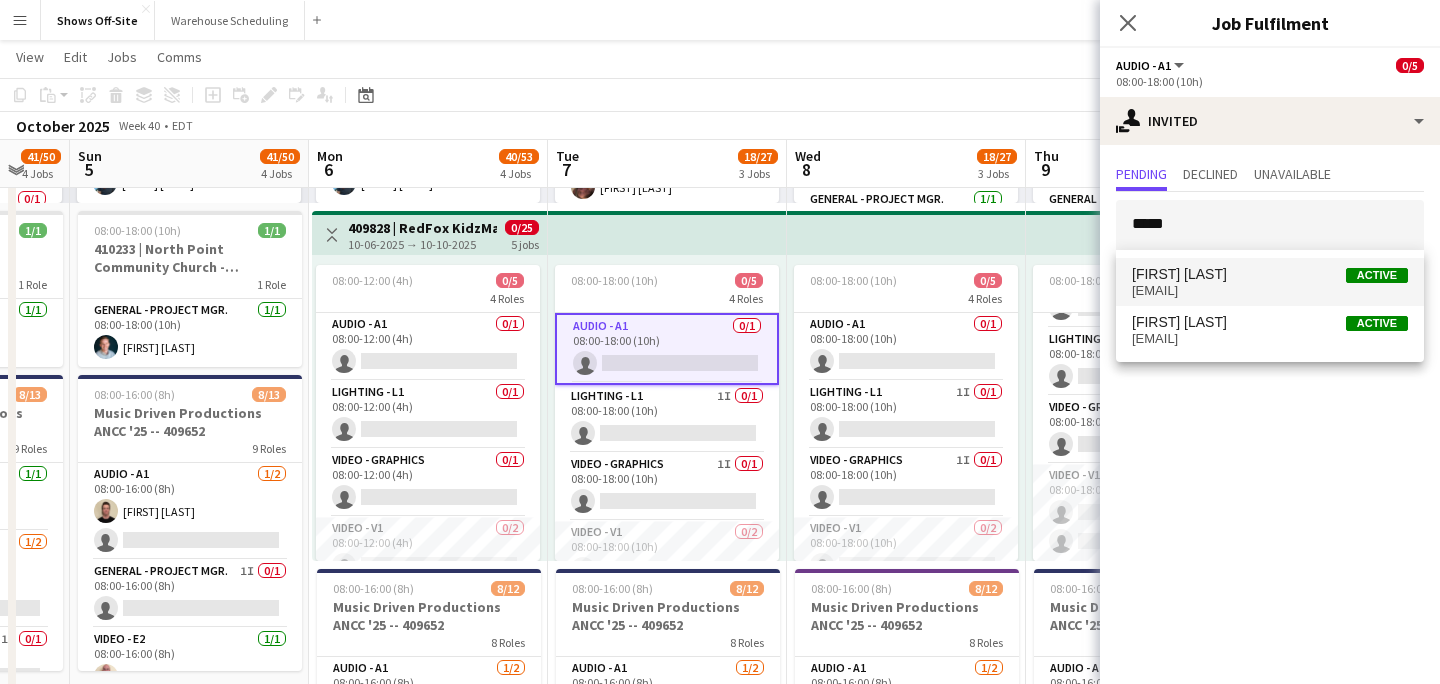 click on "[FIRST] [LAST] Active" at bounding box center (1270, 274) 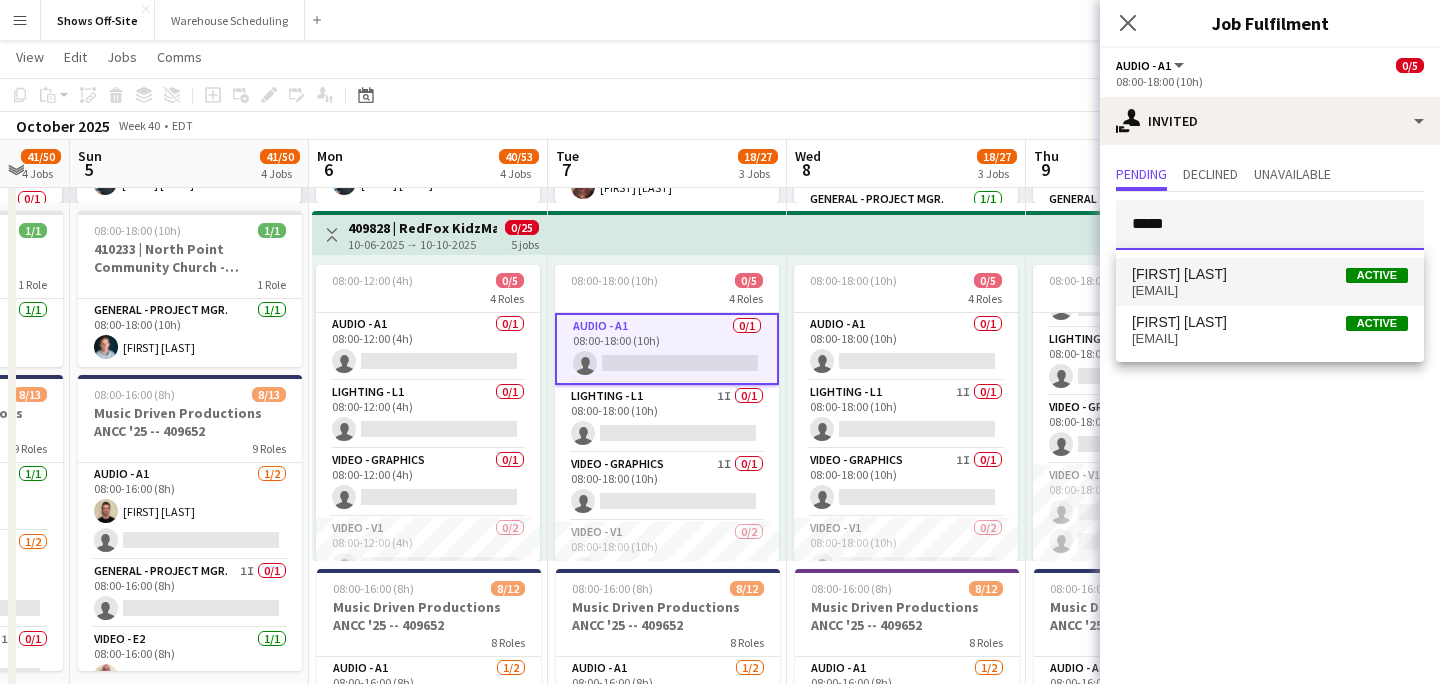 type 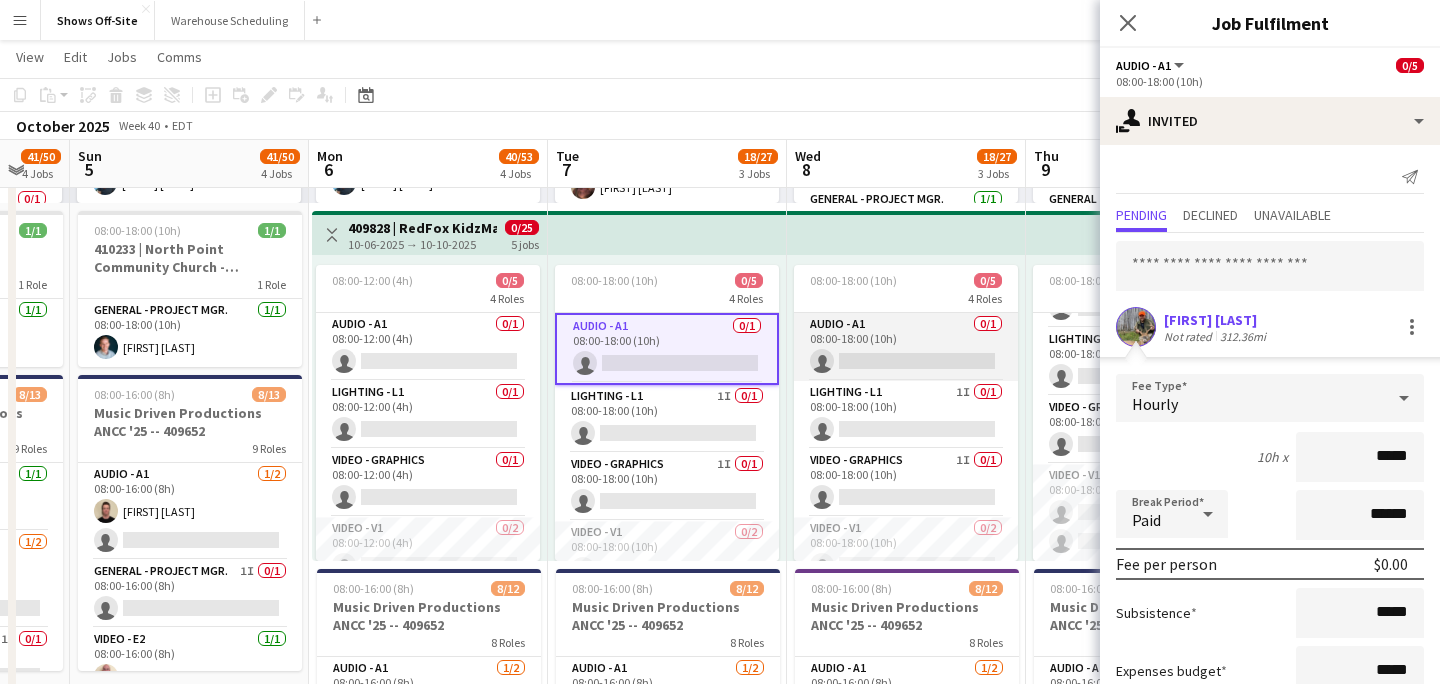 click on "Audio - A1   0/1   08:00-18:00 (10h)
single-neutral-actions" at bounding box center [906, 347] 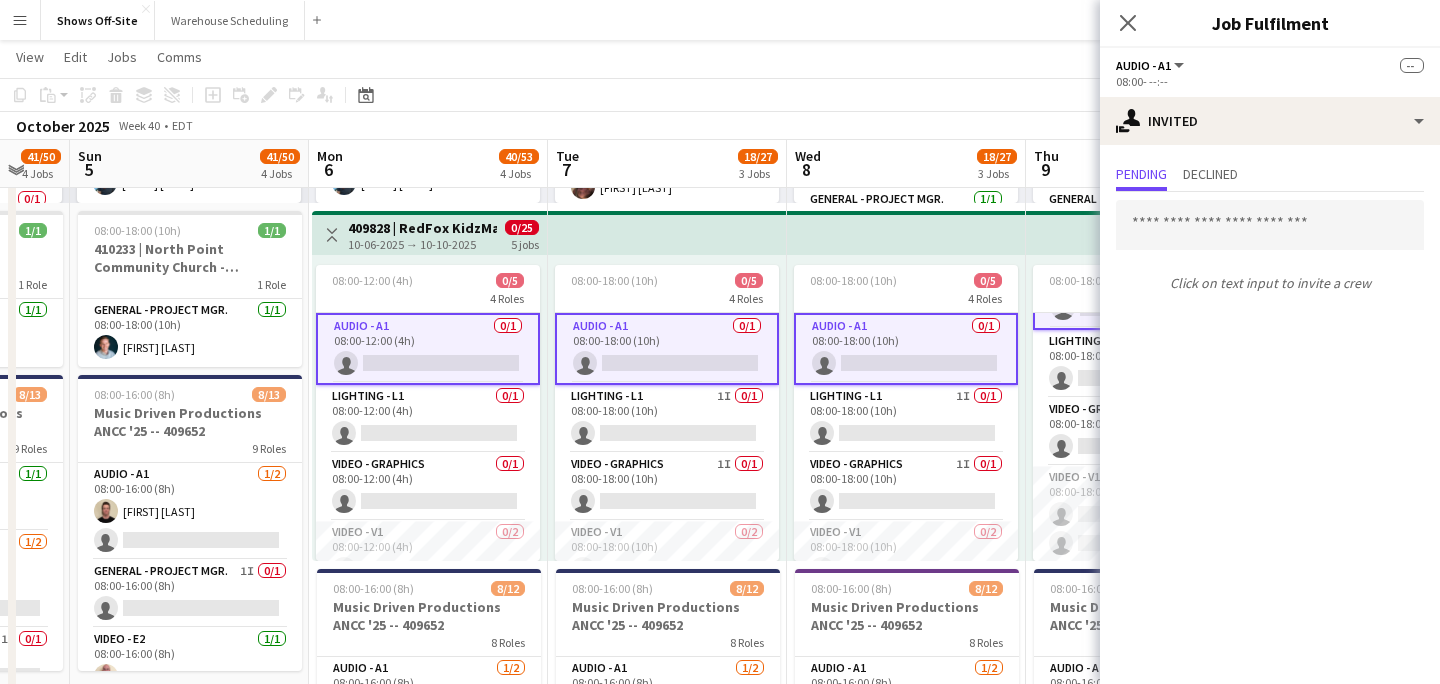 click on "Audio - A1   0/1   08:00-18:00 (10h)
single-neutral-actions" at bounding box center [906, 349] 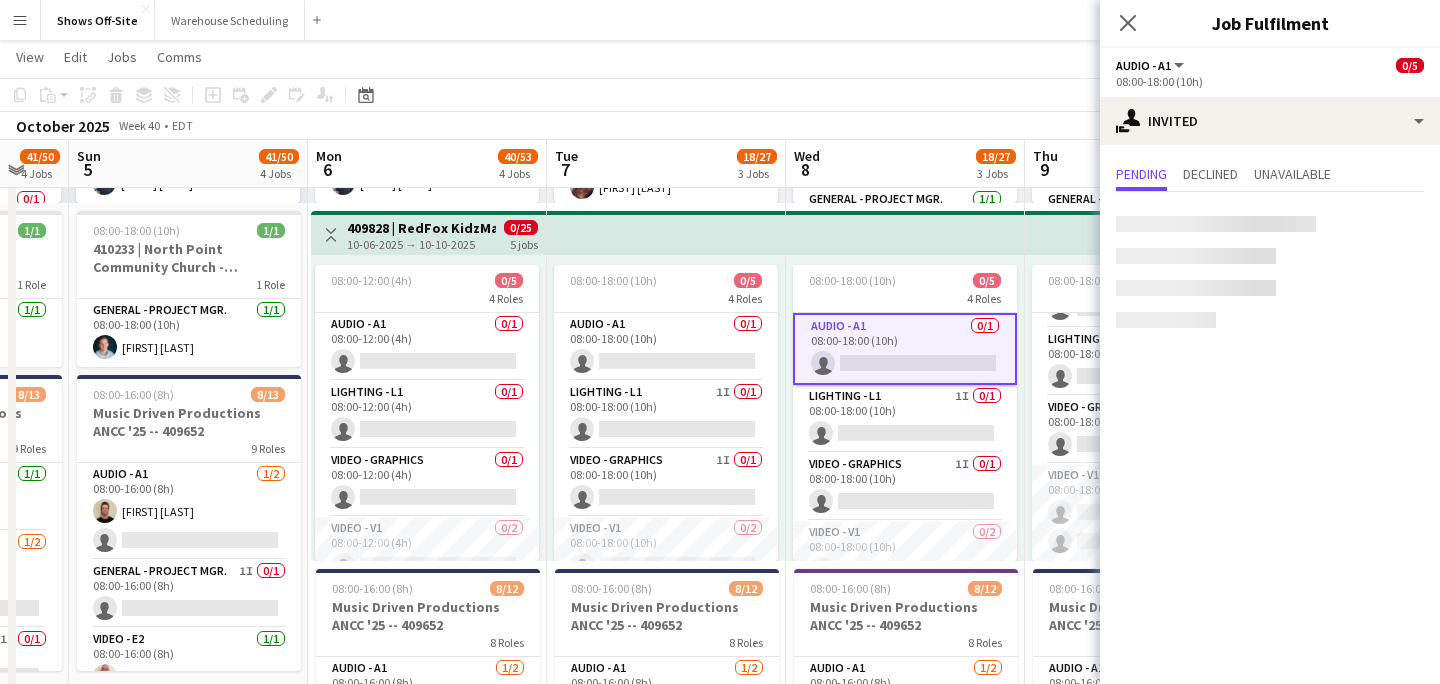 scroll, scrollTop: 53, scrollLeft: 0, axis: vertical 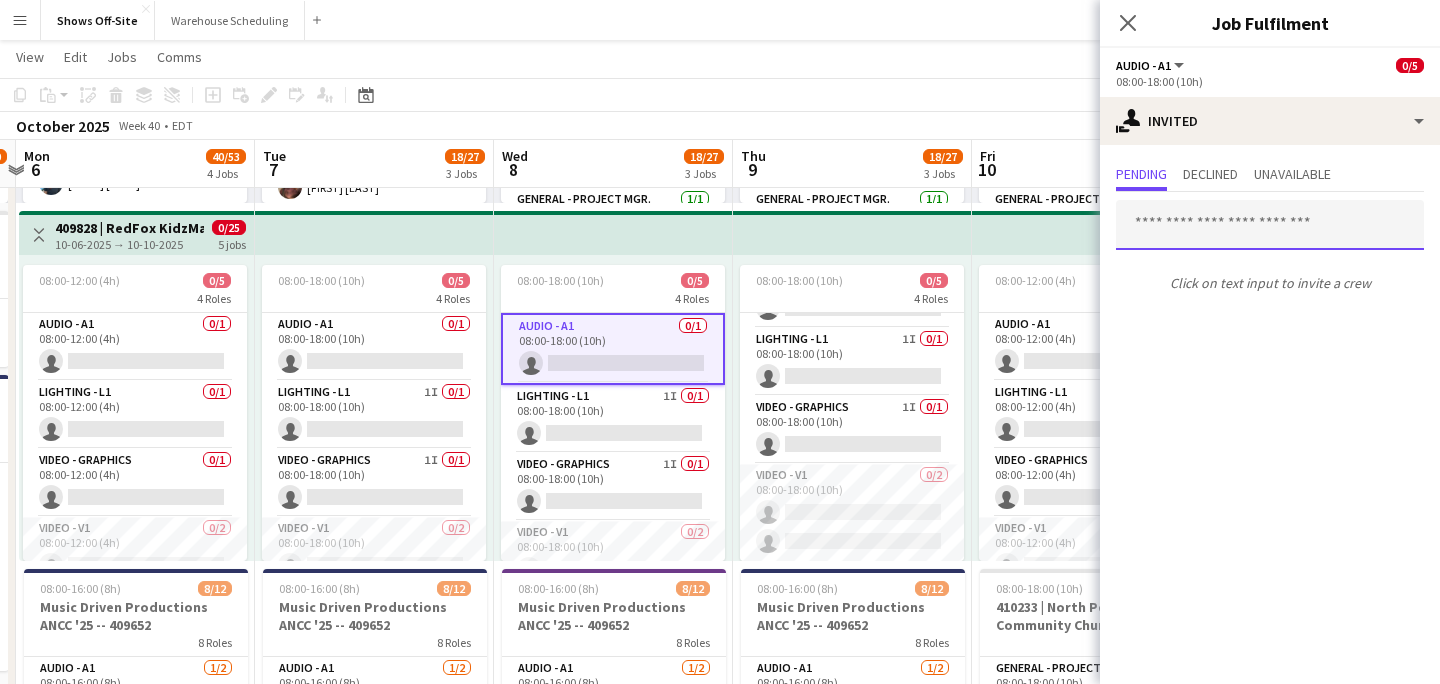 click at bounding box center (1270, 225) 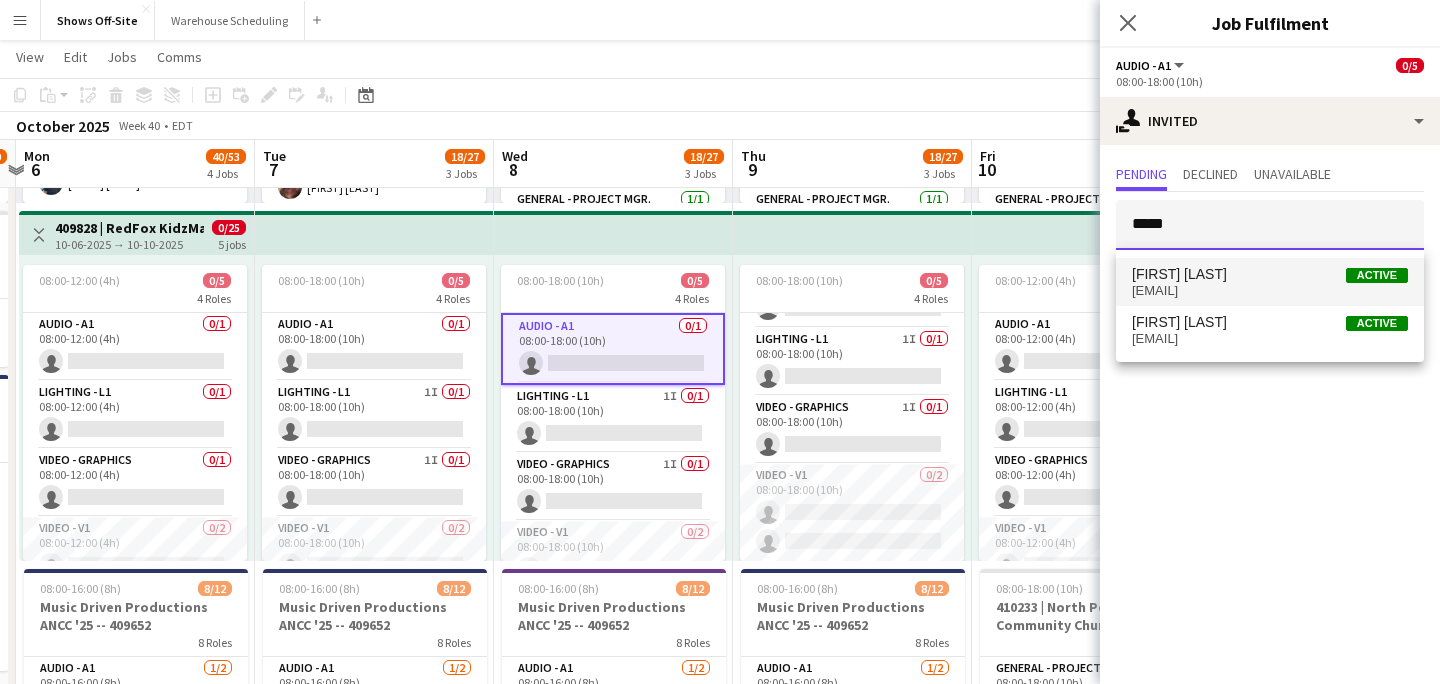 type on "*****" 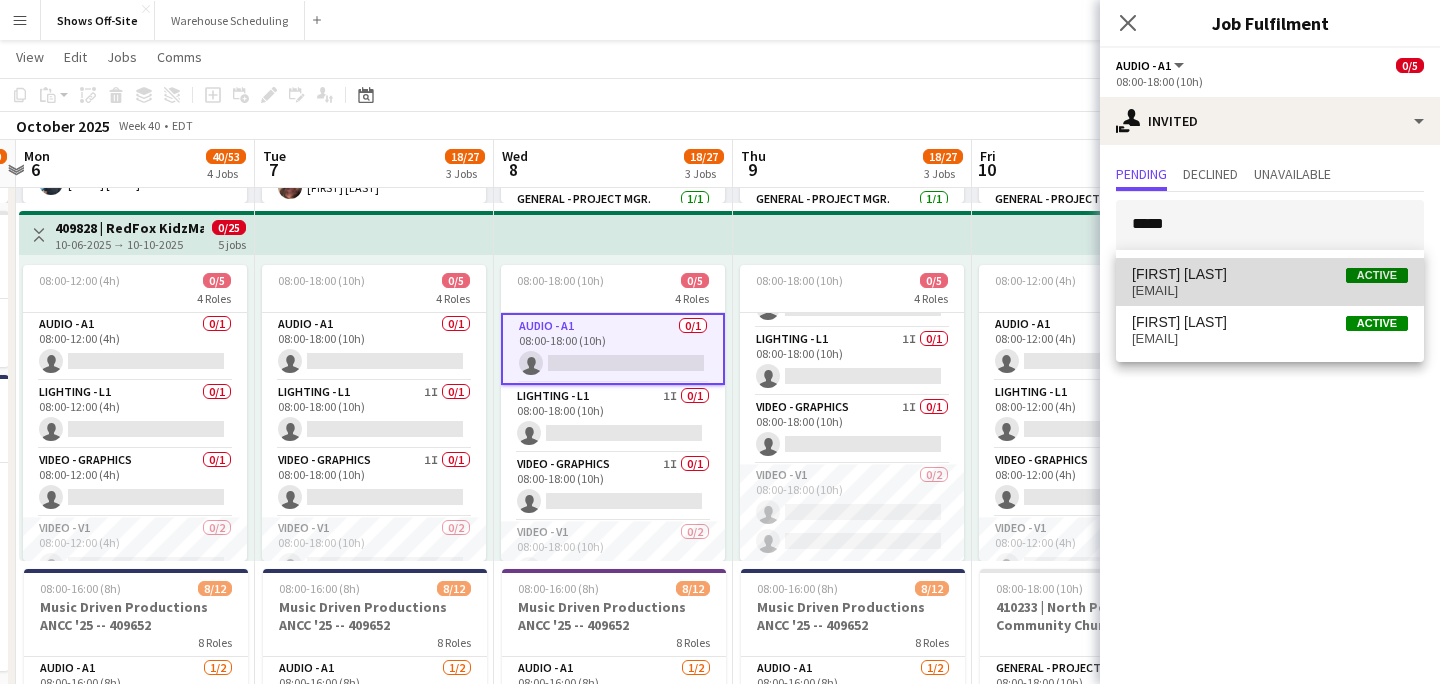 click on "[FIRST] [LAST] Active" at bounding box center [1270, 274] 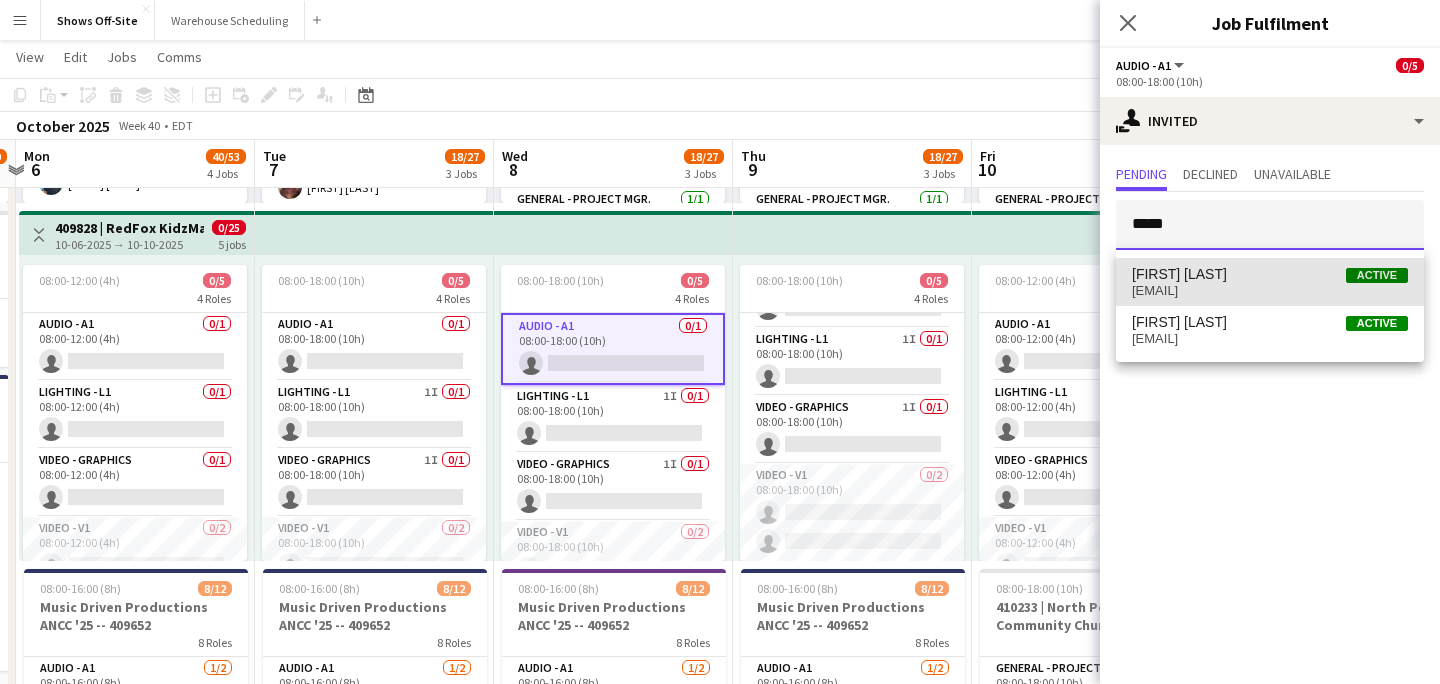 type 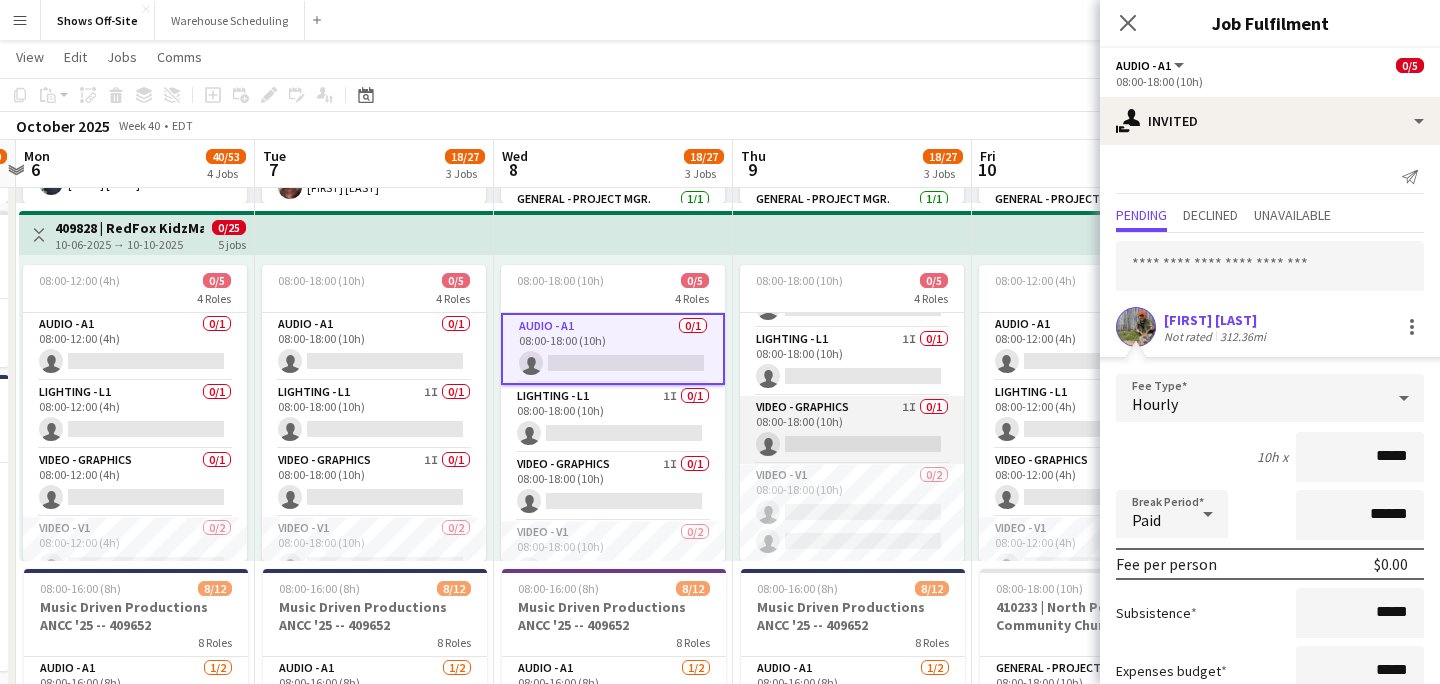 scroll, scrollTop: 0, scrollLeft: 0, axis: both 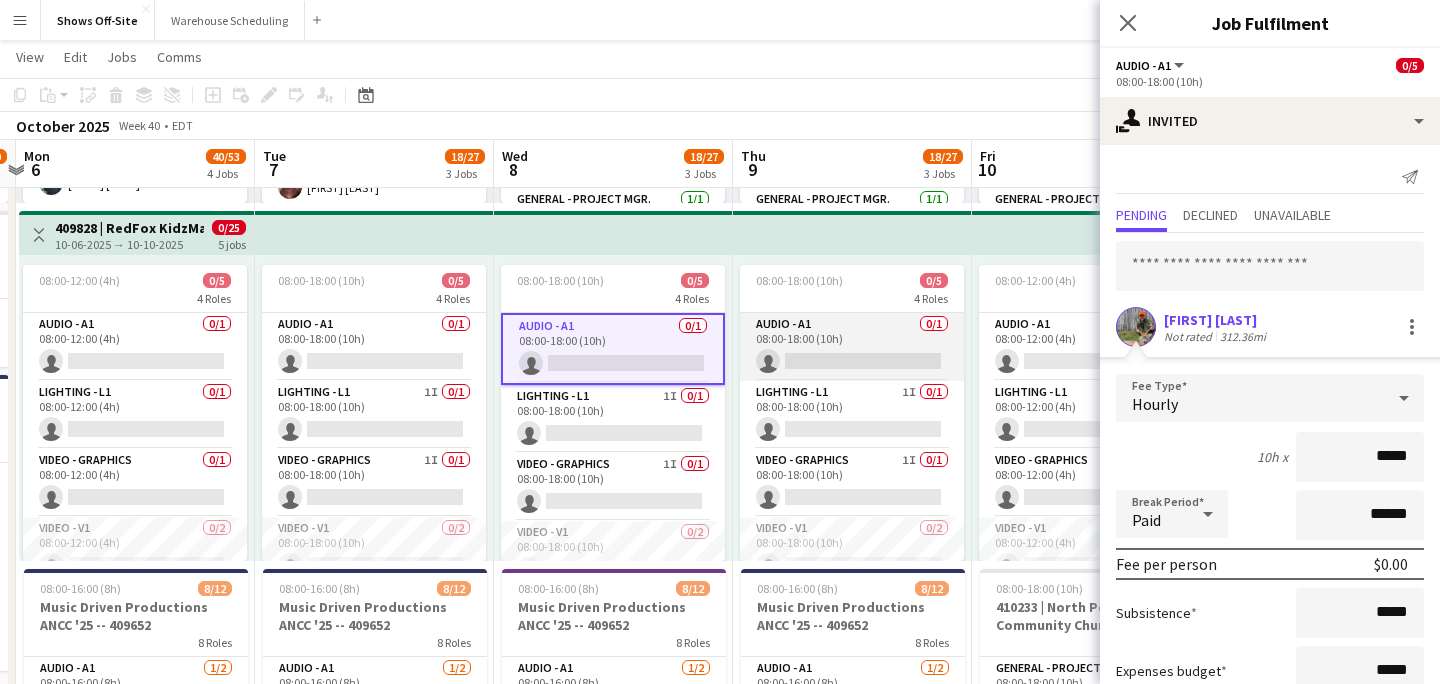 click on "Audio - A1   0/1   08:00-18:00 (10h)
single-neutral-actions" at bounding box center (852, 347) 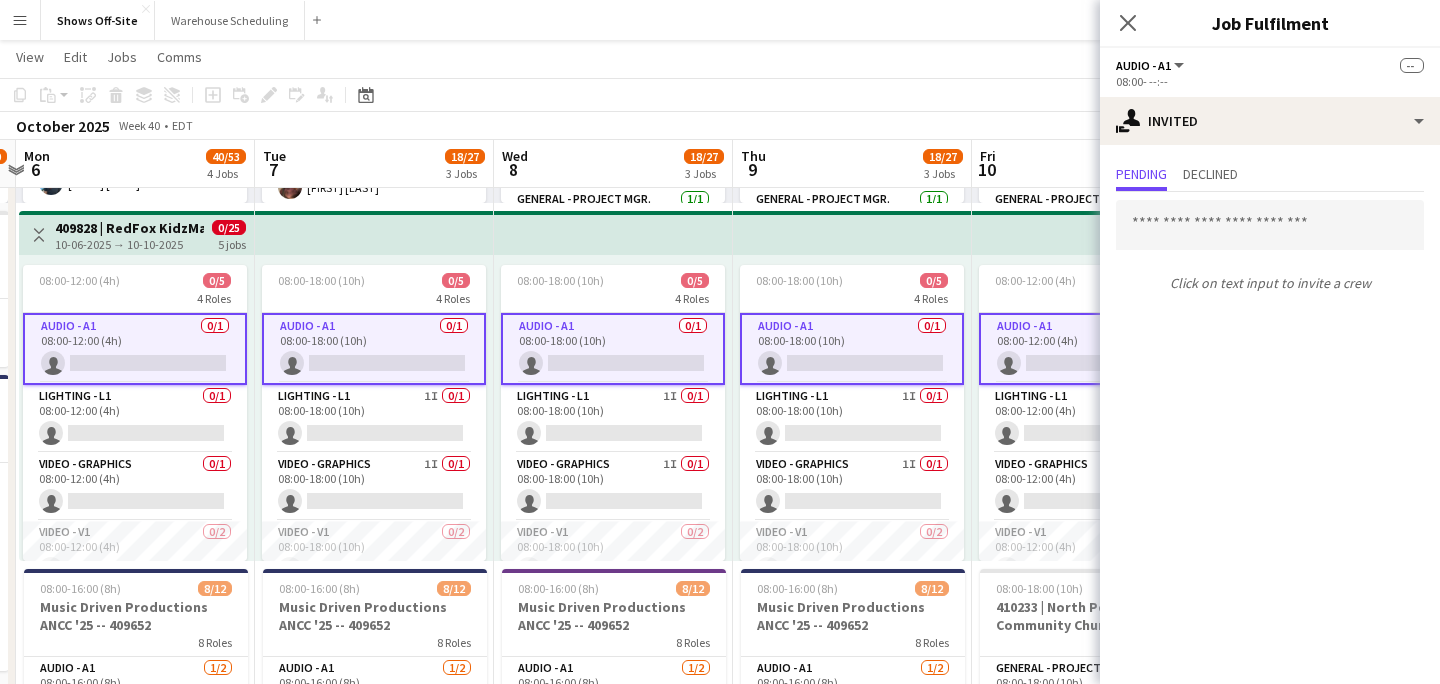 click on "Audio - A1   0/1   08:00-18:00 (10h)
single-neutral-actions" at bounding box center [852, 349] 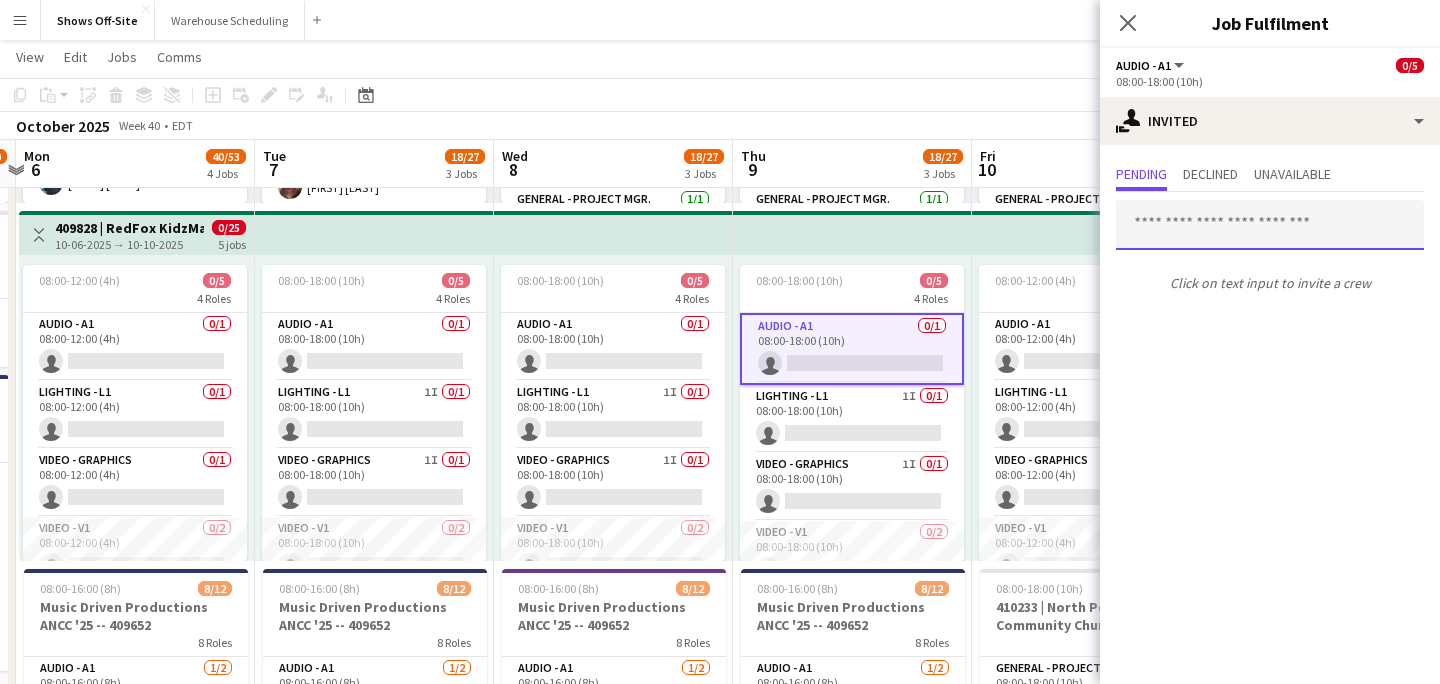 click at bounding box center [1270, 225] 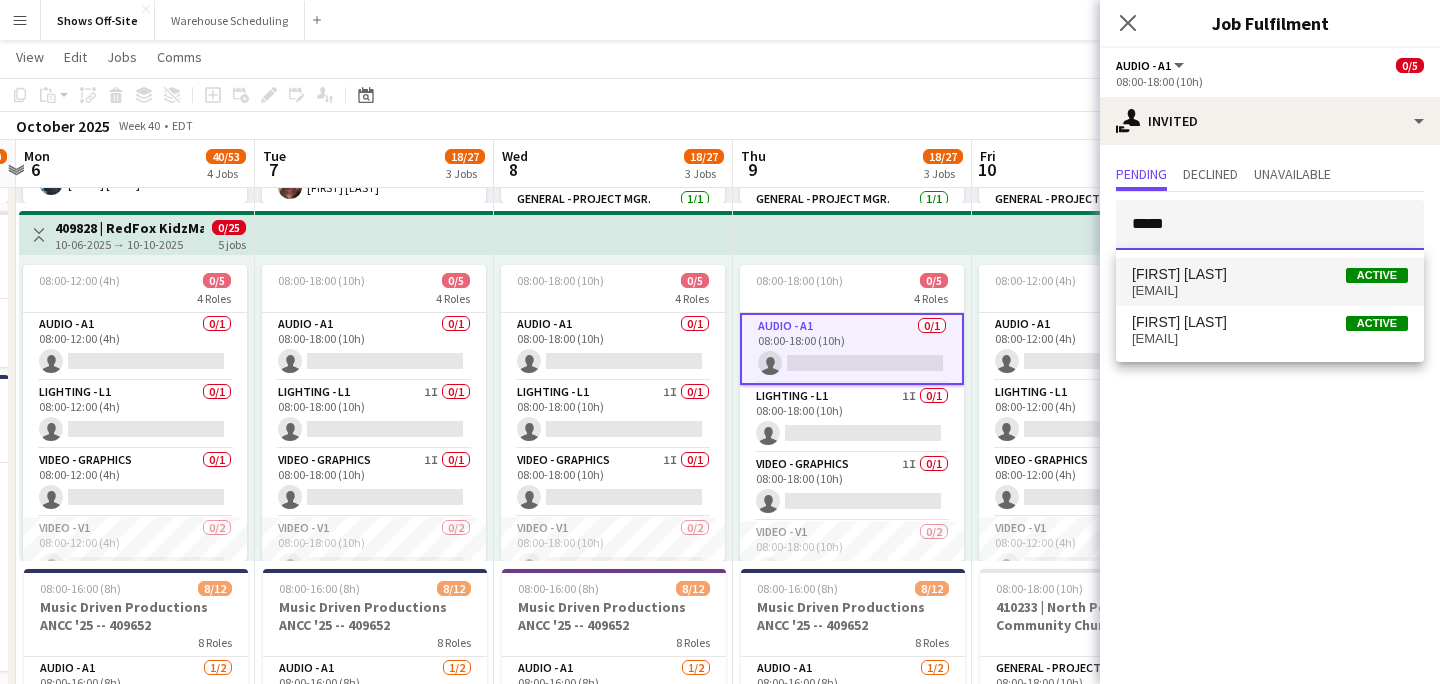 type on "*****" 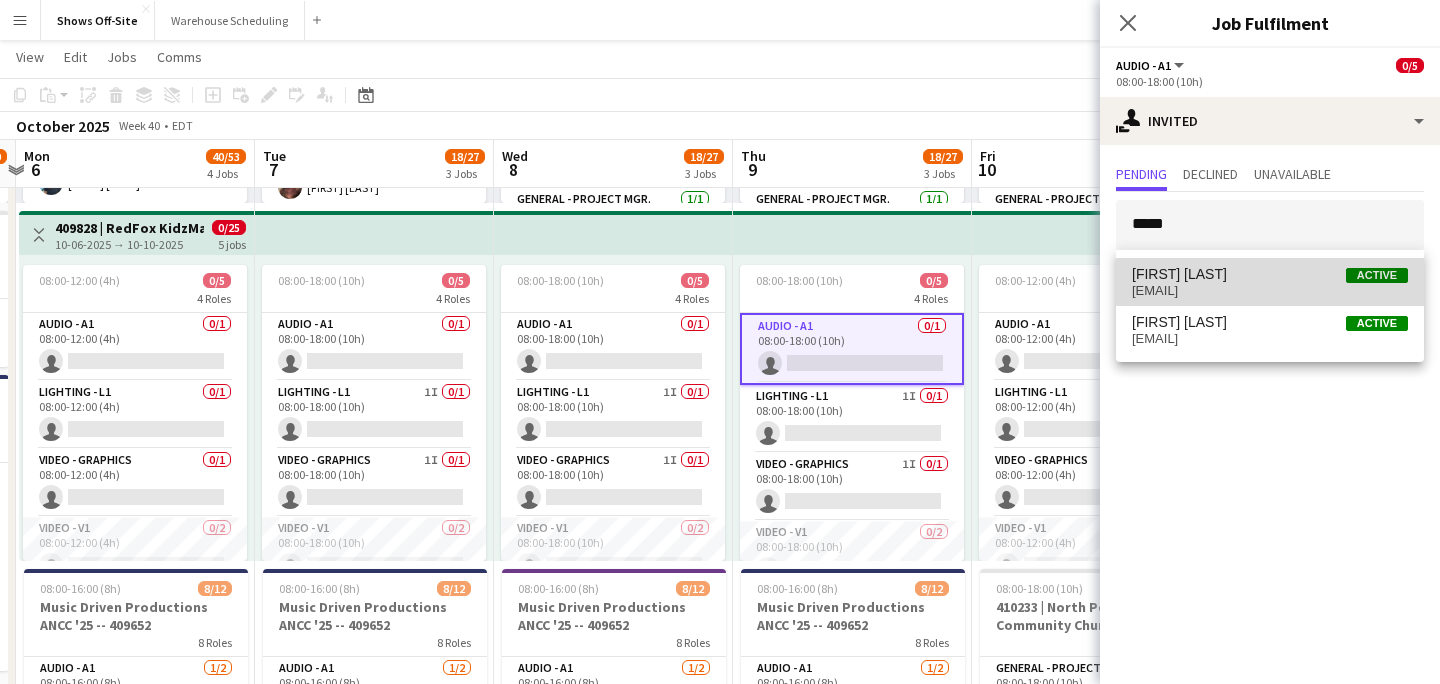 click on "[FIRST] [LAST] Active" at bounding box center (1270, 274) 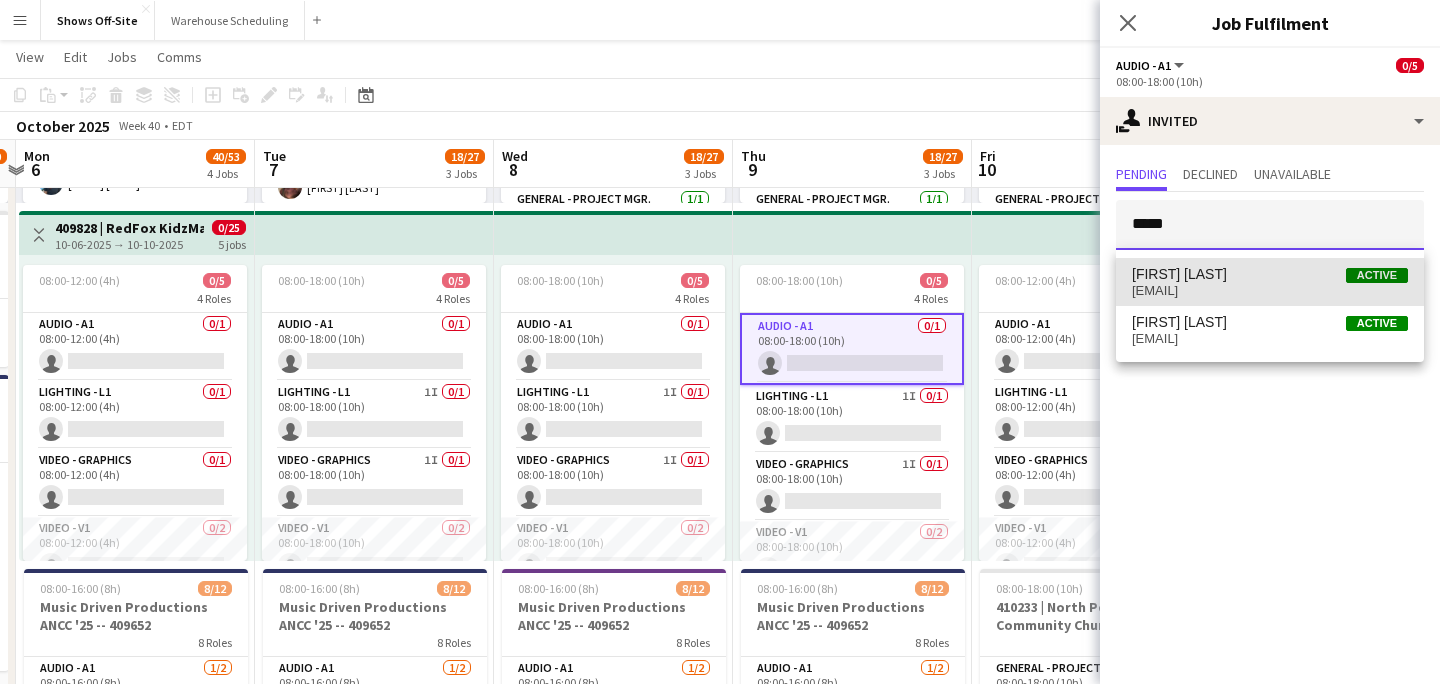 type 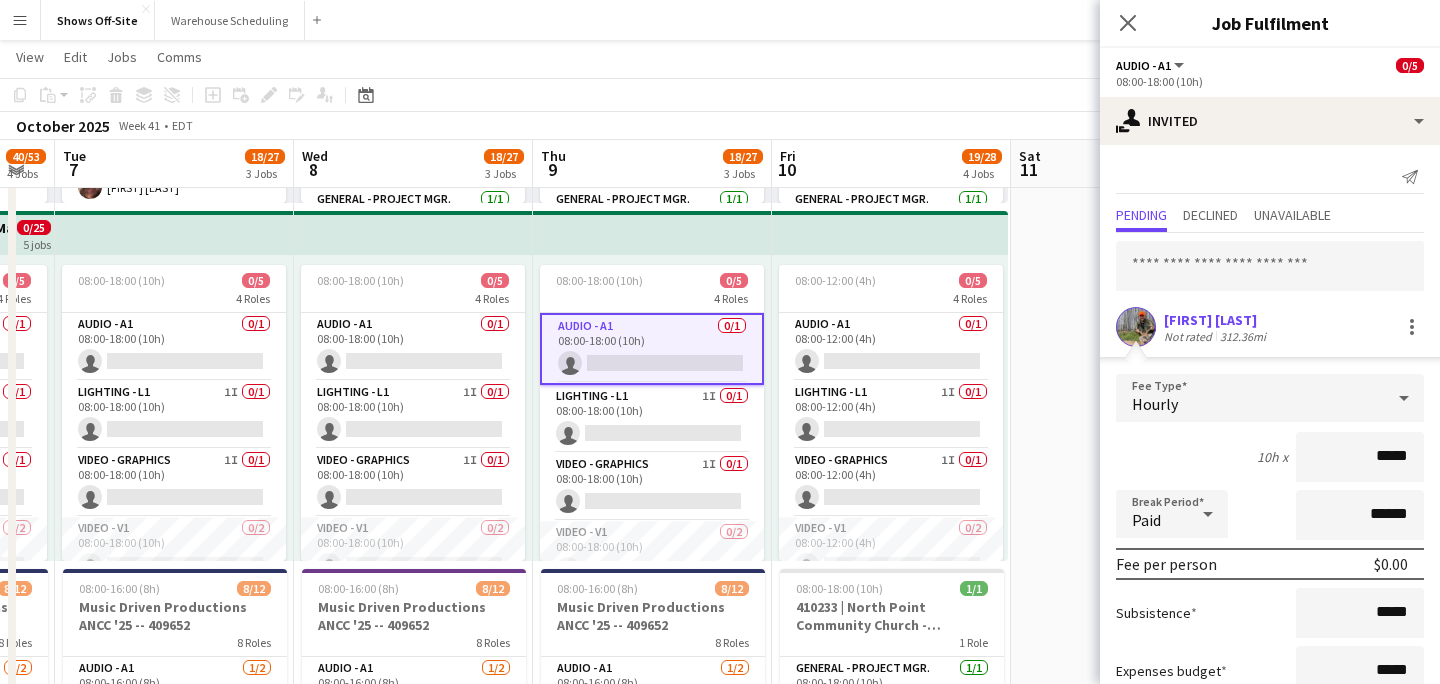 scroll, scrollTop: 0, scrollLeft: 1016, axis: horizontal 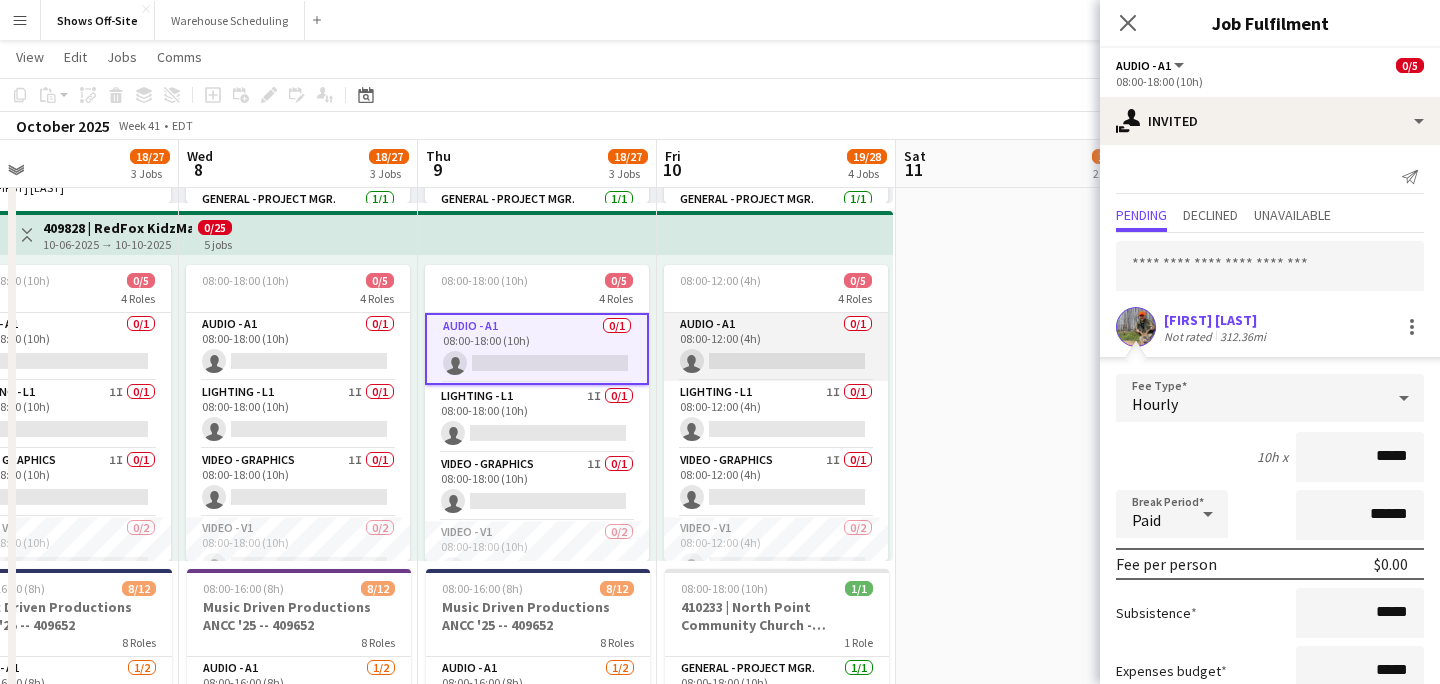 click on "Audio - A1   0/1   08:00-12:00 (4h)
single-neutral-actions" at bounding box center [776, 347] 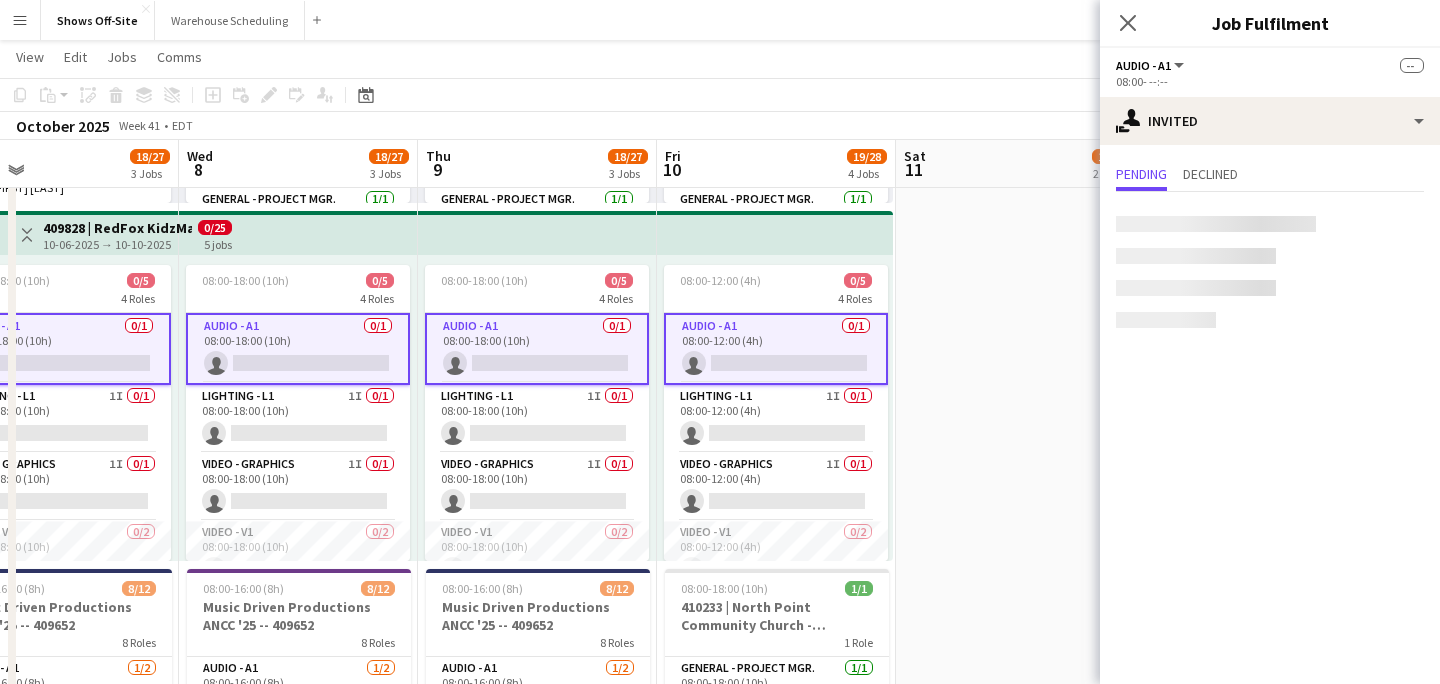 click on "Audio - A1   0/1   08:00-12:00 (4h)
single-neutral-actions" at bounding box center [776, 349] 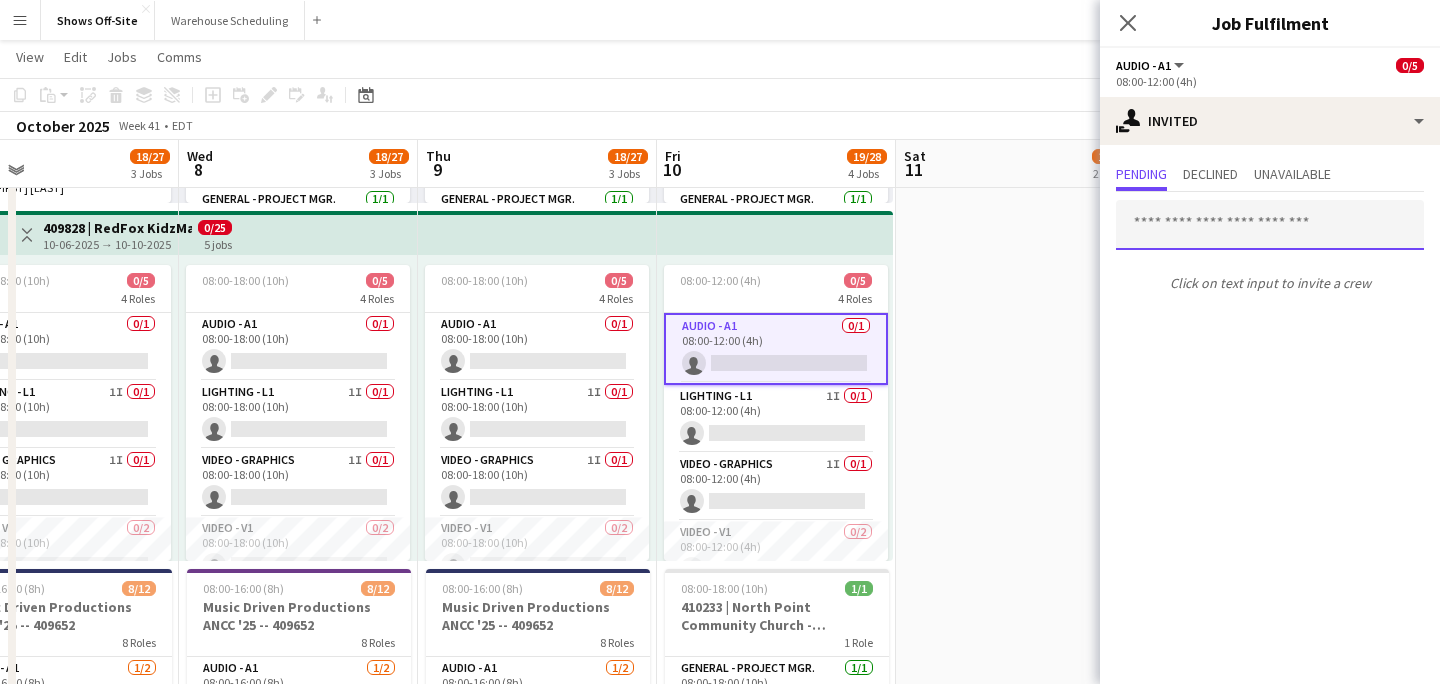 click at bounding box center (1270, 225) 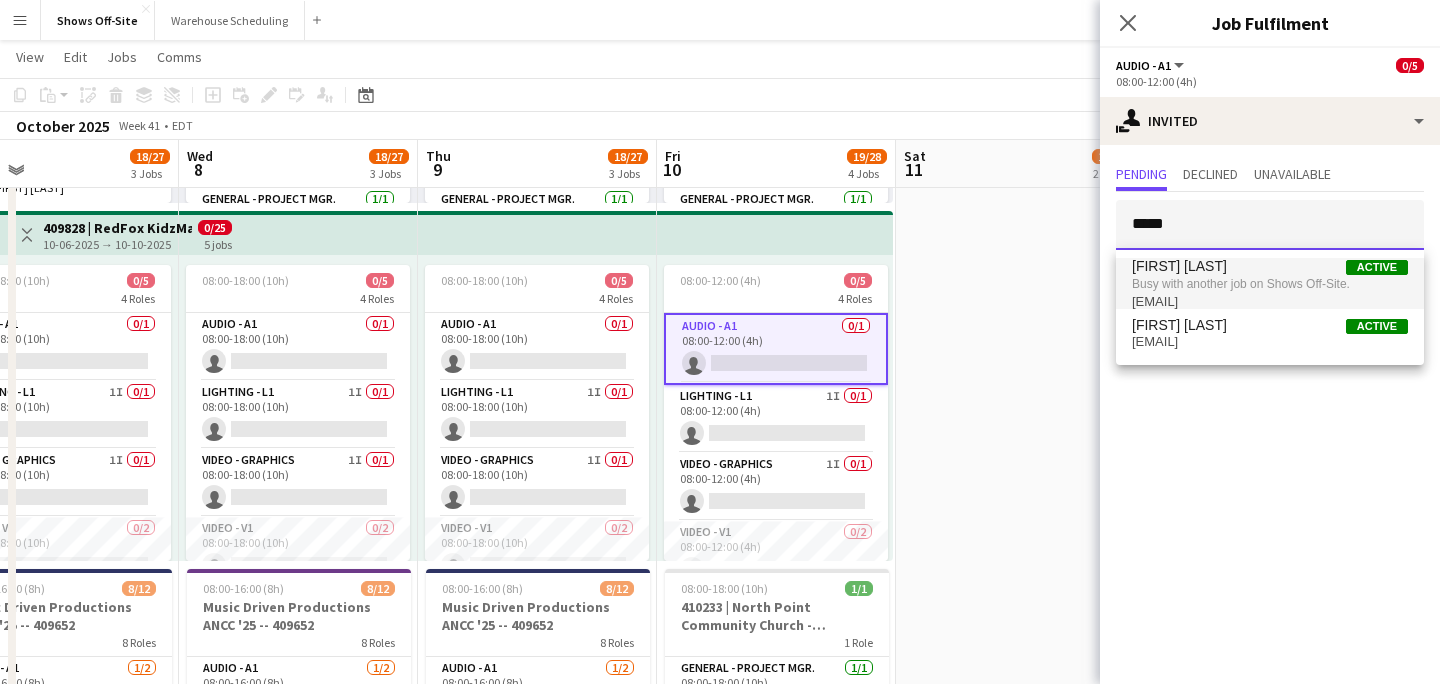 type on "*****" 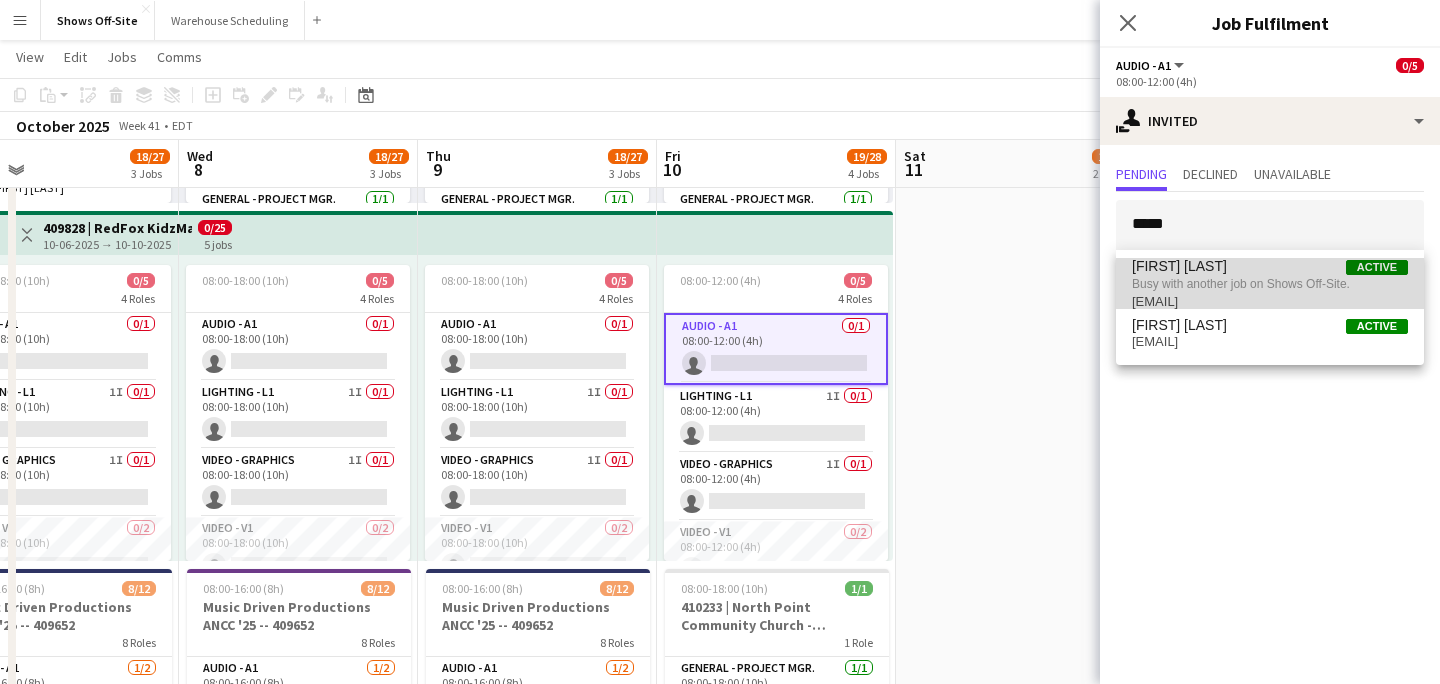 click on "[FIRST] [LAST] Active" at bounding box center (1270, 266) 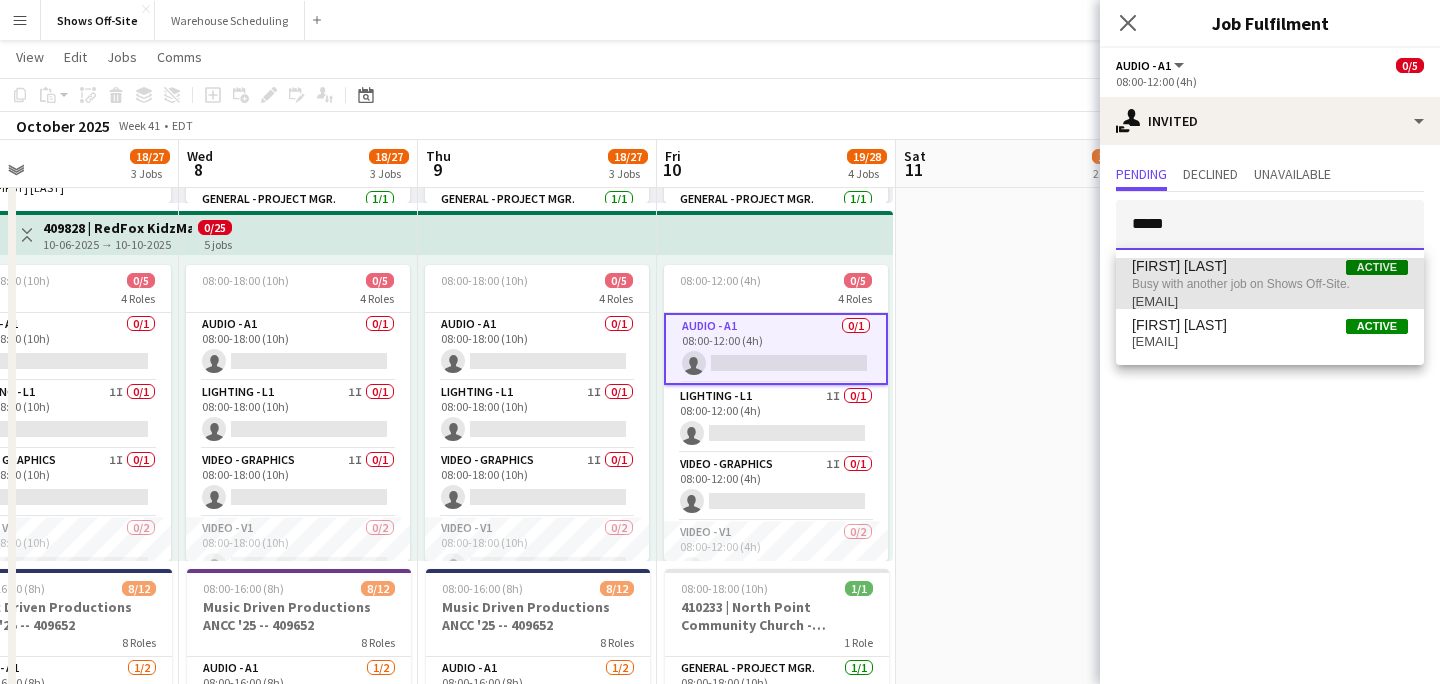 type 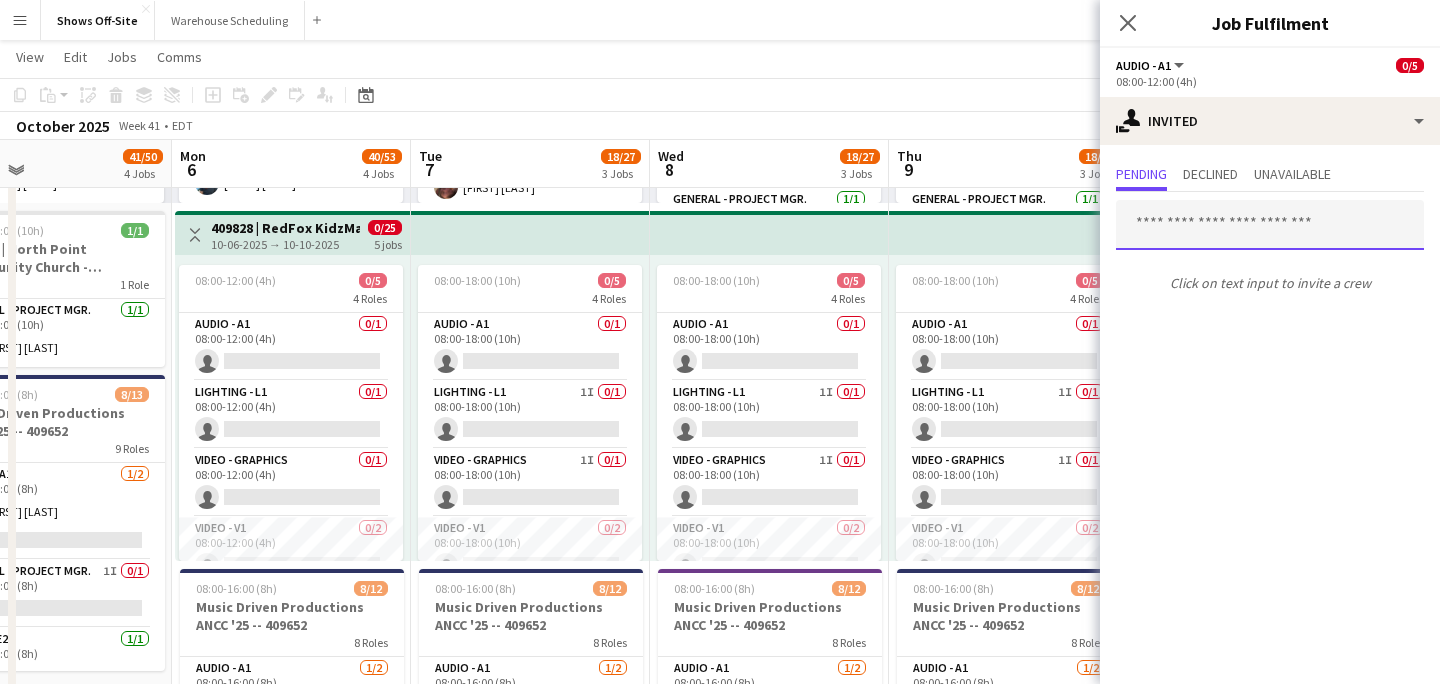 scroll, scrollTop: 0, scrollLeft: 517, axis: horizontal 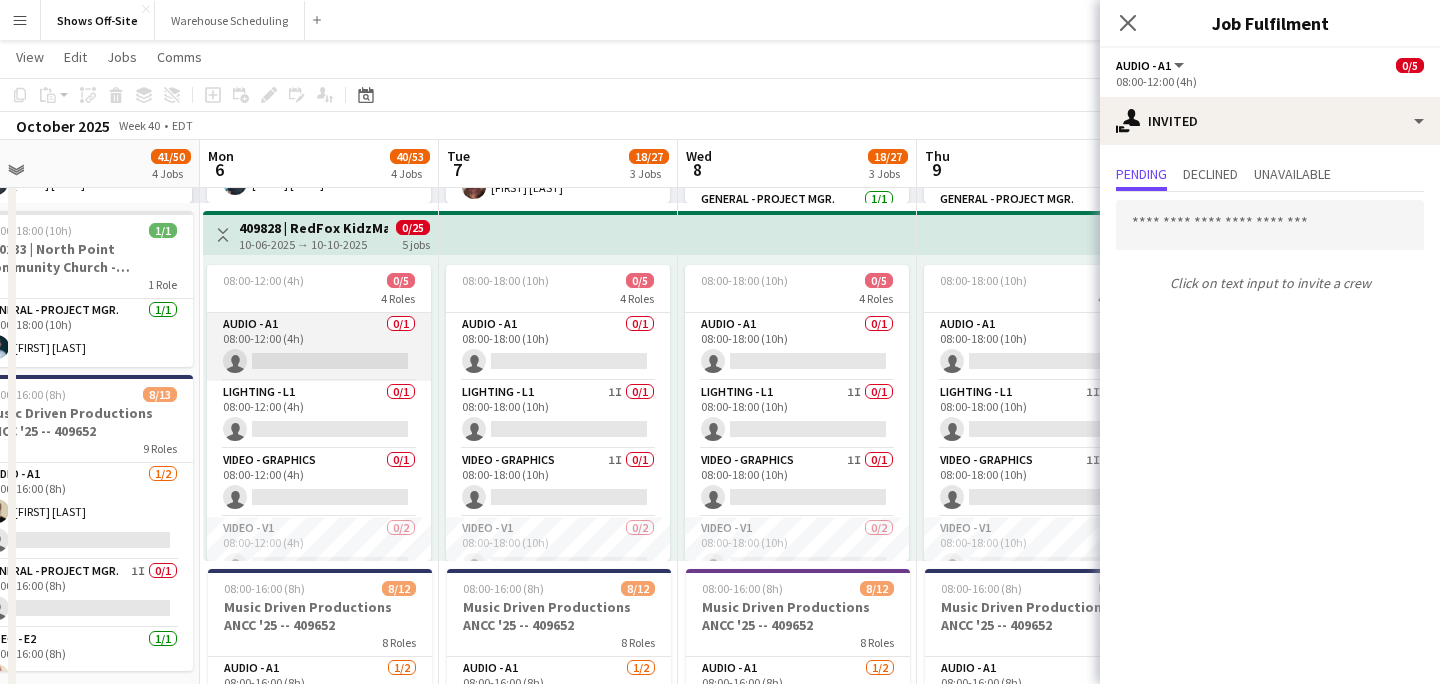 click on "Audio - A1   0/1   08:00-12:00 (4h)
single-neutral-actions" at bounding box center (319, 347) 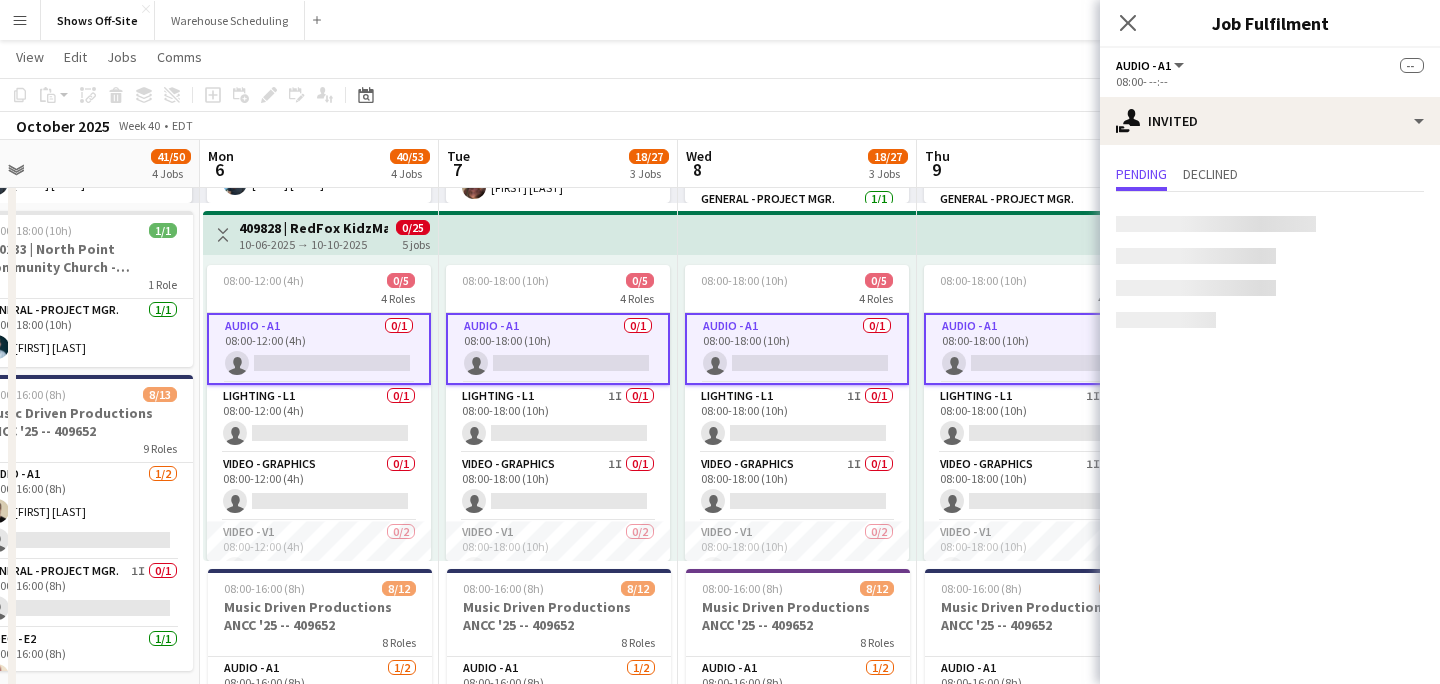 click on "Audio - A1   0/1   08:00-12:00 (4h)
single-neutral-actions" at bounding box center [319, 349] 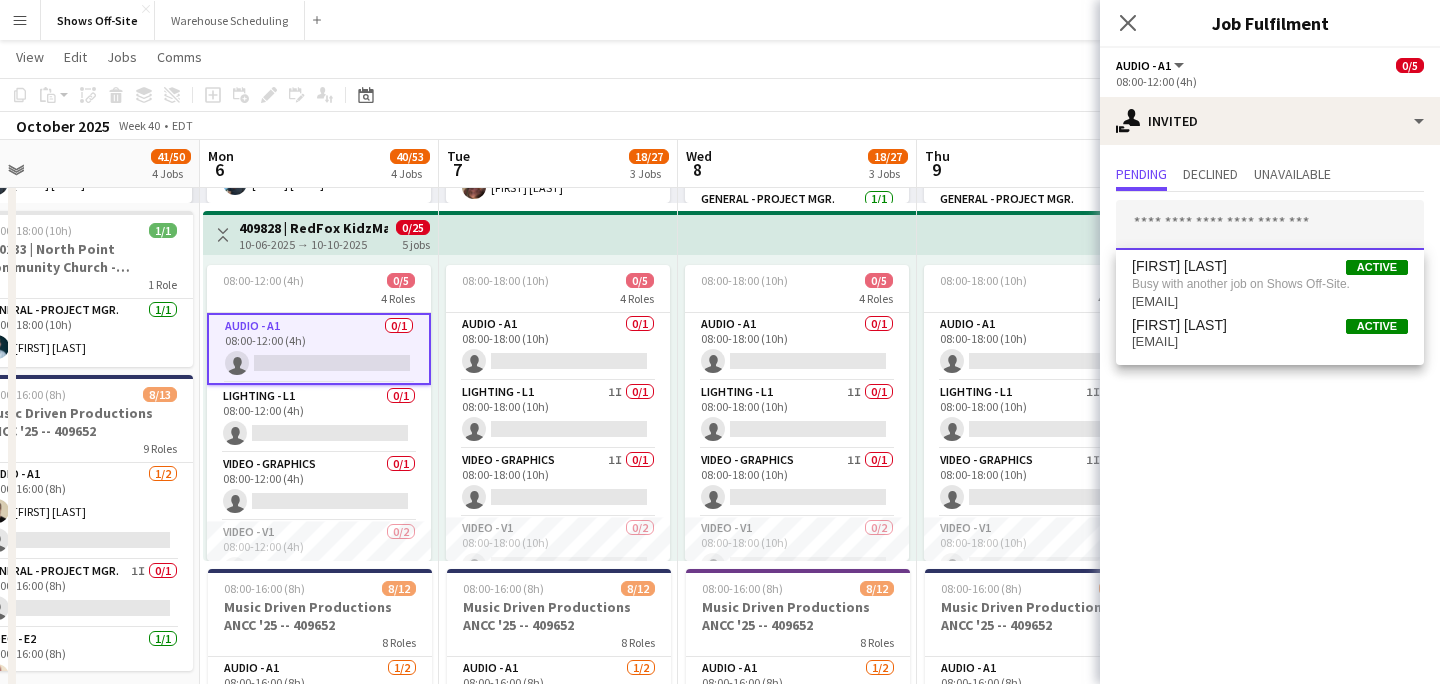 click at bounding box center [1270, 225] 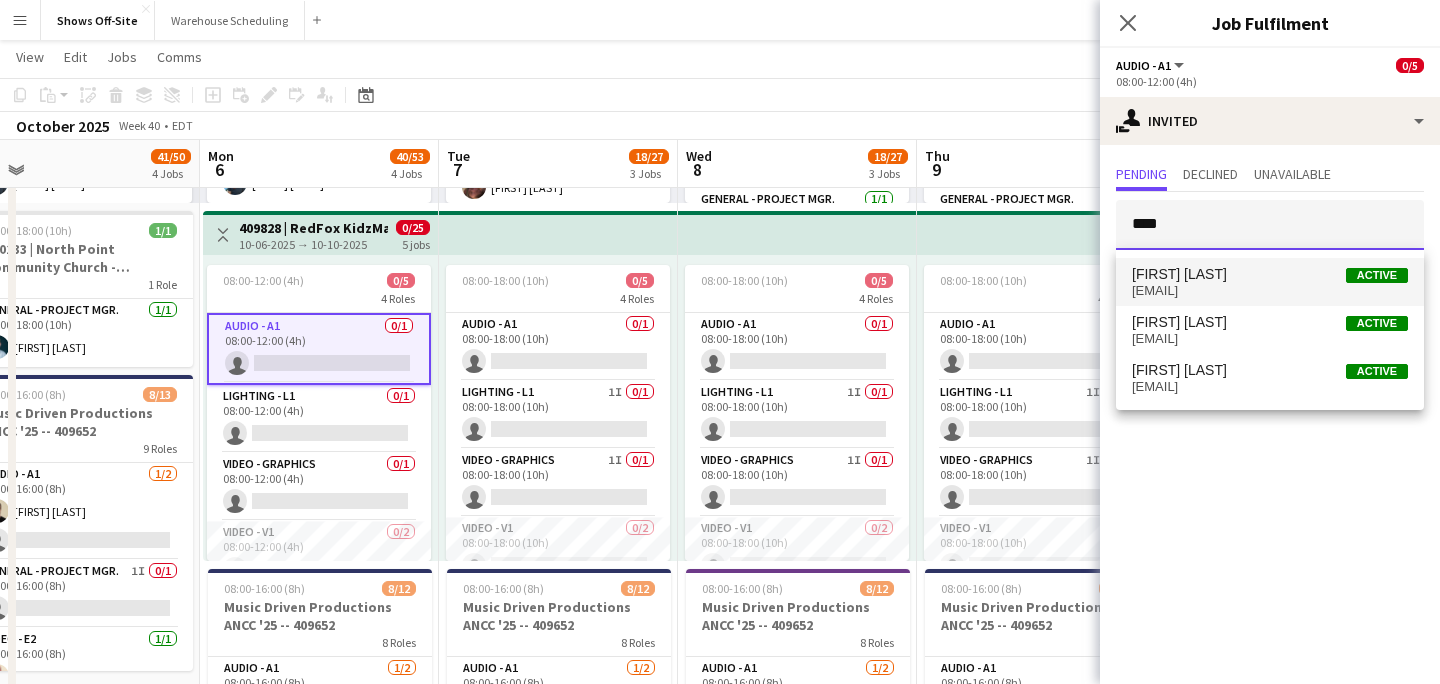 type on "****" 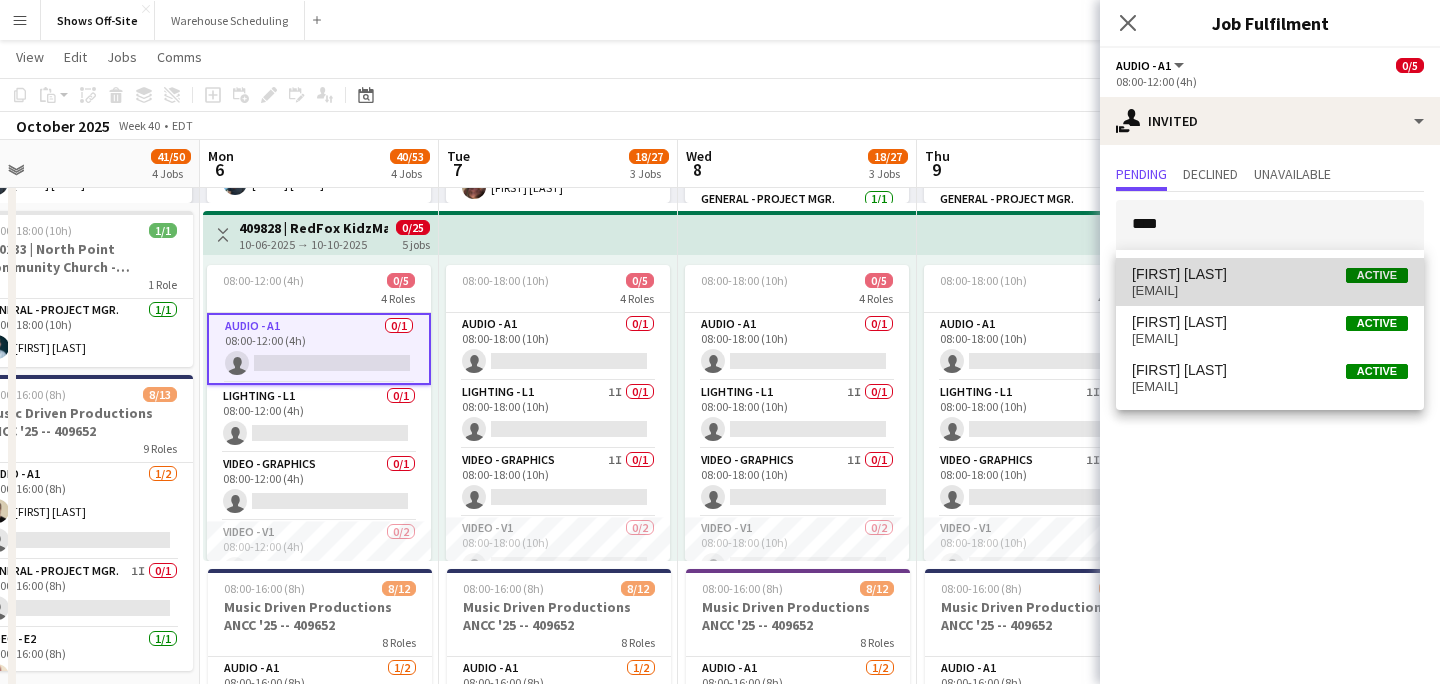 click on "[FIRST] [LAST] Active" at bounding box center (1270, 274) 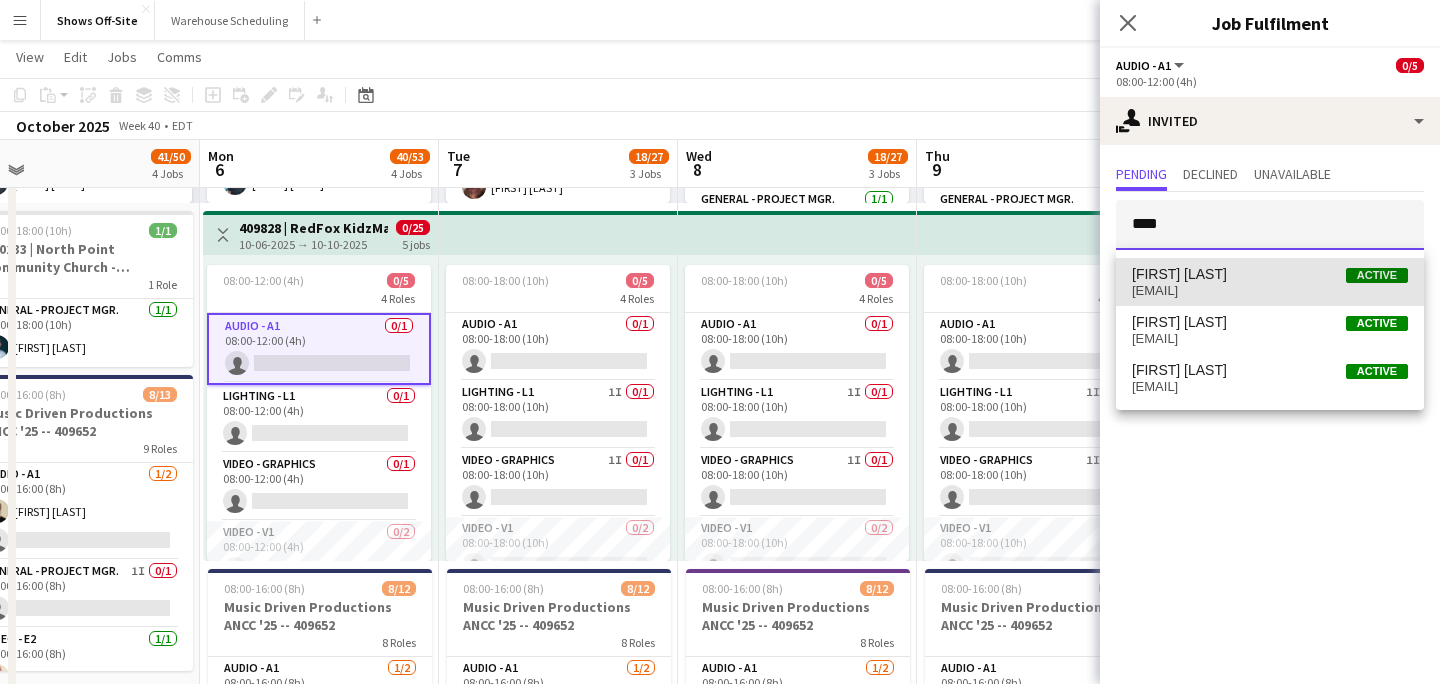 type 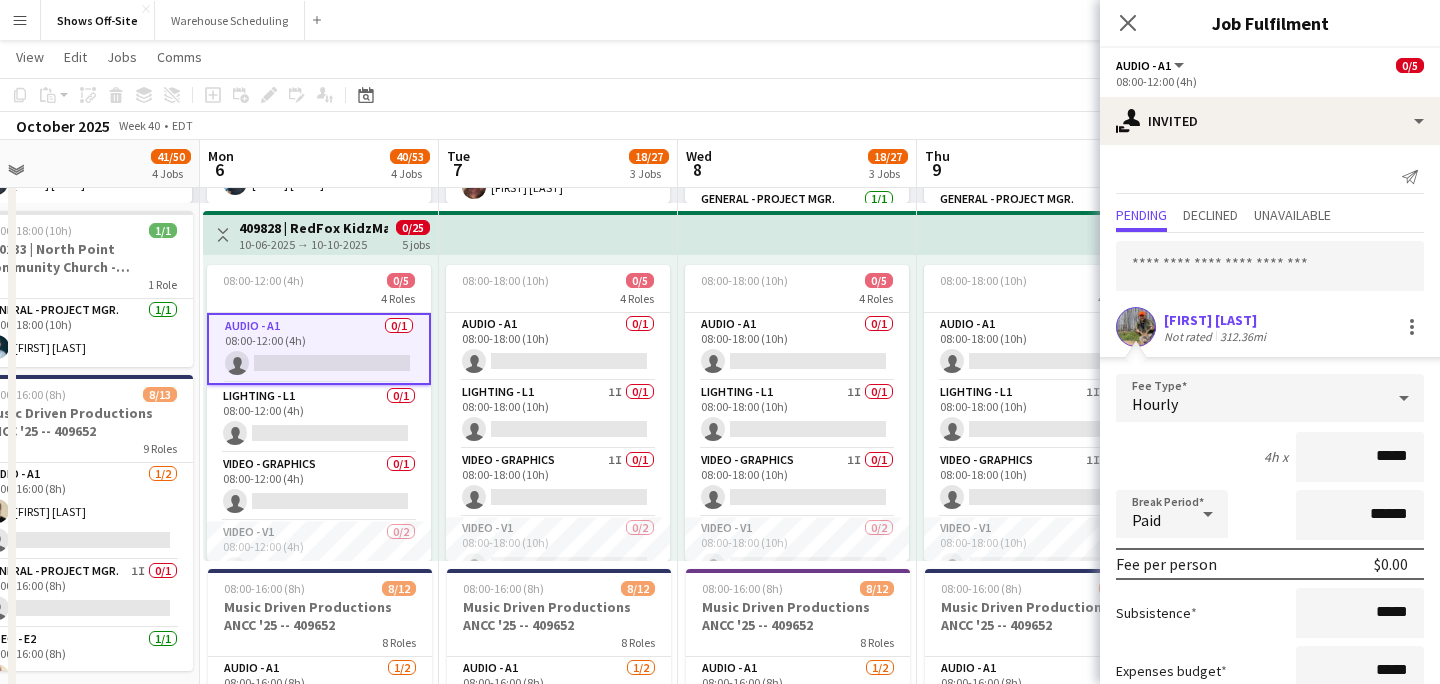 scroll, scrollTop: 133, scrollLeft: 0, axis: vertical 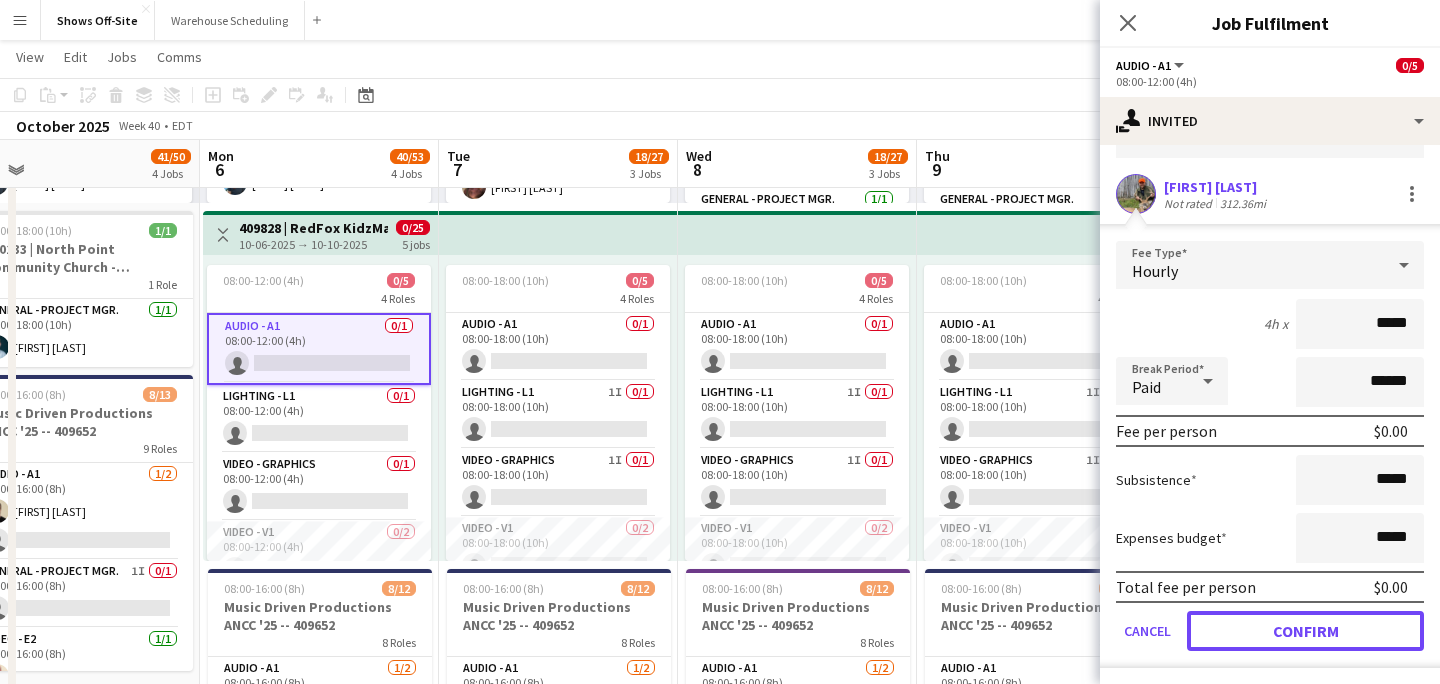 click on "Confirm" 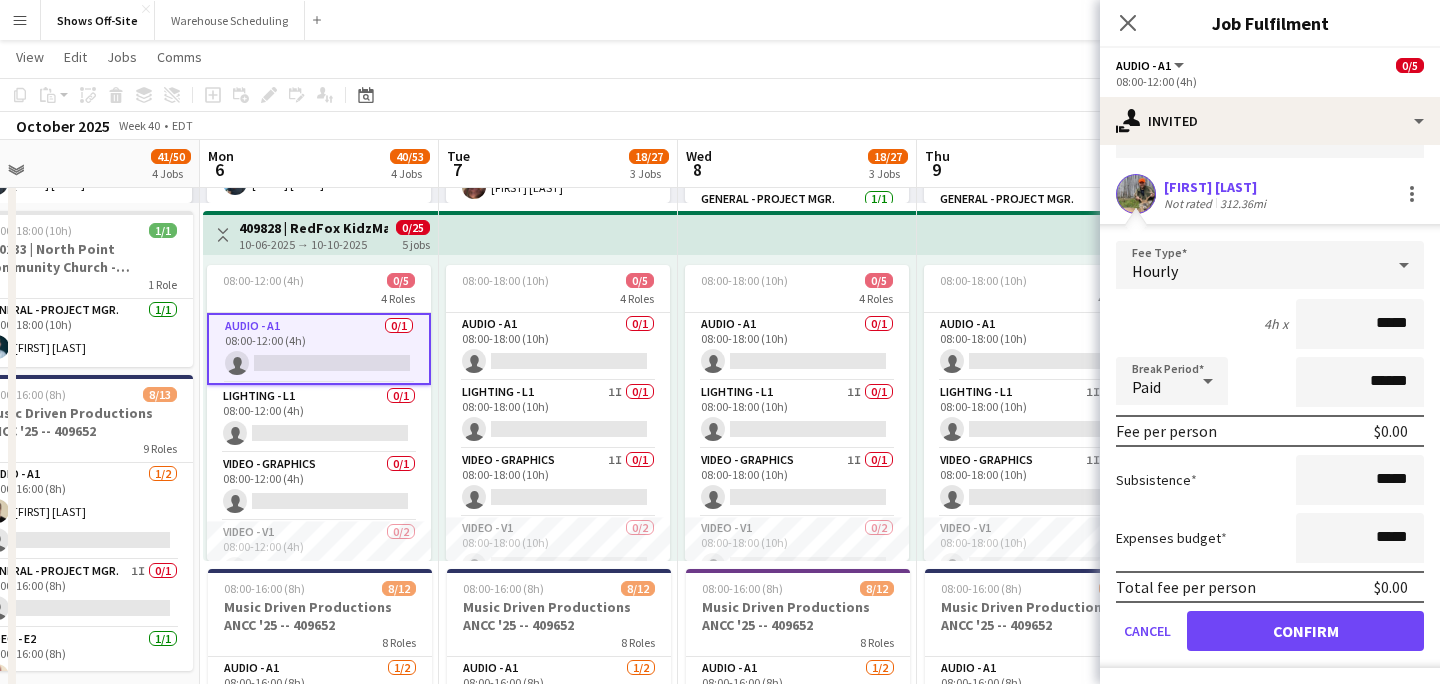 scroll, scrollTop: 0, scrollLeft: 0, axis: both 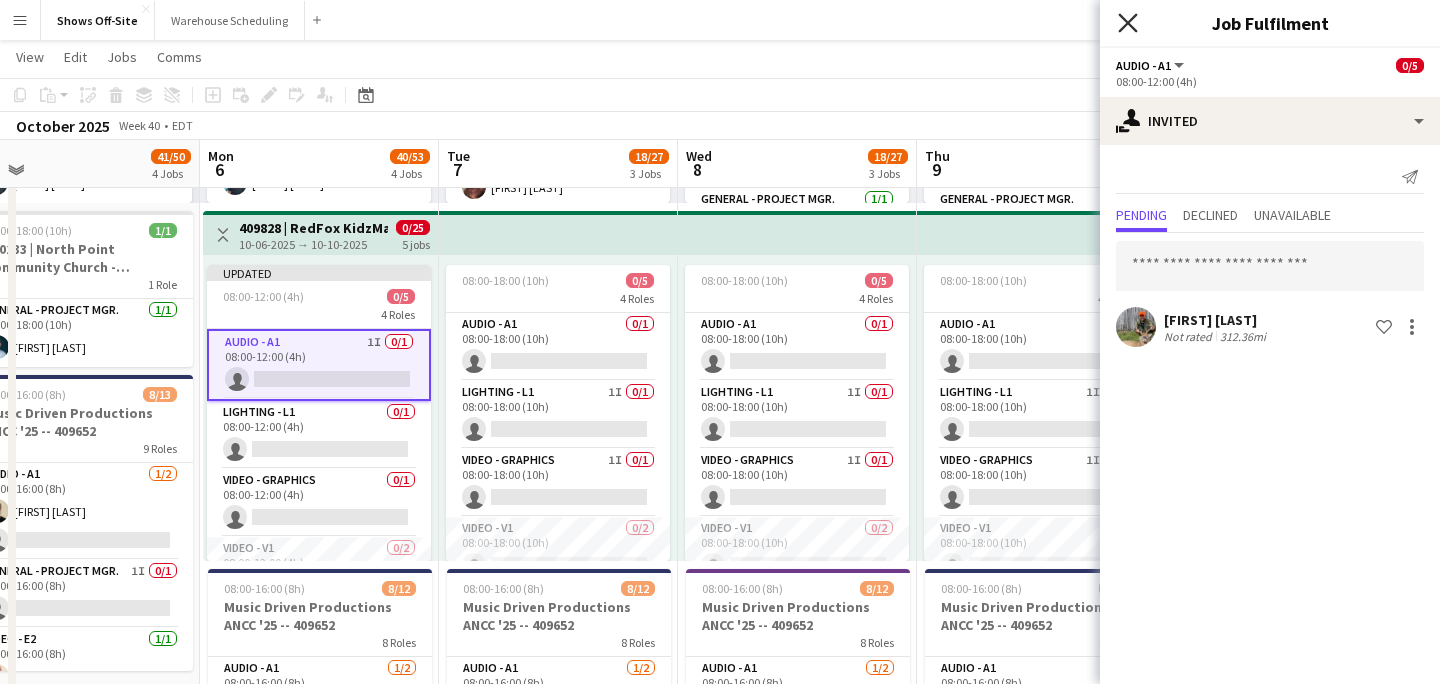 click on "Close pop-in" 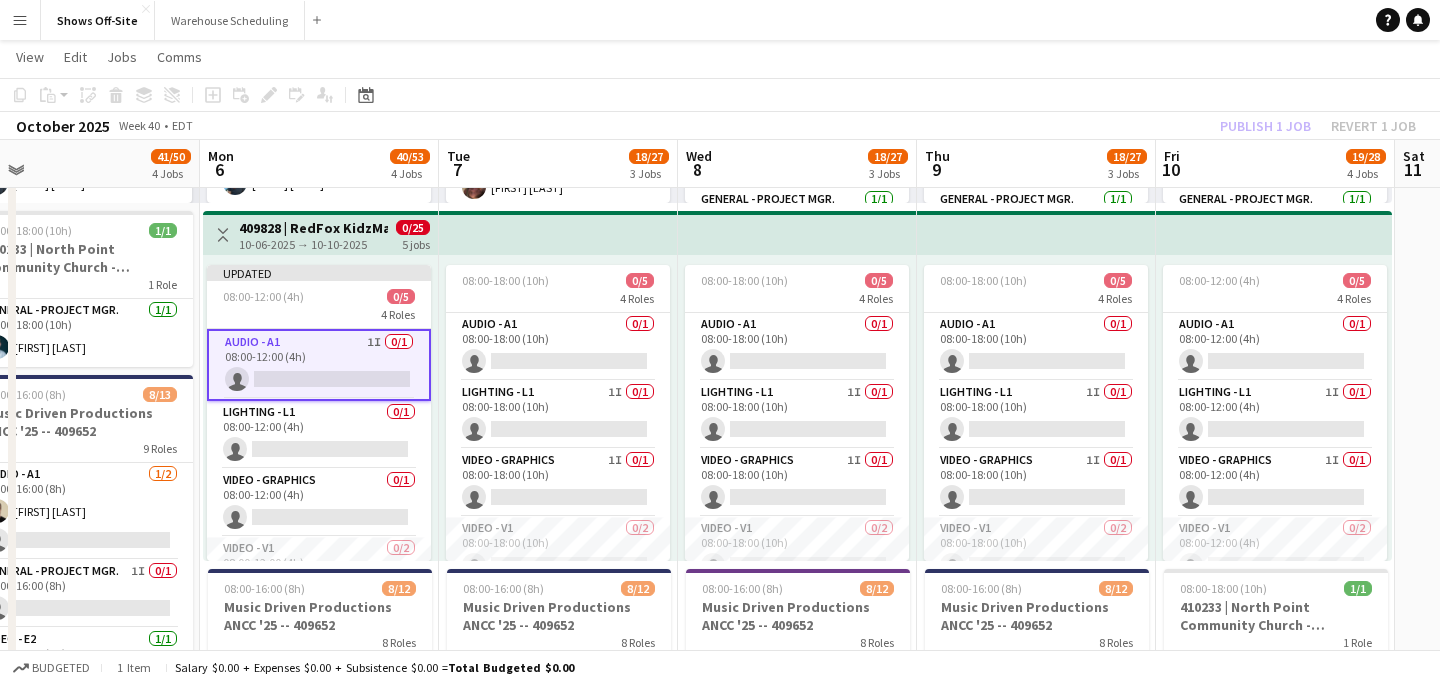 click on "[TIME]    [ROLES]   [COMPANY]   [ROLES]   [ROLE]   [TIME]
[FIRST] [LAST]     [TIME]    [COMPANY]   [ROLES]   [ROLE]   [TIME]
single-neutral-actions
single-neutral-actions
[ROLE]   [TIME]
single-neutral-actions
[ROLE]   [TIME]
single-neutral-actions
[ROLE]   [TIME]
single-neutral-actions
single-neutral-actions
[ROLE]   [TIME]
single-neutral-actions" at bounding box center [1514, 562] 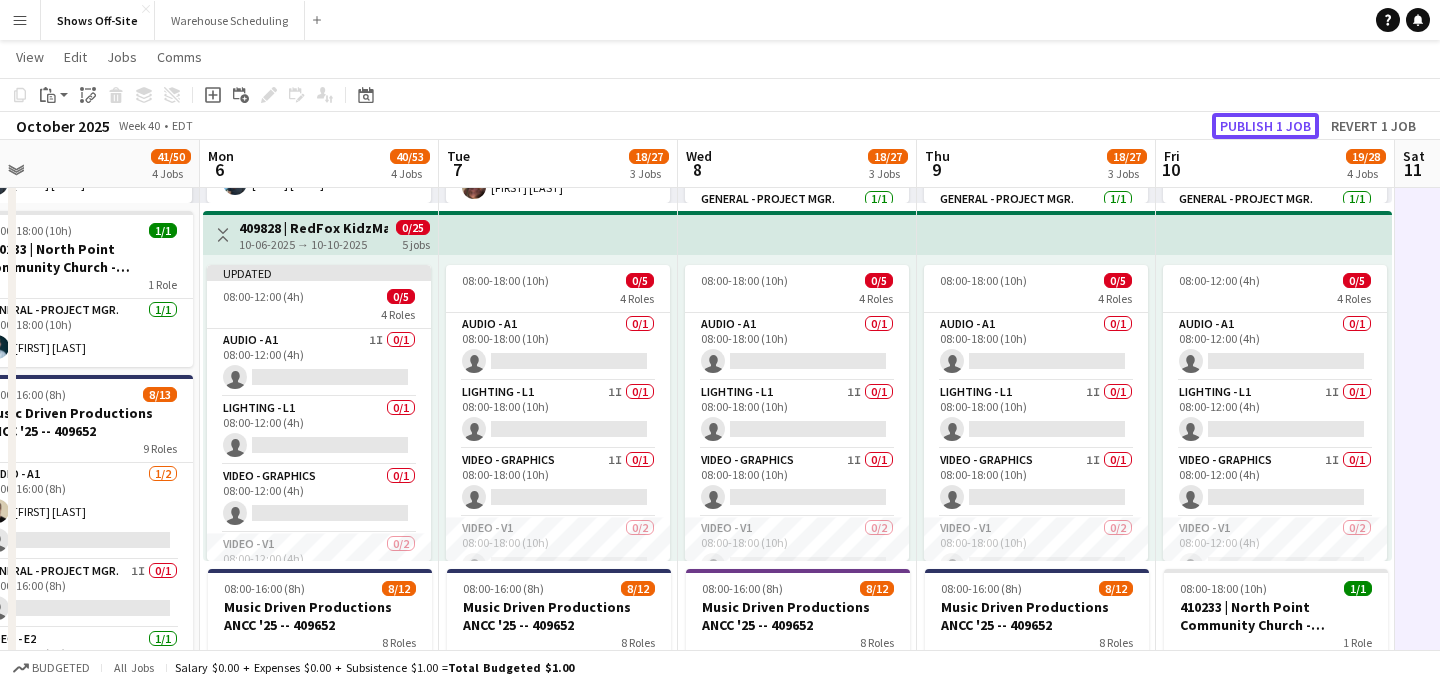 click on "Publish 1 job" 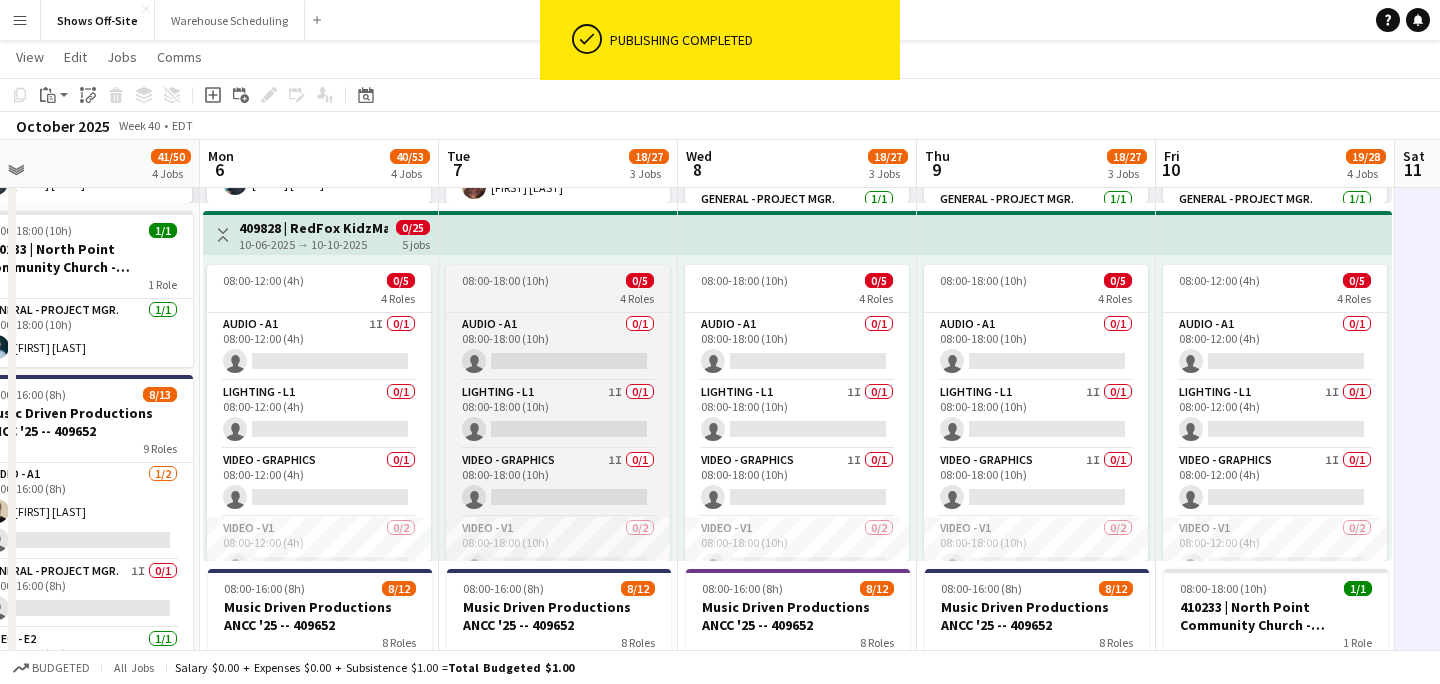 click on "08:00-18:00 (10h)    0/5" at bounding box center [558, 280] 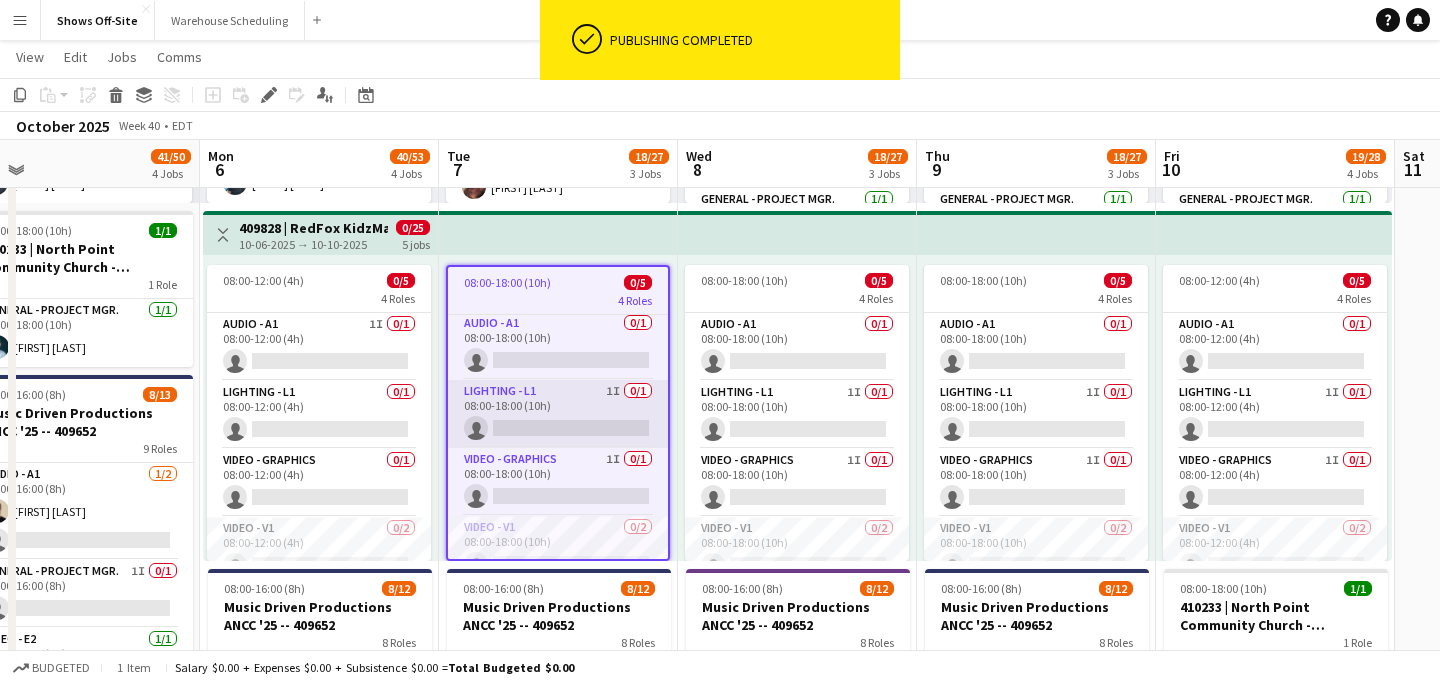 scroll, scrollTop: 55, scrollLeft: 0, axis: vertical 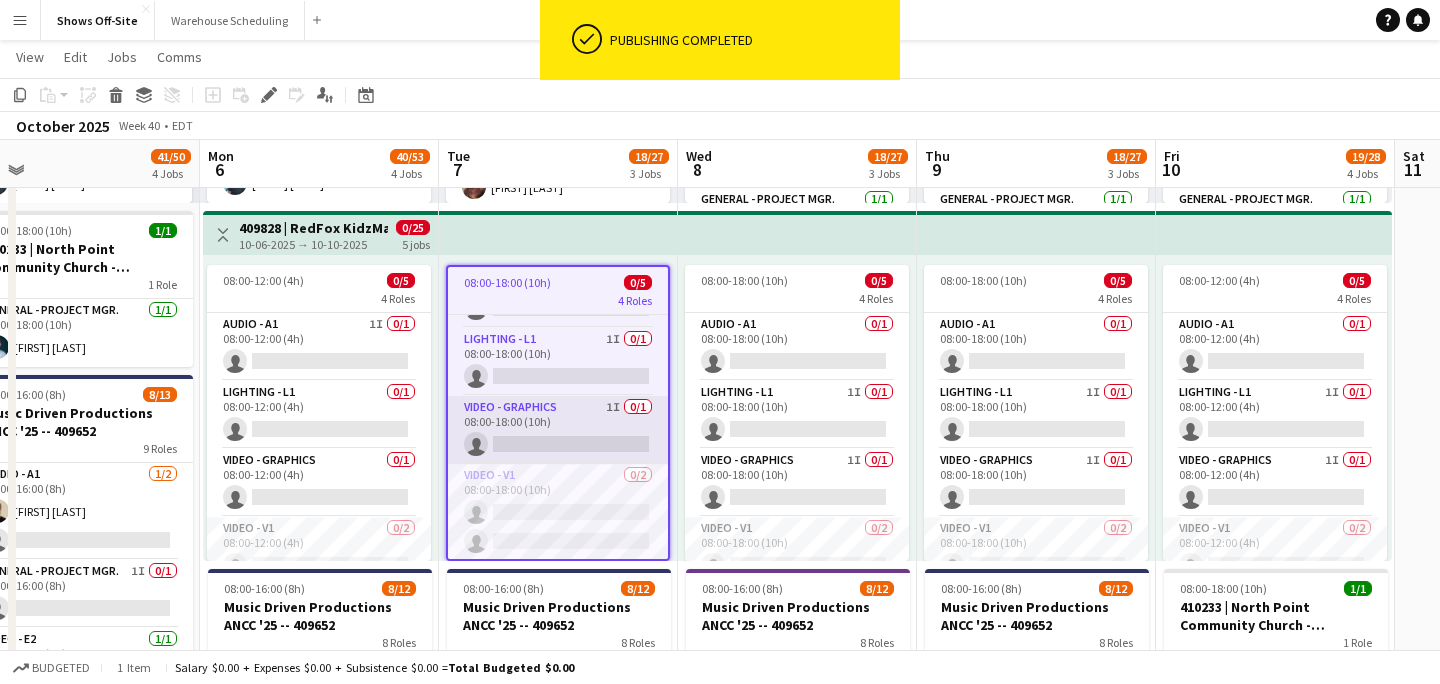 click on "Video - Graphics   1I   0/1   08:00-18:00 (10h)
single-neutral-actions" at bounding box center [558, 430] 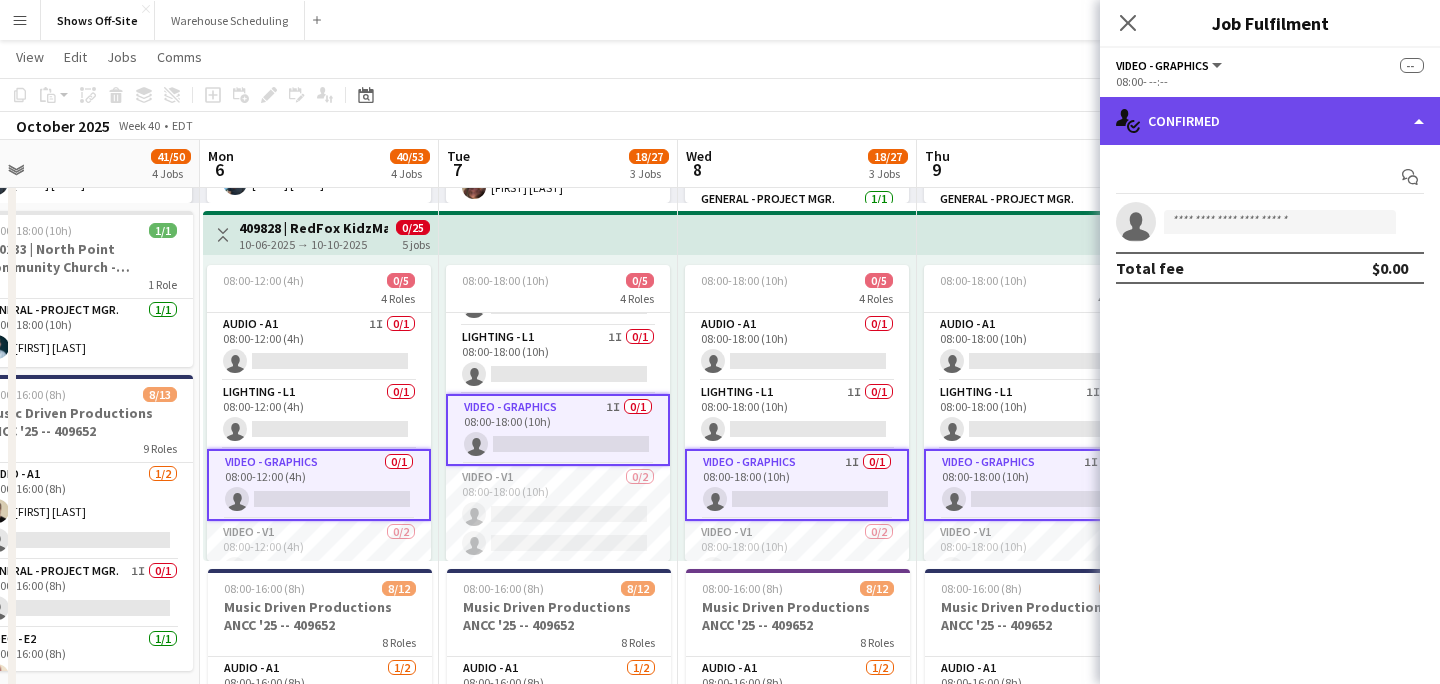 click on "single-neutral-actions-check-2
Confirmed" 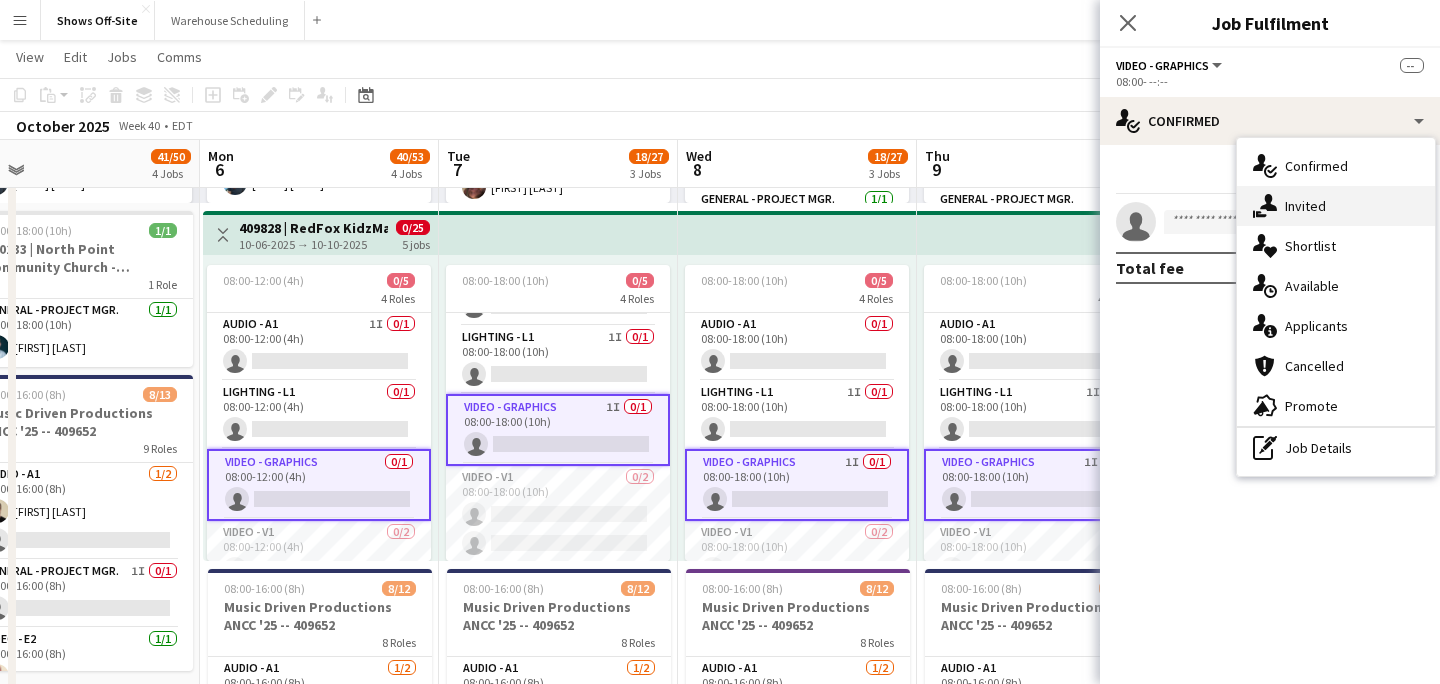 click 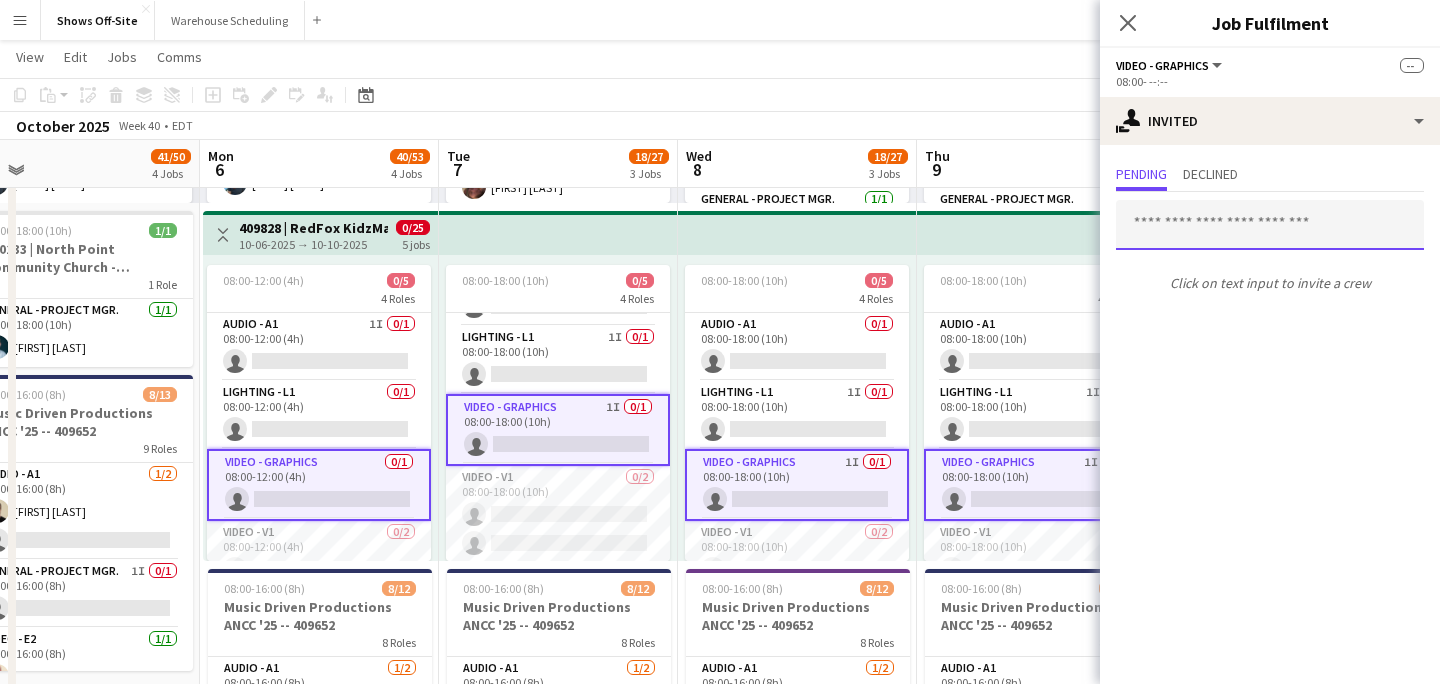click at bounding box center [1270, 225] 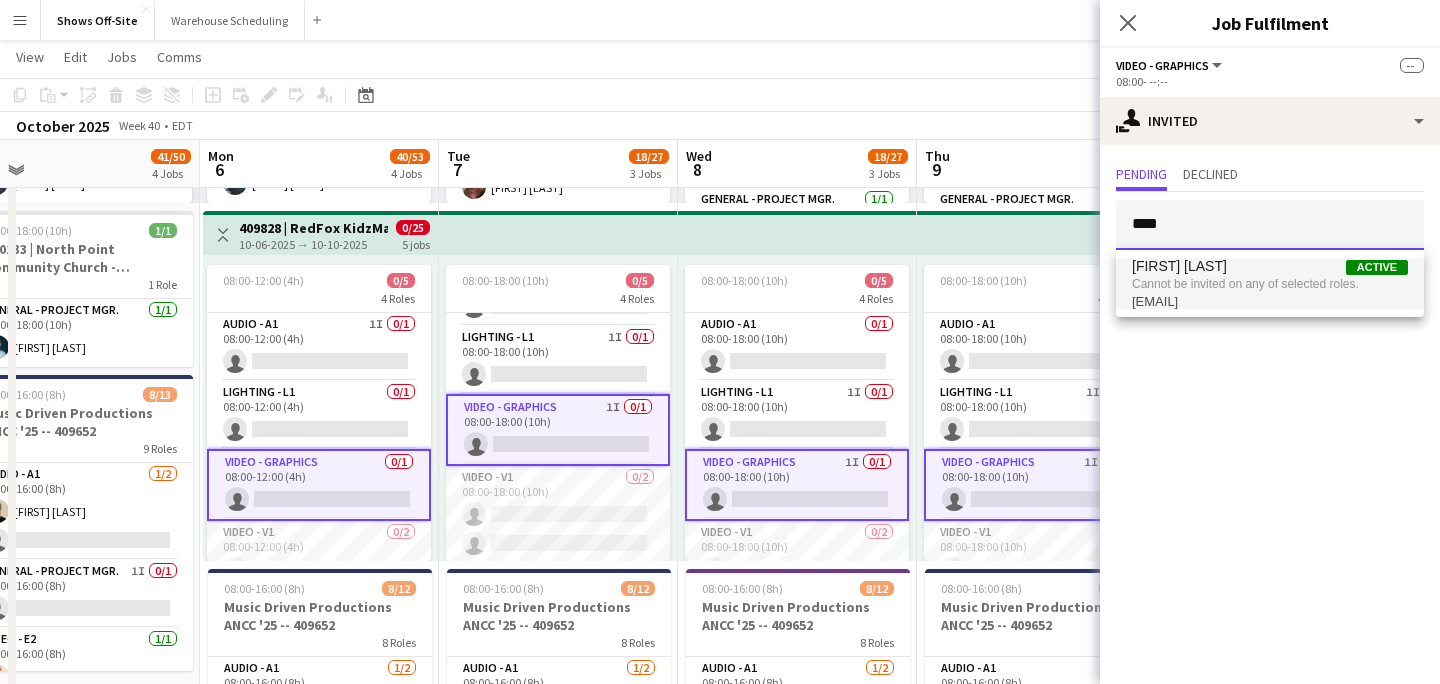 type on "****" 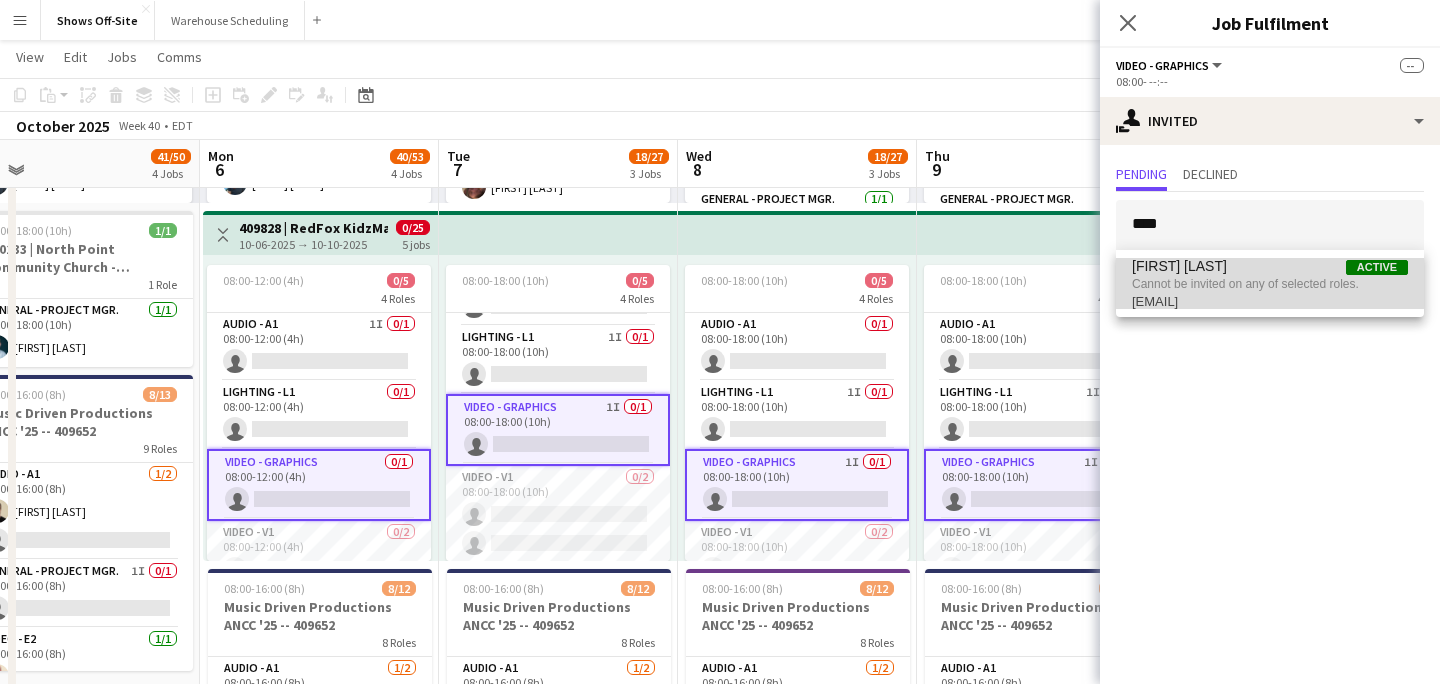 click on "[FIRST] [LAST] Active" at bounding box center [1270, 266] 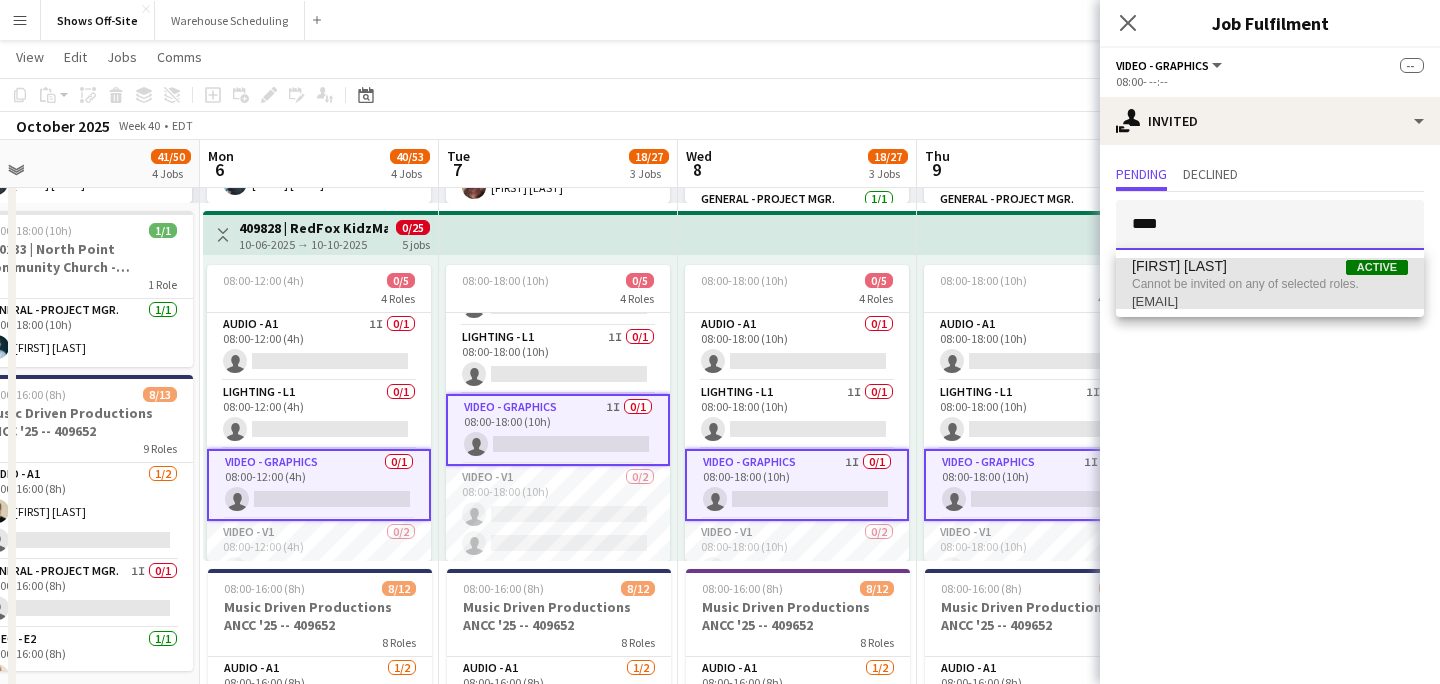 type 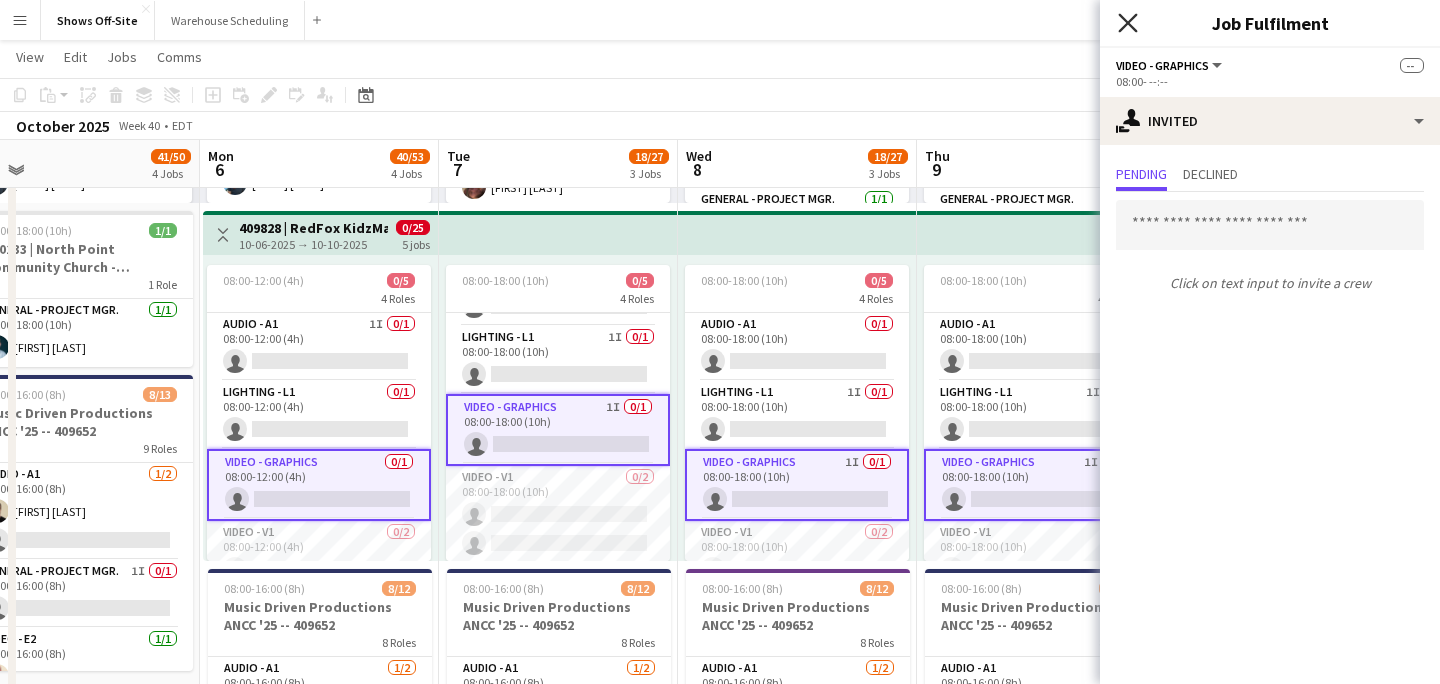 click 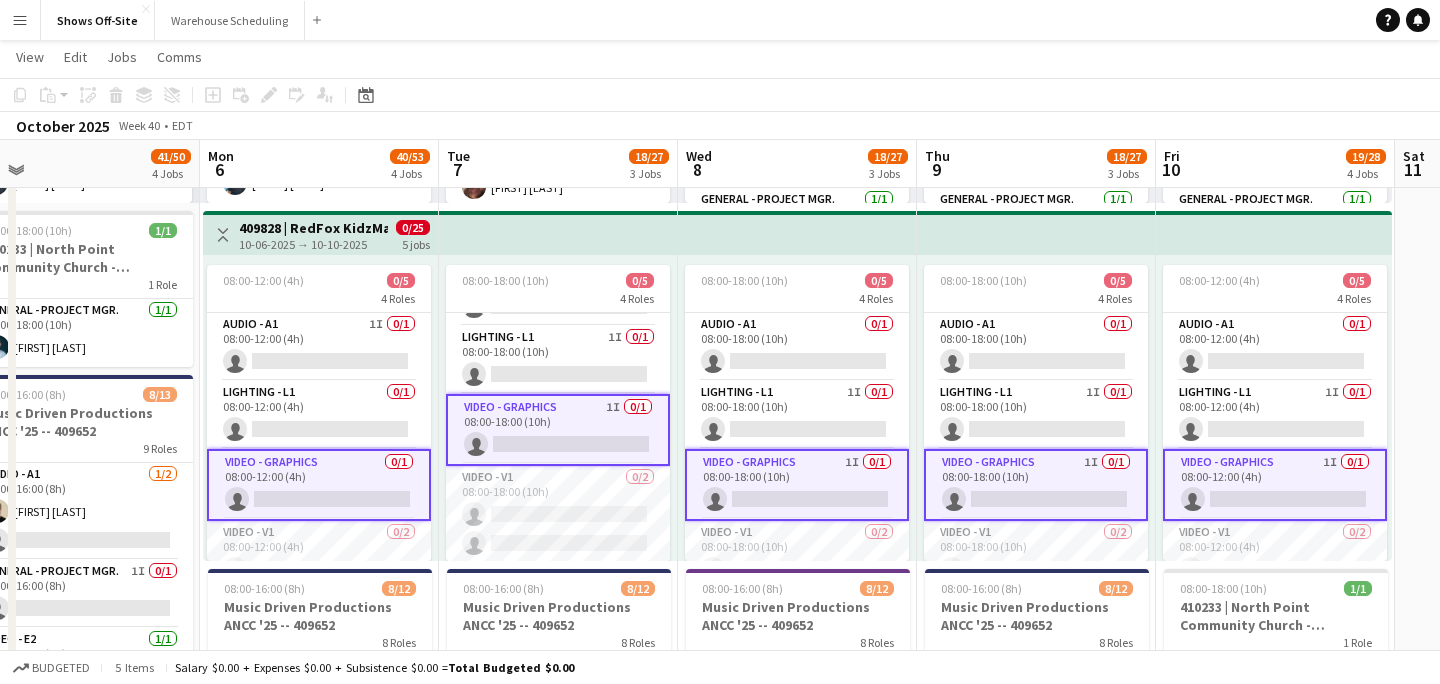 click on "Video - Graphics   1I   0/1   08:00-18:00 (10h)
single-neutral-actions" at bounding box center [797, 485] 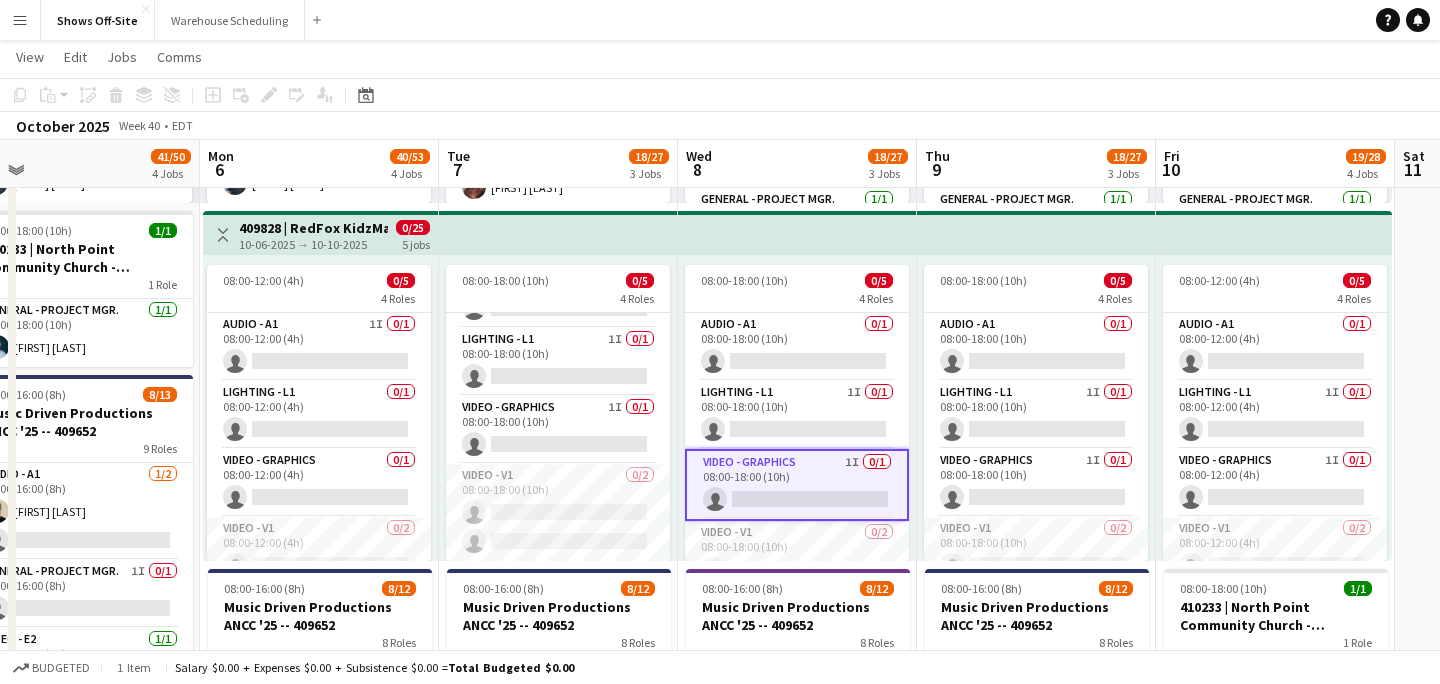 click on "Video - Graphics   1I   0/1   08:00-18:00 (10h)
single-neutral-actions" at bounding box center (797, 485) 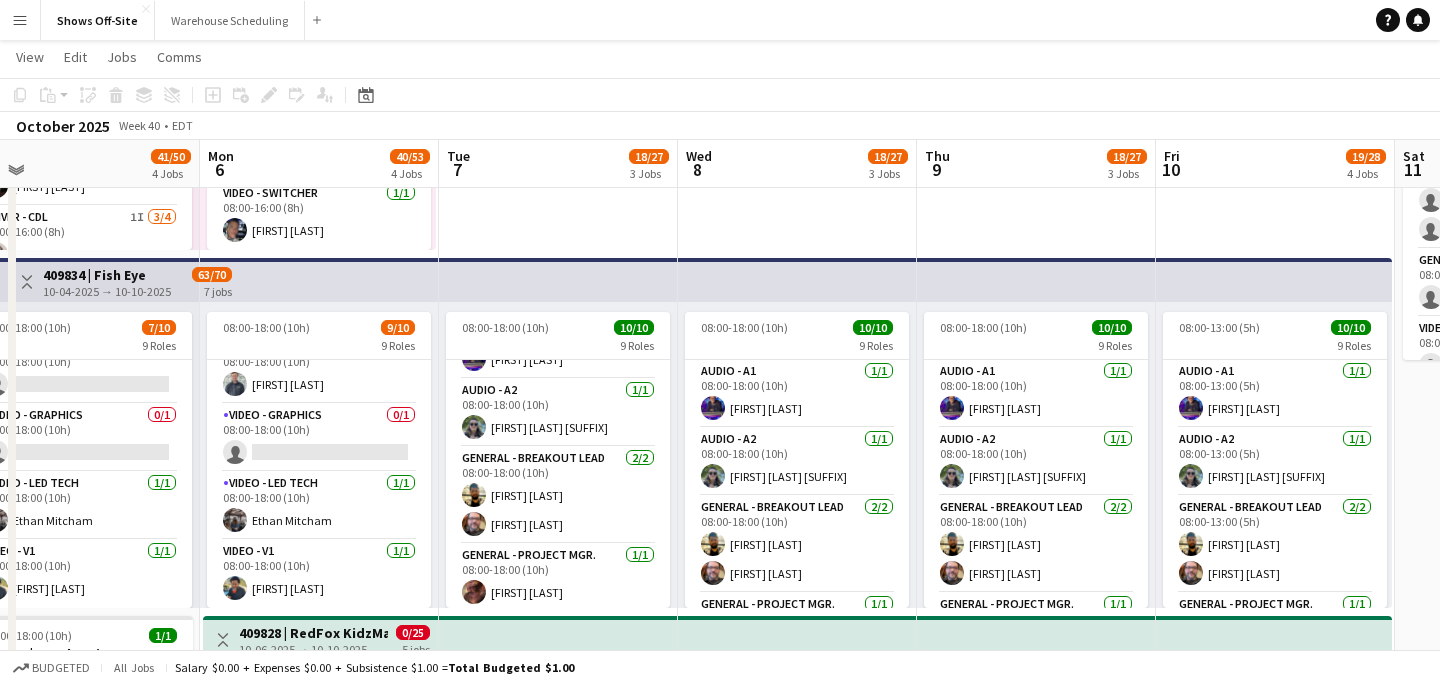 scroll, scrollTop: 0, scrollLeft: 0, axis: both 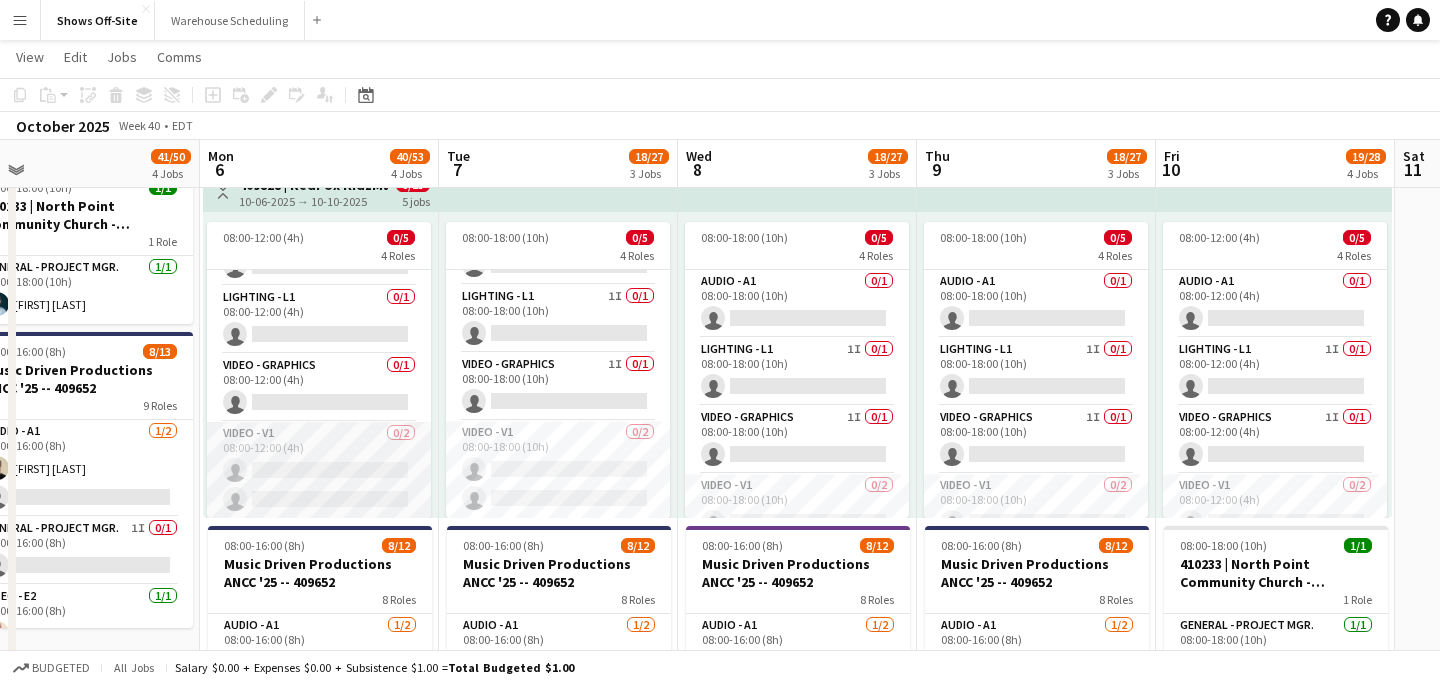 click on "Video - V1   0/2   08:00-12:00 (4h)
single-neutral-actions
single-neutral-actions" at bounding box center (319, 470) 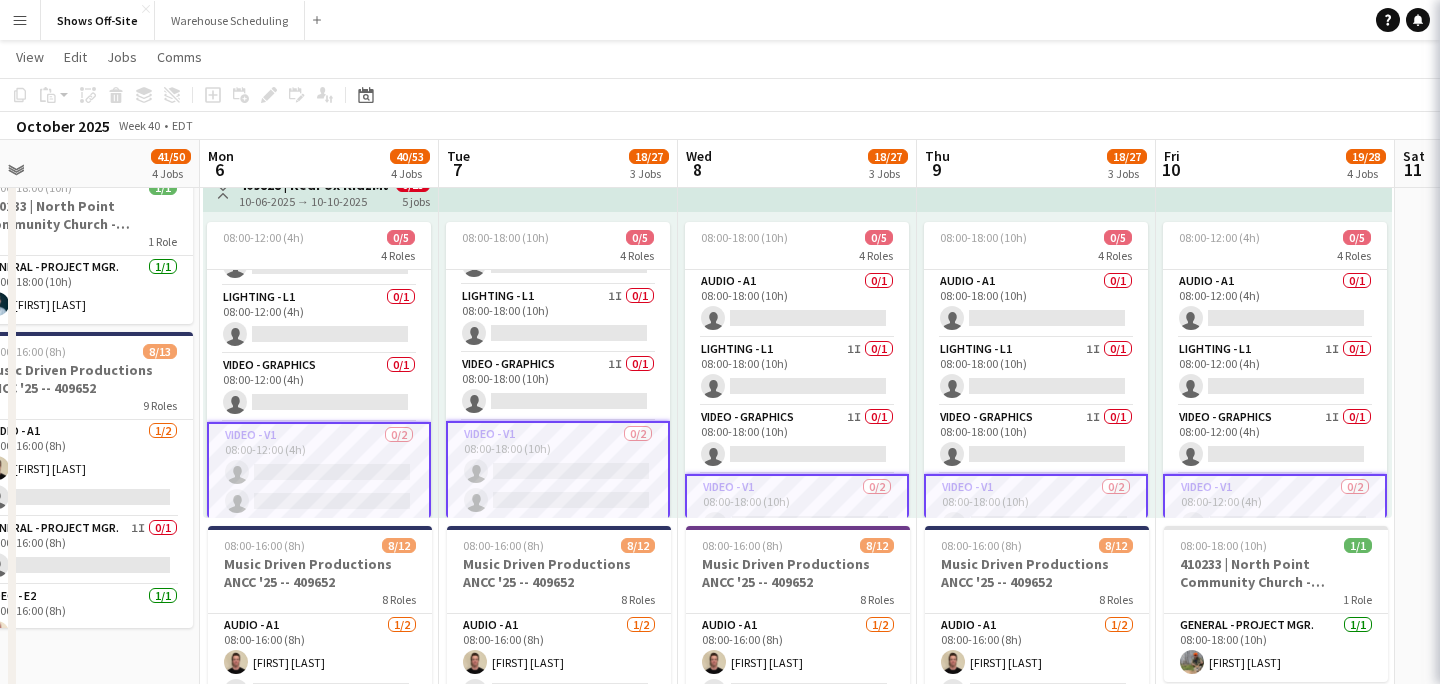 scroll, scrollTop: 55, scrollLeft: 0, axis: vertical 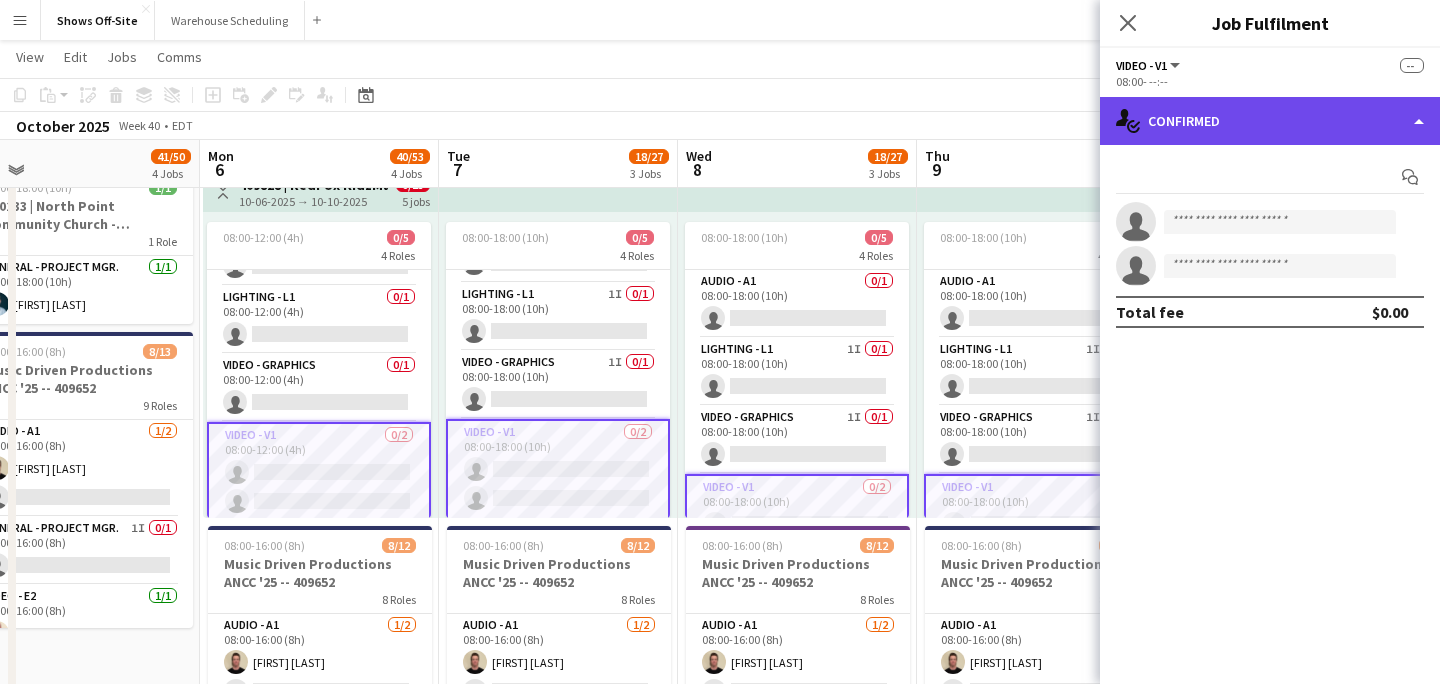 click on "single-neutral-actions-check-2
Confirmed" 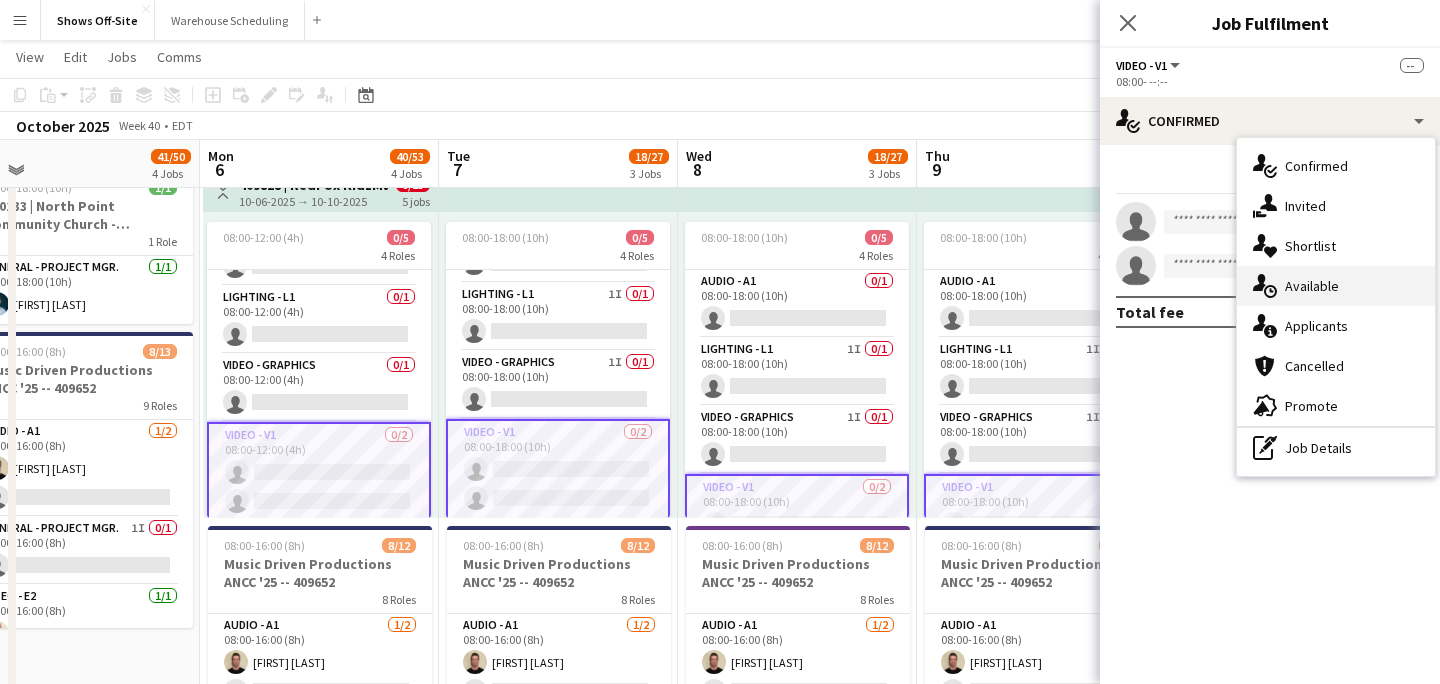 click on "single-neutral-actions-upload
Available" at bounding box center [1336, 286] 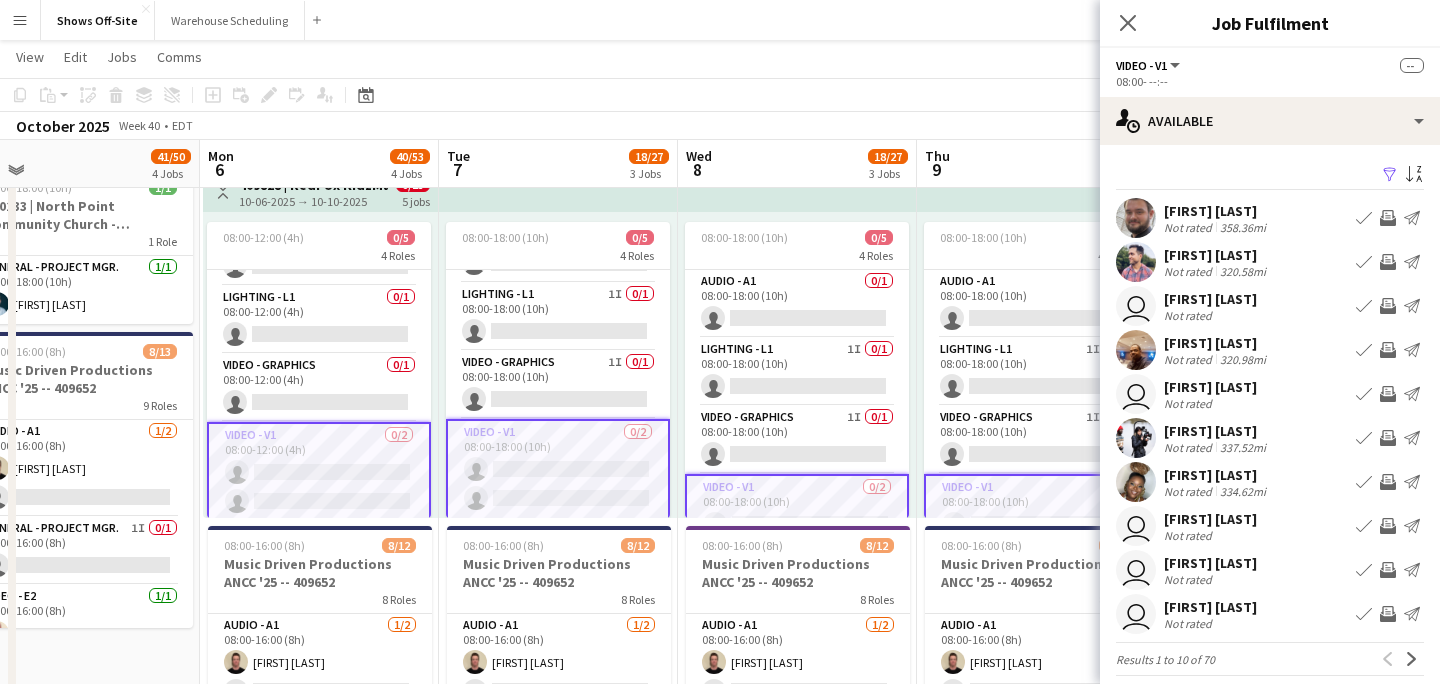 scroll, scrollTop: 16, scrollLeft: 0, axis: vertical 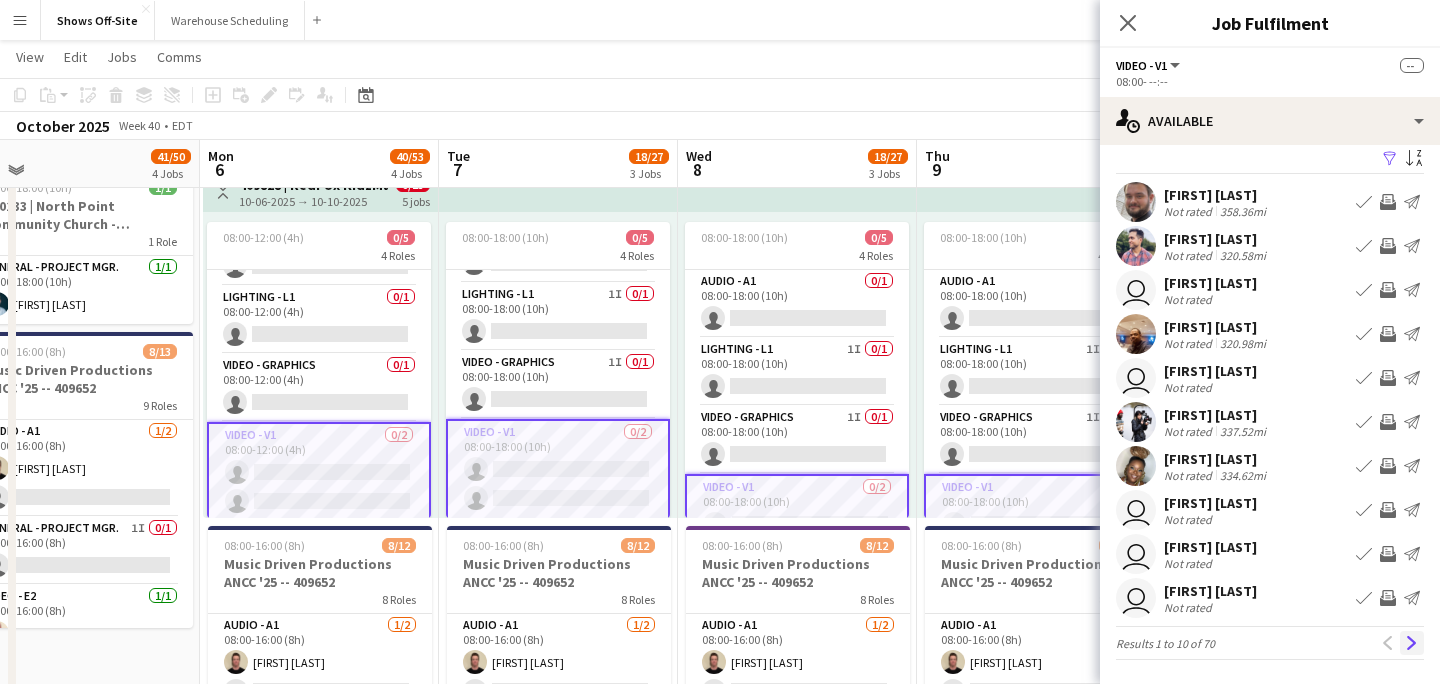 click on "Next" 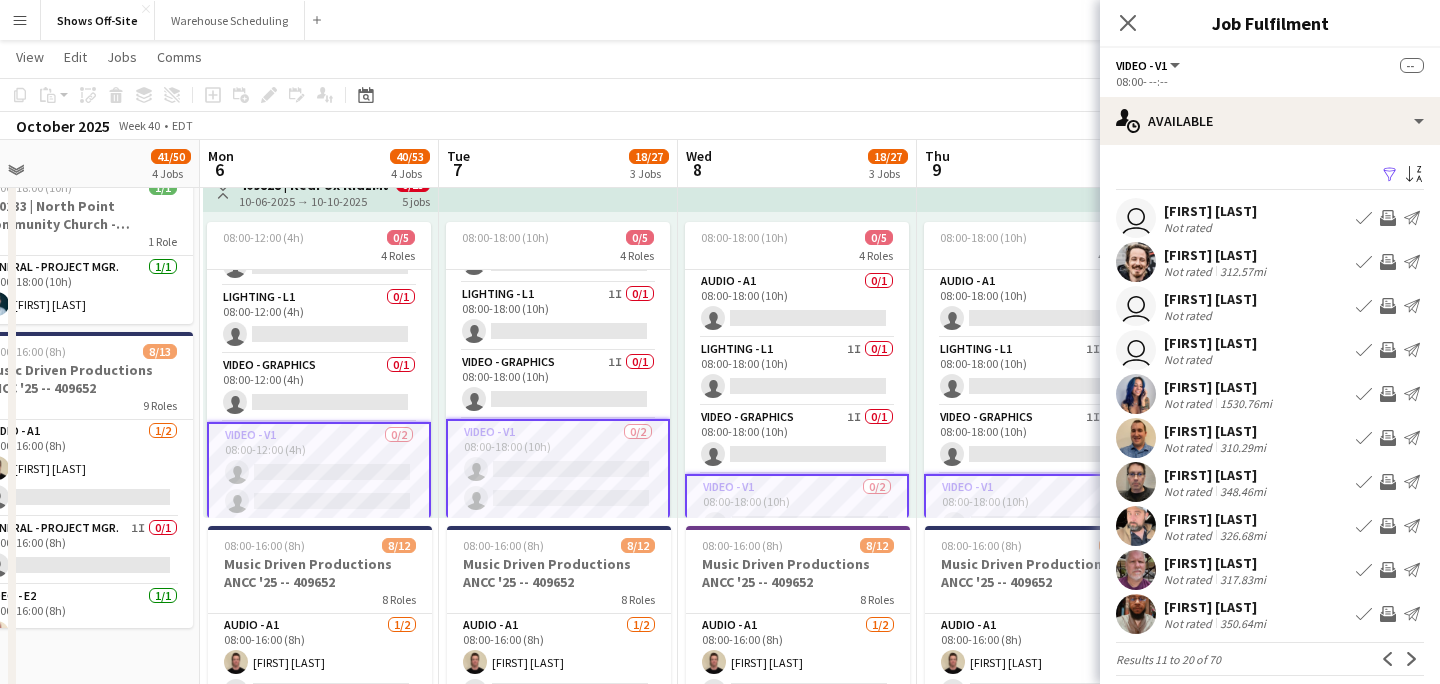 scroll, scrollTop: 16, scrollLeft: 0, axis: vertical 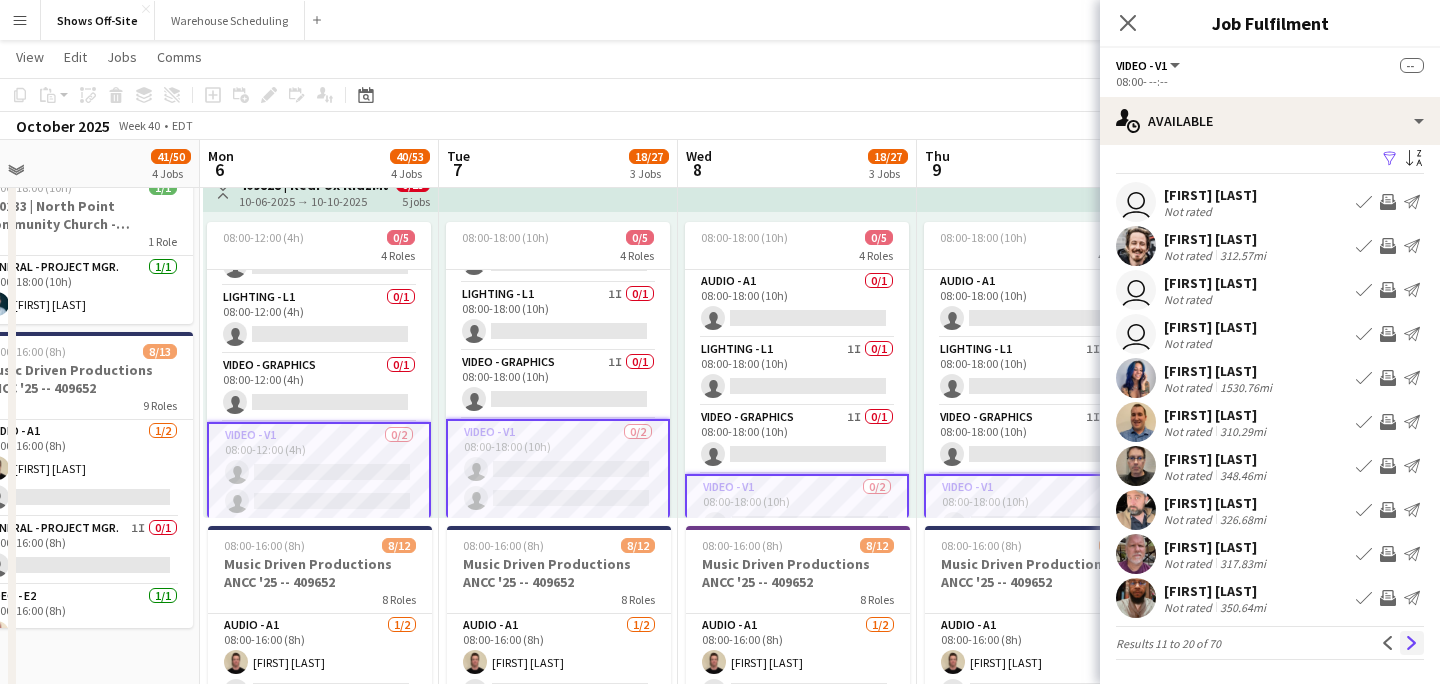 click on "Next" 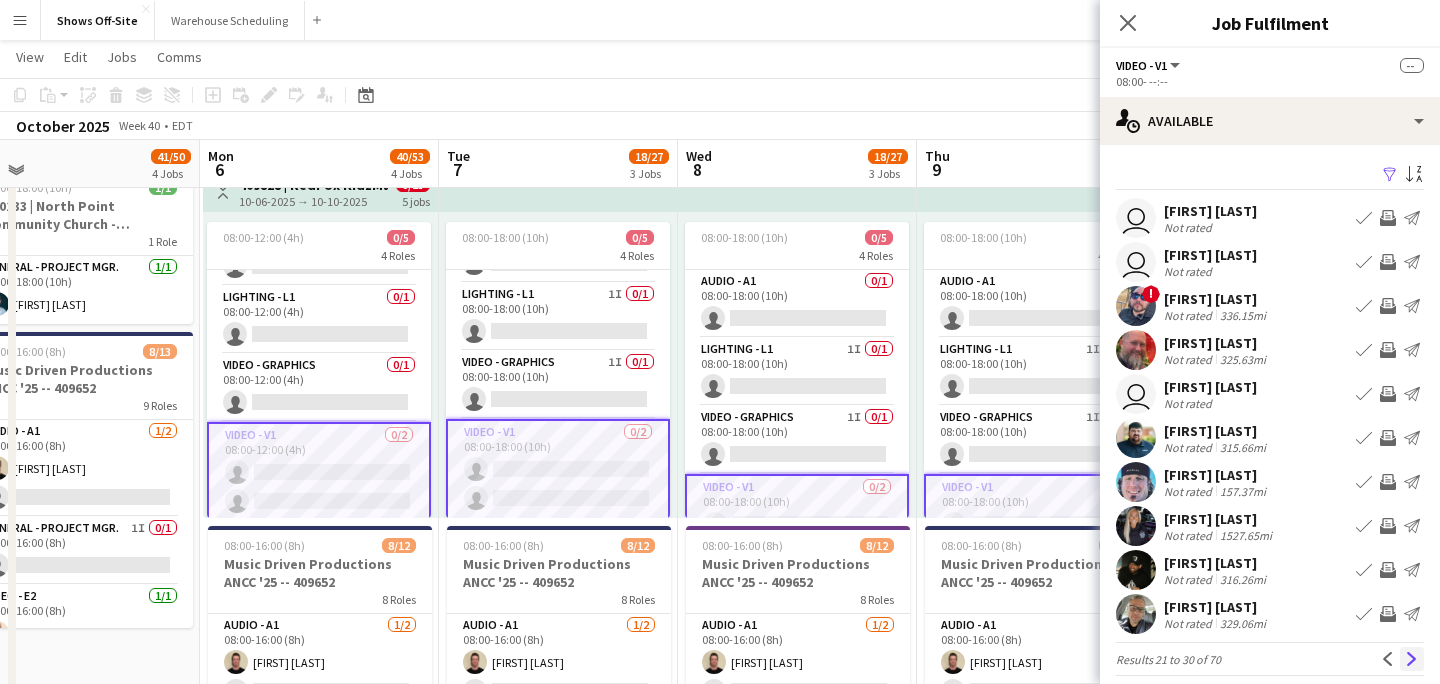 scroll, scrollTop: 16, scrollLeft: 0, axis: vertical 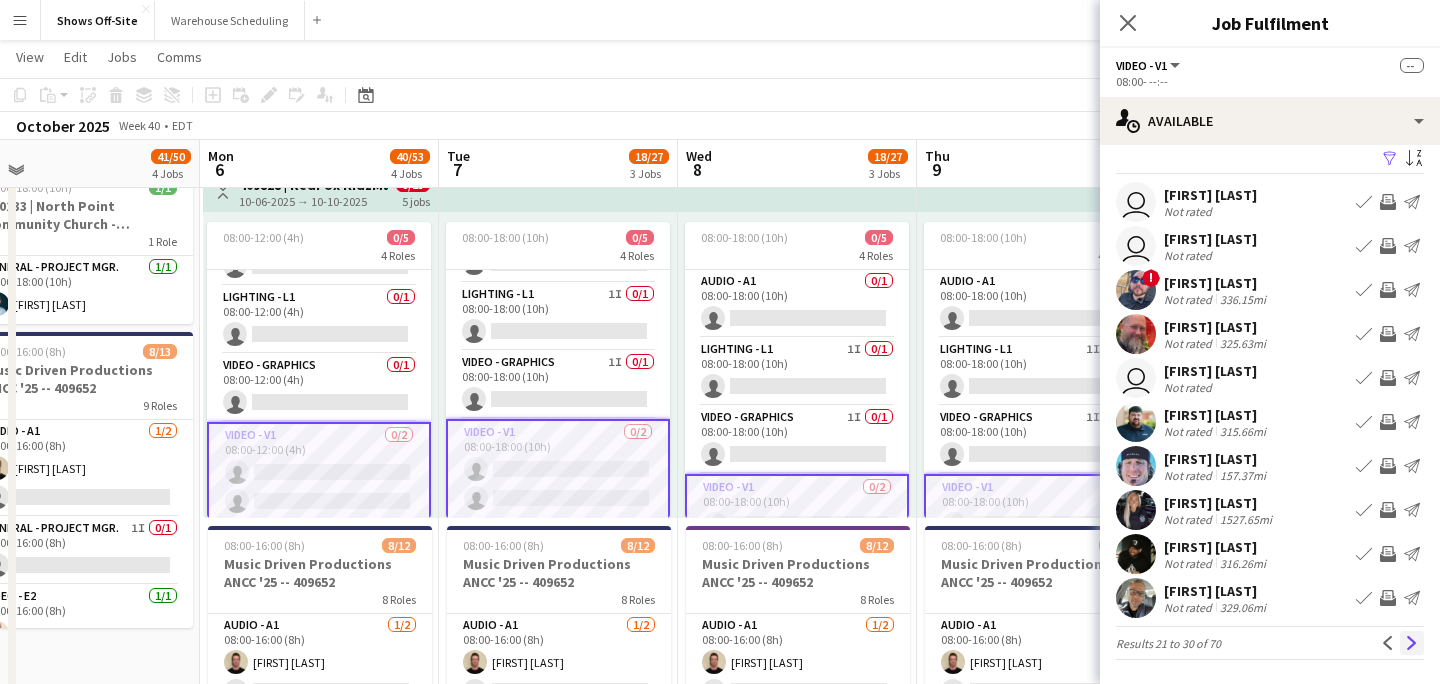 click on "Next" 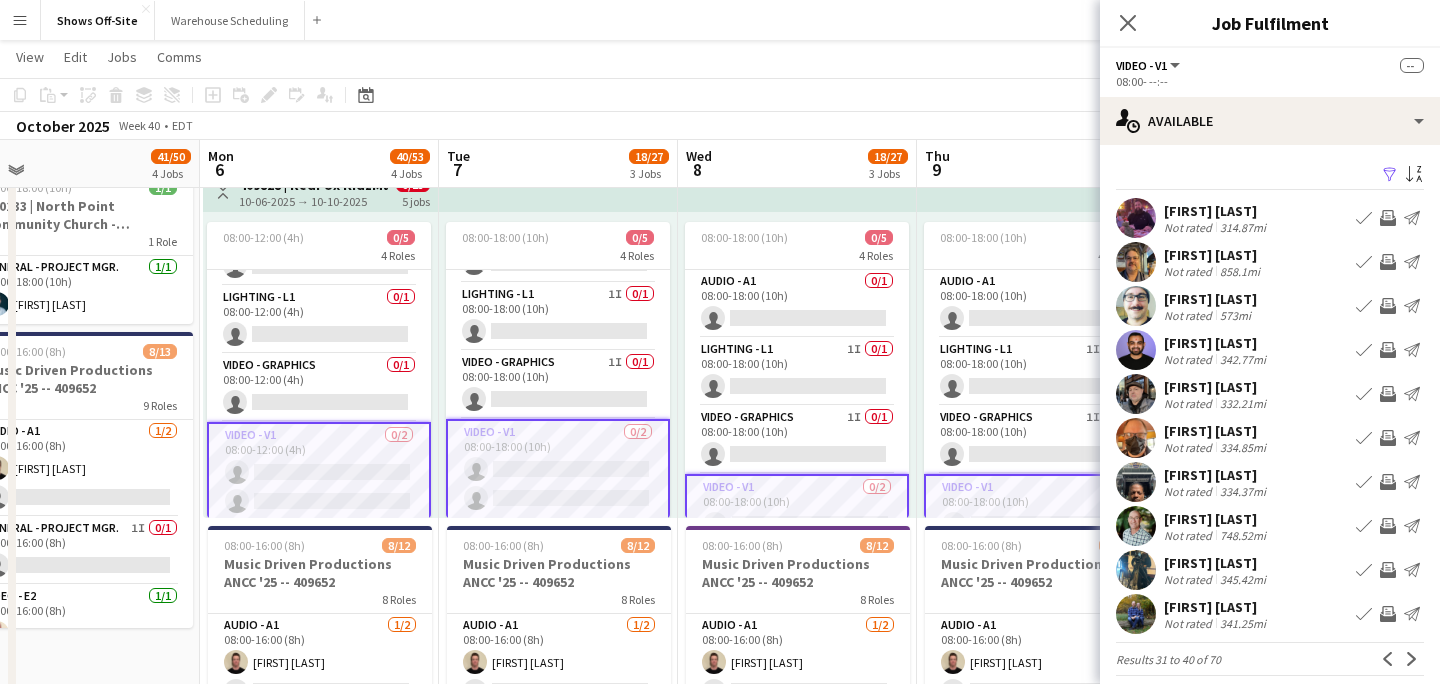 scroll, scrollTop: 16, scrollLeft: 0, axis: vertical 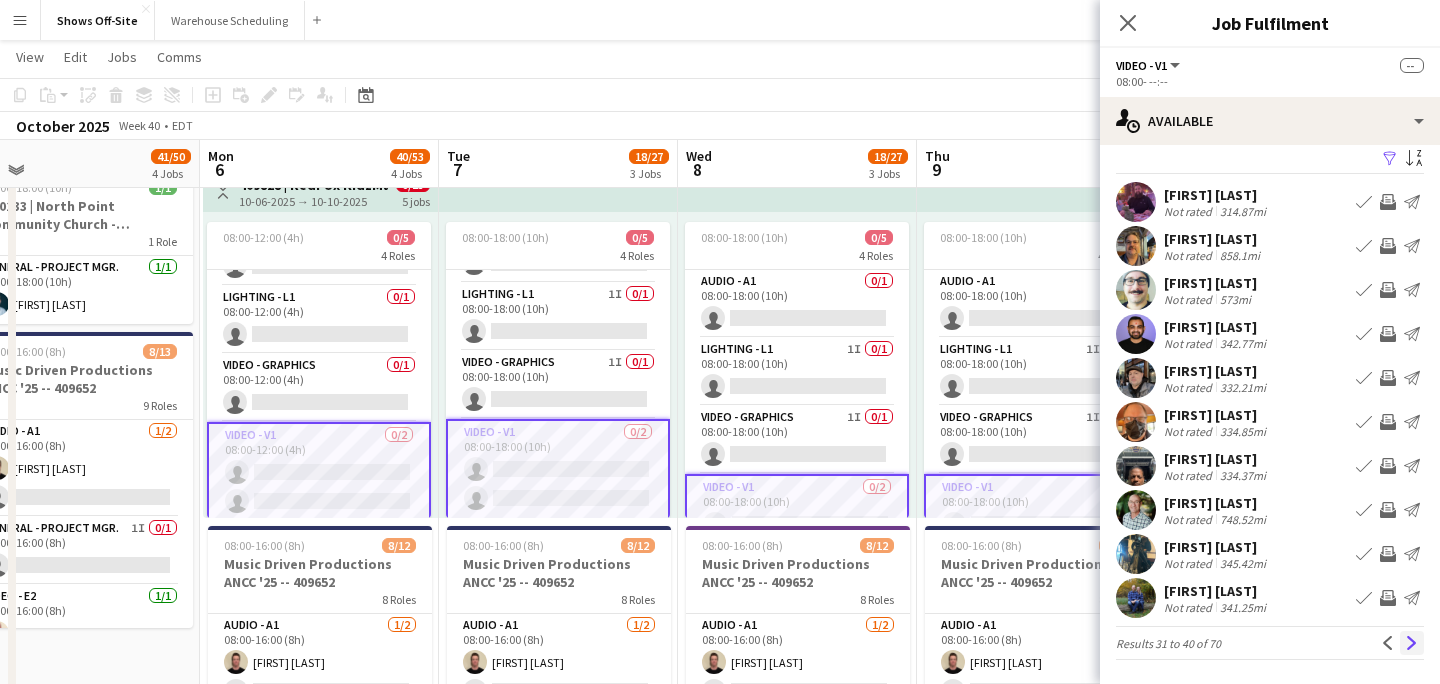click on "Next" 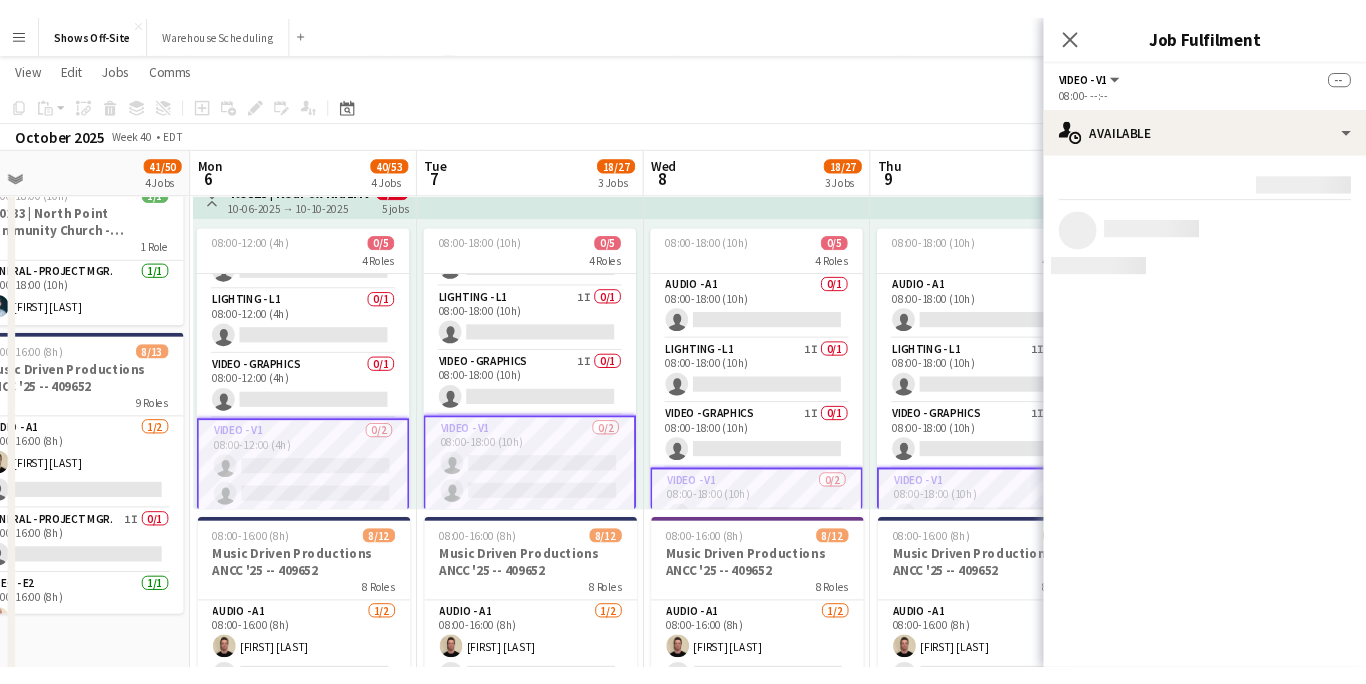 scroll, scrollTop: 0, scrollLeft: 0, axis: both 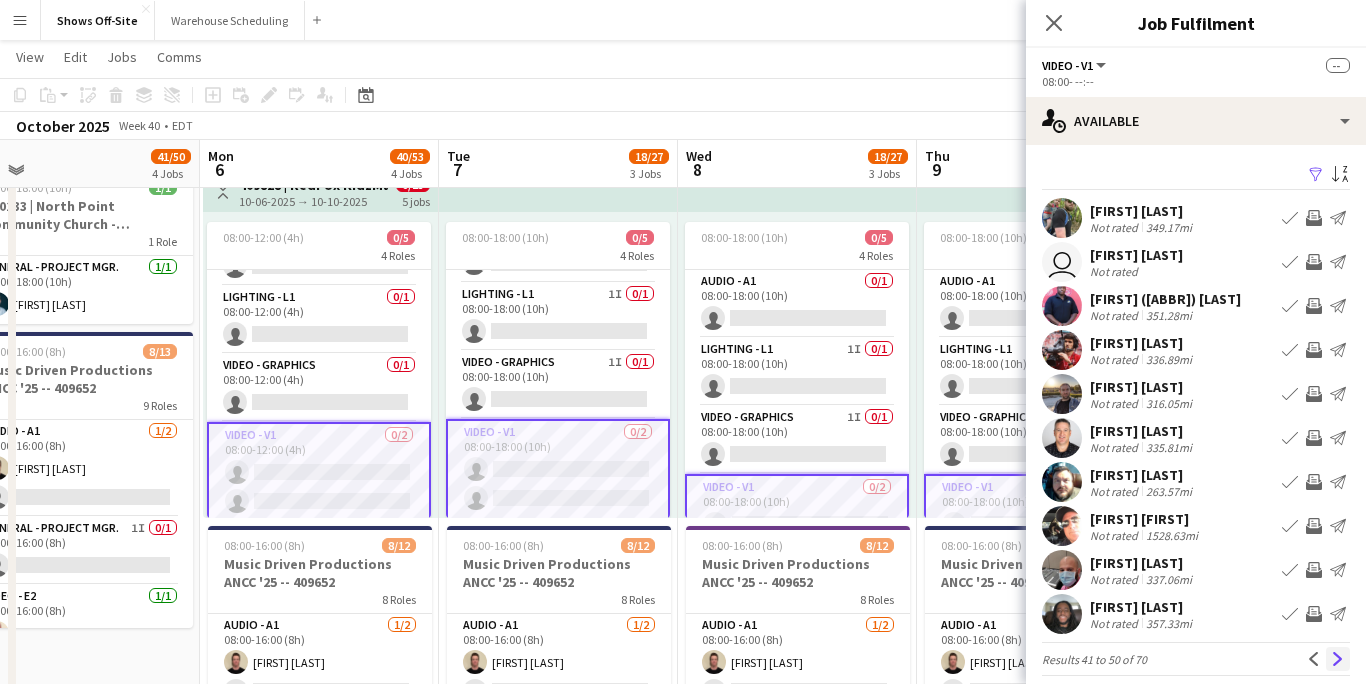 click on "Next" 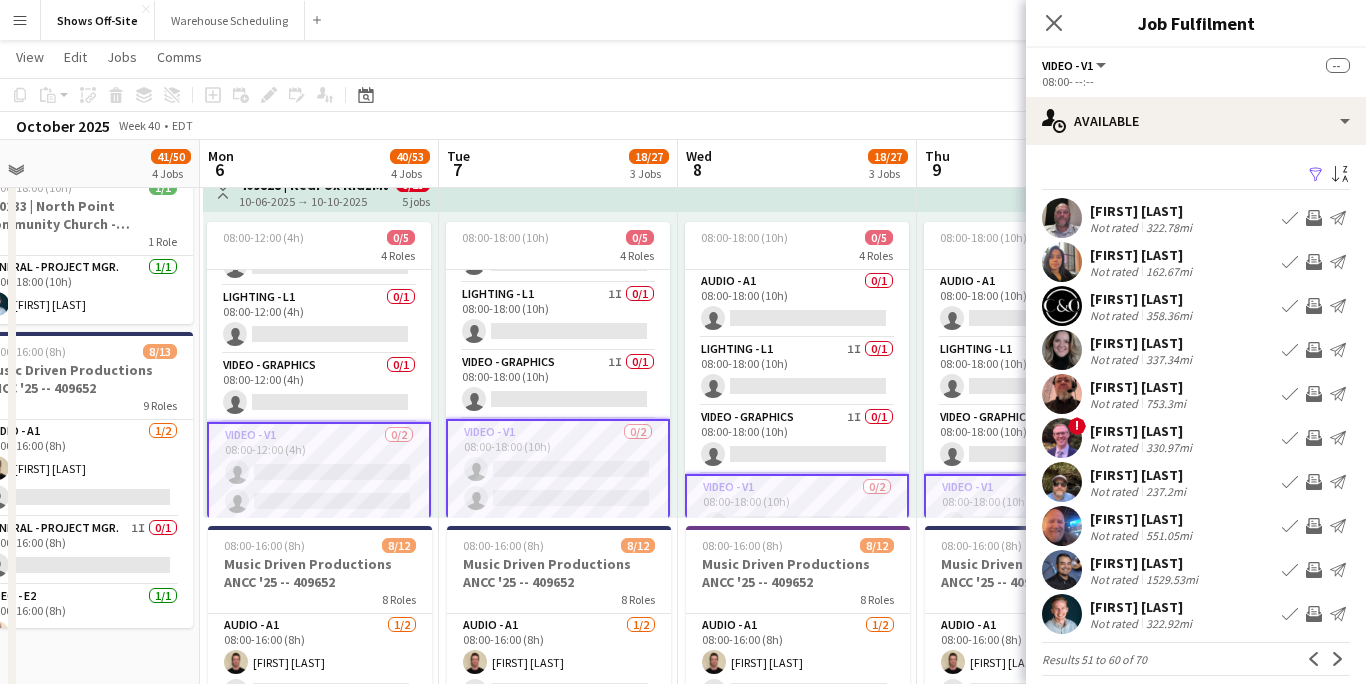 scroll, scrollTop: 16, scrollLeft: 0, axis: vertical 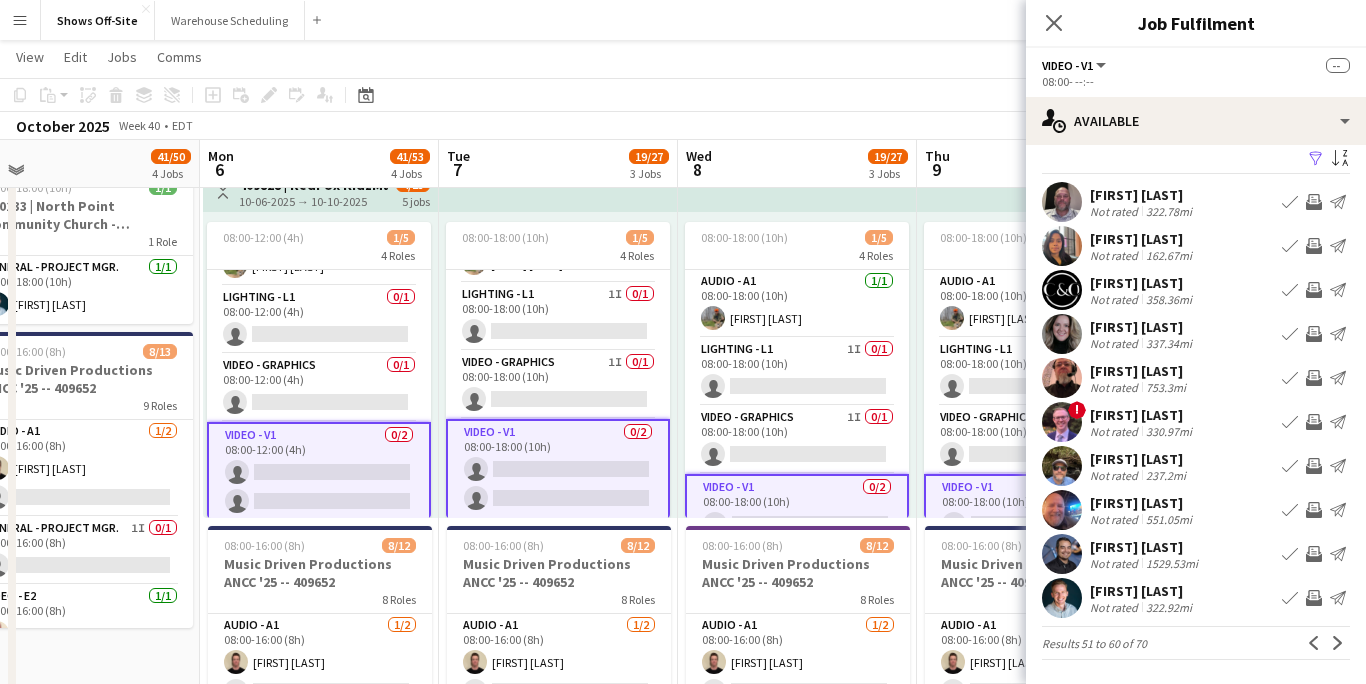click on "Close pop-in" 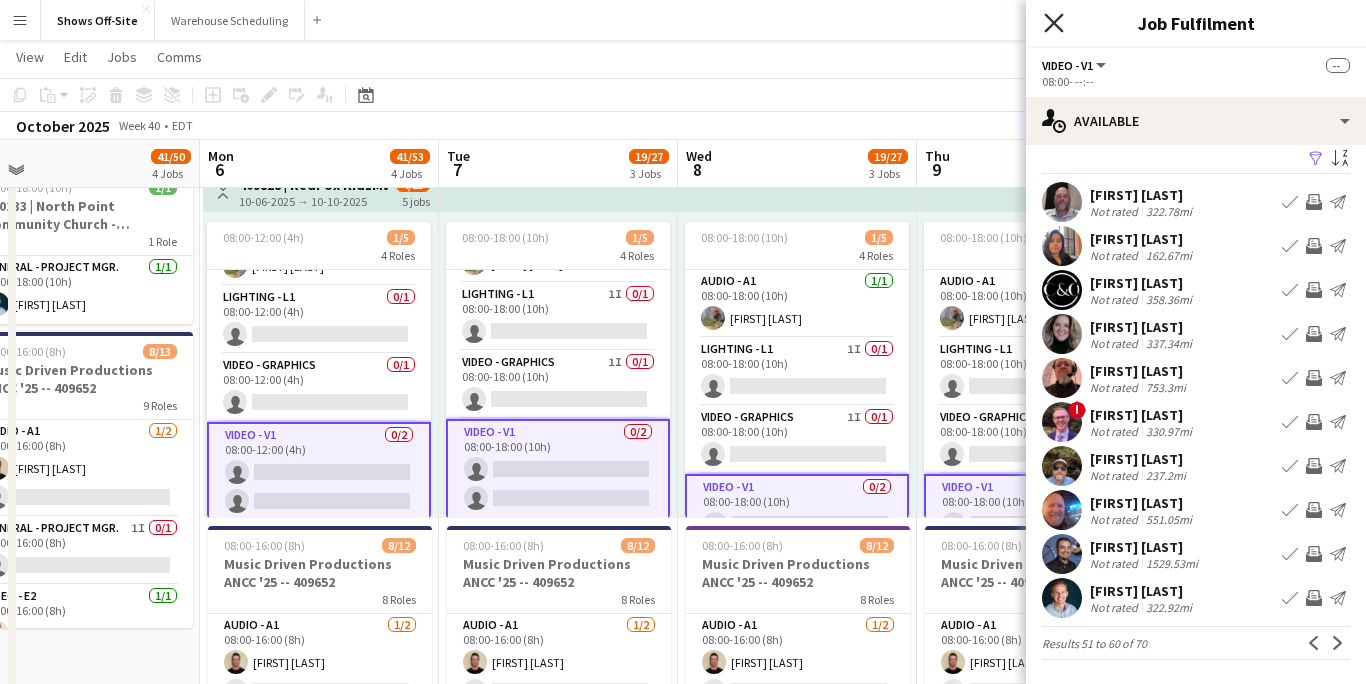 click 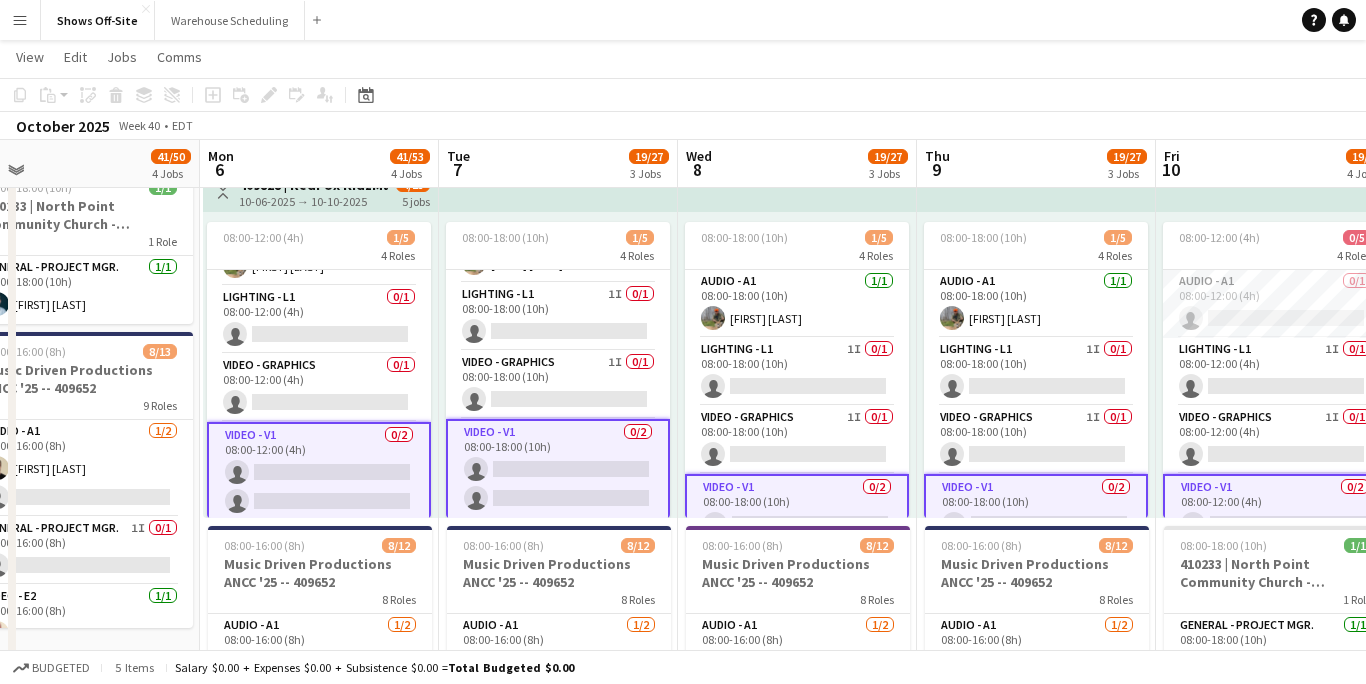 click on "Copy
Paste
Paste
Command
V Paste with crew
Command
Shift
V
Paste linked Job
Delete
Group
Ungroup
Add job
Add linked Job
Edit
Edit linked Job
Applicants
Date picker
OCT 2025 OCT 2025 Monday M Tuesday T Wednesday W Thursday T Friday F Saturday S Sunday S  OCT      1   2   3   4   5   6   7   8   9   10   11   12   13   14   15   16   17   18   19   20   21   22   23   24" 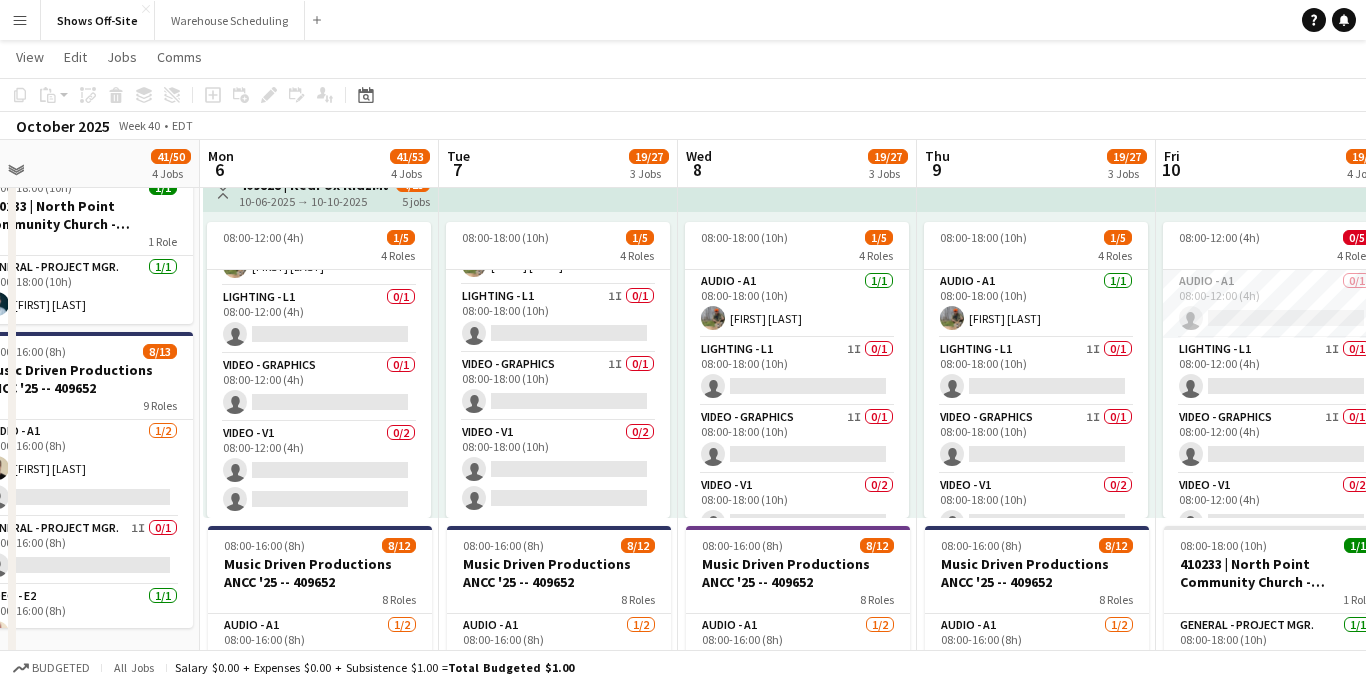 scroll, scrollTop: 53, scrollLeft: 0, axis: vertical 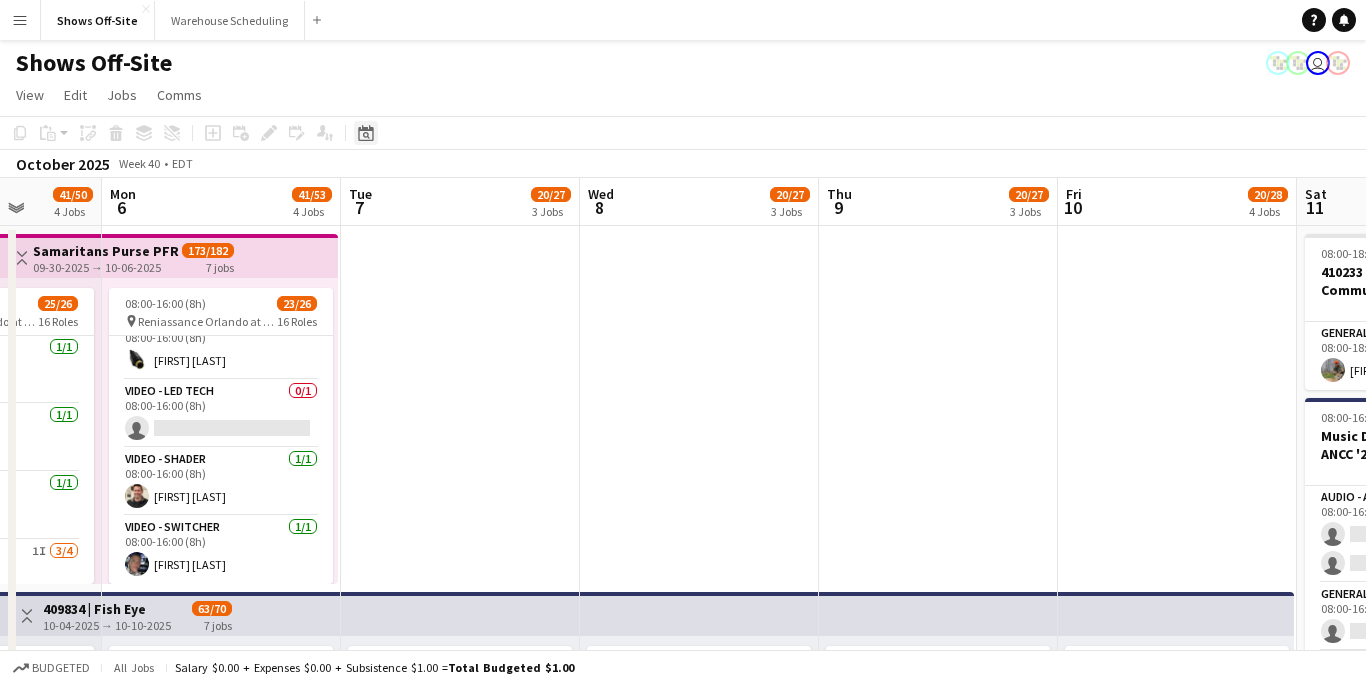 click on "Date picker" 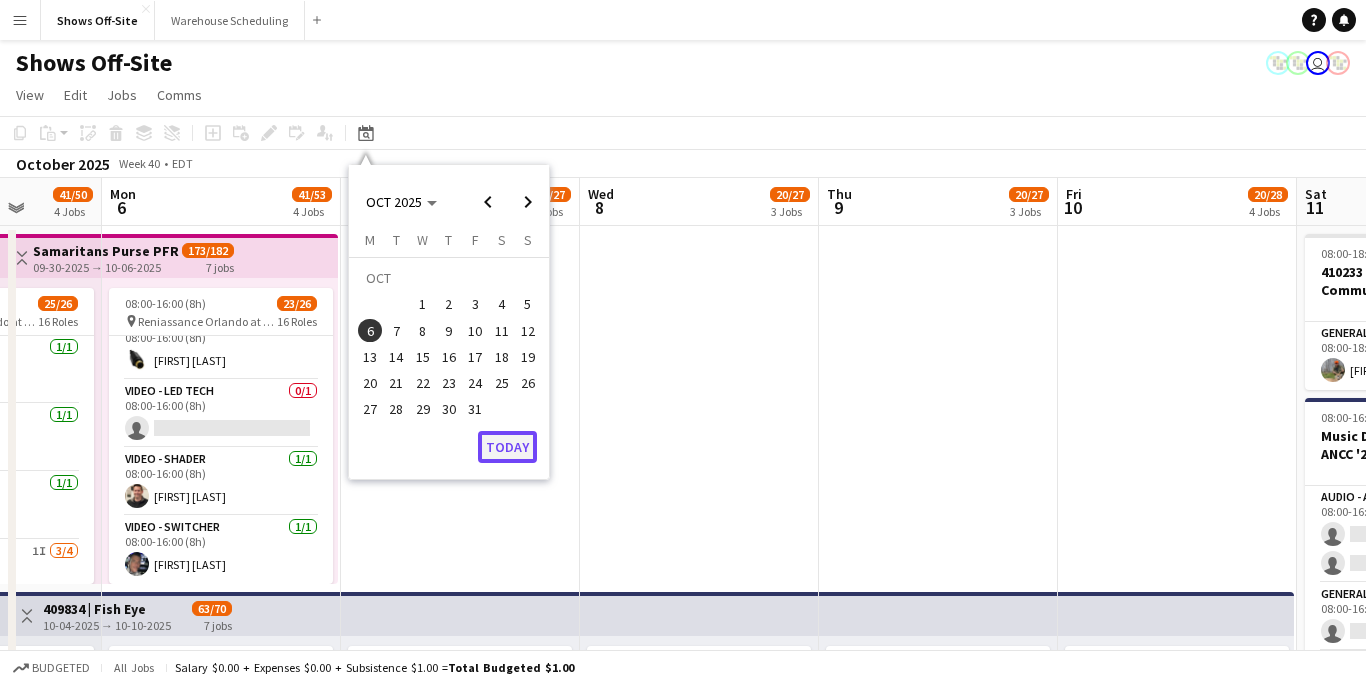 click on "Today" at bounding box center [507, 447] 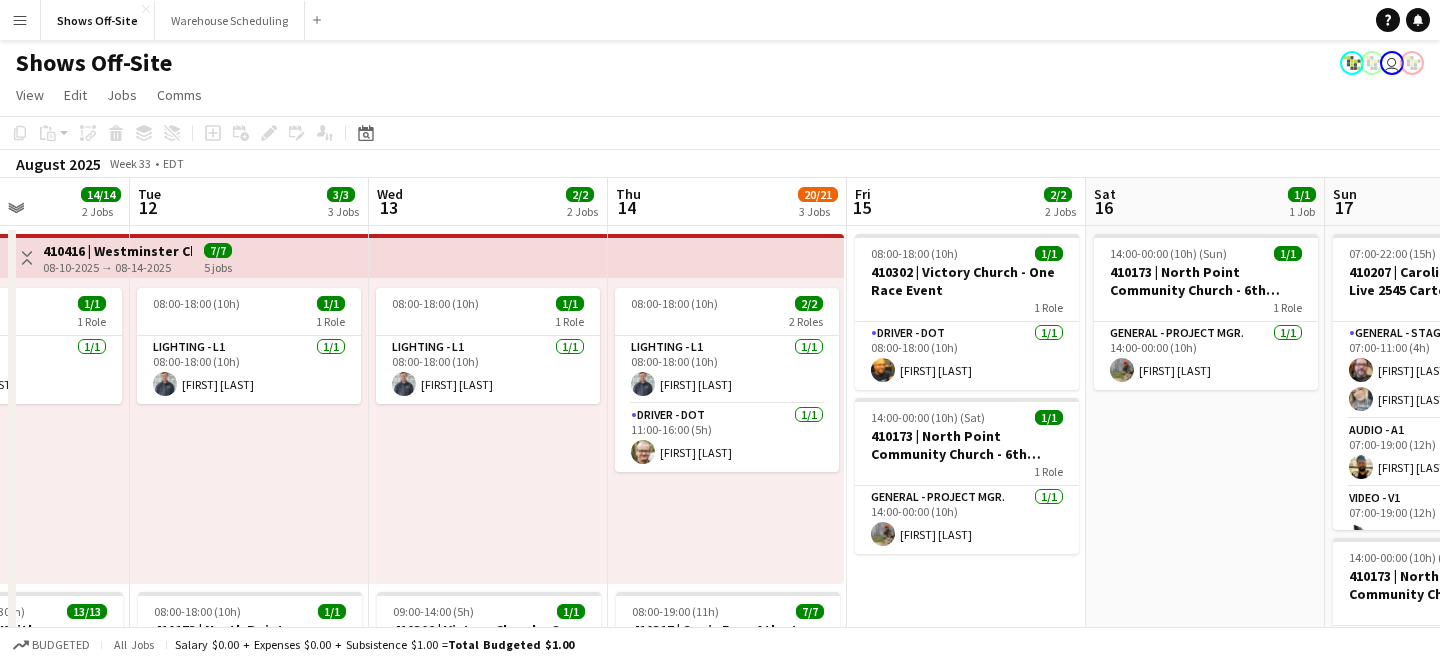 scroll, scrollTop: 0, scrollLeft: 668, axis: horizontal 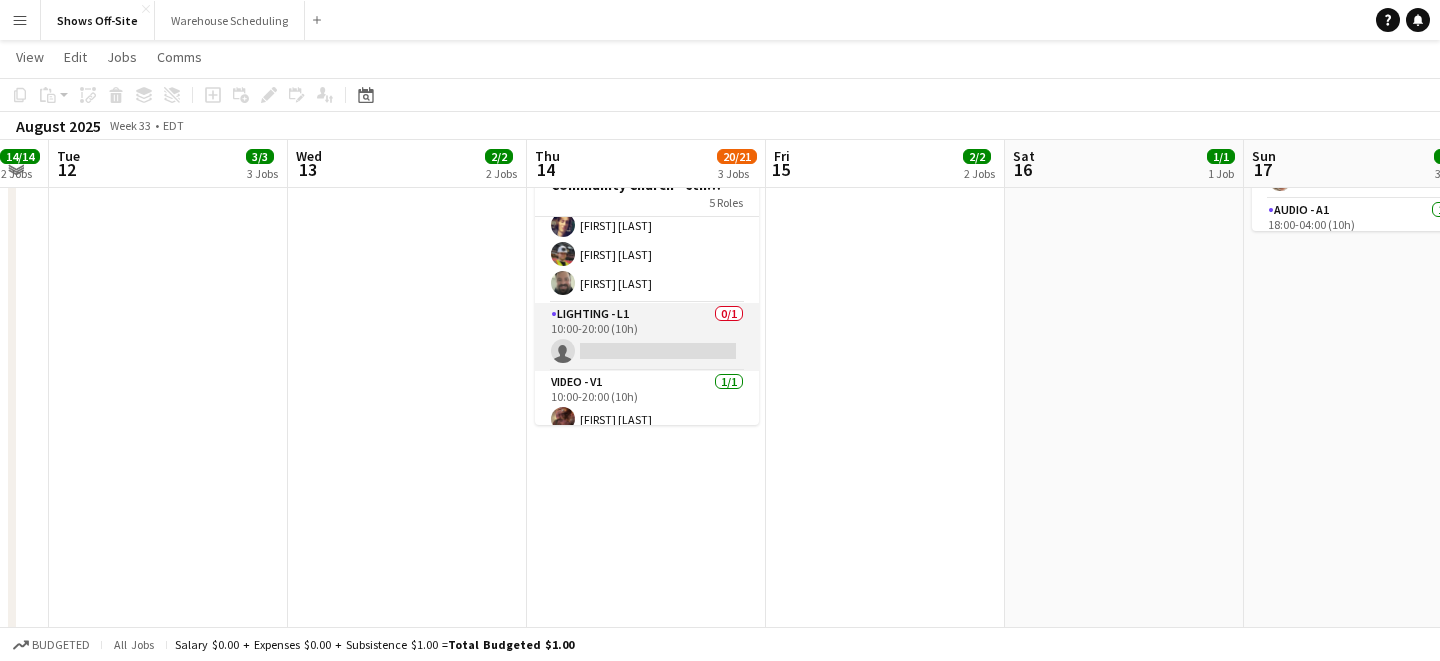 click on "Lighting - L1   0/1   10:00-20:00 (10h)
single-neutral-actions" at bounding box center (647, 337) 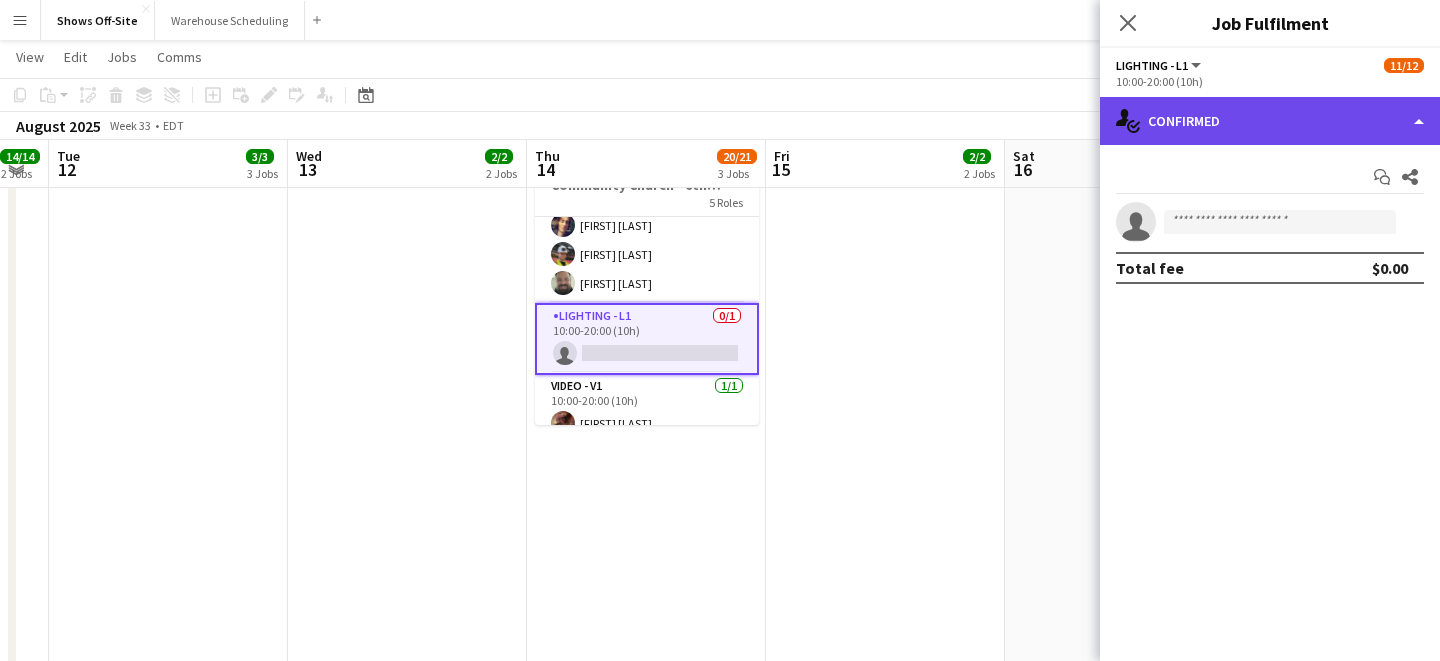 click on "single-neutral-actions-check-2
Confirmed" 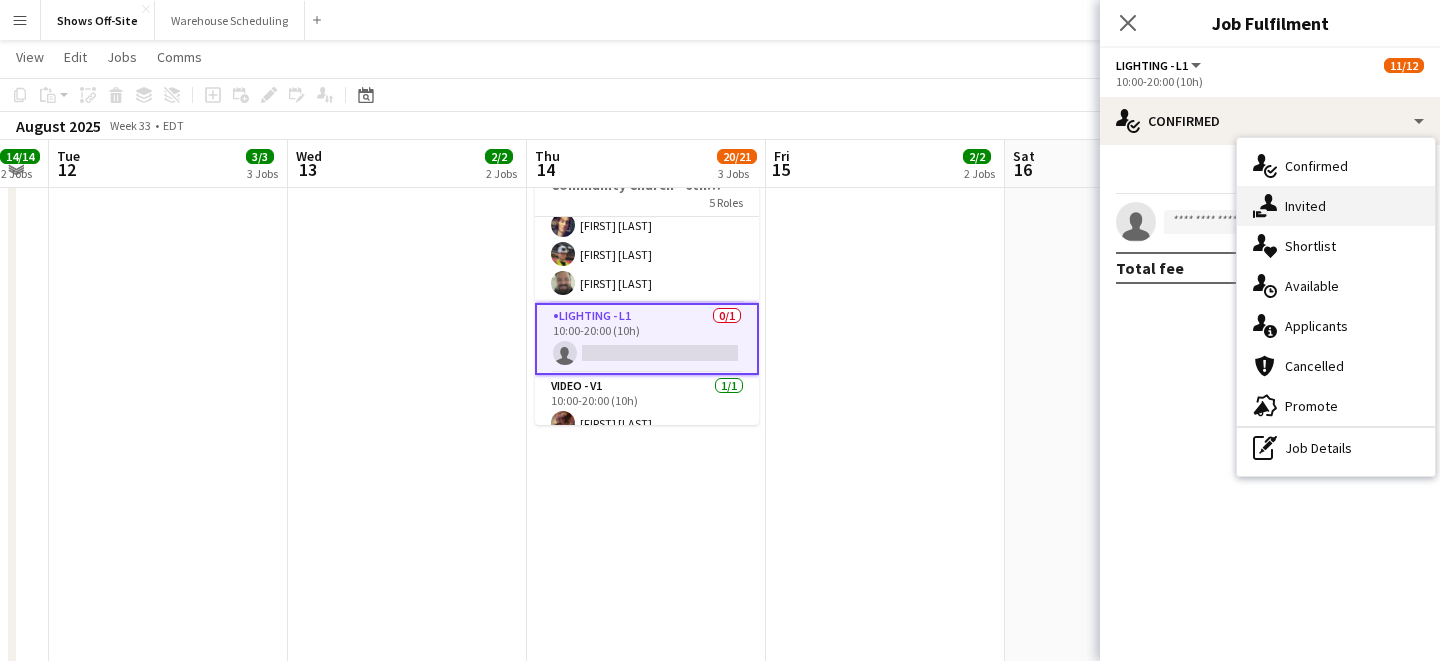 click on "single-neutral-actions-share-1
Invited" at bounding box center (1336, 206) 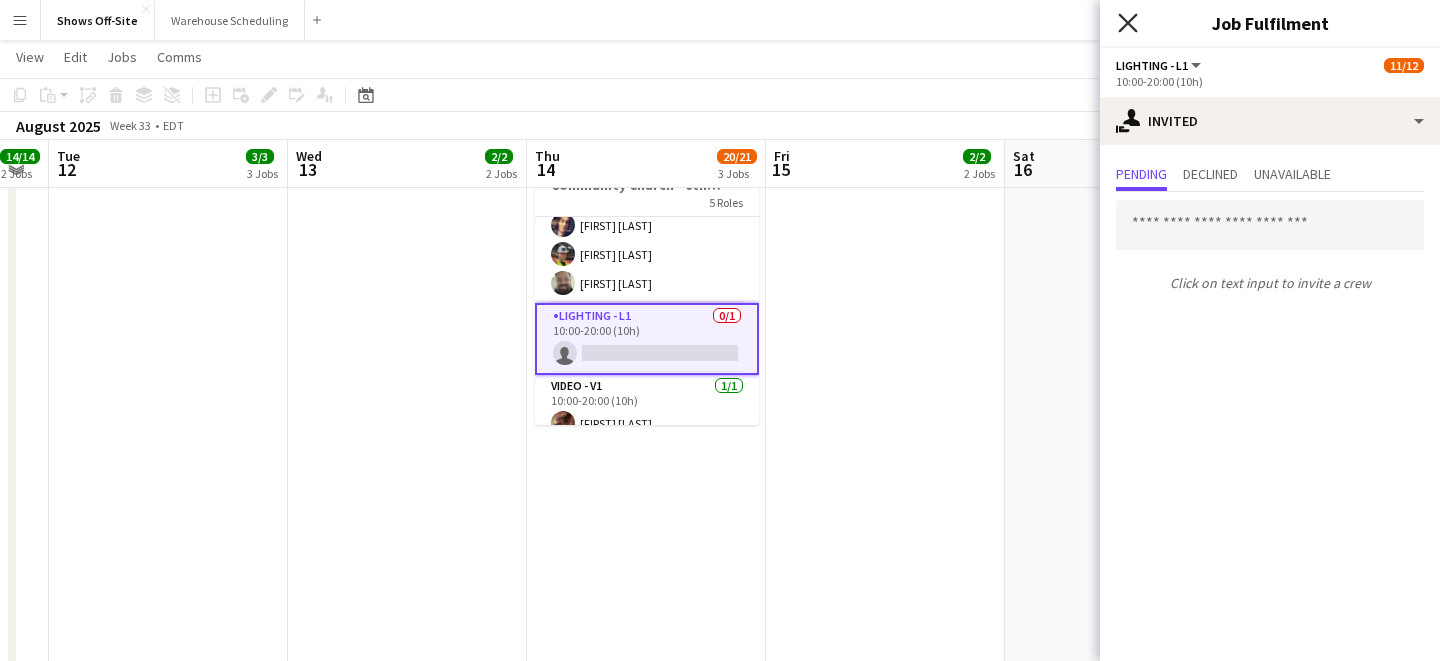 click 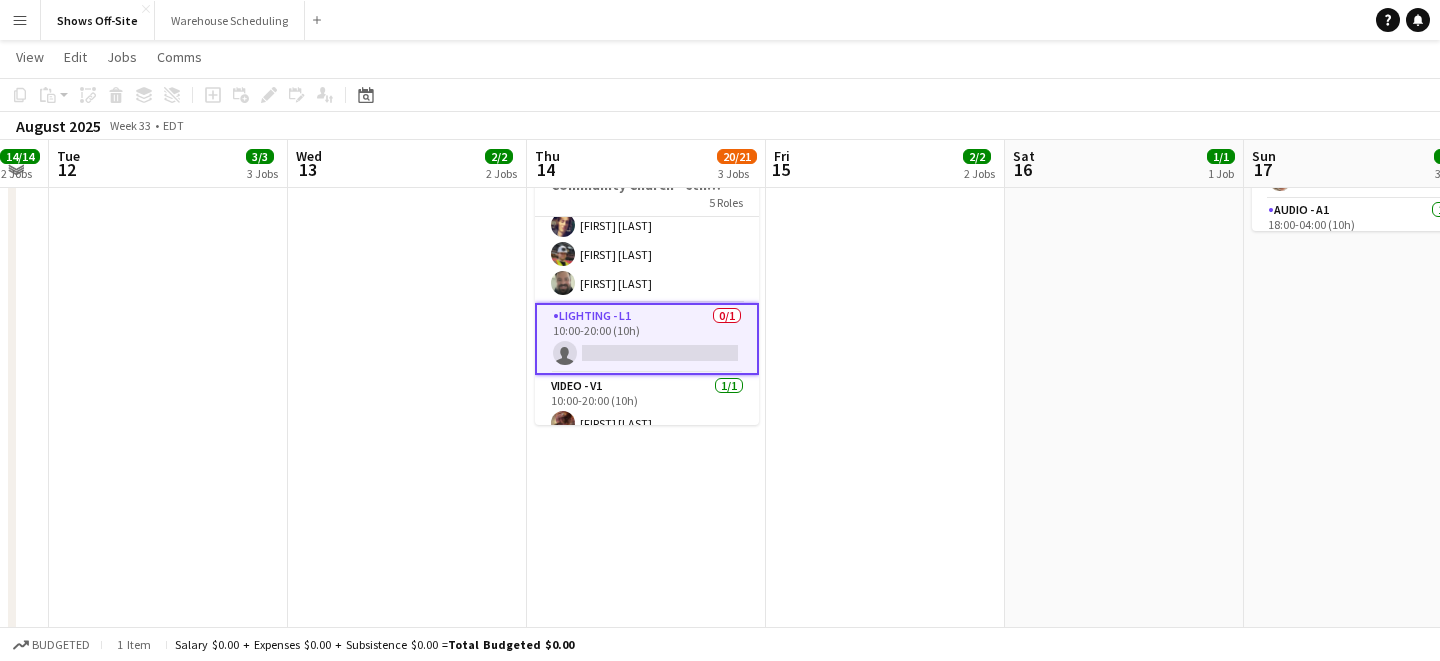 click on "Copy
Paste
Paste
Command
V Paste with crew
Command
Shift
V
Paste linked Job
Delete
Group
Ungroup
Add job
Add linked Job
Edit
Edit linked Job
Applicants
Date picker
AUG 2025 AUG 2025 Monday M Tuesday T Wednesday W Thursday T Friday F Saturday S Sunday S  AUG   1   2   3   4   5   6   7   8   9   10   11   12   13   14   15   16   17   18   19   20   21   22   23   24   25" 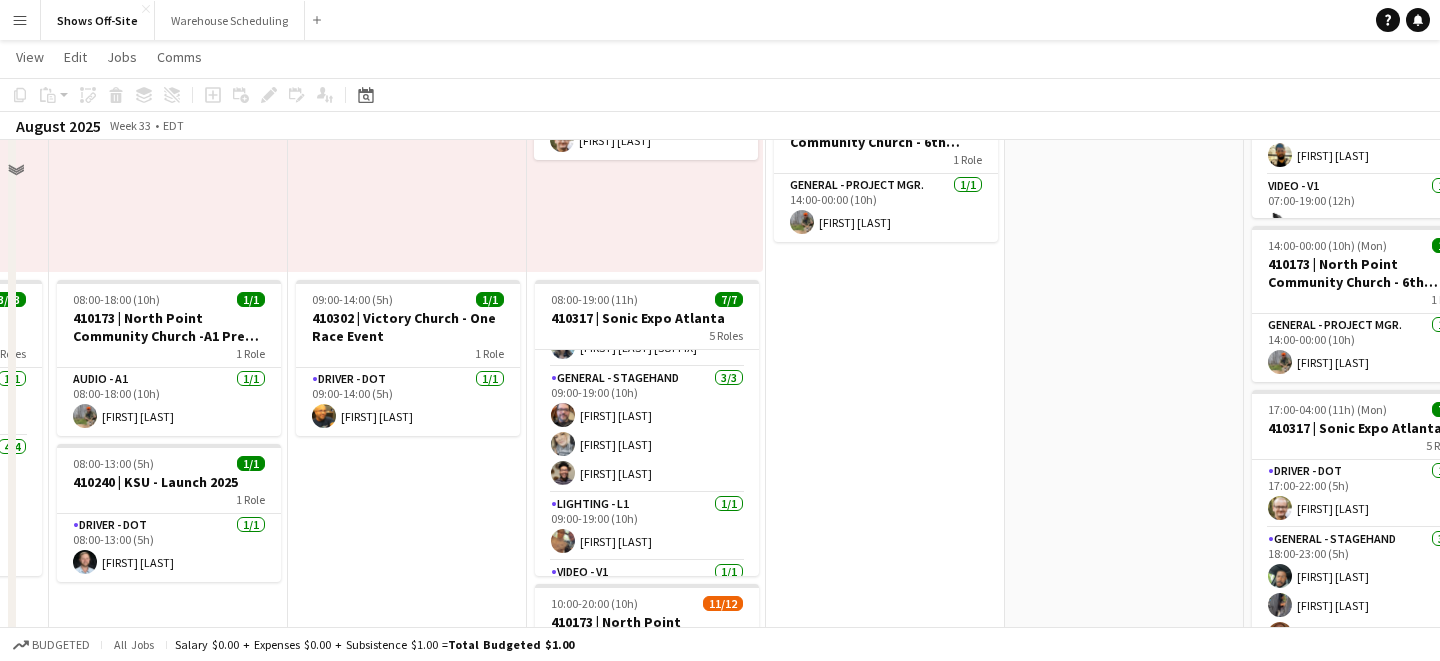 scroll, scrollTop: 0, scrollLeft: 0, axis: both 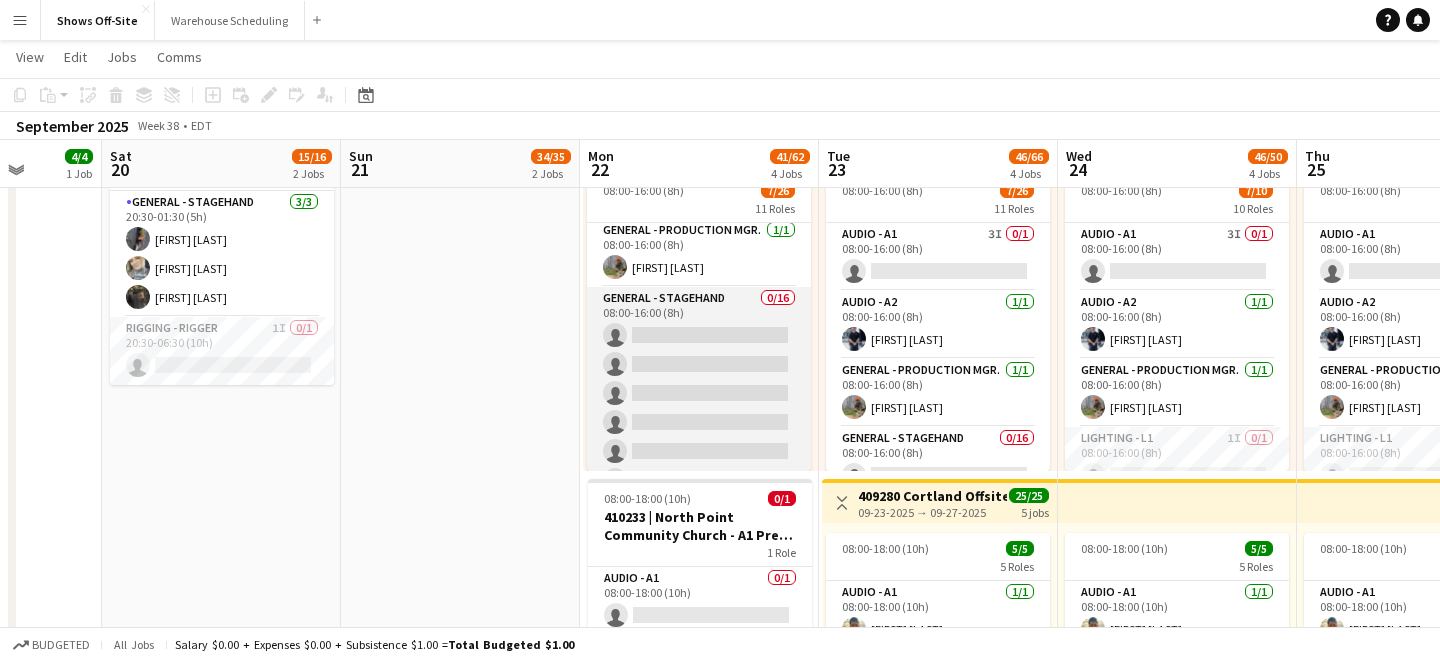 click on "[ROLE]   [TIME]
single-neutral-actions
single-neutral-actions
single-neutral-actions
single-neutral-actions
single-neutral-actions
single-neutral-actions
single-neutral-actions
single-neutral-actions
single-neutral-actions
single-neutral-actions
single-neutral-actions
single-neutral-actions
single-neutral-actions
single-neutral-actions
single-neutral-actions
single-neutral-actions" at bounding box center [699, 538] 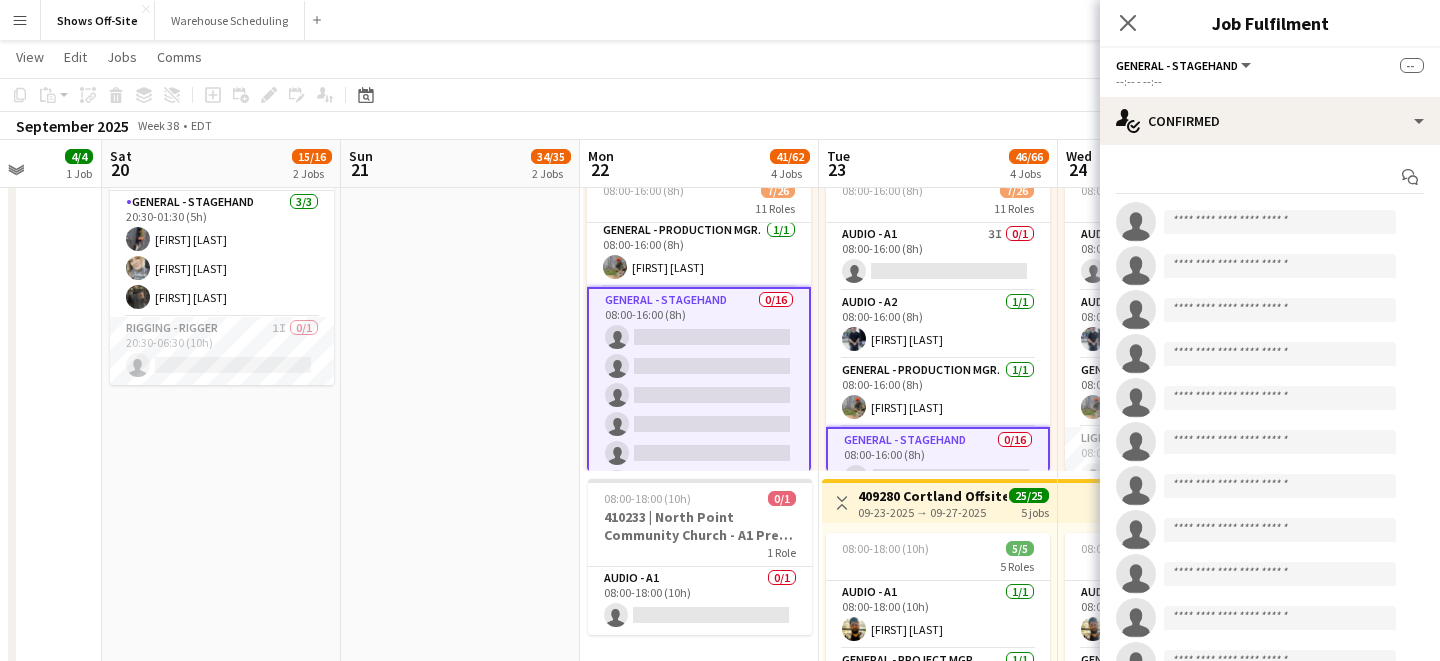 scroll, scrollTop: 0, scrollLeft: 0, axis: both 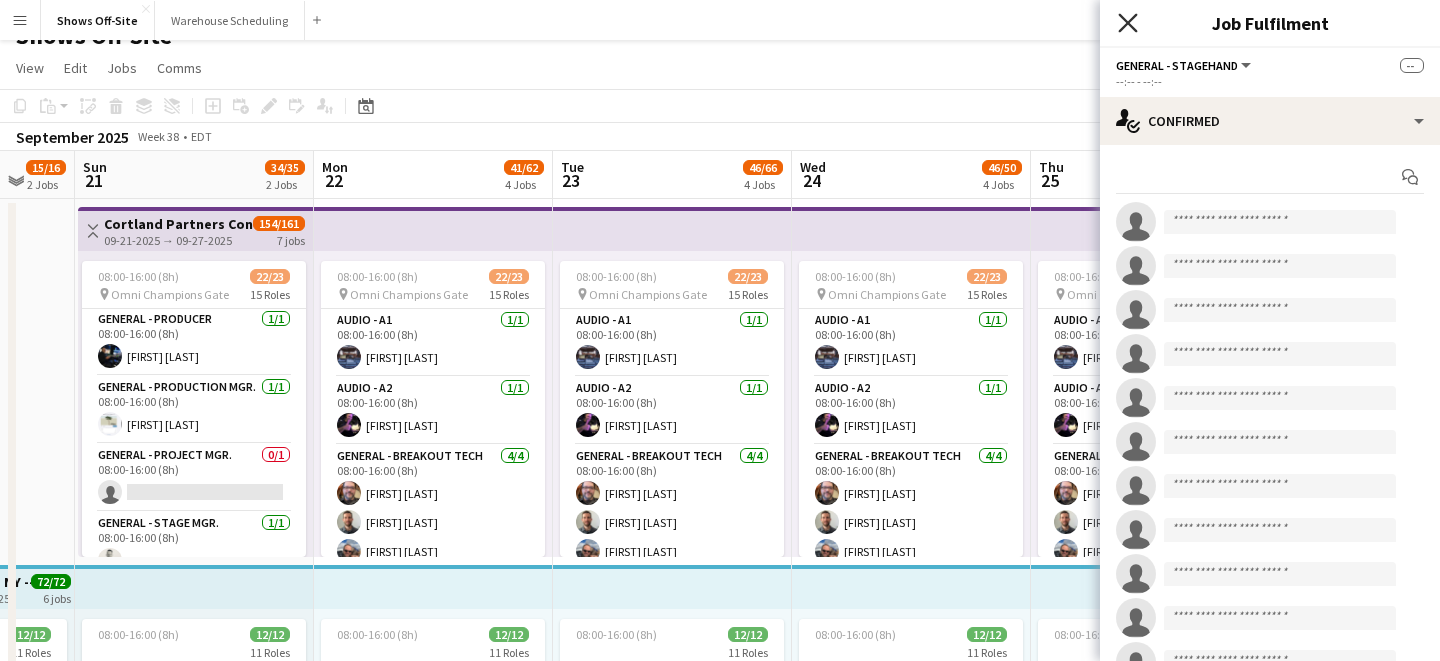 click 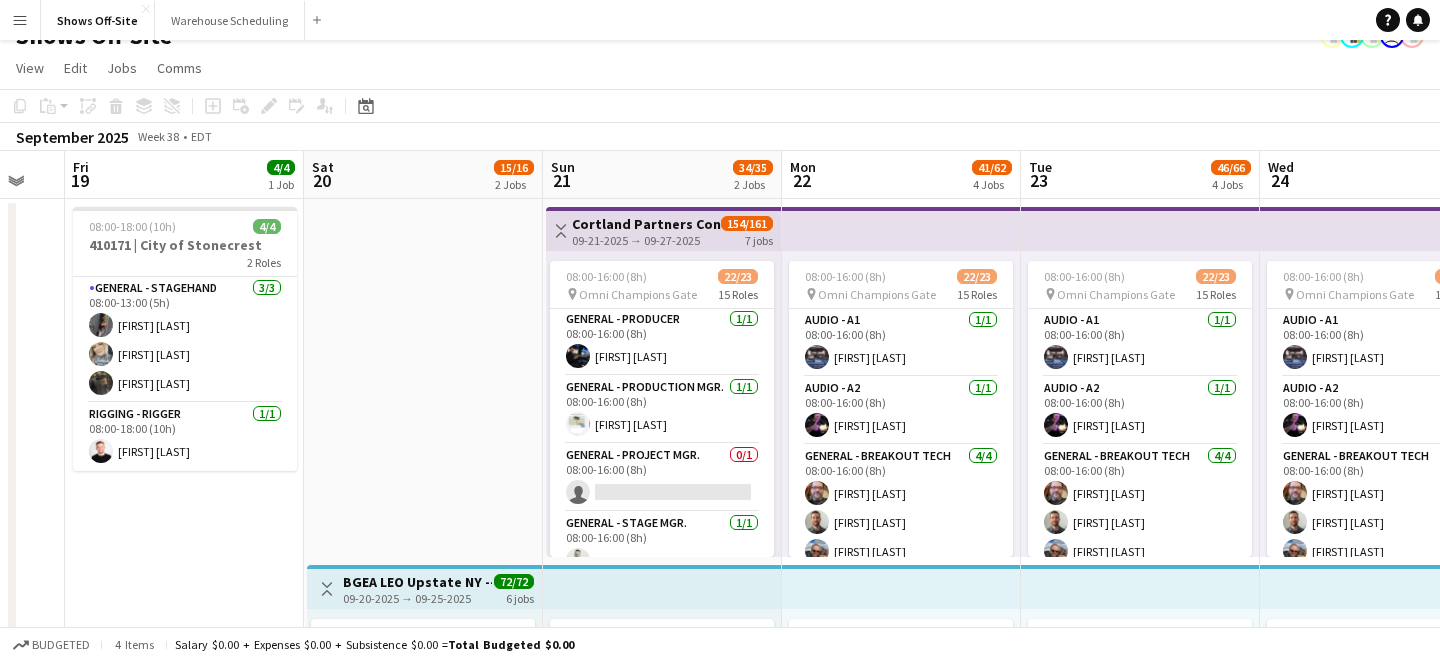 scroll, scrollTop: 0, scrollLeft: 417, axis: horizontal 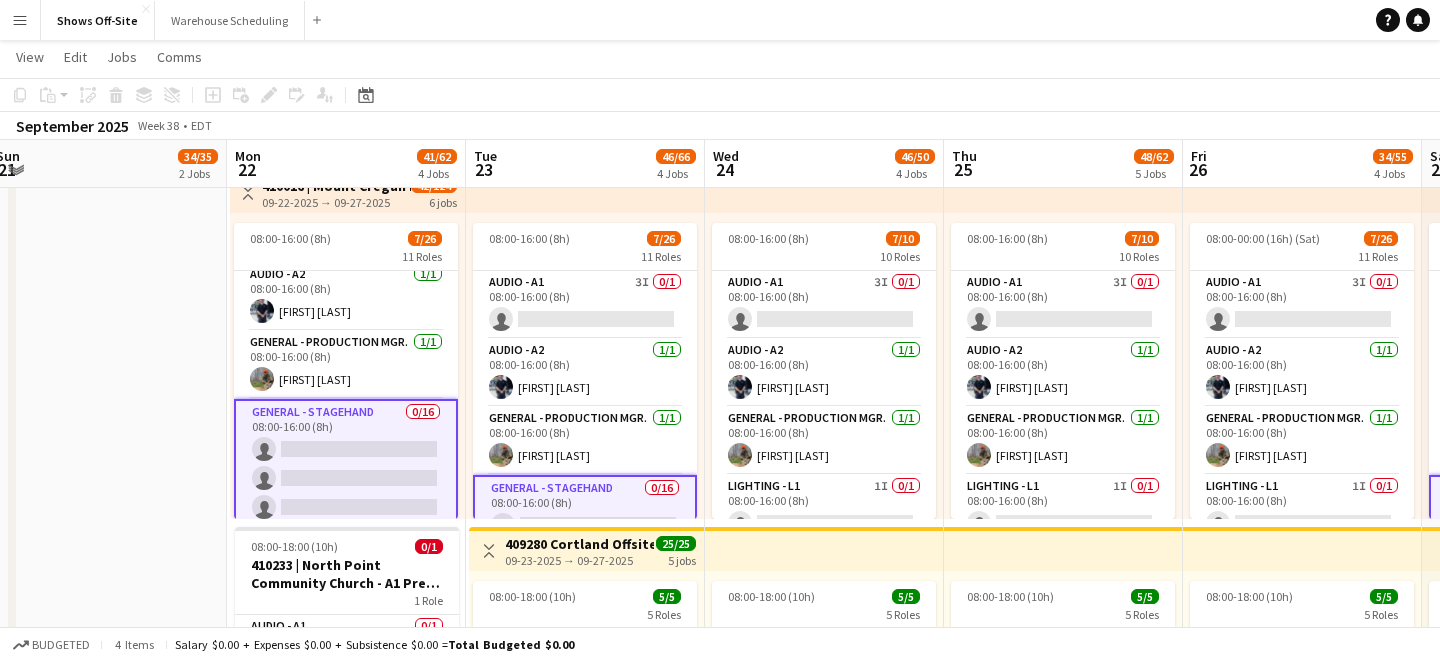 click on "09-22-2025 → 09-27-2025" at bounding box center [336, 202] 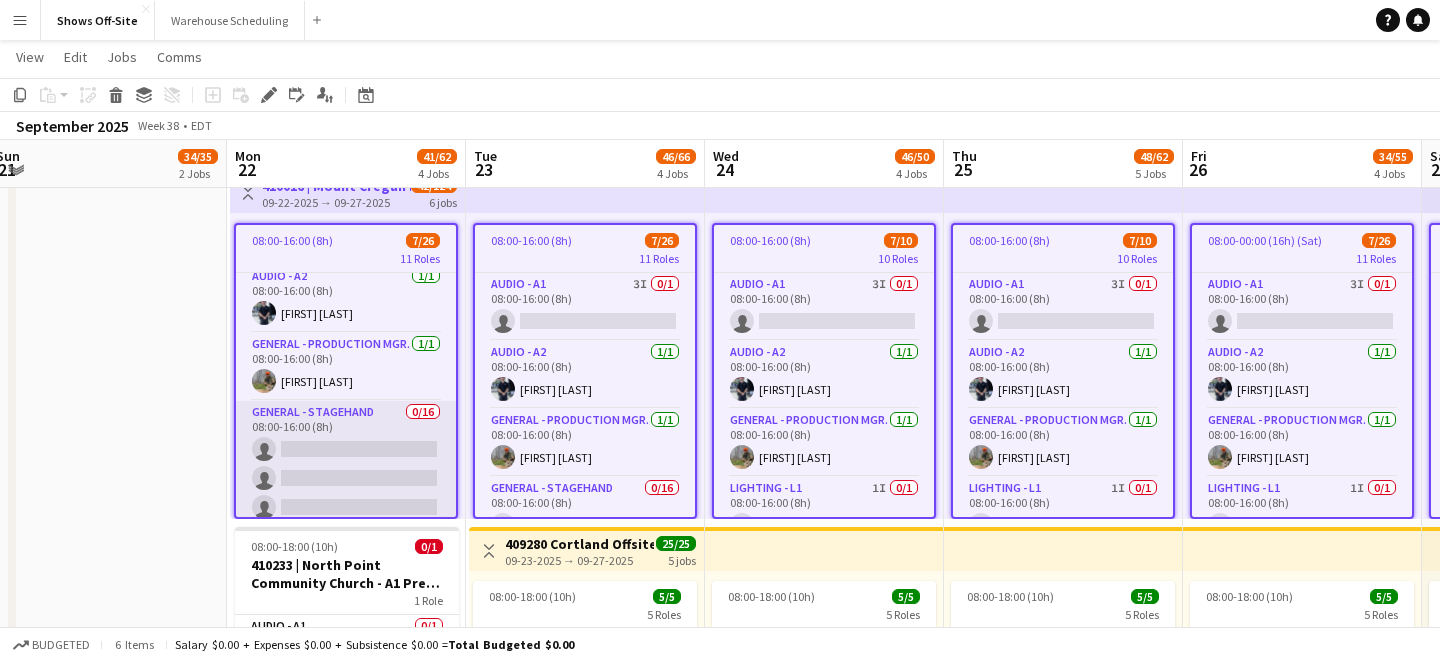 scroll, scrollTop: 0, scrollLeft: 967, axis: horizontal 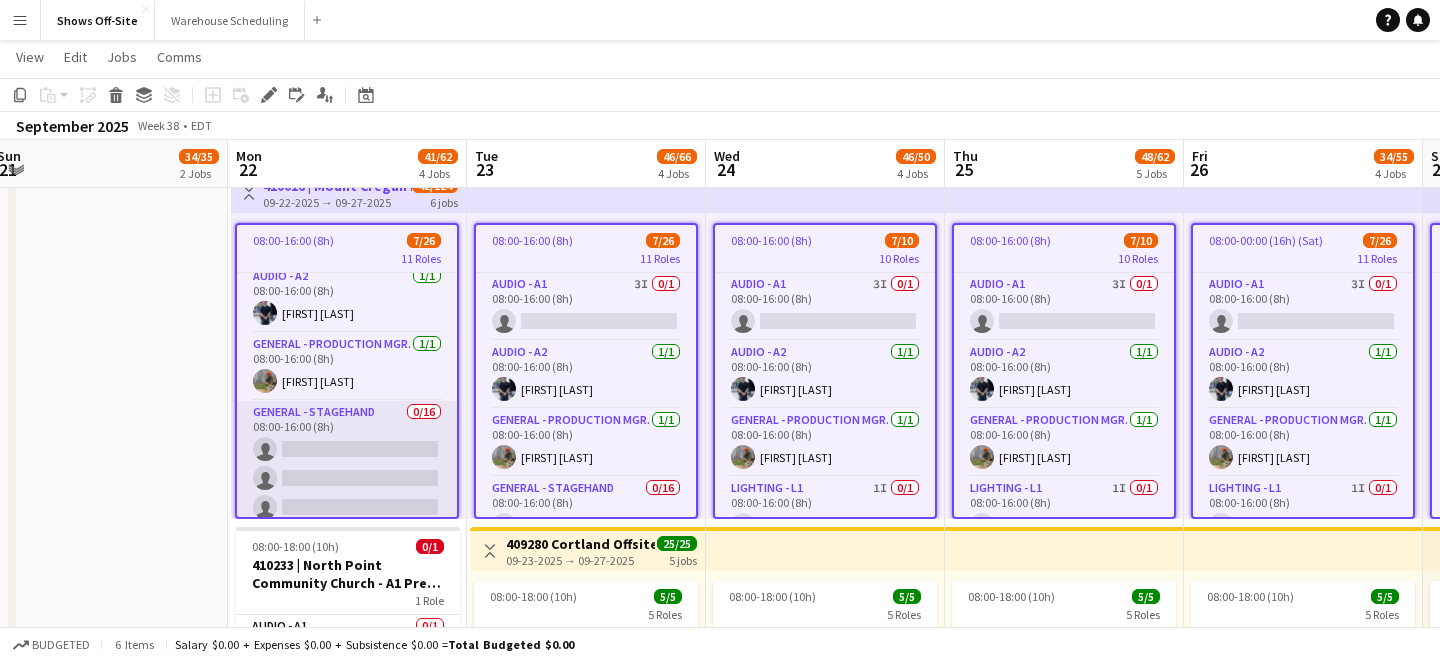 click on "[ROLE]   [TIME]
single-neutral-actions
single-neutral-actions
single-neutral-actions
single-neutral-actions
single-neutral-actions
single-neutral-actions
single-neutral-actions
single-neutral-actions
single-neutral-actions
single-neutral-actions
single-neutral-actions
single-neutral-actions
single-neutral-actions
single-neutral-actions
single-neutral-actions
single-neutral-actions" at bounding box center [347, 652] 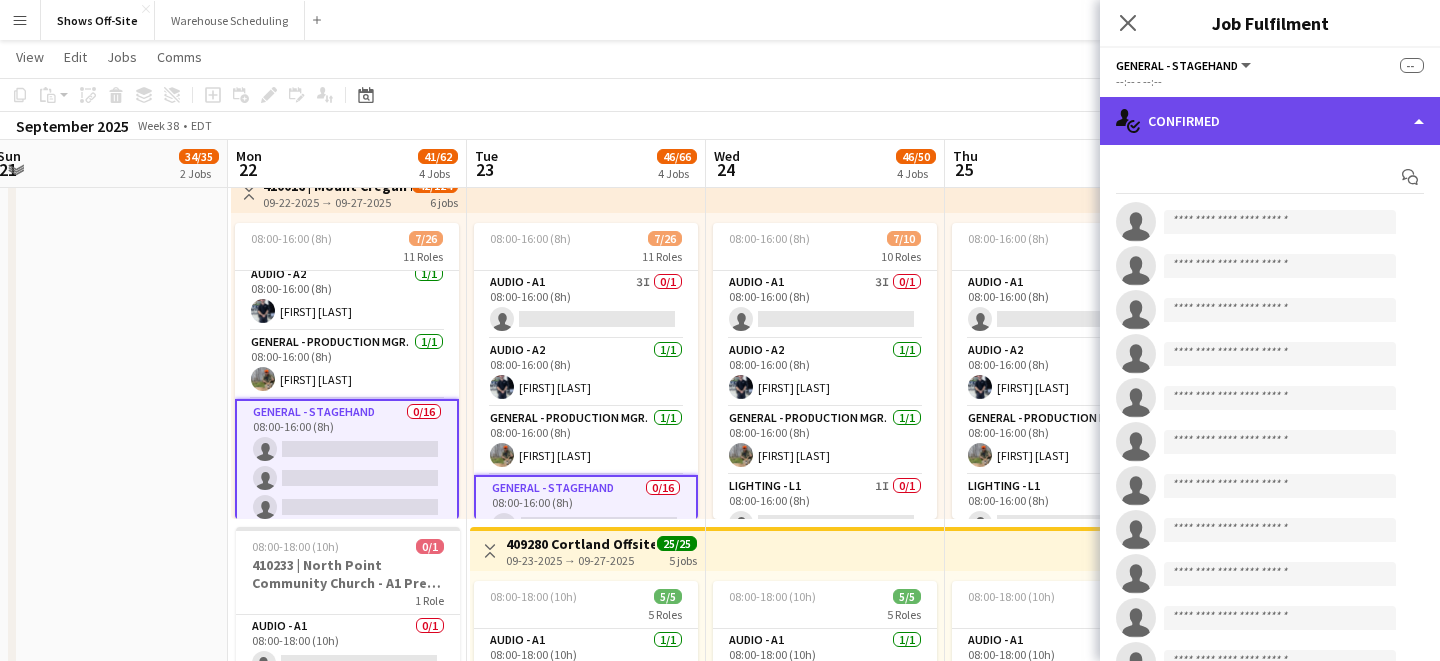 click on "single-neutral-actions-check-2
Confirmed" 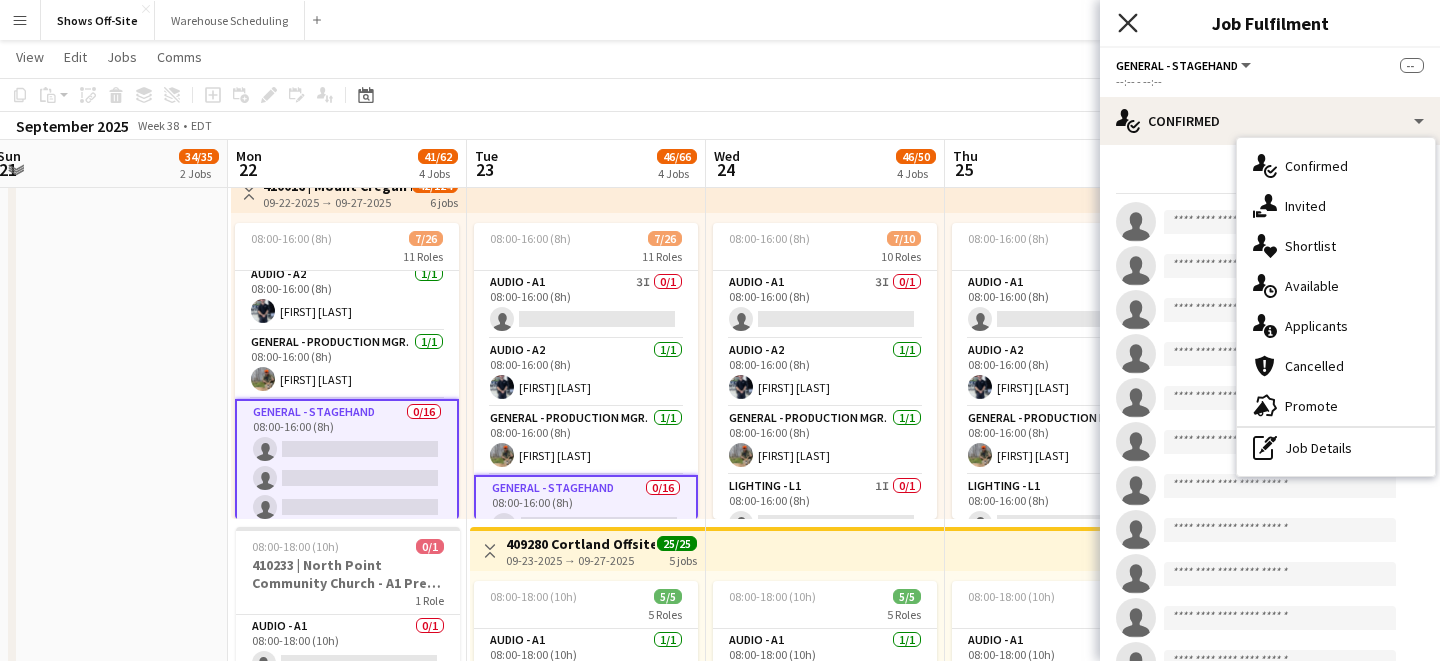 click on "Close pop-in" 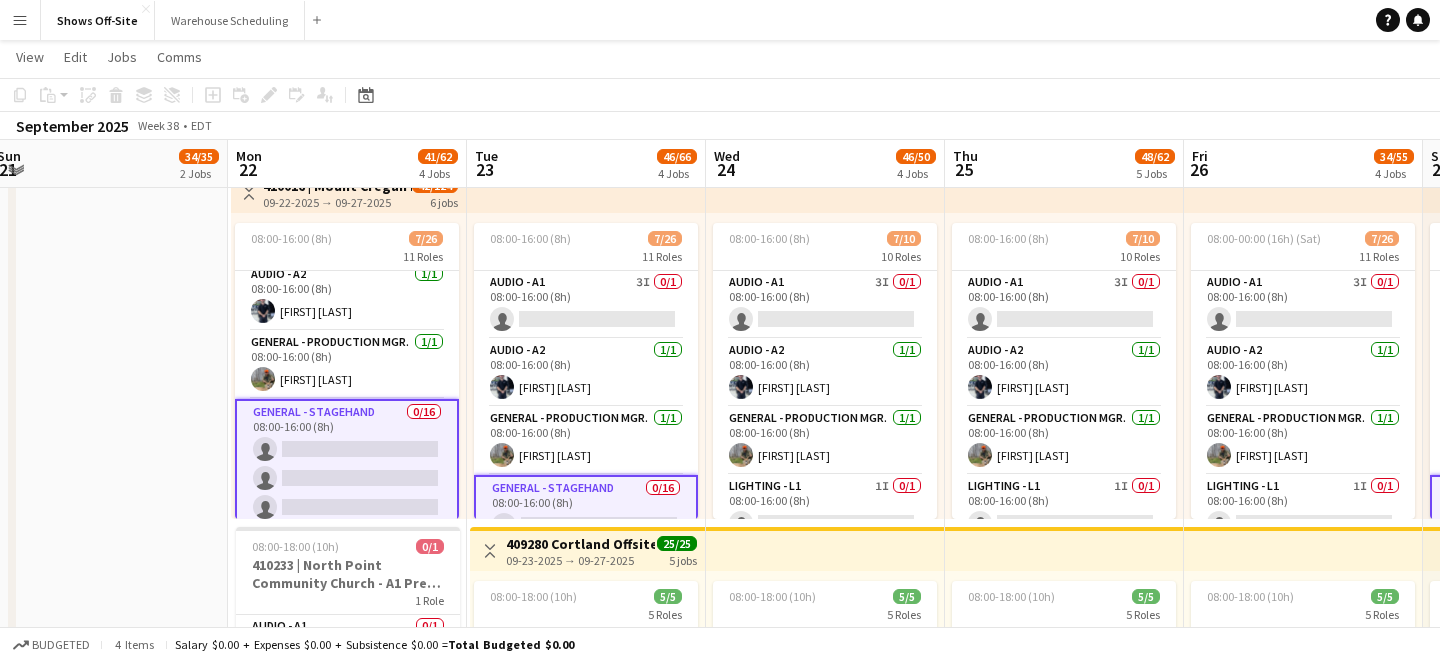 click on "410016 | Mount Cregan Ltd" at bounding box center [337, 186] 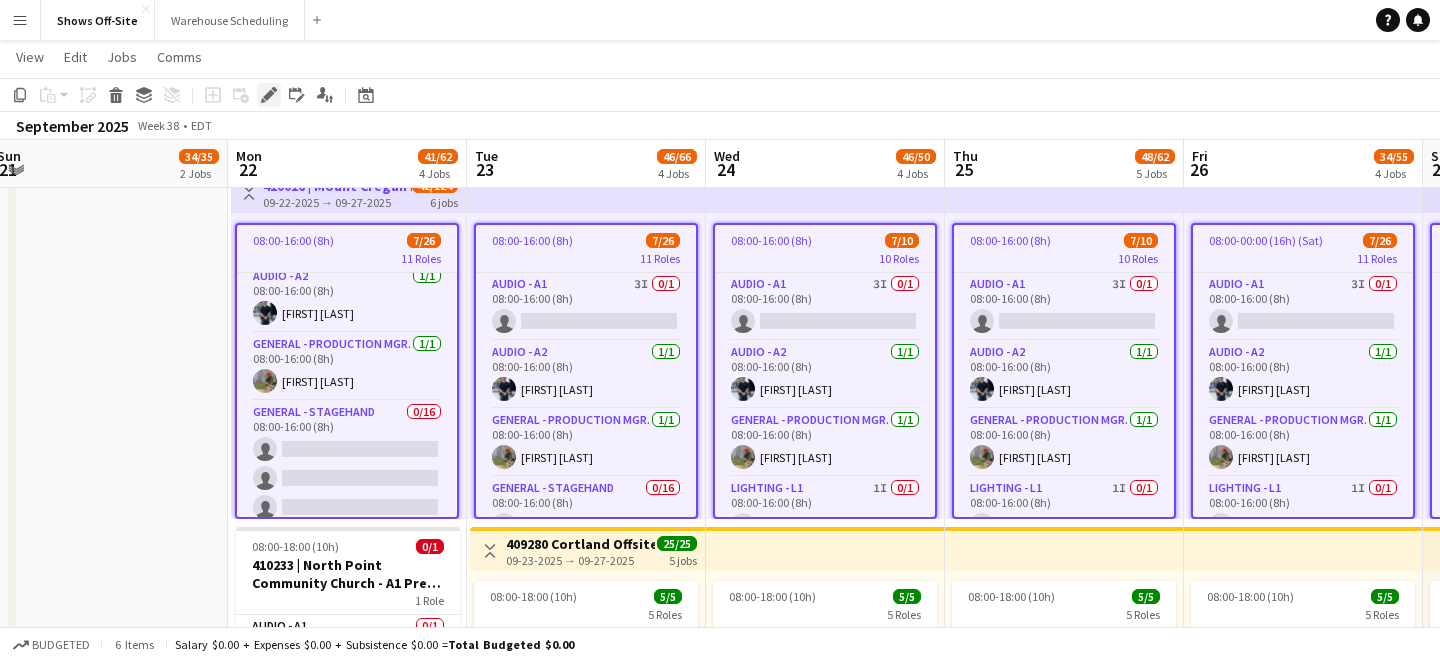 click on "Edit" at bounding box center [269, 95] 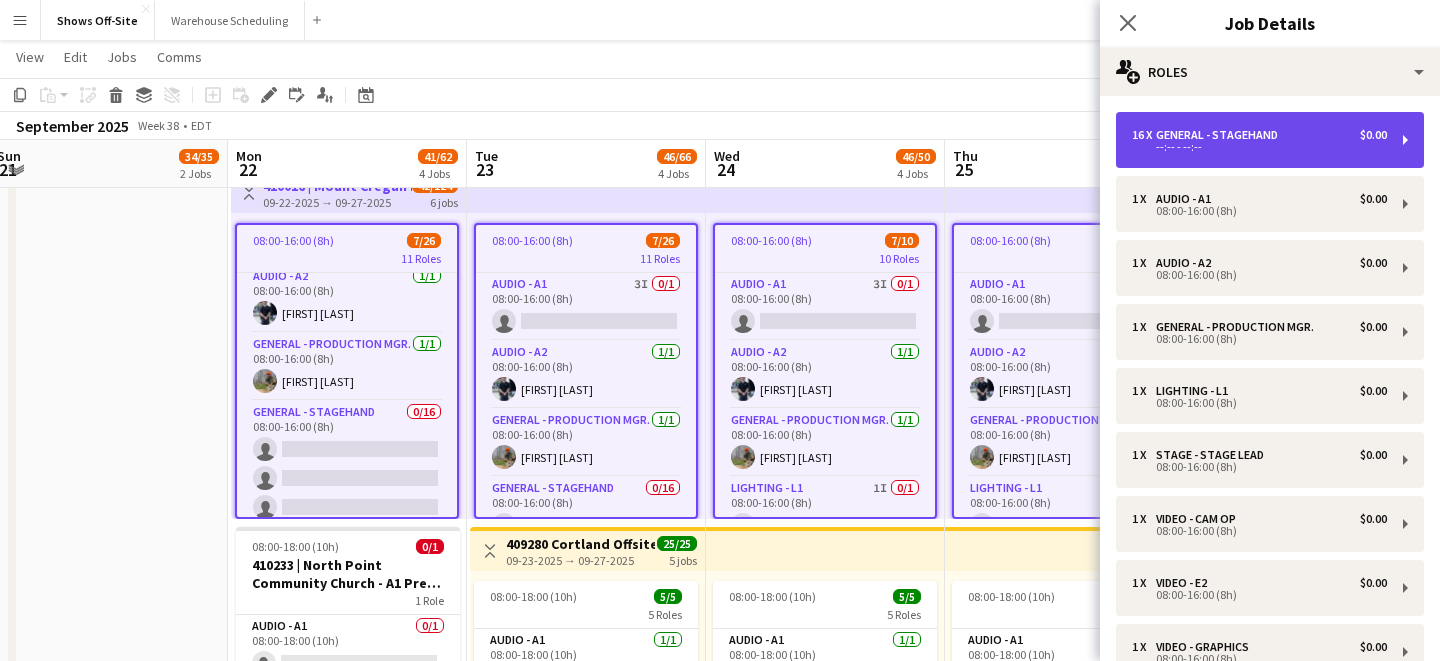 click on "16 x   General - Stagehand   $0.00   --:-- - --:--" at bounding box center [1270, 140] 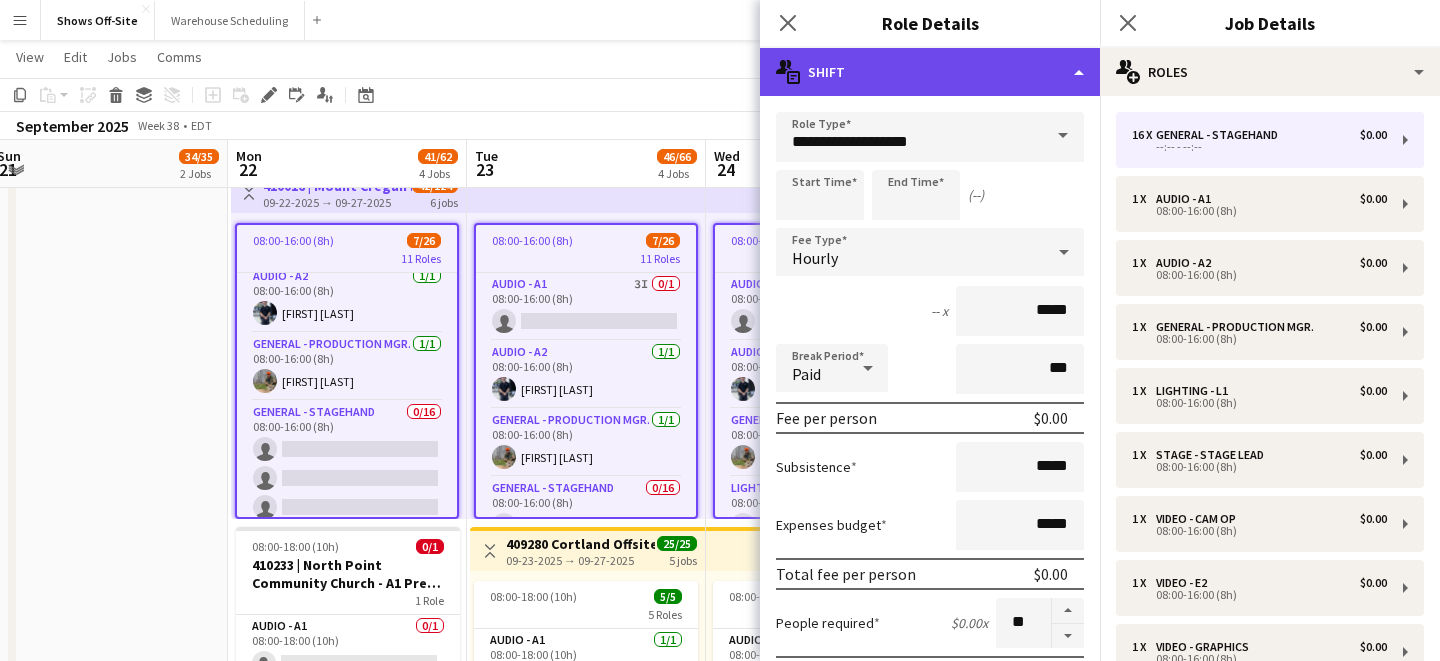 click on "multiple-actions-text
Shift" 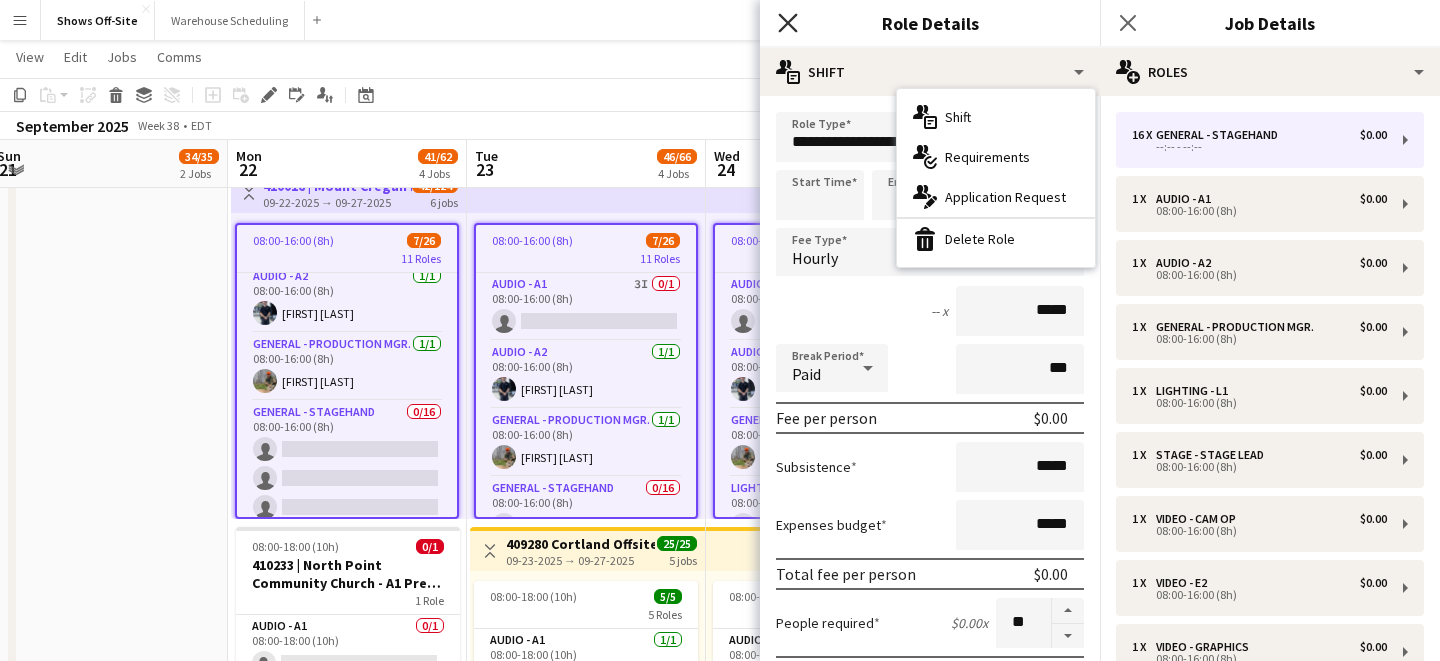 click on "Close pop-in" 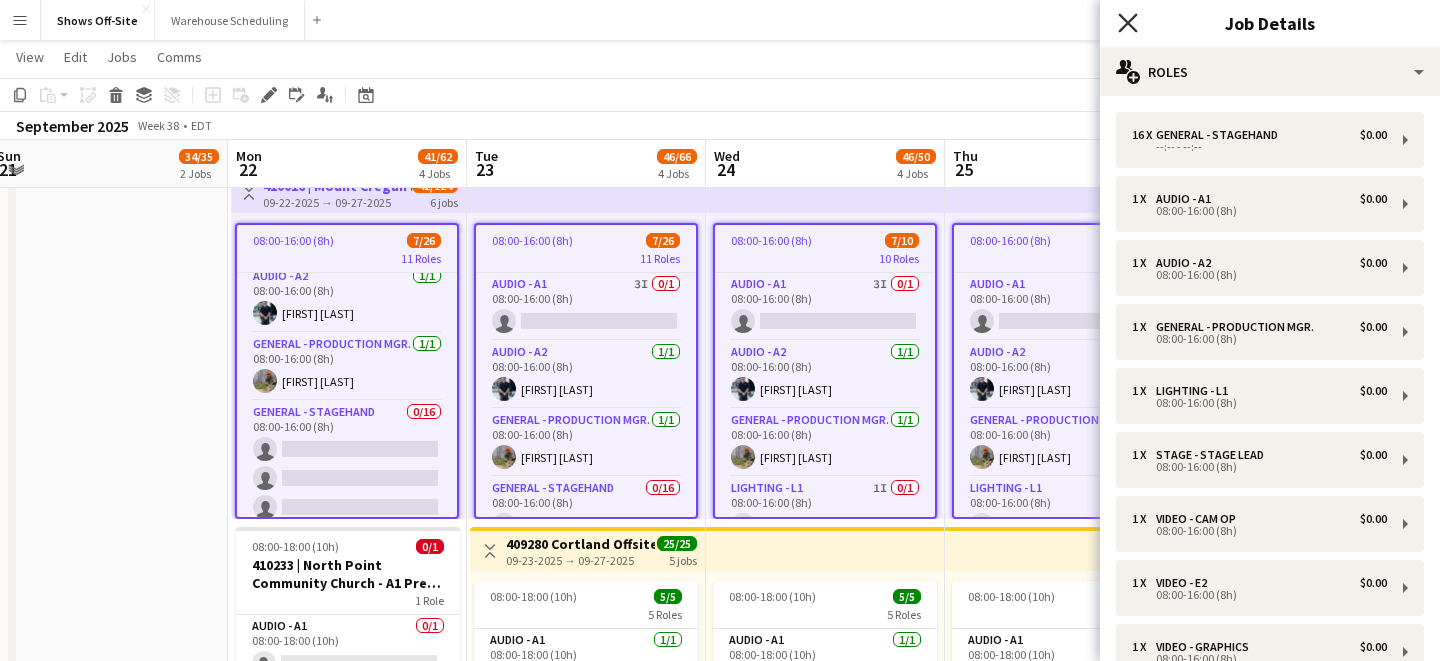 click 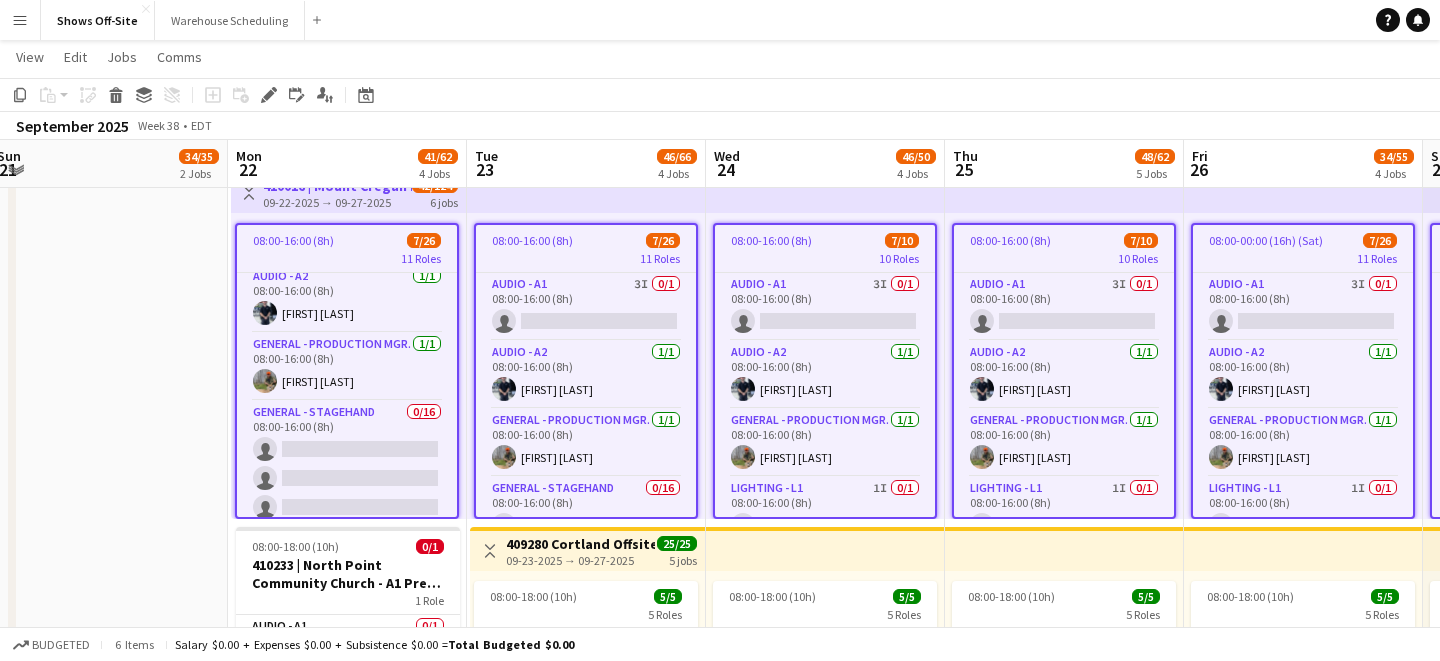 click on "Toggle View
[DATE]   [JOBS]      [TIME]    [ROLES]
pin
[COMPANY]   [ROLES]   [ROLE]   [TIME]
[FIRST] [LAST]  [ROLE]   [TIME]
[FIRST] [LAST]  [ROLE]   [TIME]
[FIRST] [LAST]  [ROLE]   [TIME]
[FIRST] [LAST] [FIRST] [LAST] [FIRST] [LAST]  [ROLE]   [TIME]
[FIRST] [LAST]  [ROLE]   [TIME]
[FIRST] [LAST]  [ROLE]   [TIME]
[FIRST] [LAST]   [TIME]
[FIRST] [LAST]  [TIME]
[FIRST] [LAST]  [TIME]" at bounding box center [108, 520] 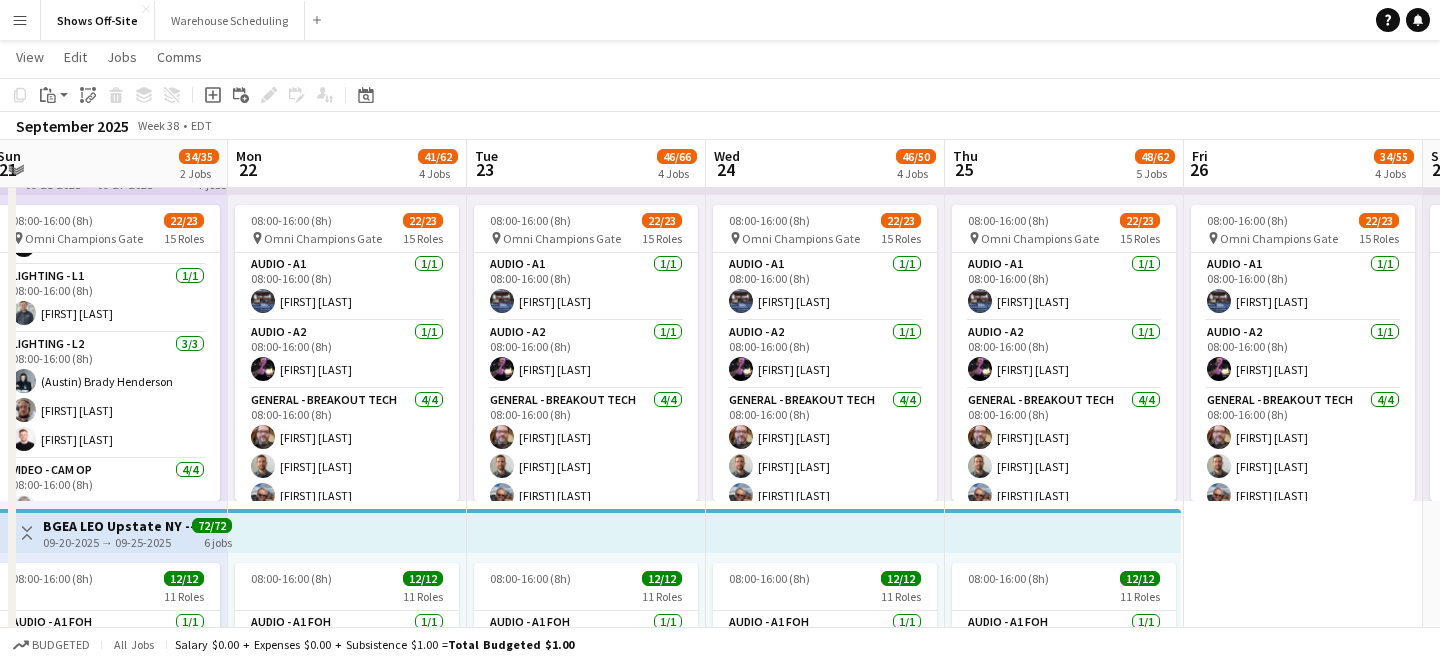 scroll, scrollTop: 68, scrollLeft: 0, axis: vertical 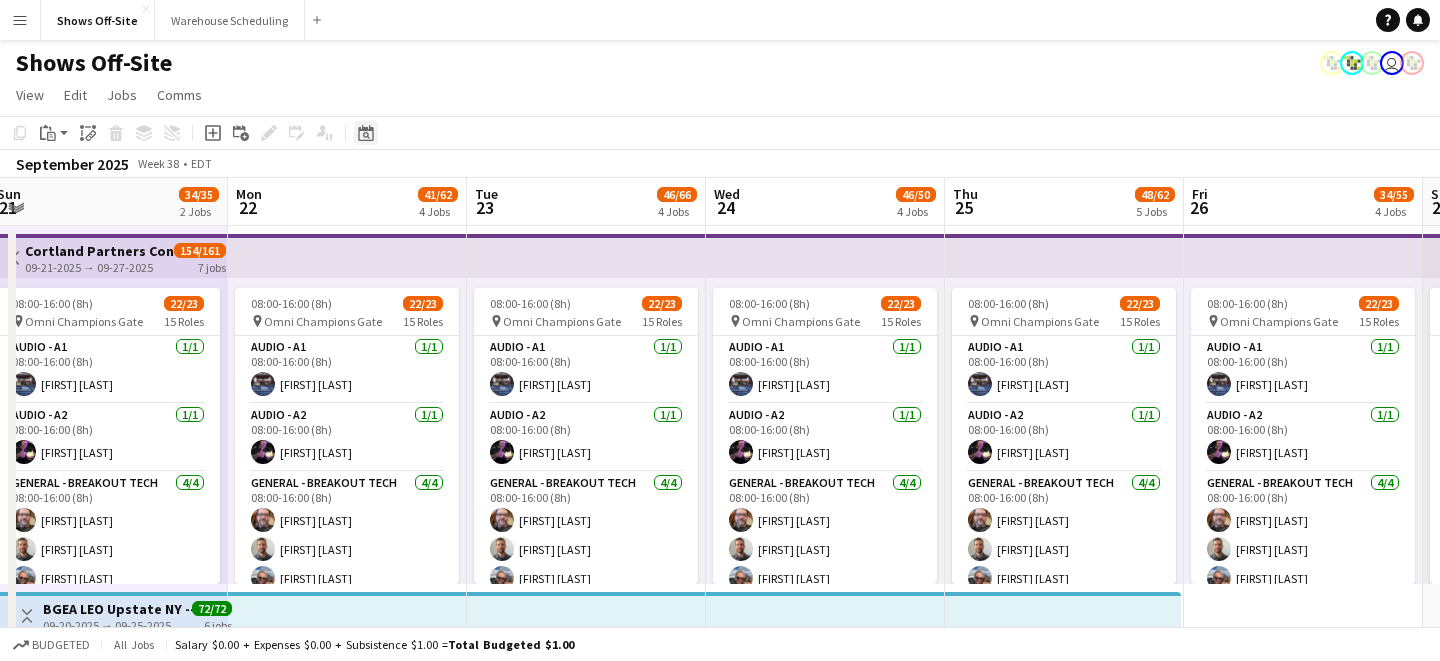 click on "Date picker" 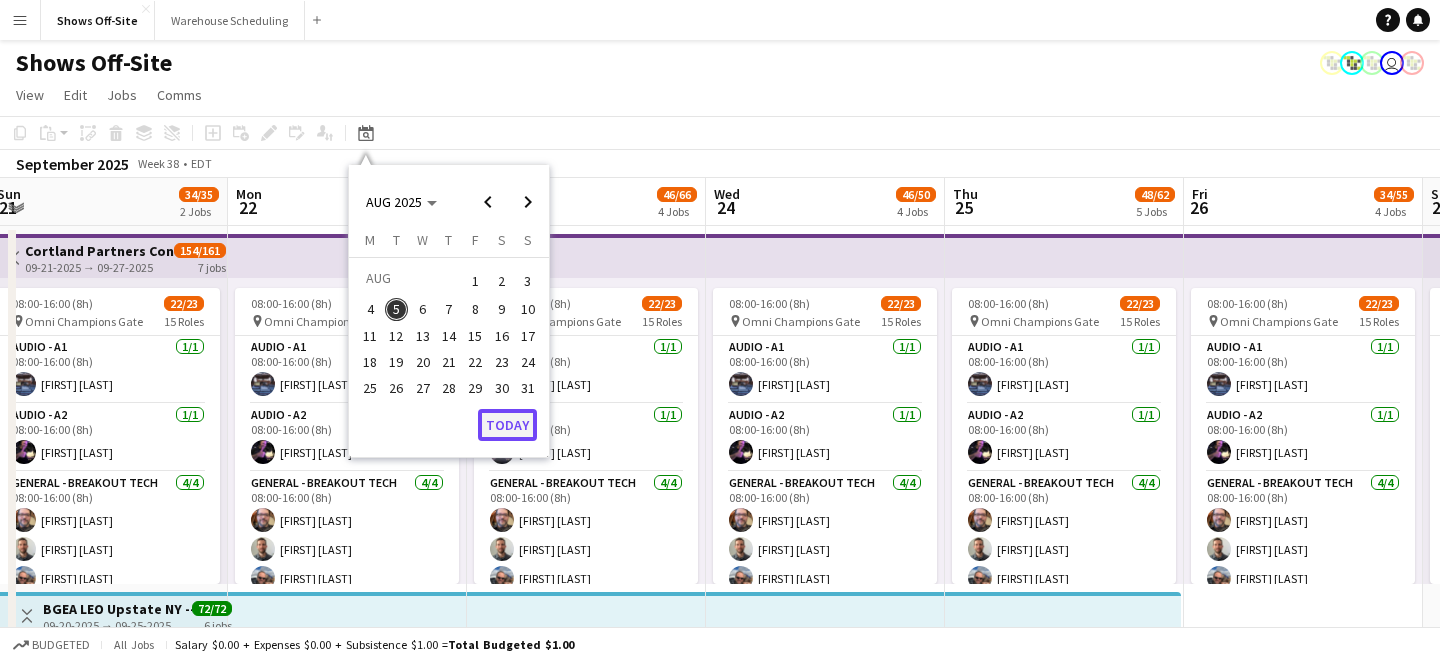 click on "Today" at bounding box center (507, 425) 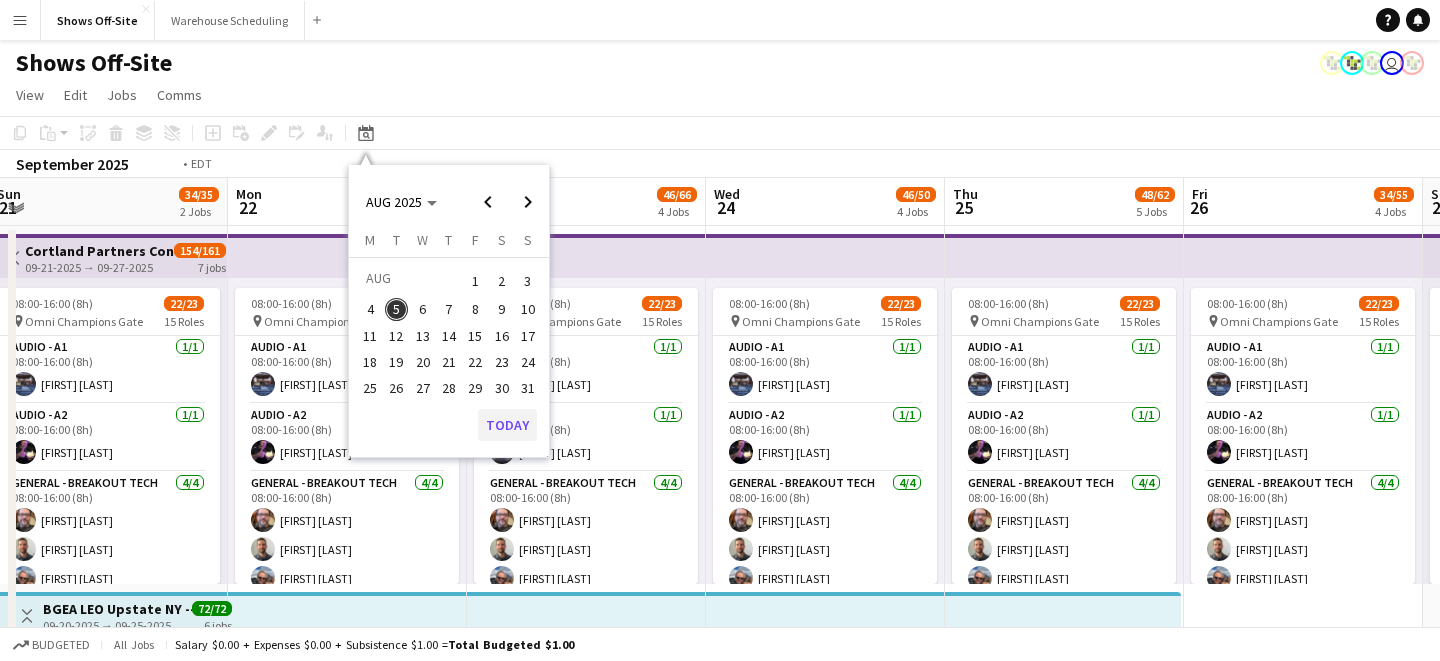 scroll, scrollTop: 0, scrollLeft: 688, axis: horizontal 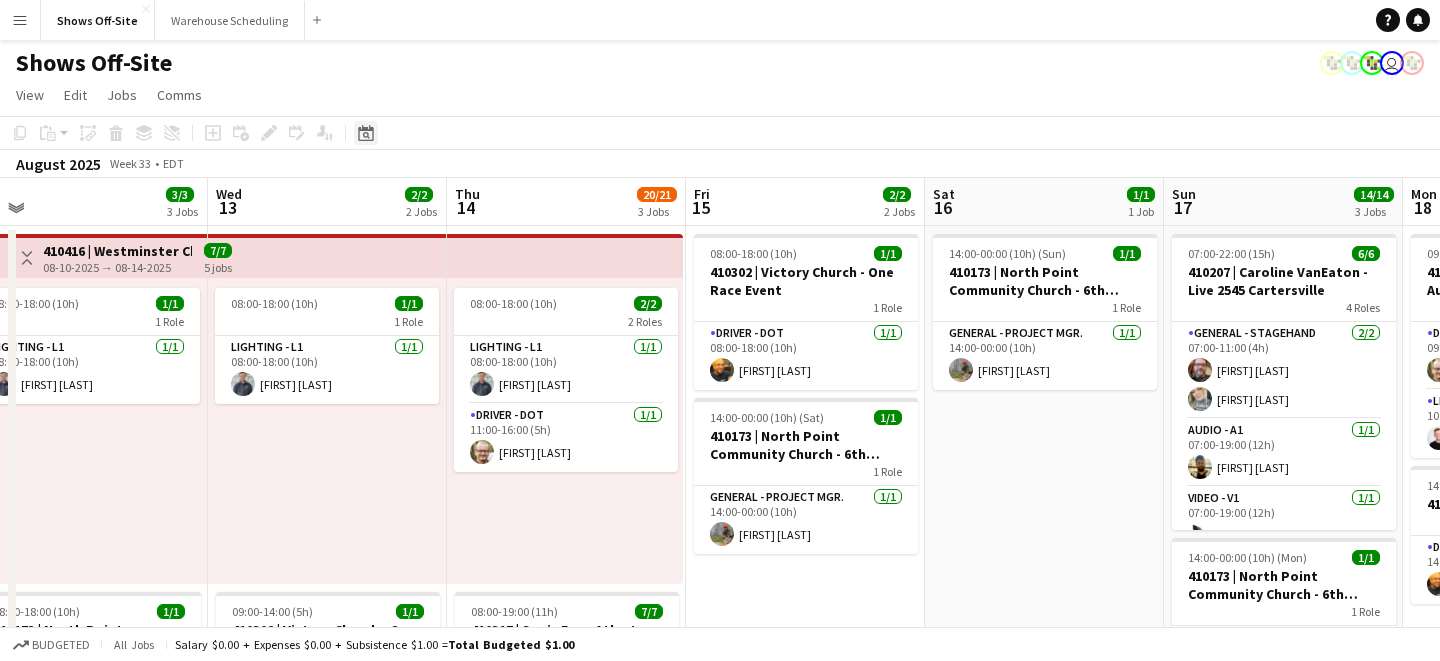 click on "Date picker" at bounding box center (366, 133) 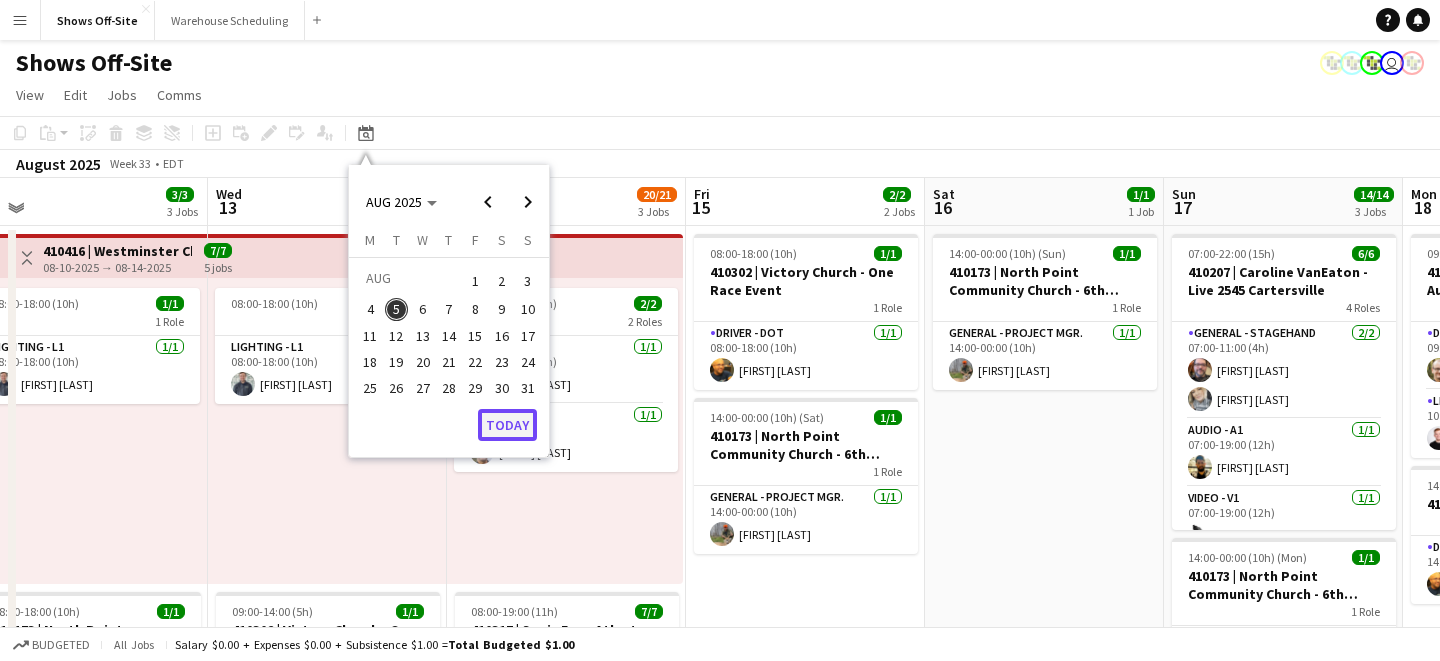click on "Today" at bounding box center [507, 425] 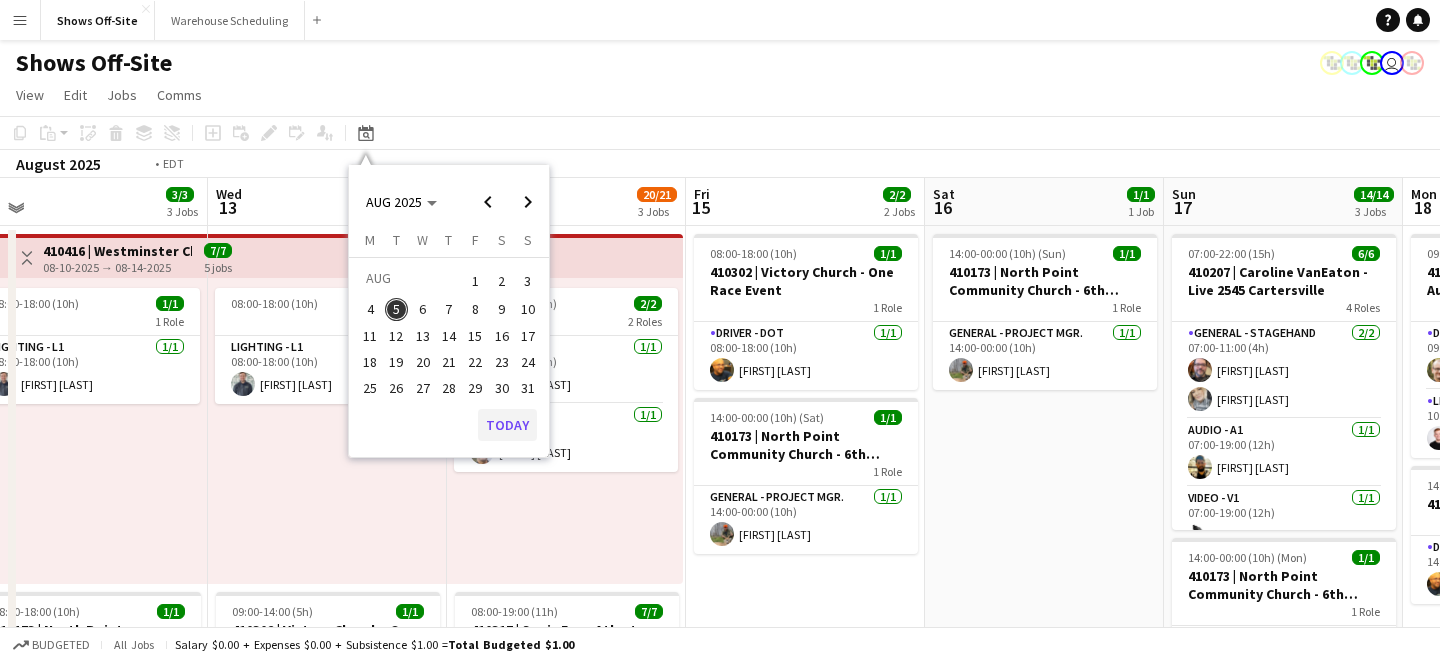 scroll, scrollTop: 0, scrollLeft: 688, axis: horizontal 